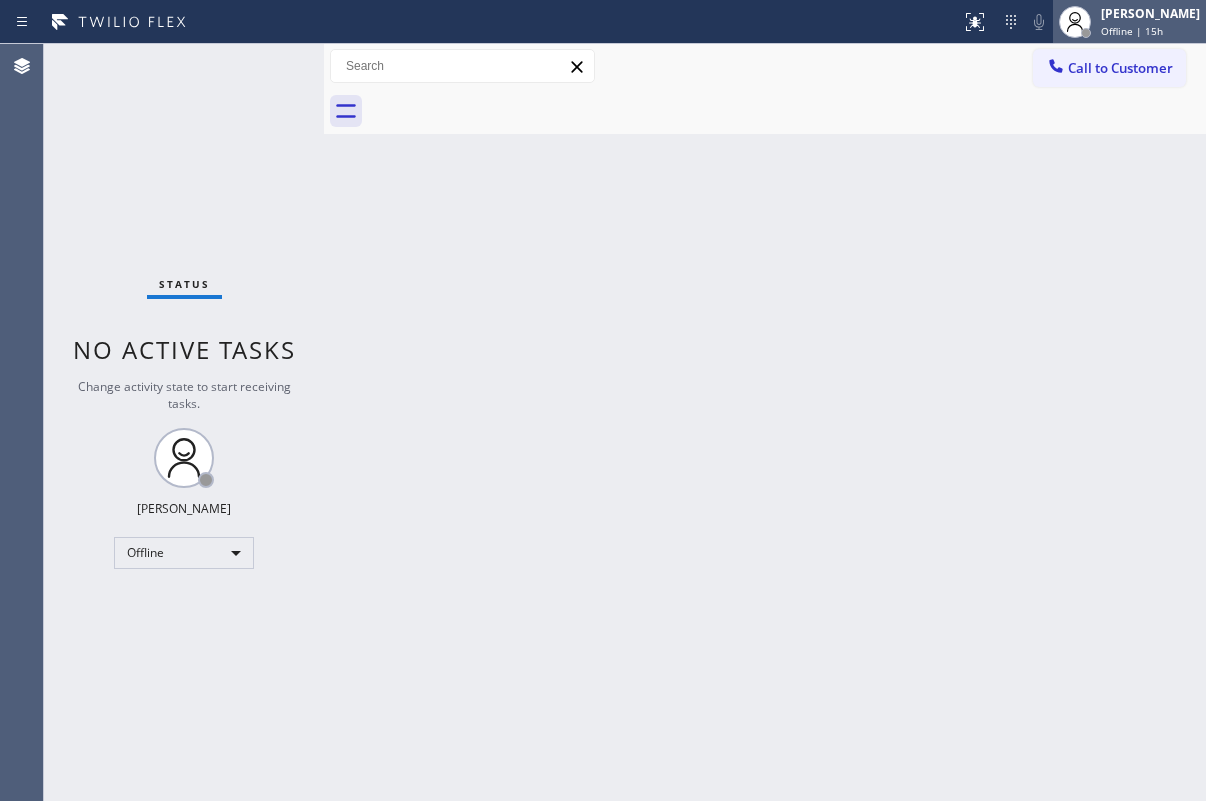 scroll, scrollTop: 0, scrollLeft: 0, axis: both 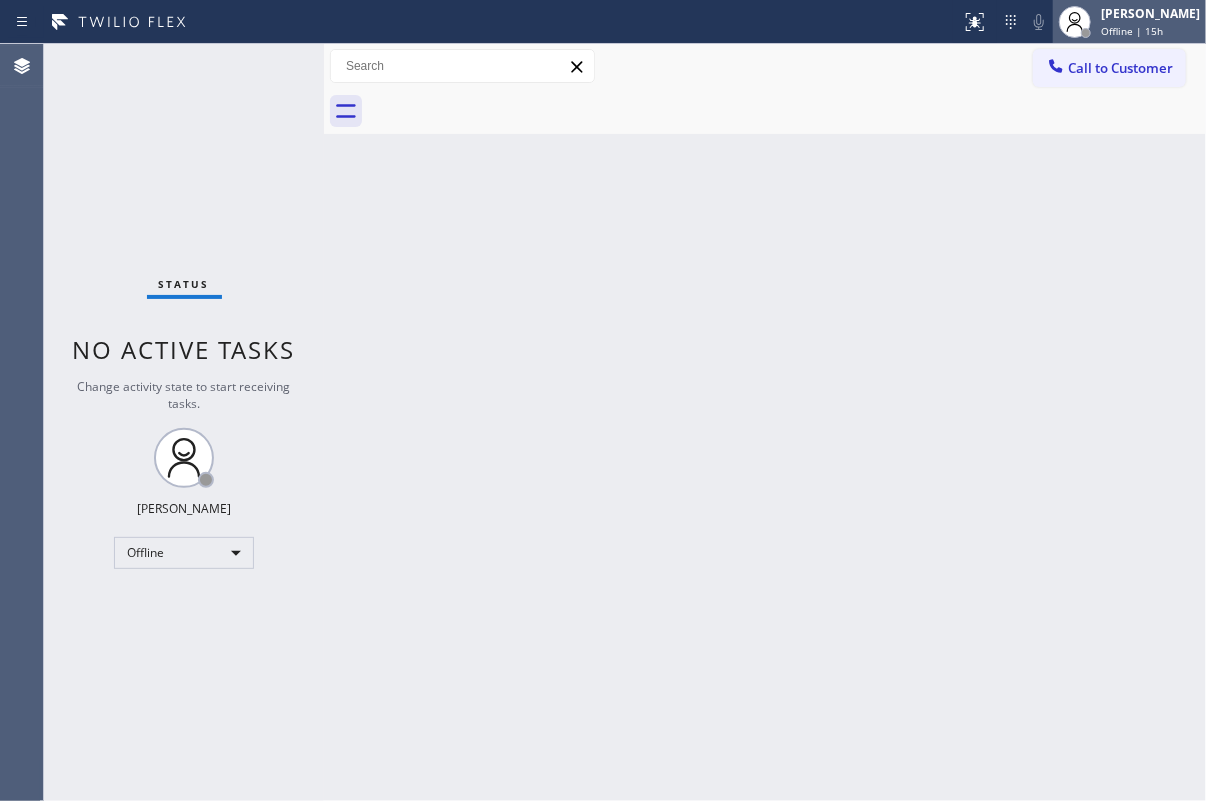 click on "Offline | 15h" at bounding box center (1132, 31) 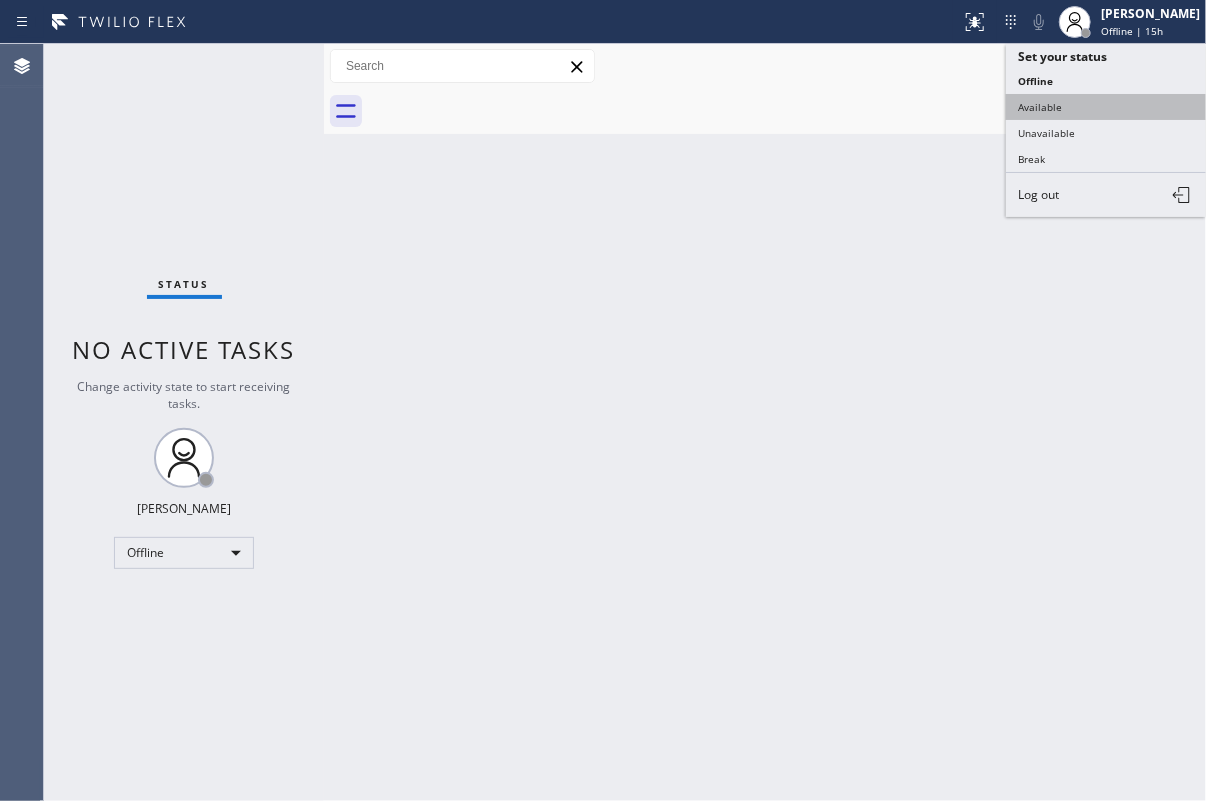 click on "Available" at bounding box center (1106, 107) 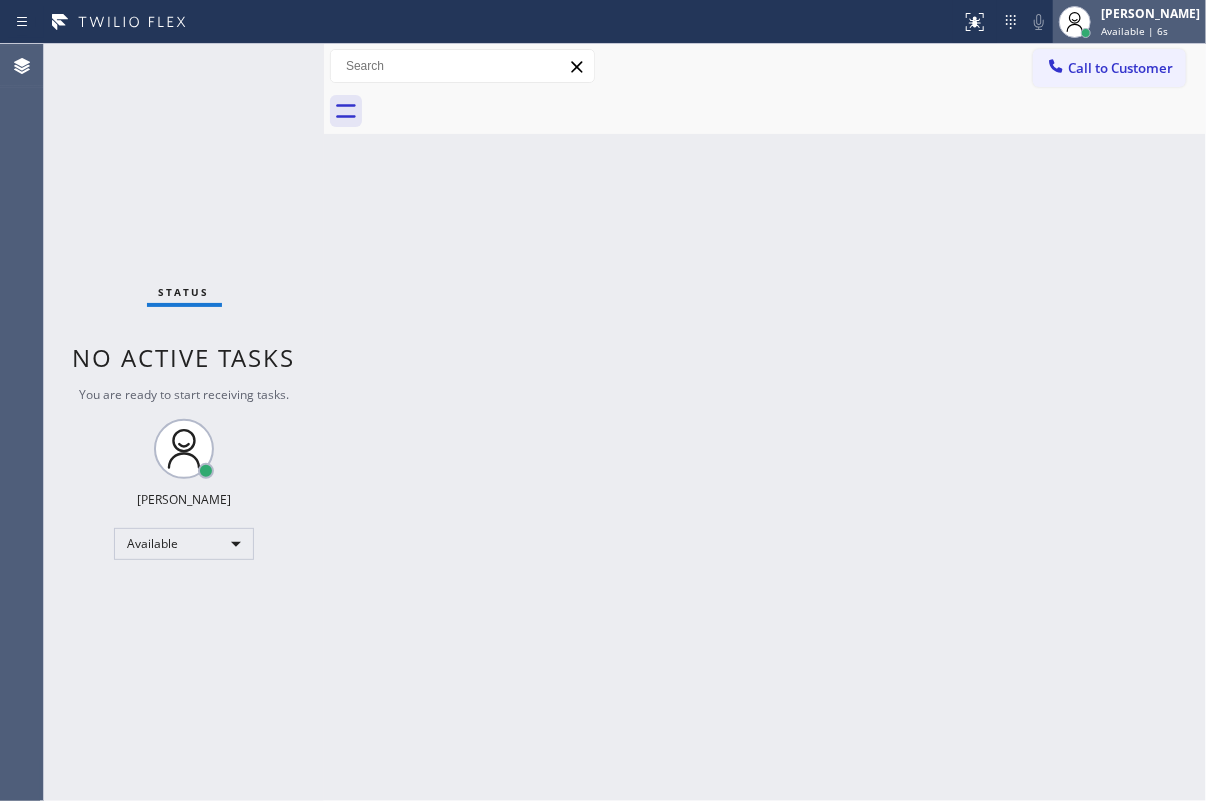 click on "[PERSON_NAME] Available | 6s" at bounding box center (1151, 21) 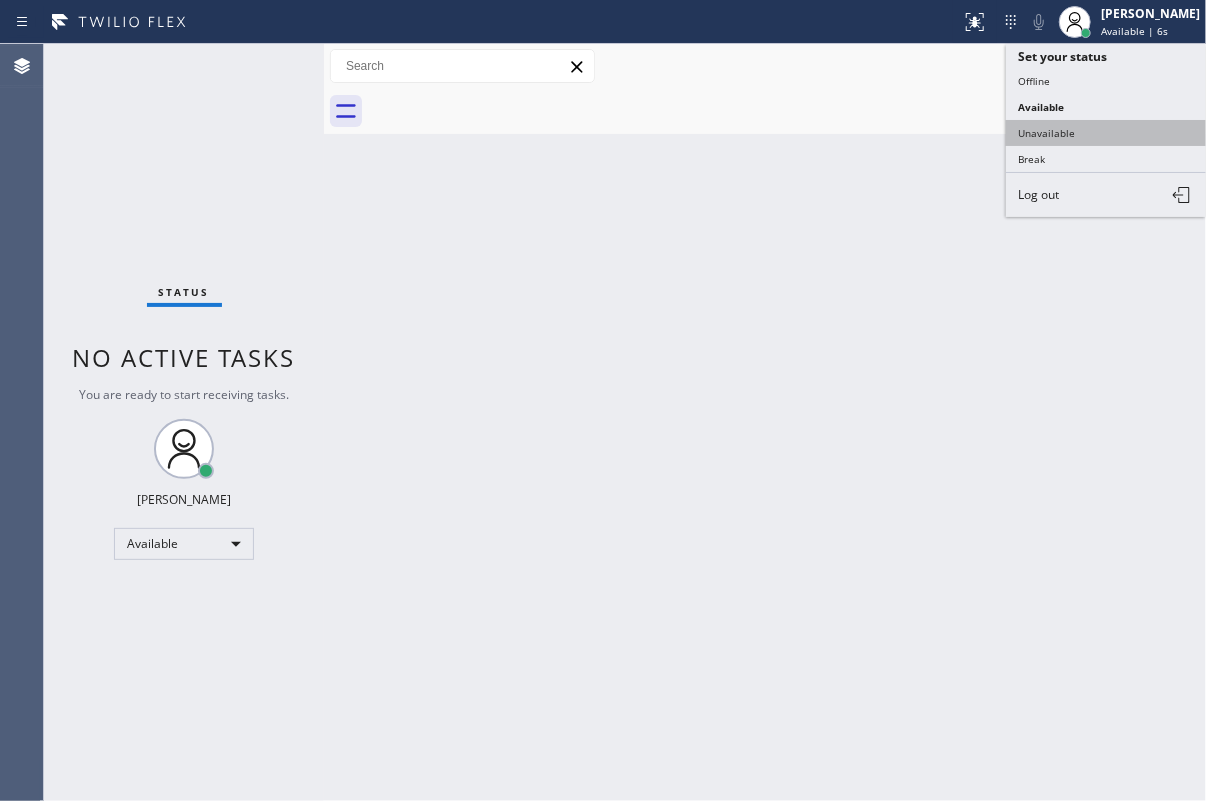 click on "Unavailable" at bounding box center (1106, 133) 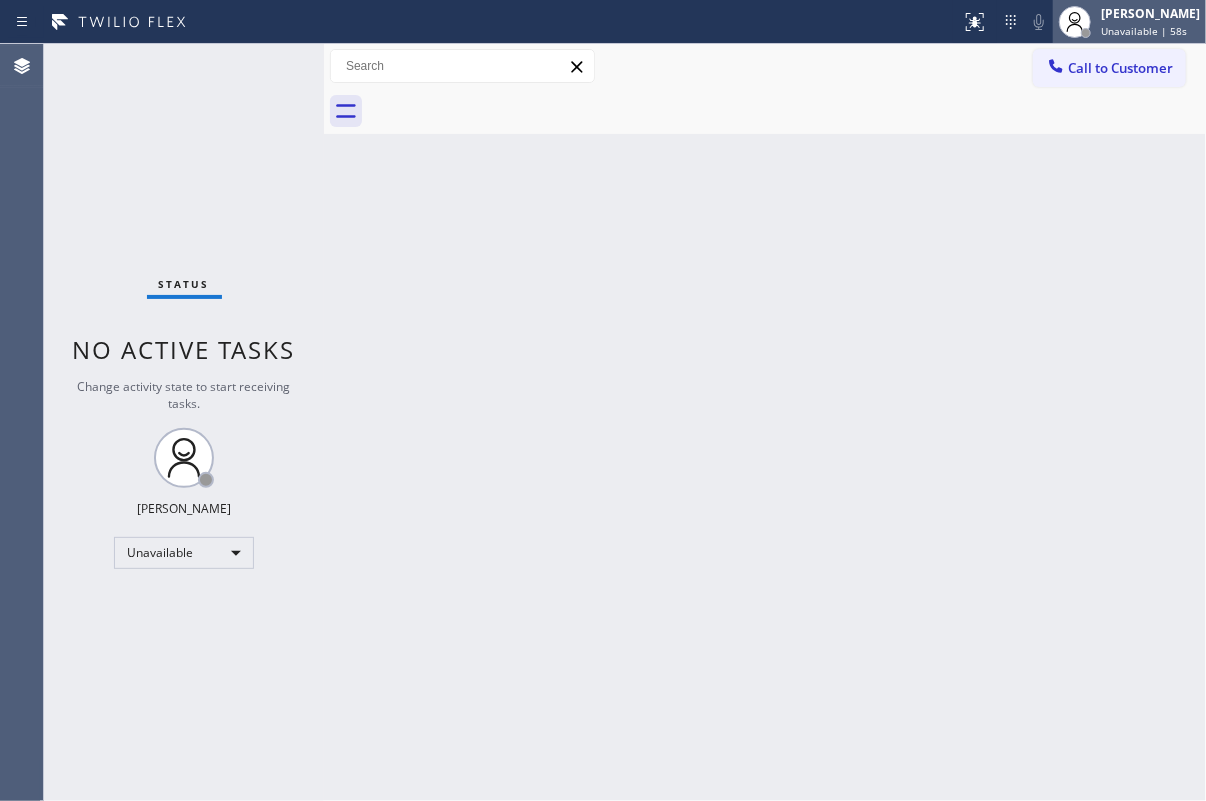 click on "Unavailable | 58s" at bounding box center [1144, 31] 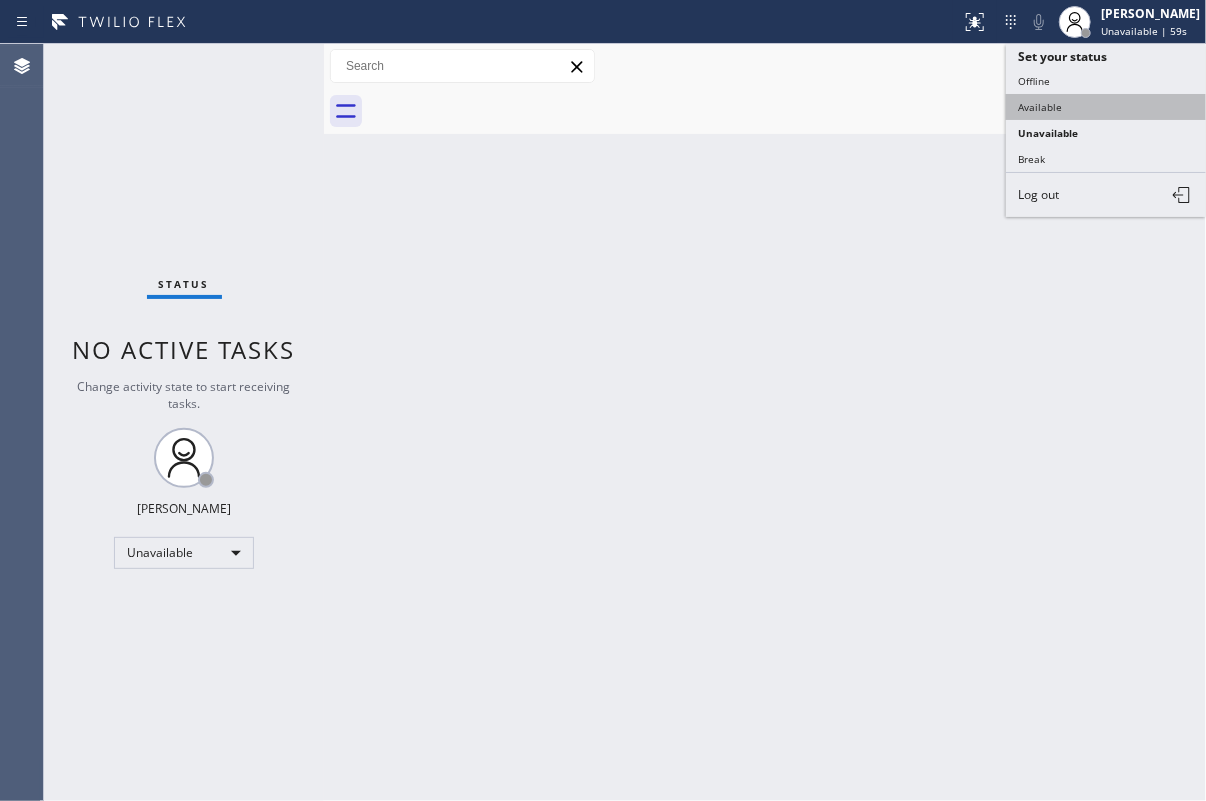 click on "Available" at bounding box center (1106, 107) 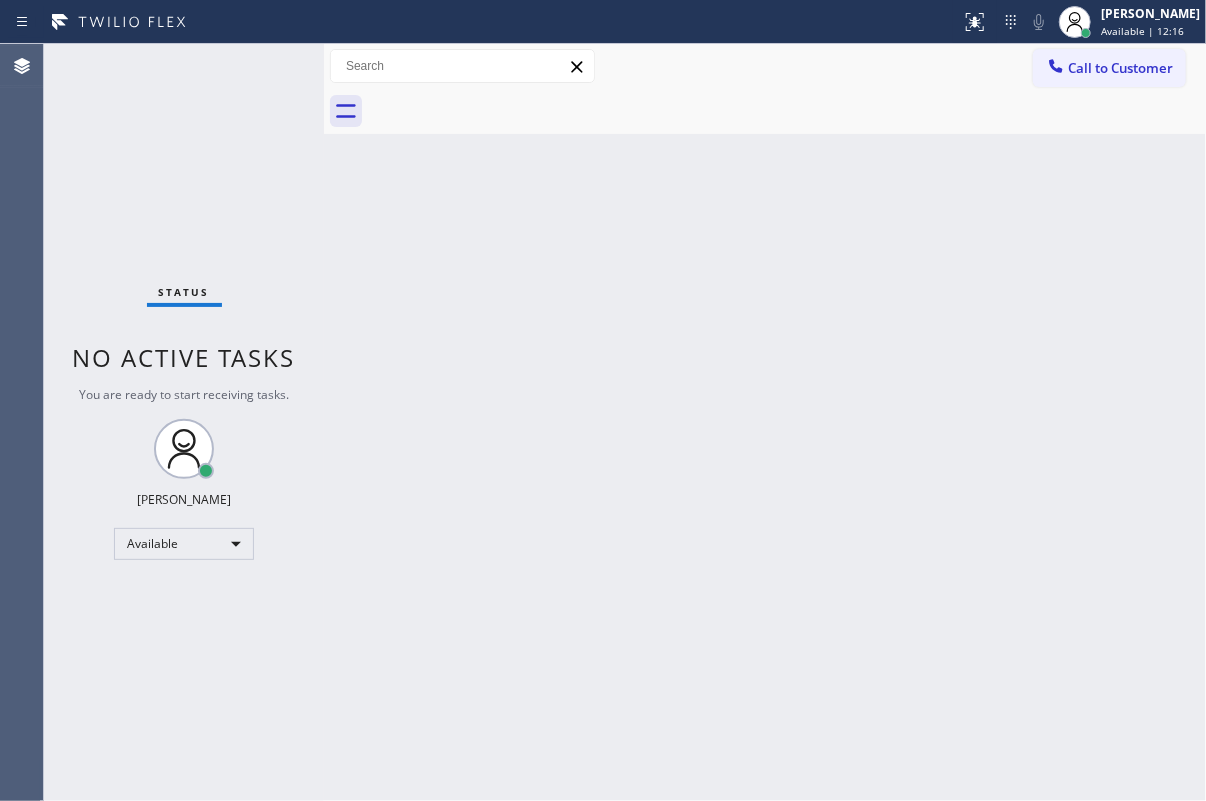 click on "Back to Dashboard Change Sender ID Customers Technicians Select a contact Outbound call Technician Search Technician Your caller id phone number Your caller id phone number Call Technician info Name   Phone none Address none Change Sender ID HVAC [PHONE_NUMBER] 5 Star Appliance [PHONE_NUMBER] Appliance Repair [PHONE_NUMBER] Plumbing [PHONE_NUMBER] Air Duct Cleaning [PHONE_NUMBER]  Electricians [PHONE_NUMBER] Cancel Change Check personal SMS Reset Change No tabs Call to Customer Outbound call Location Search location Your caller id phone number Customer number Call Outbound call Technician Search Technician Your caller id phone number Your caller id phone number Call" at bounding box center (765, 422) 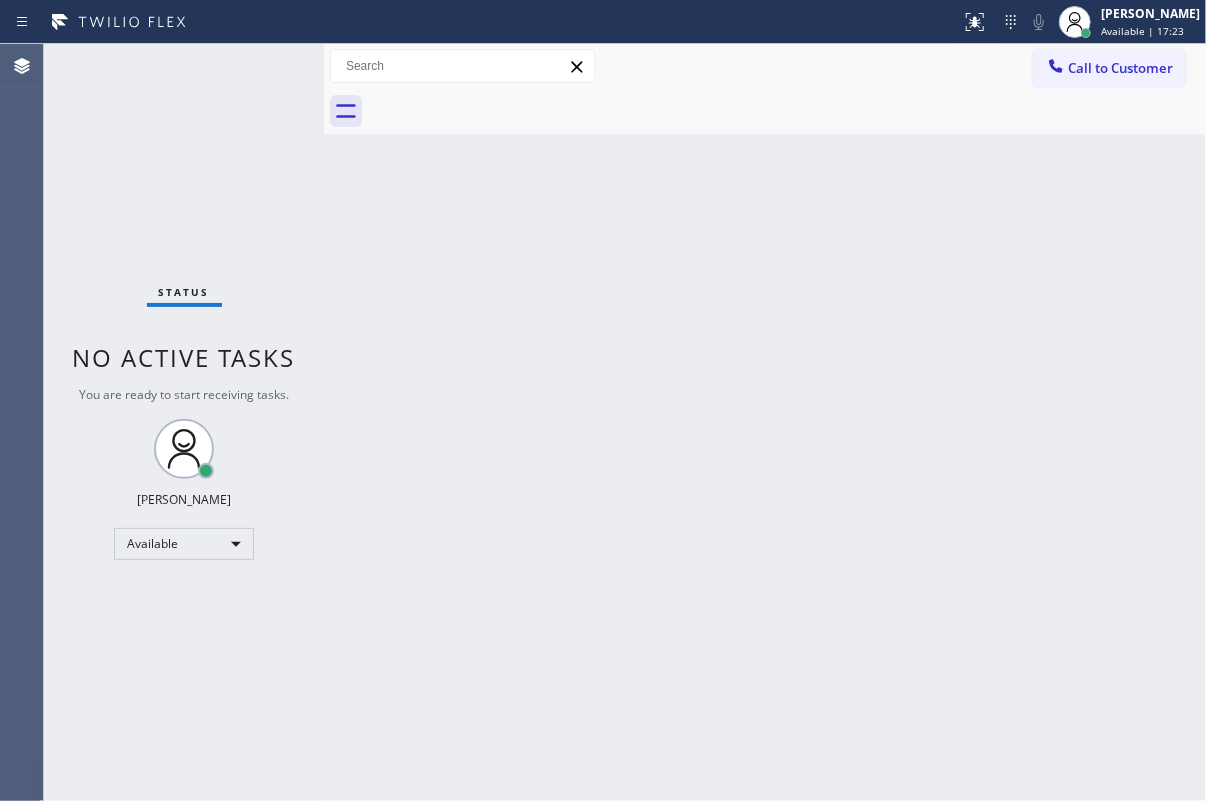 click on "Back to Dashboard Change Sender ID Customers Technicians Select a contact Outbound call Technician Search Technician Your caller id phone number Your caller id phone number Call Technician info Name   Phone none Address none Change Sender ID HVAC [PHONE_NUMBER] 5 Star Appliance [PHONE_NUMBER] Appliance Repair [PHONE_NUMBER] Plumbing [PHONE_NUMBER] Air Duct Cleaning [PHONE_NUMBER]  Electricians [PHONE_NUMBER] Cancel Change Check personal SMS Reset Change No tabs Call to Customer Outbound call Location Search location Your caller id phone number Customer number Call Outbound call Technician Search Technician Your caller id phone number Your caller id phone number Call" at bounding box center [765, 422] 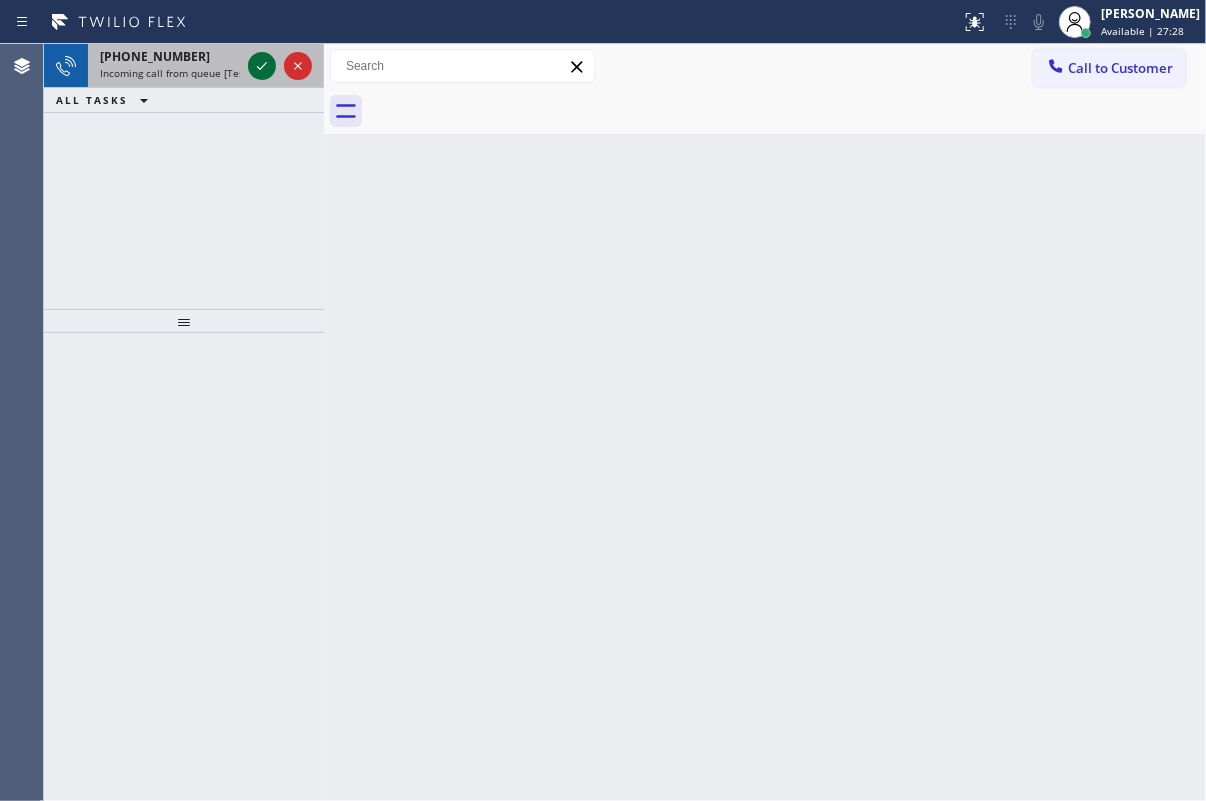 click 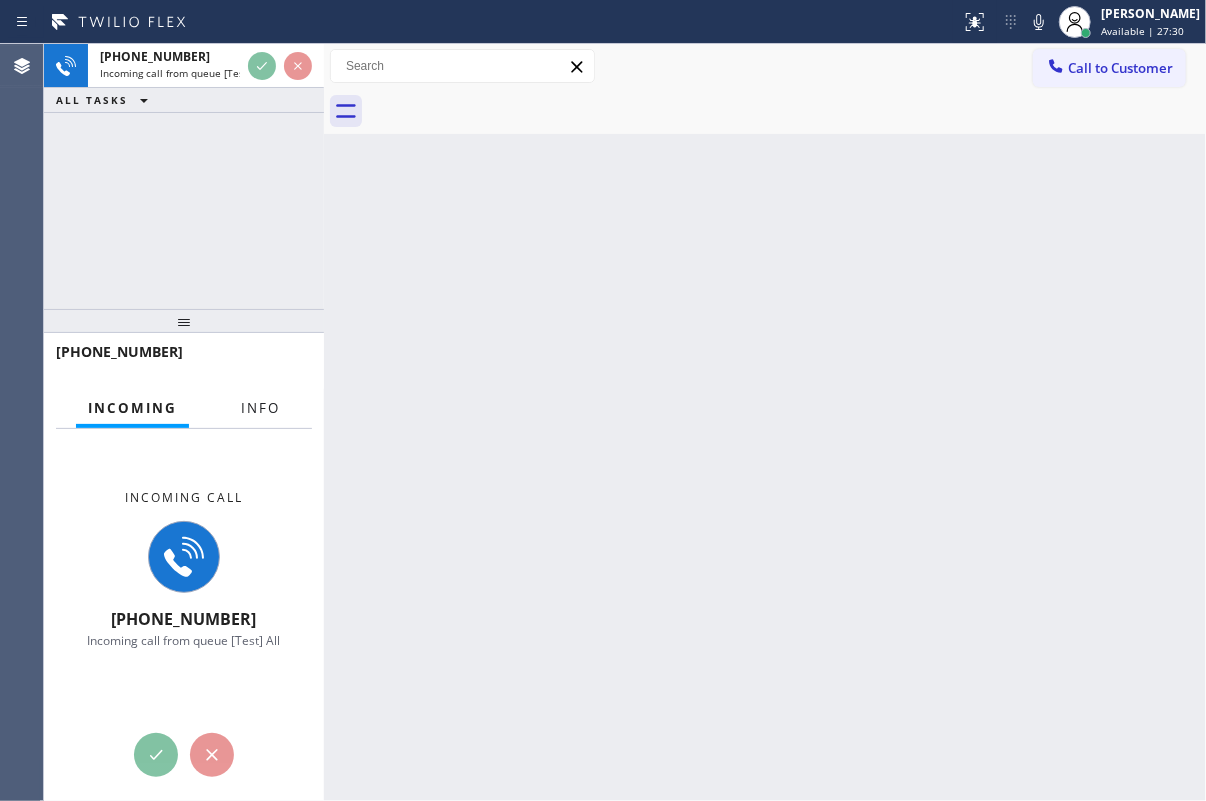 click on "Info" at bounding box center [260, 408] 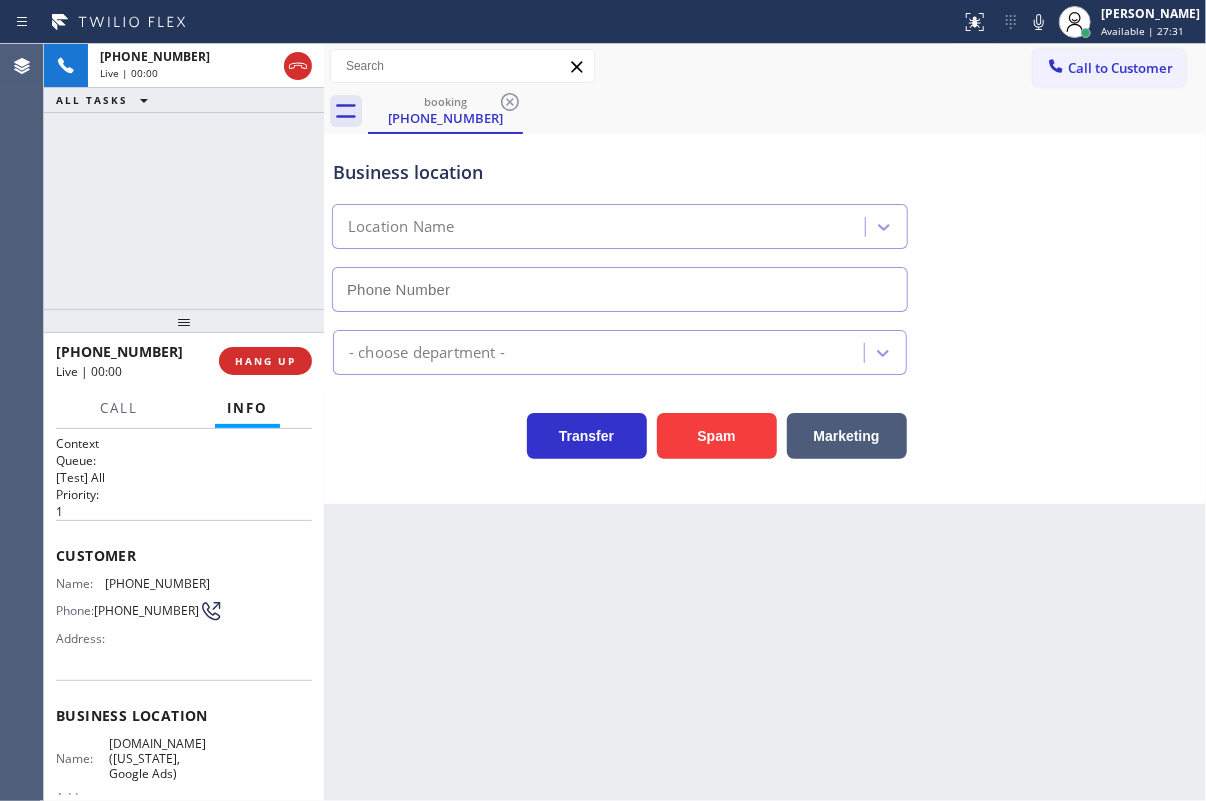 type on "[PHONE_NUMBER]" 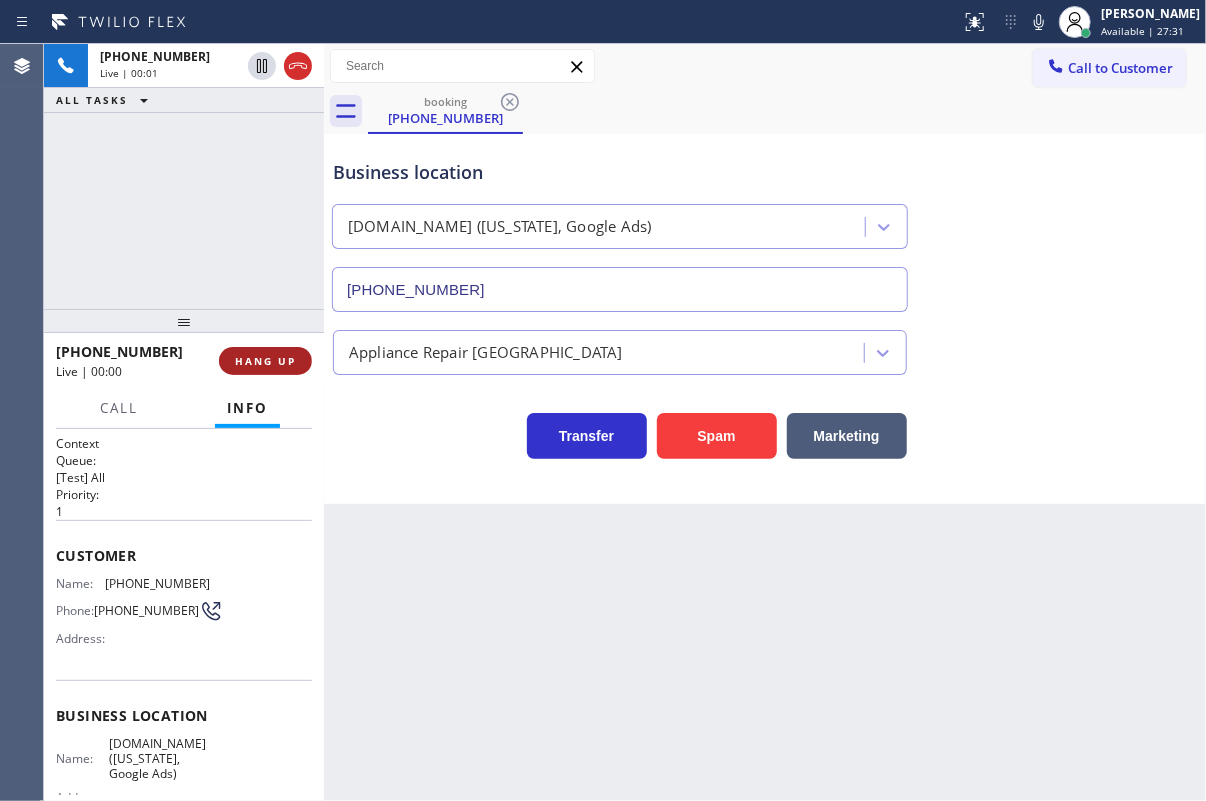 click on "HANG UP" at bounding box center [265, 361] 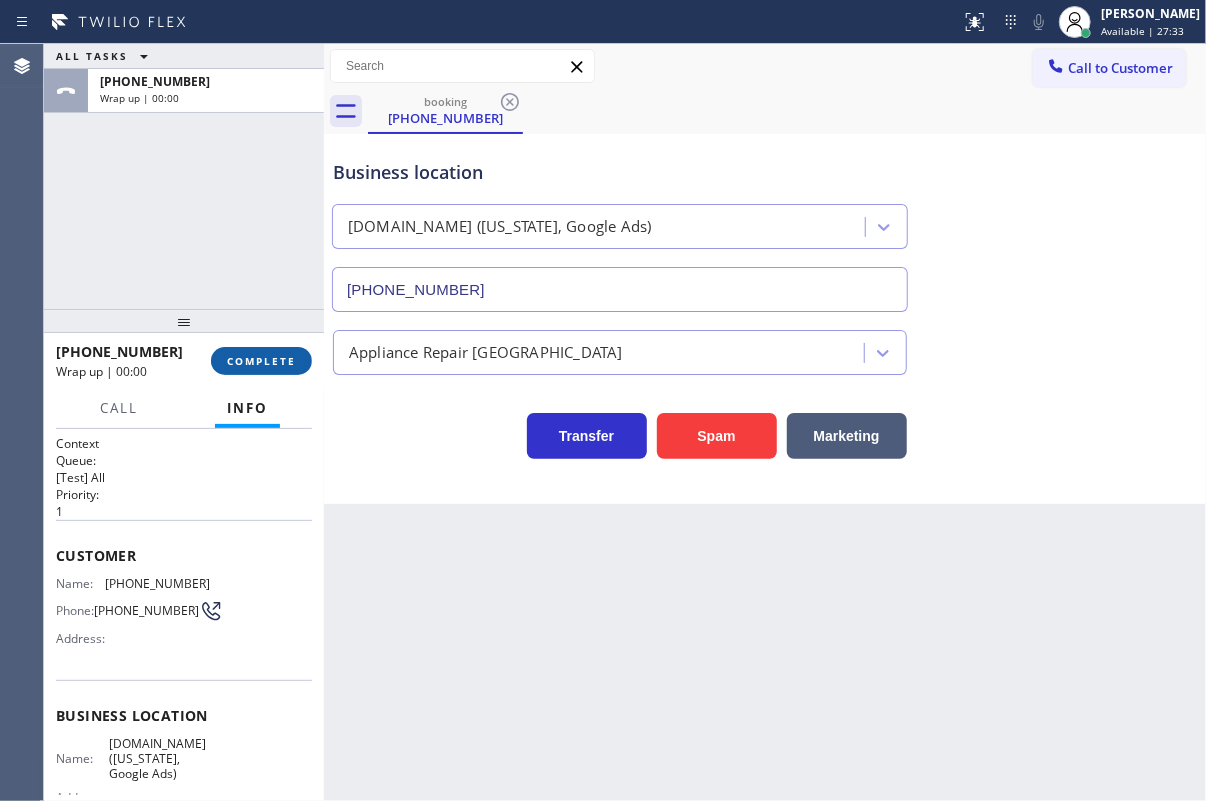 click on "COMPLETE" at bounding box center [261, 361] 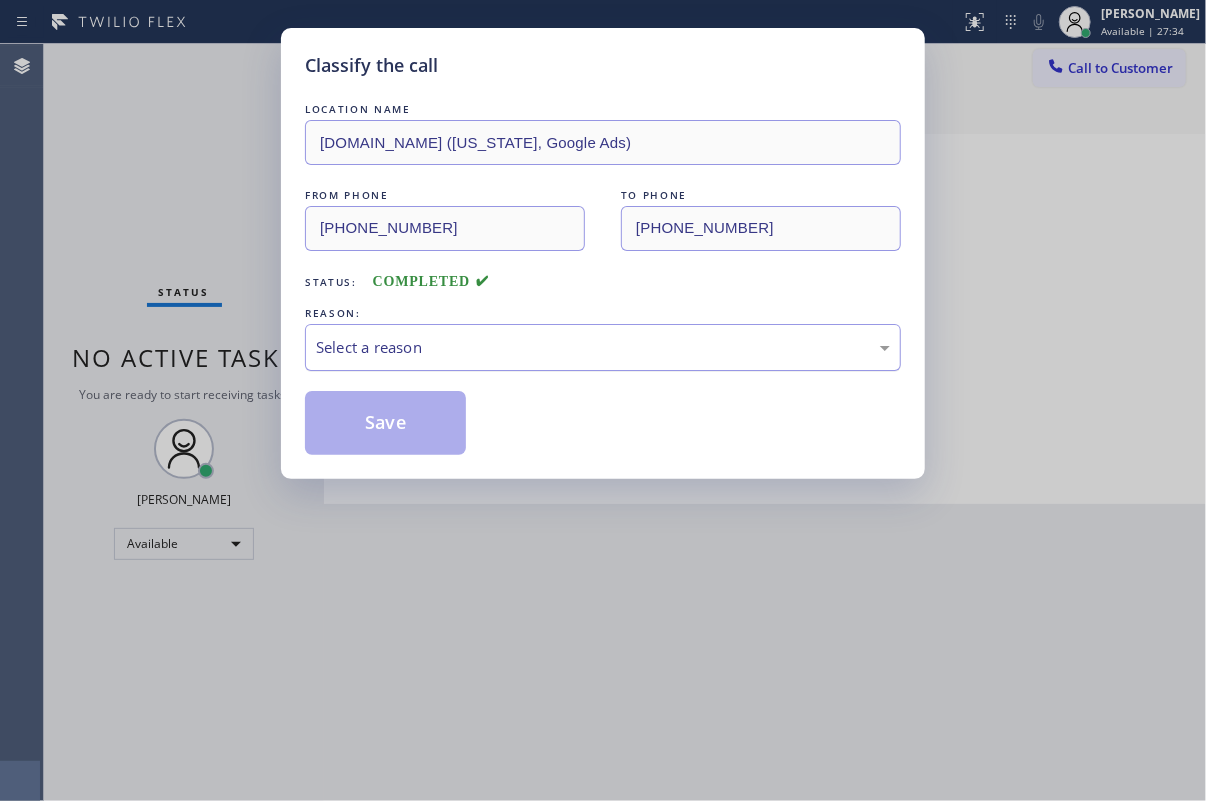 click on "Select a reason" at bounding box center (603, 347) 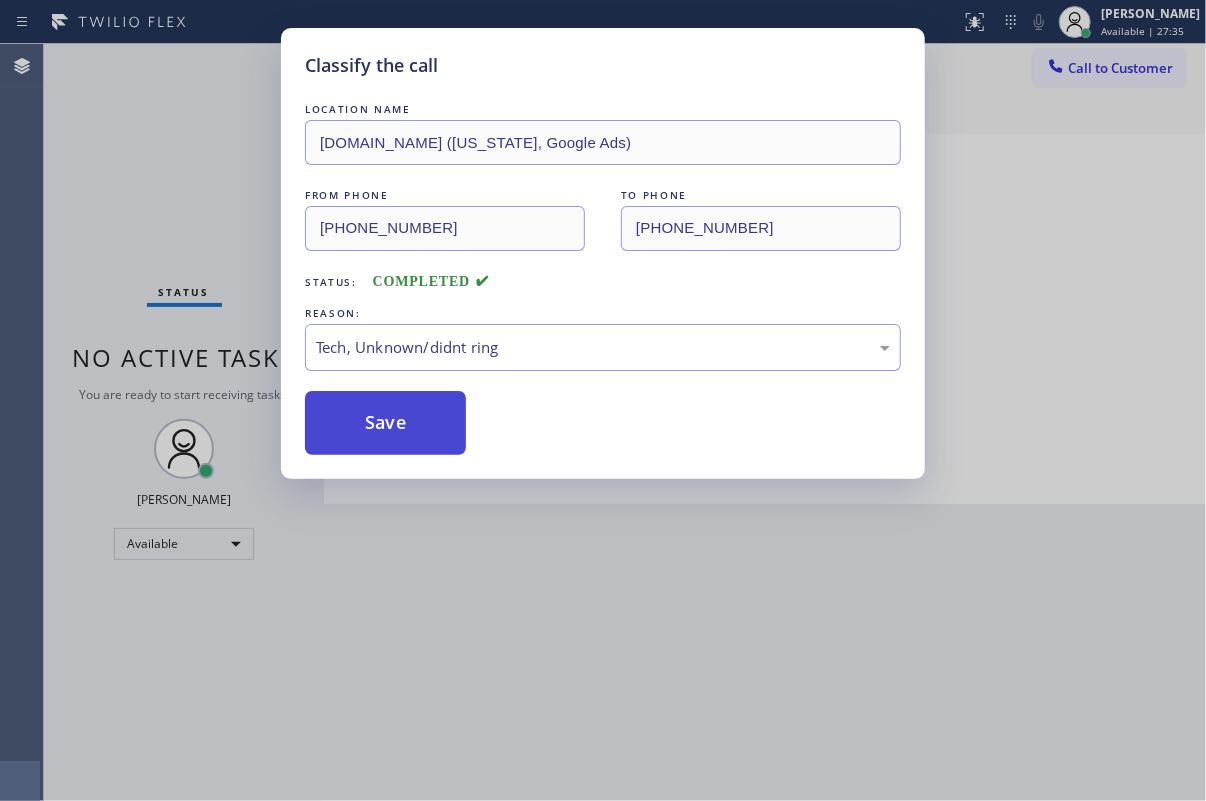 click on "Save" at bounding box center [385, 423] 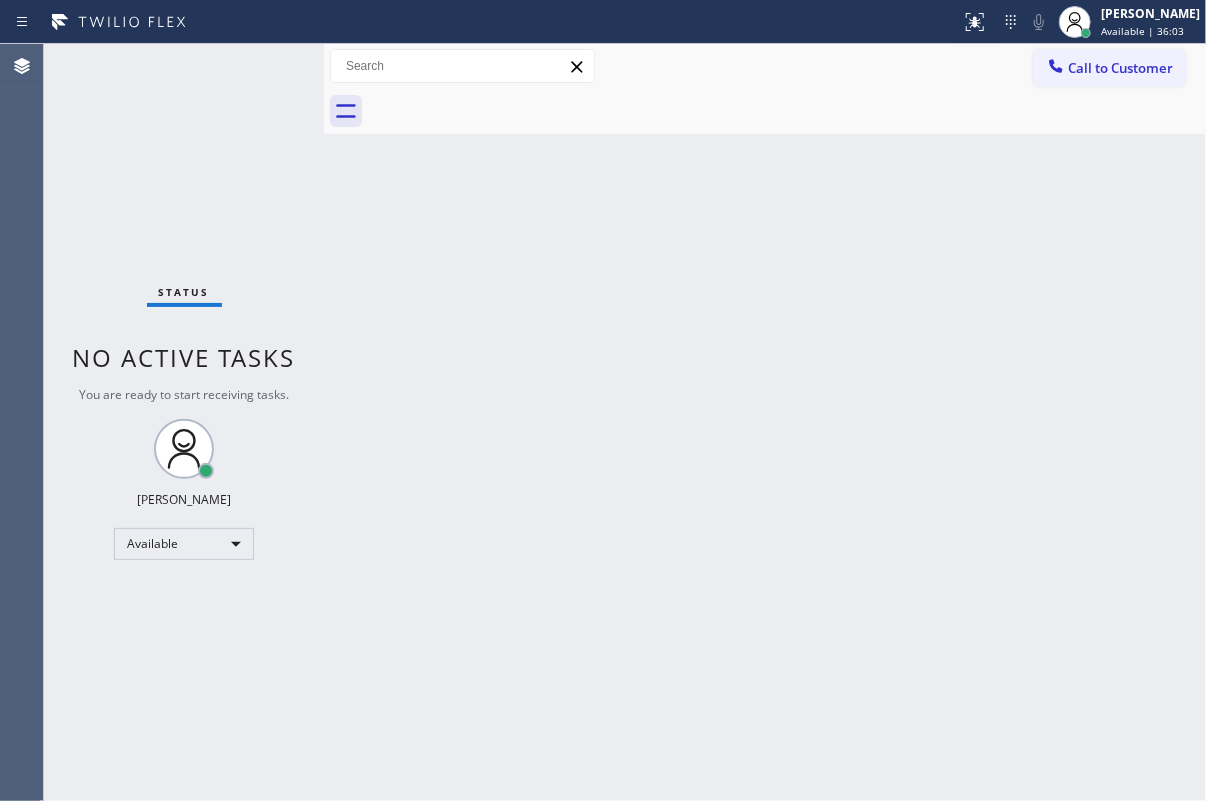 click on "Back to Dashboard Change Sender ID Customers Technicians Select a contact Outbound call Technician Search Technician Your caller id phone number Your caller id phone number Call Technician info Name   Phone none Address none Change Sender ID HVAC [PHONE_NUMBER] 5 Star Appliance [PHONE_NUMBER] Appliance Repair [PHONE_NUMBER] Plumbing [PHONE_NUMBER] Air Duct Cleaning [PHONE_NUMBER]  Electricians [PHONE_NUMBER] Cancel Change Check personal SMS Reset Change No tabs Call to Customer Outbound call Location Search location Your caller id phone number Customer number Call Outbound call Technician Search Technician Your caller id phone number Your caller id phone number Call" at bounding box center (765, 422) 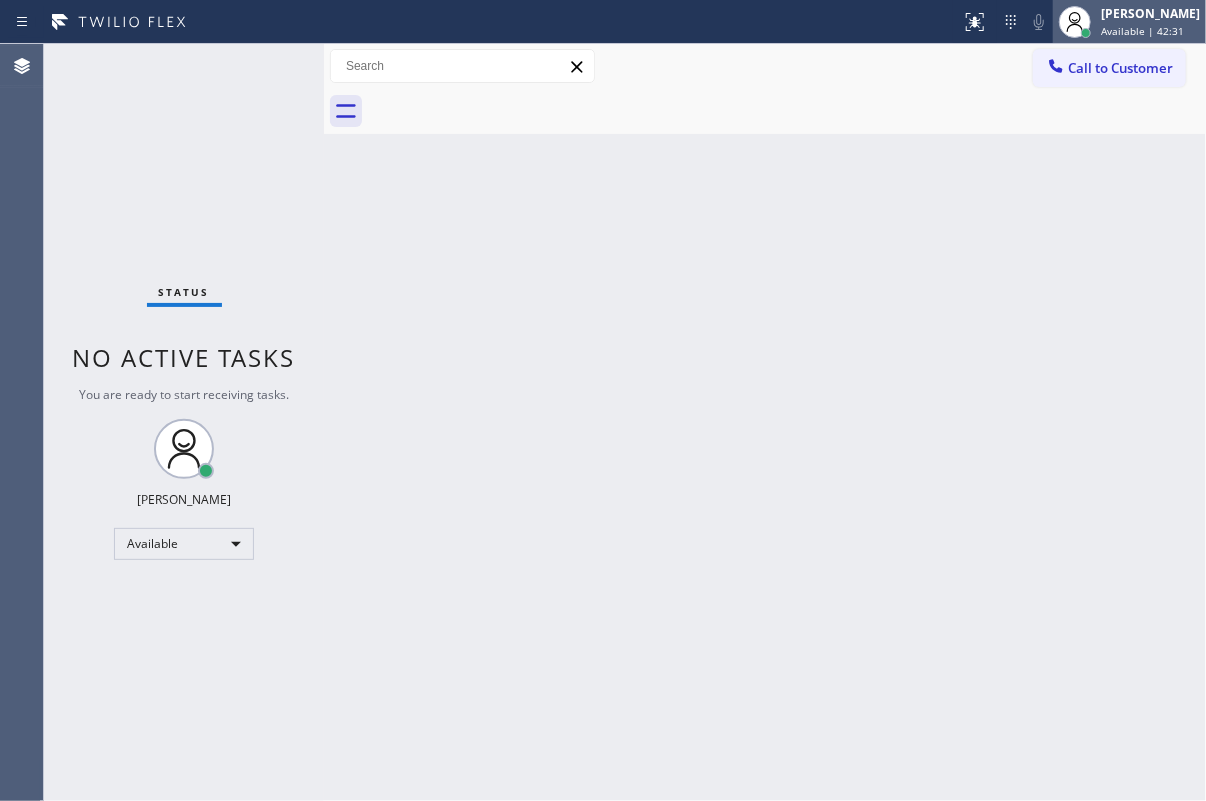 click on "Available | 42:31" at bounding box center (1142, 31) 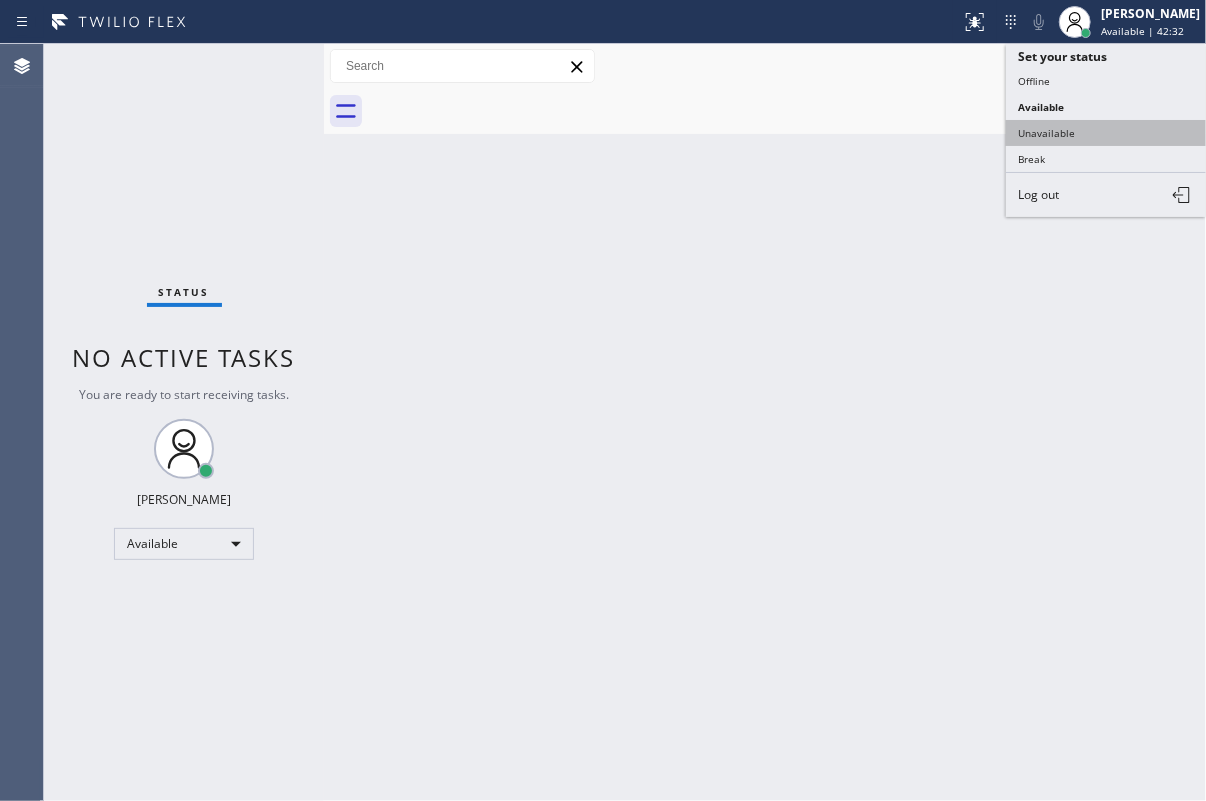 click on "Unavailable" at bounding box center (1106, 133) 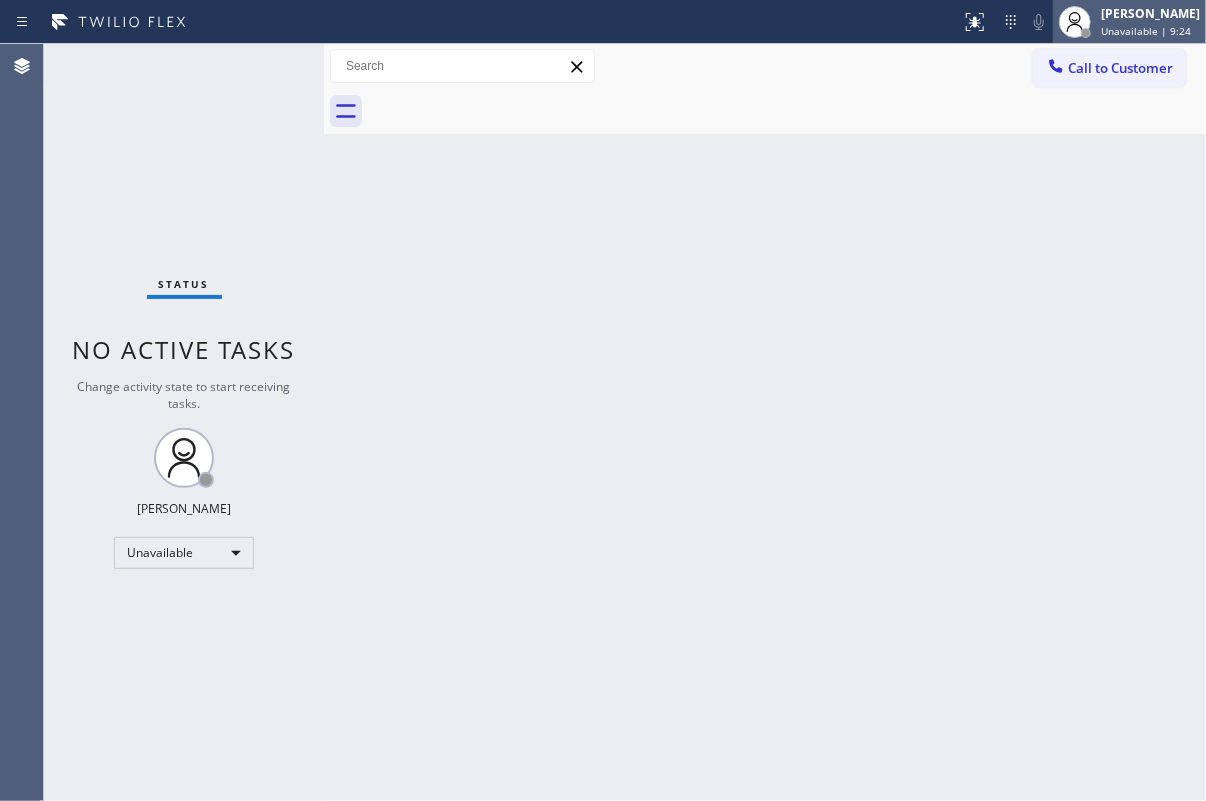 click on "[PERSON_NAME] Unavailable | 9:24" at bounding box center (1129, 22) 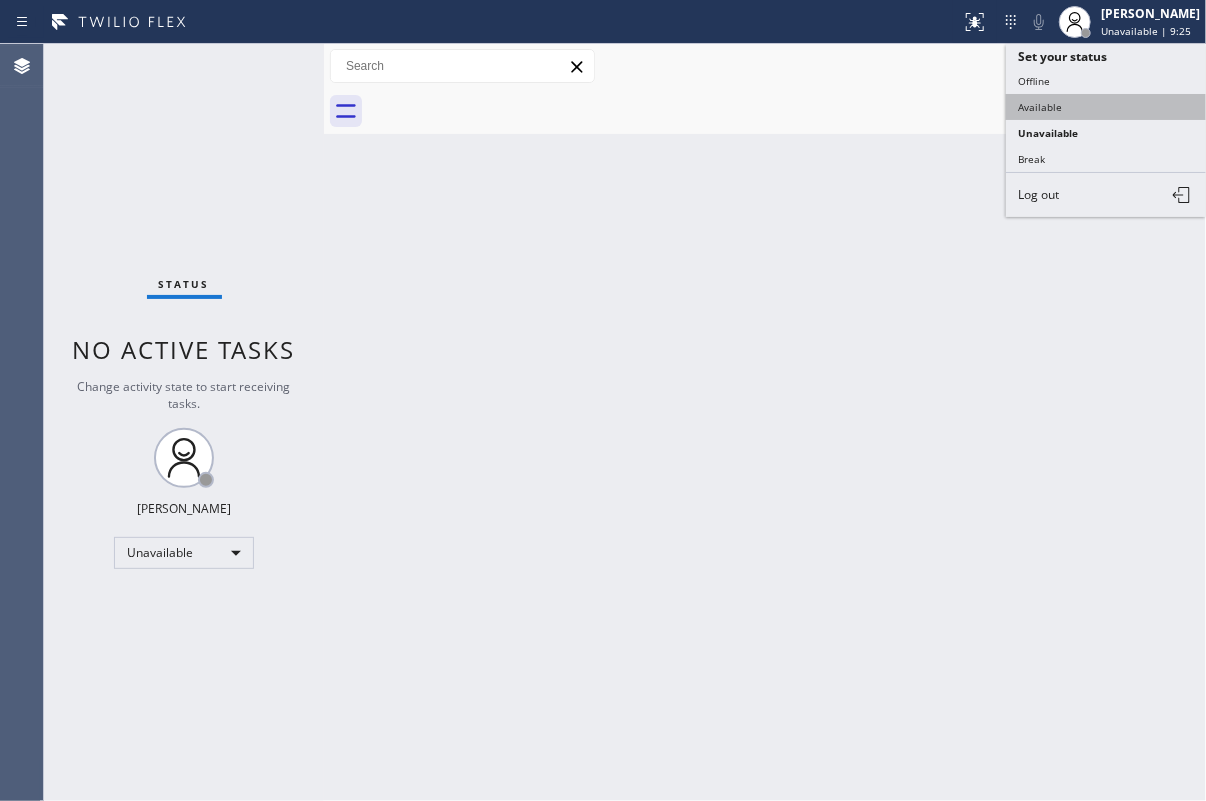 click on "Available" at bounding box center (1106, 107) 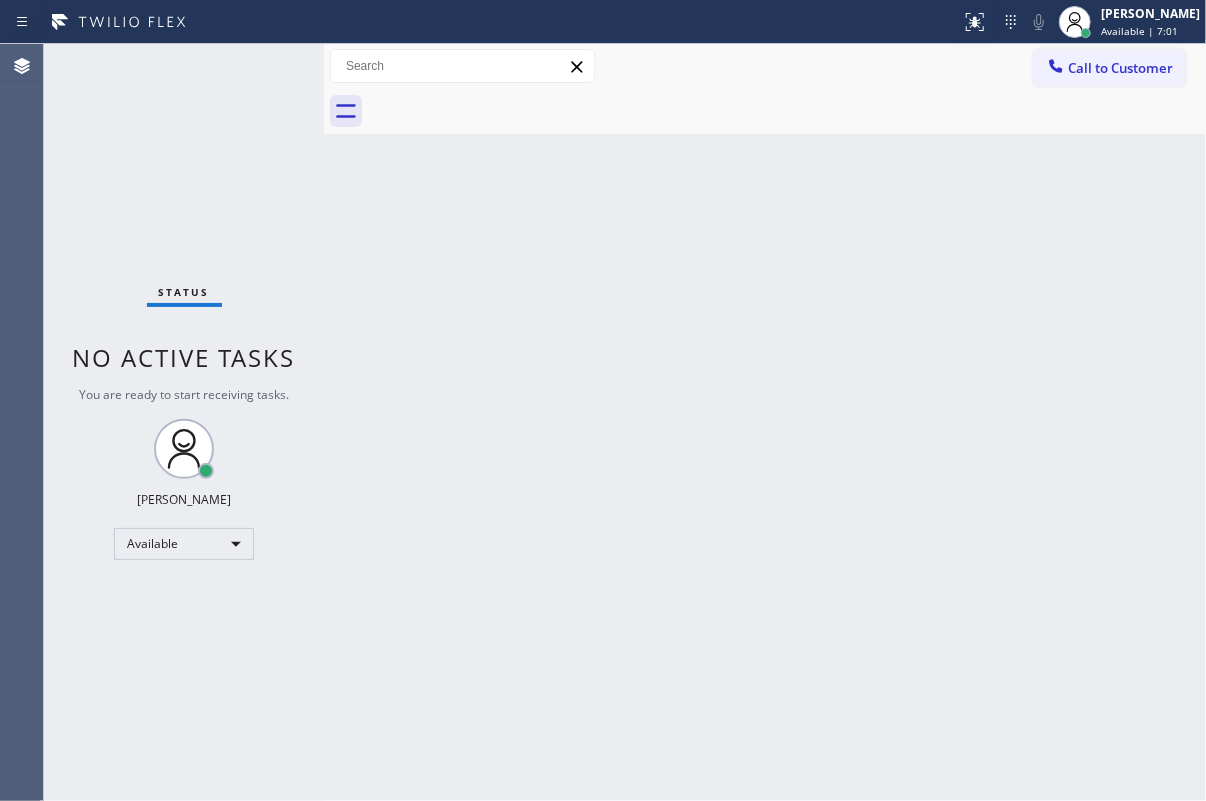 click on "Back to Dashboard Change Sender ID Customers Technicians Select a contact Outbound call Technician Search Technician Your caller id phone number Your caller id phone number Call Technician info Name   Phone none Address none Change Sender ID HVAC [PHONE_NUMBER] 5 Star Appliance [PHONE_NUMBER] Appliance Repair [PHONE_NUMBER] Plumbing [PHONE_NUMBER] Air Duct Cleaning [PHONE_NUMBER]  Electricians [PHONE_NUMBER] Cancel Change Check personal SMS Reset Change No tabs Call to Customer Outbound call Location Search location Your caller id phone number Customer number Call Outbound call Technician Search Technician Your caller id phone number Your caller id phone number Call" at bounding box center (765, 422) 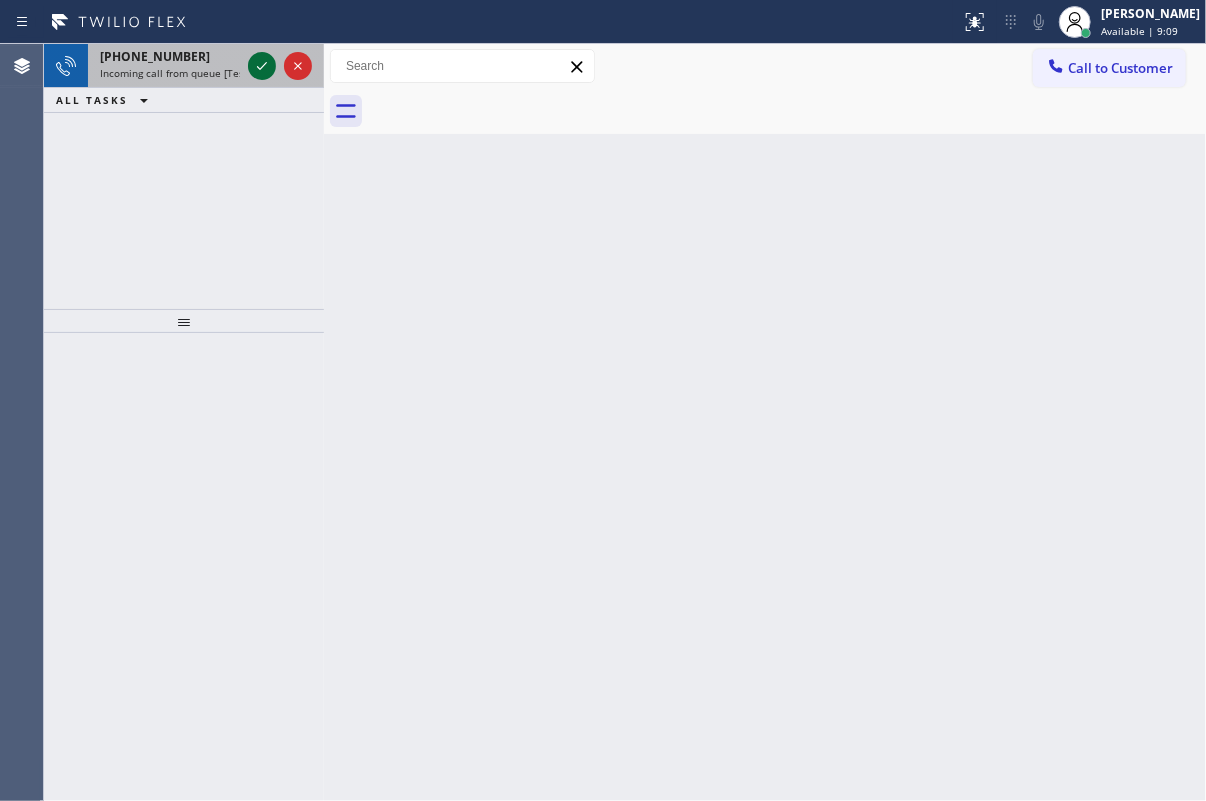 click 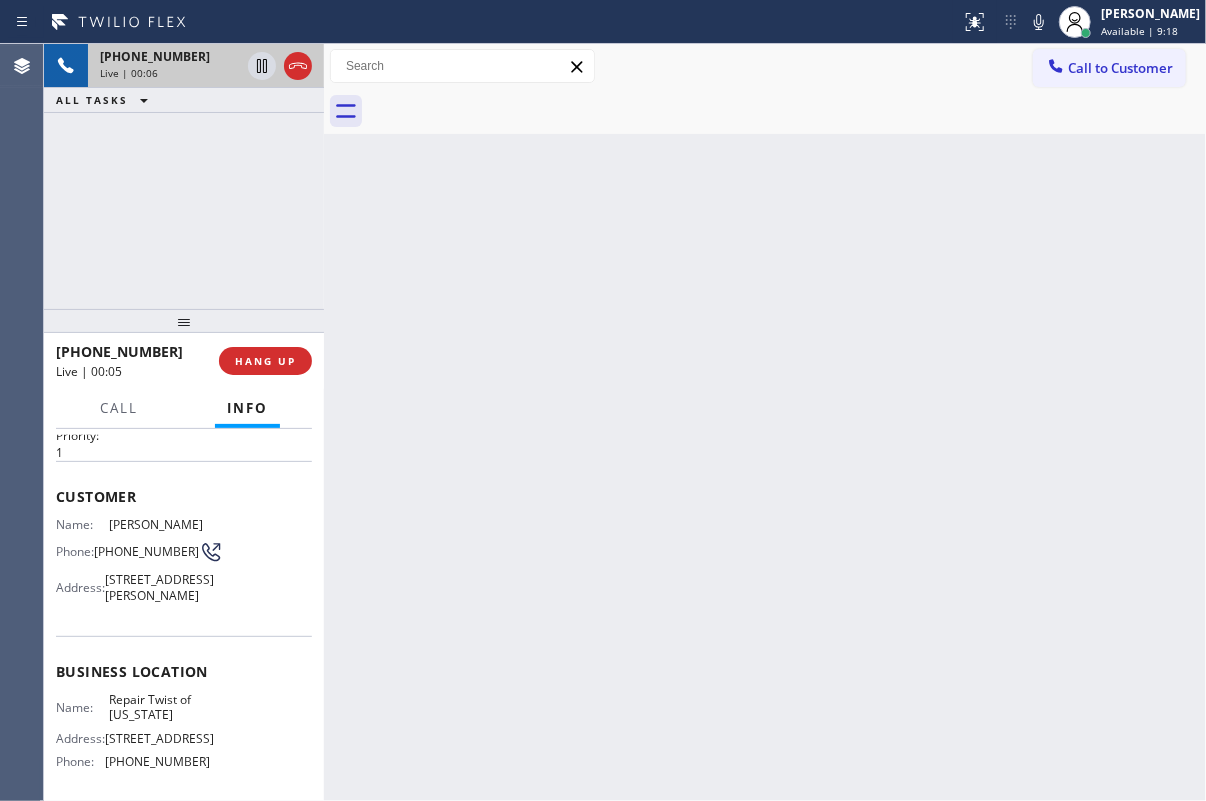 scroll, scrollTop: 90, scrollLeft: 0, axis: vertical 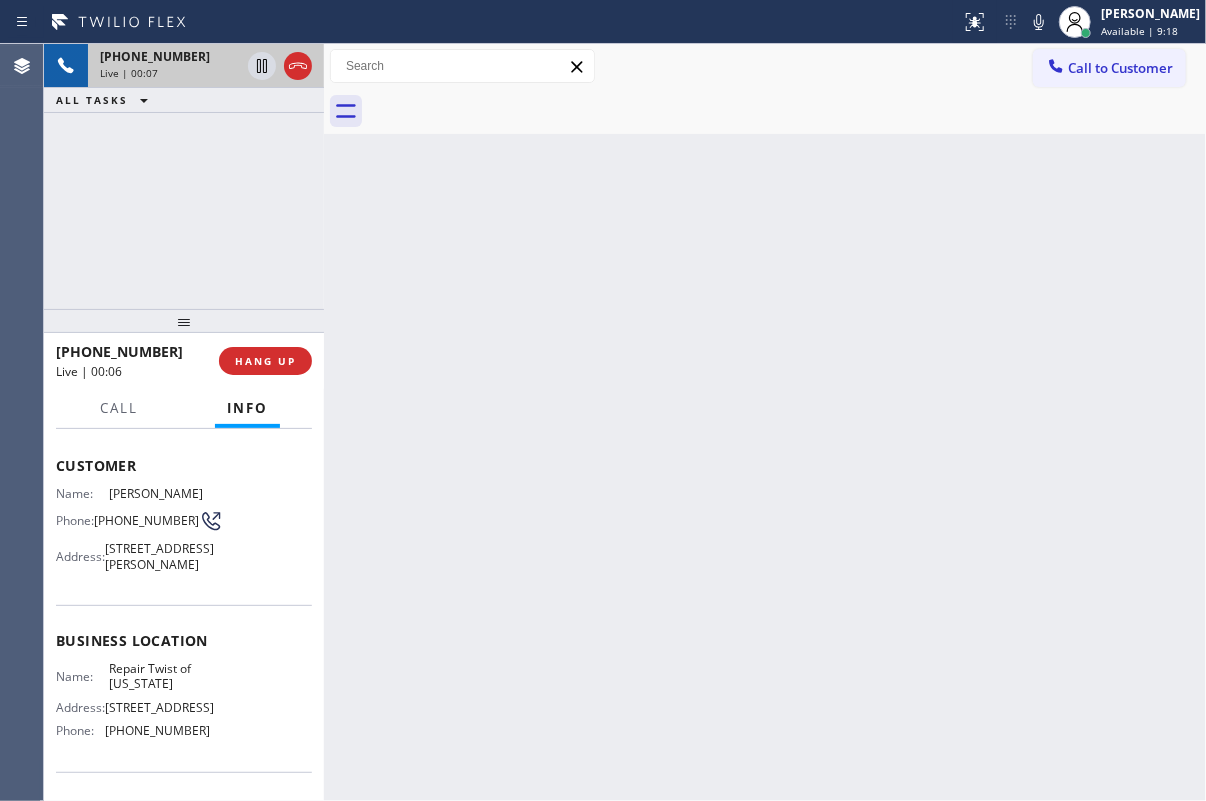 click on "Repair Twist of [US_STATE]" at bounding box center [159, 676] 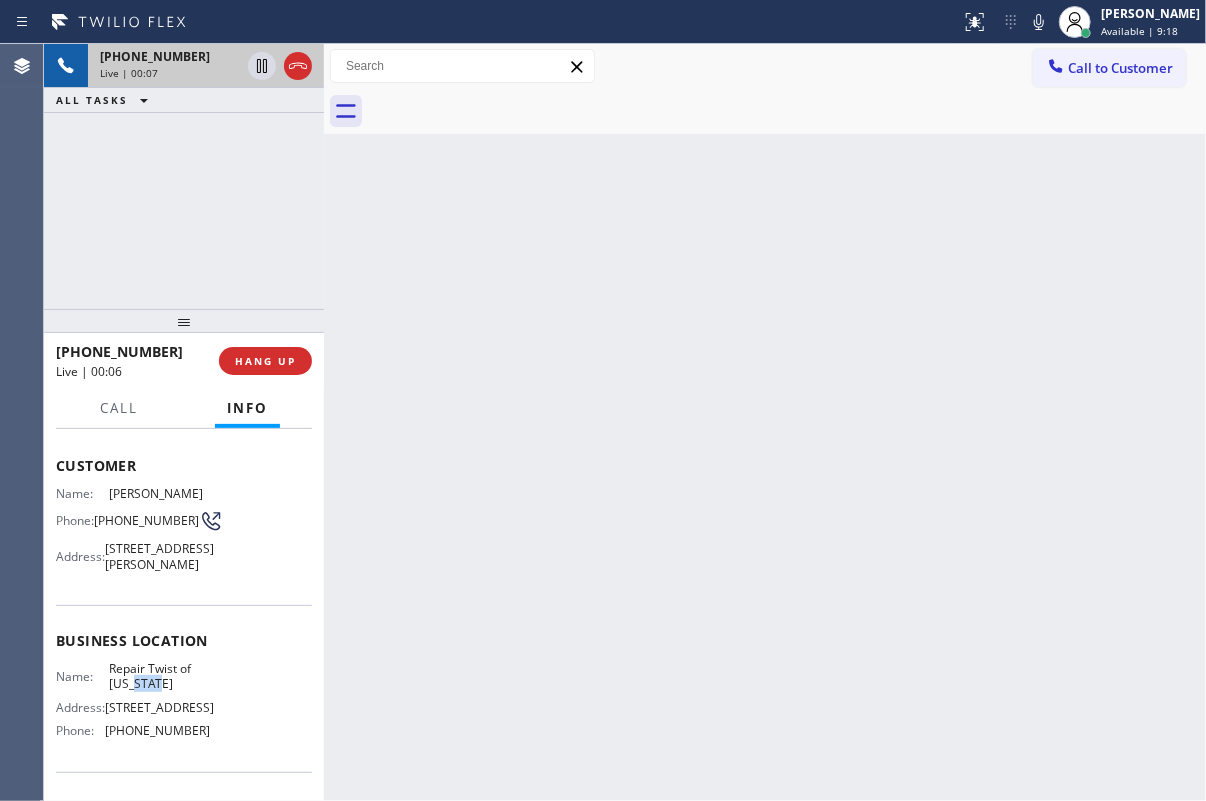 click on "Repair Twist of [US_STATE]" at bounding box center (159, 676) 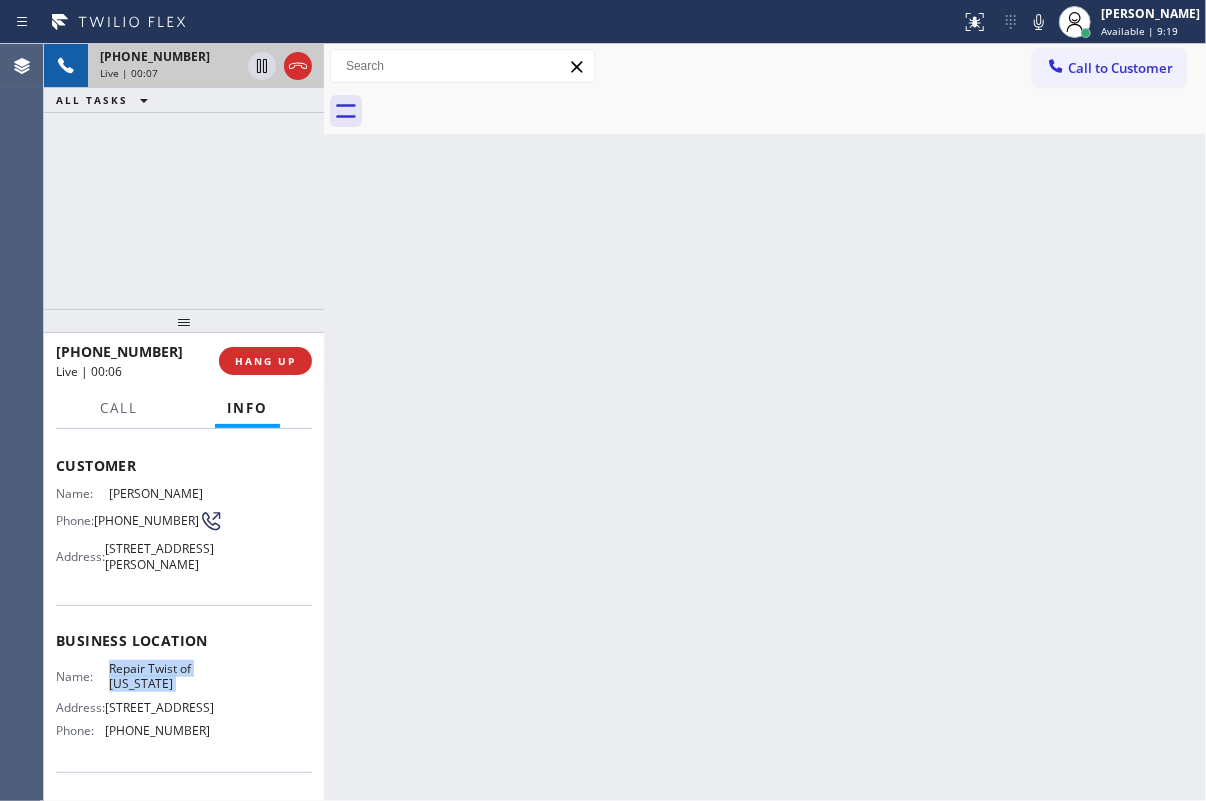 click on "Repair Twist of [US_STATE]" at bounding box center [159, 676] 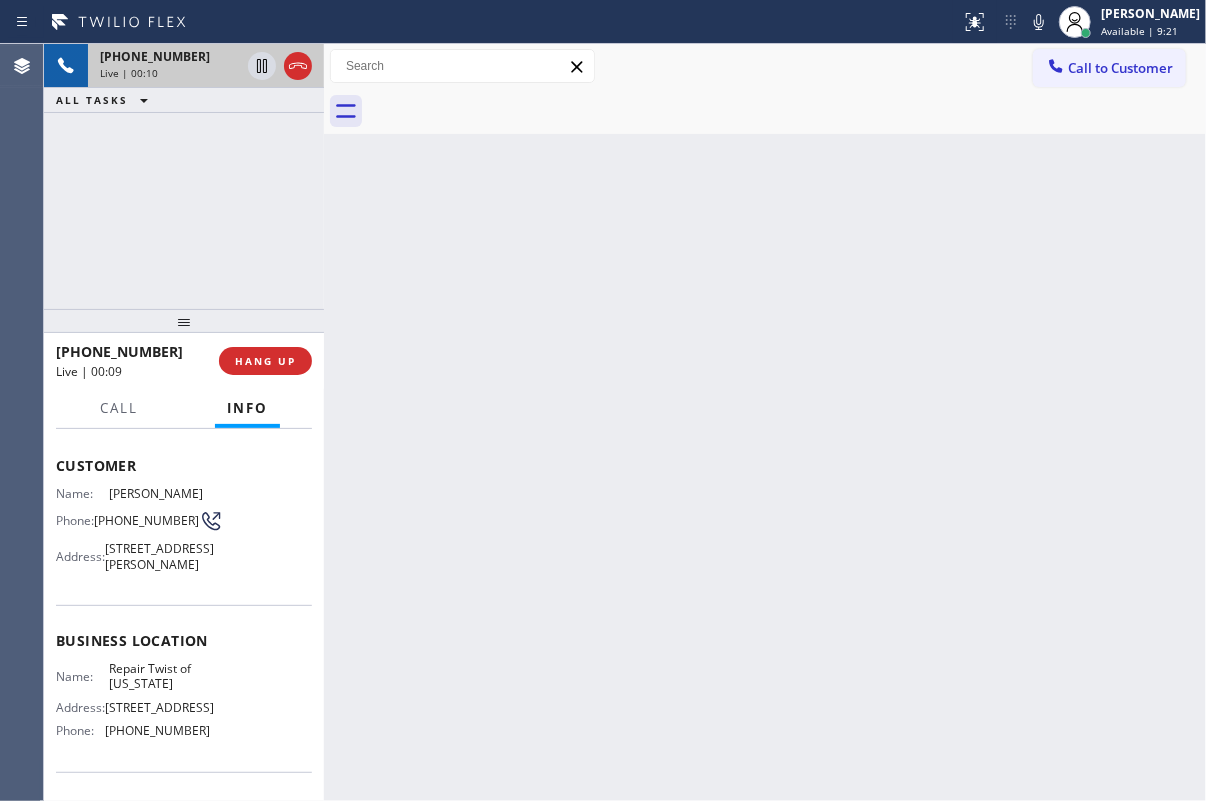 click on "[PHONE_NUMBER]" at bounding box center [157, 730] 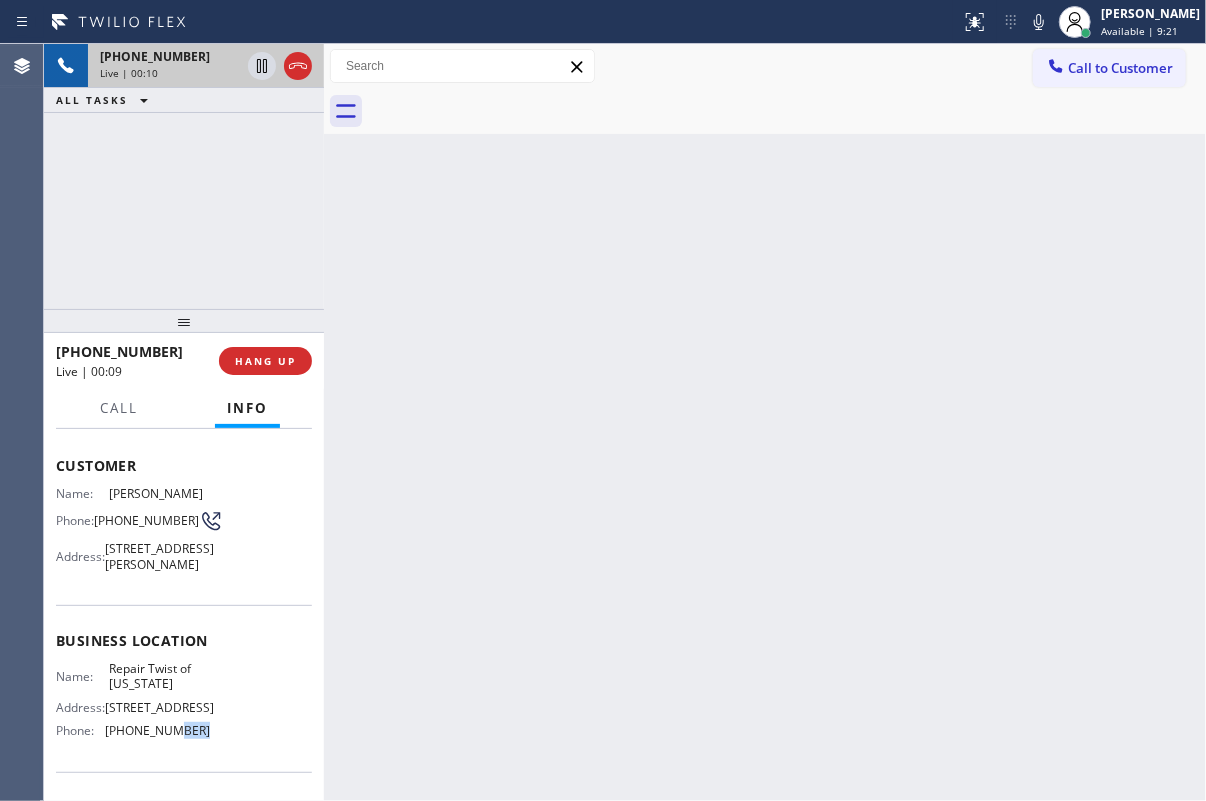 click on "[PHONE_NUMBER]" at bounding box center [157, 730] 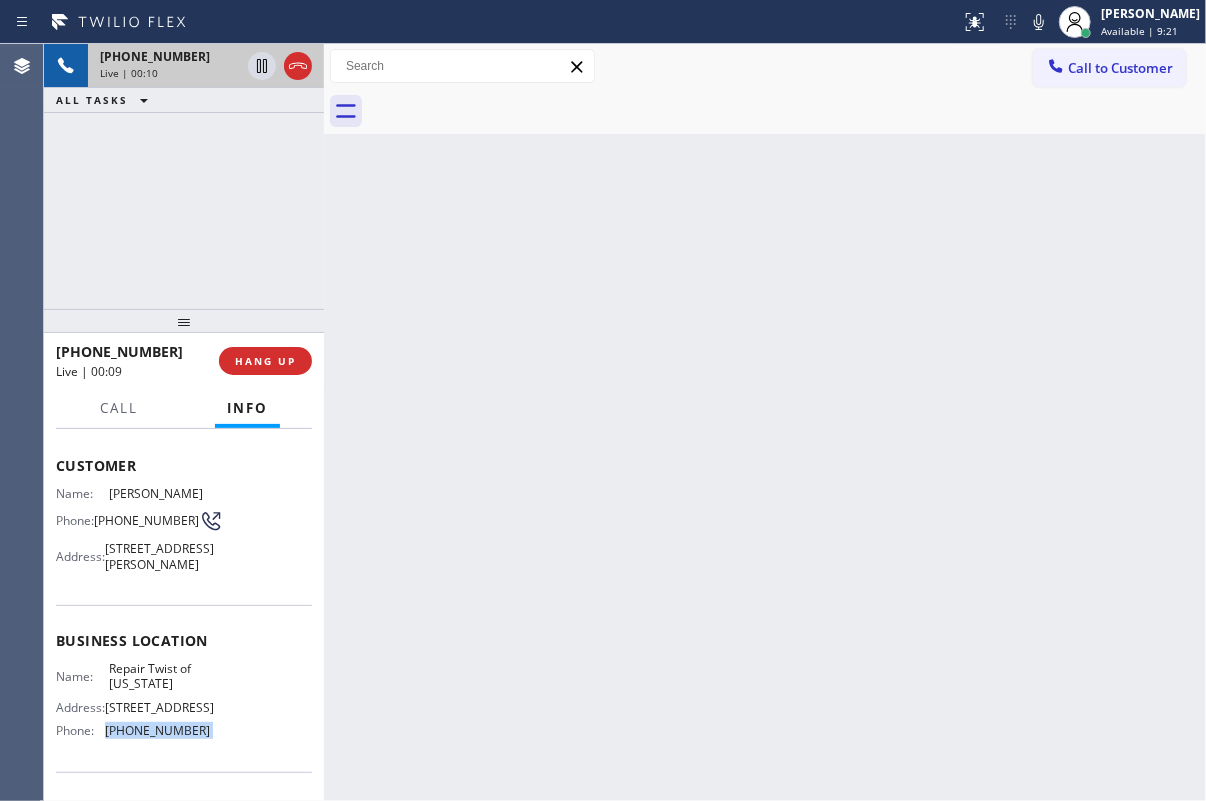 click on "[PHONE_NUMBER]" at bounding box center [157, 730] 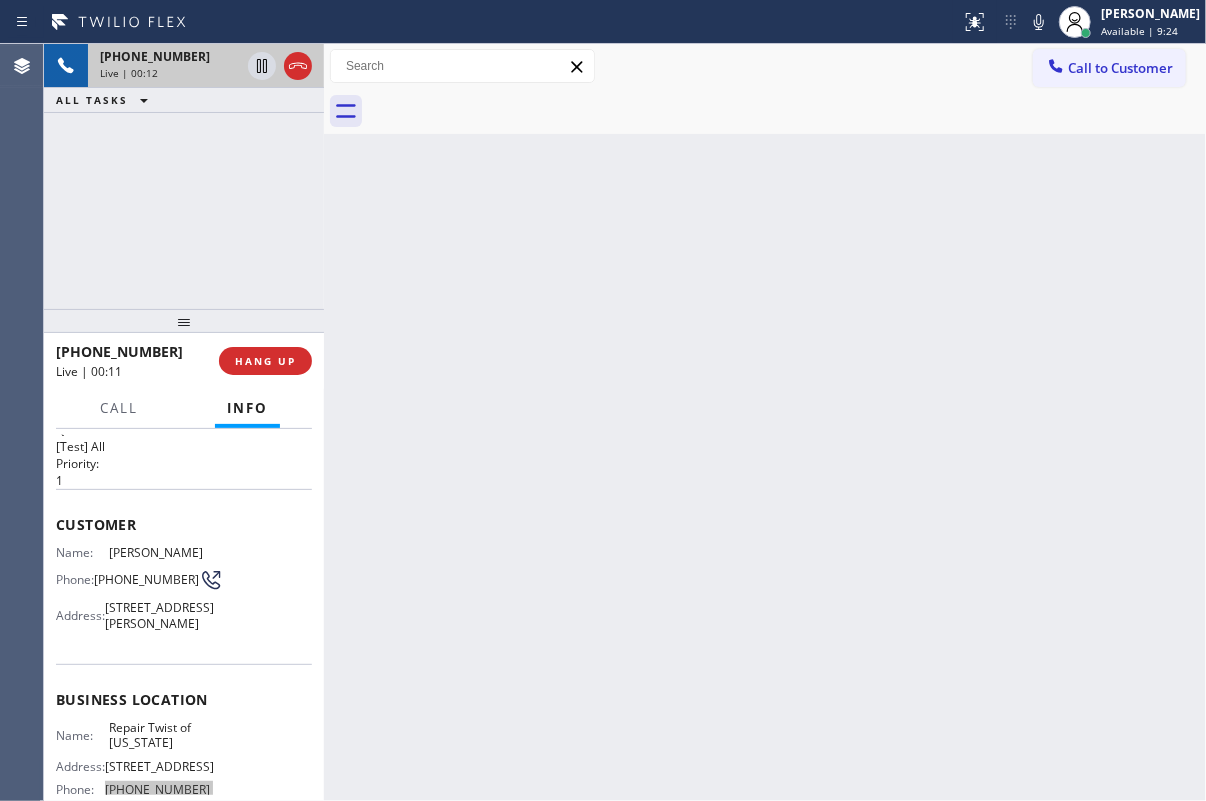 scroll, scrollTop: 0, scrollLeft: 0, axis: both 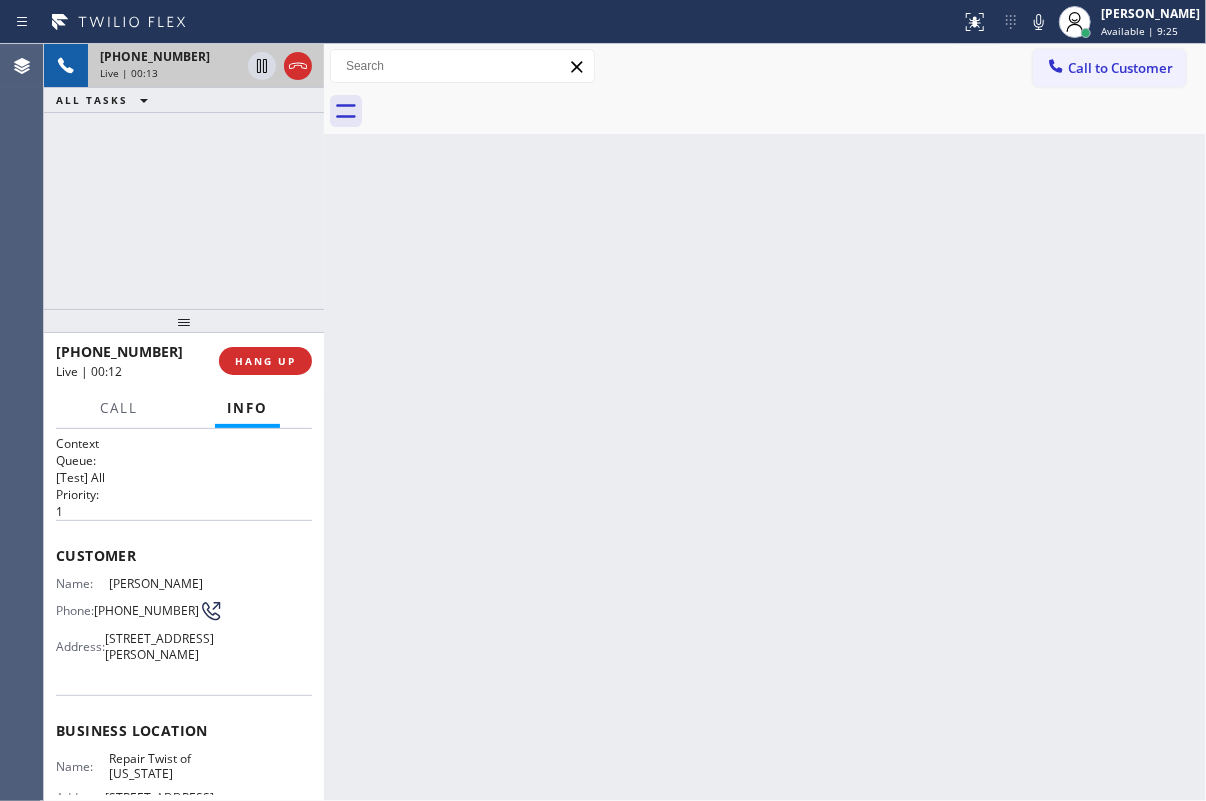click on "[PHONE_NUMBER]" at bounding box center [146, 610] 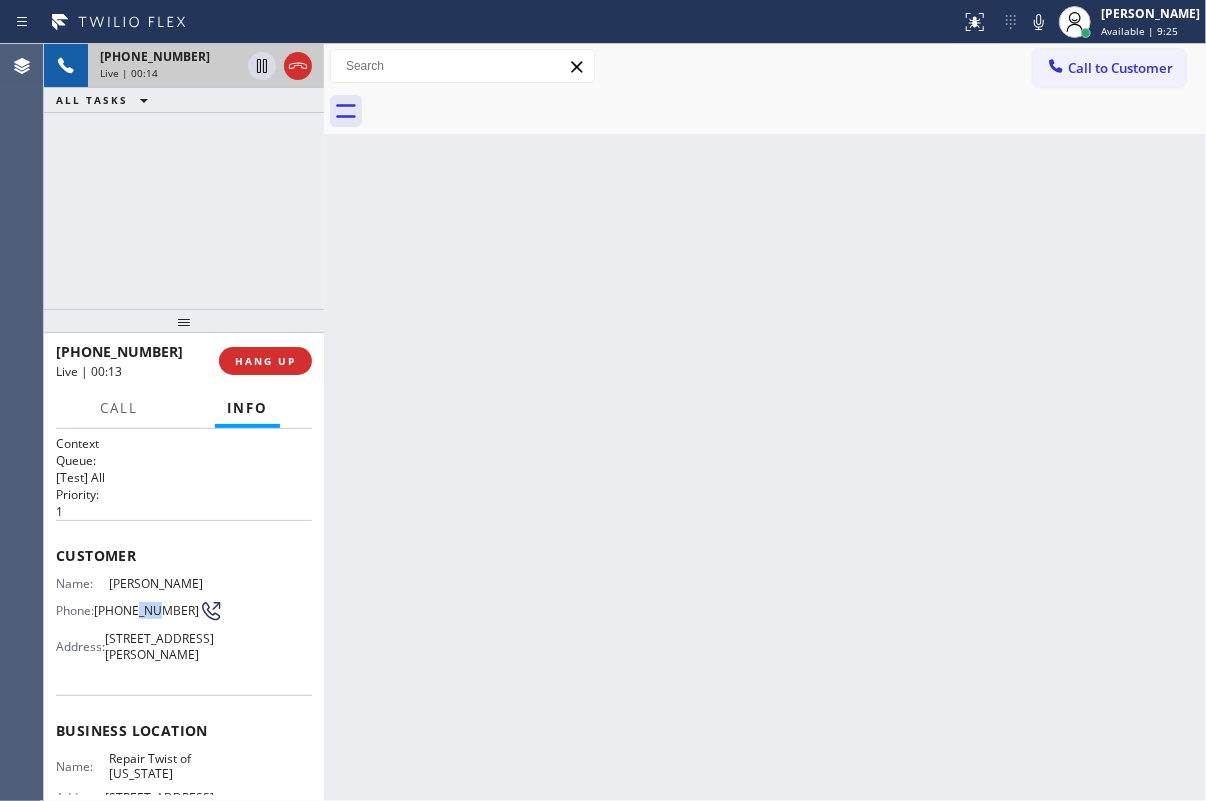 click on "[PHONE_NUMBER]" at bounding box center (146, 610) 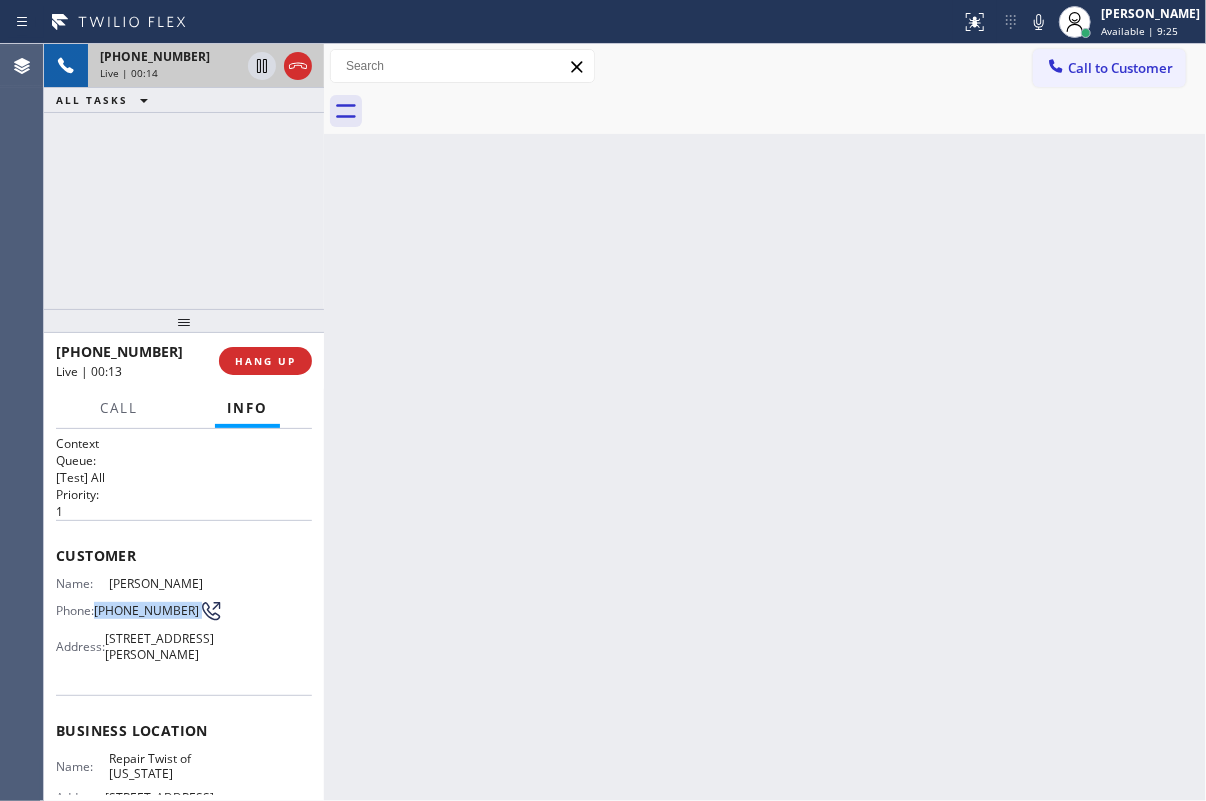 click on "[PHONE_NUMBER]" at bounding box center [146, 610] 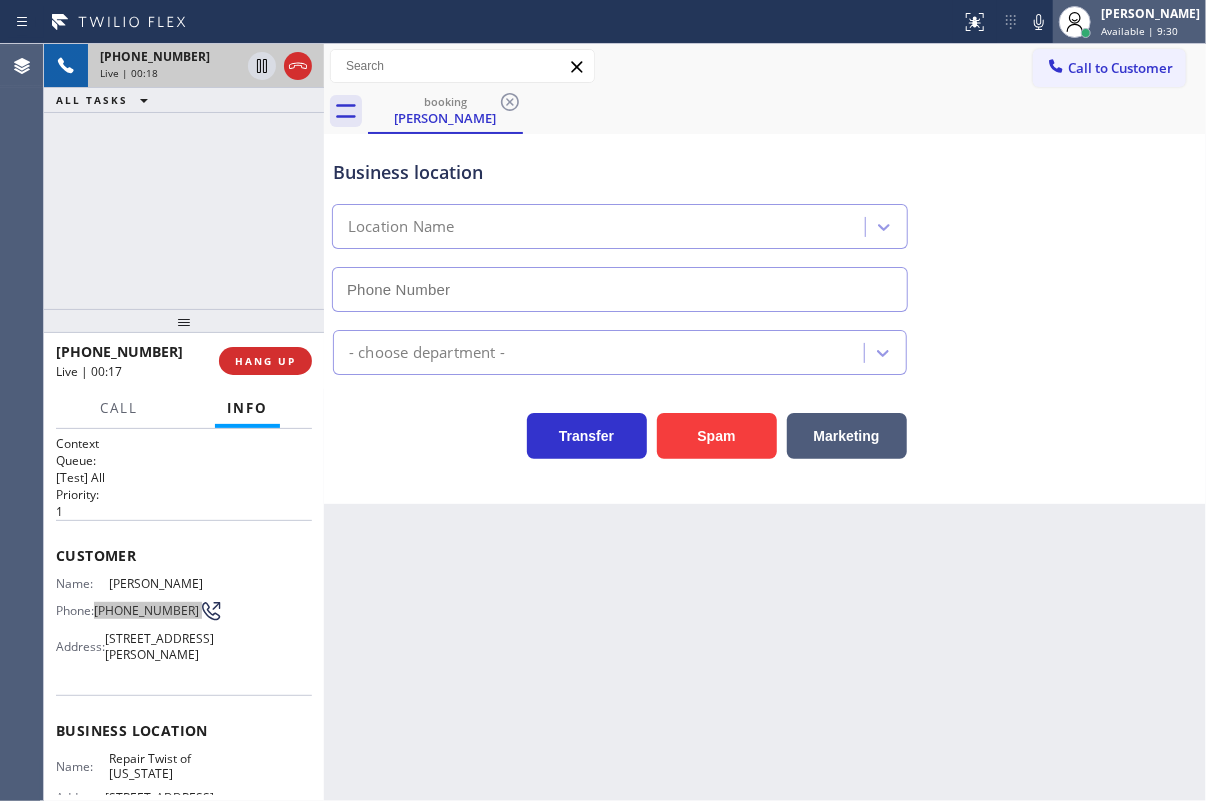 type on "[PHONE_NUMBER]" 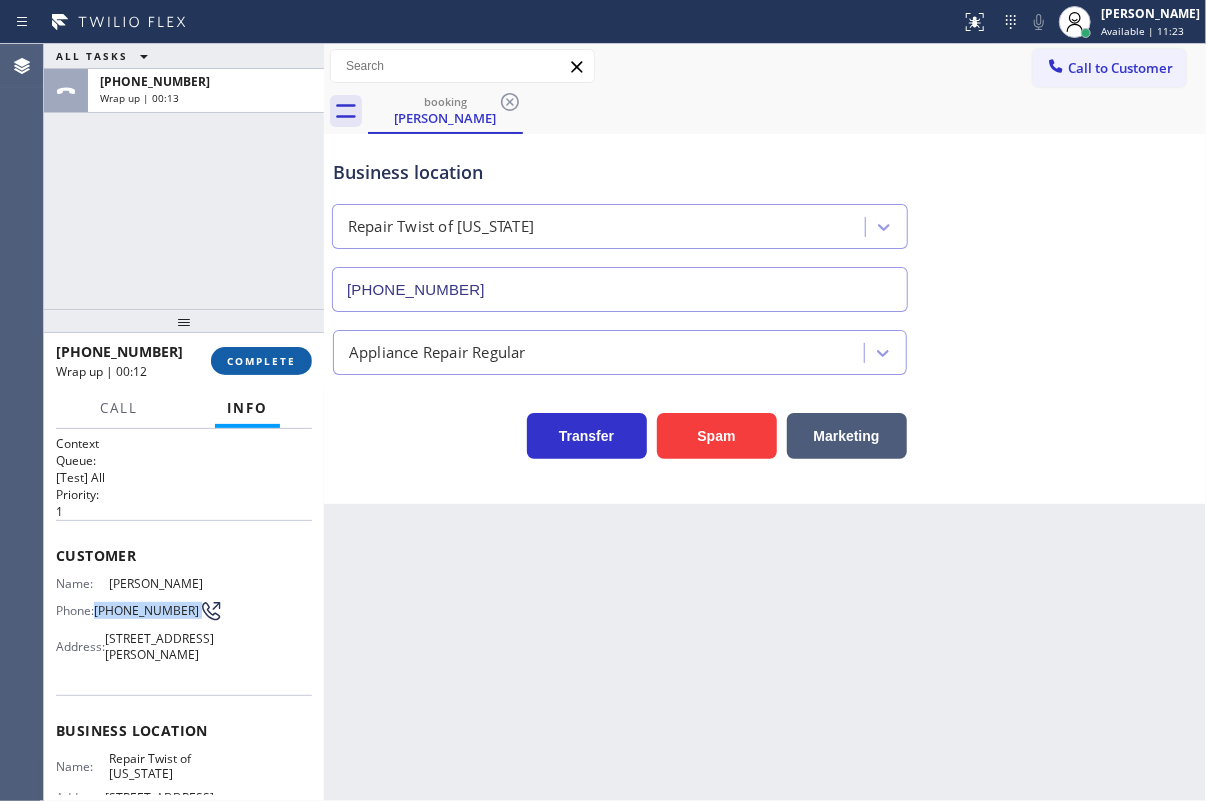 click on "COMPLETE" at bounding box center [261, 361] 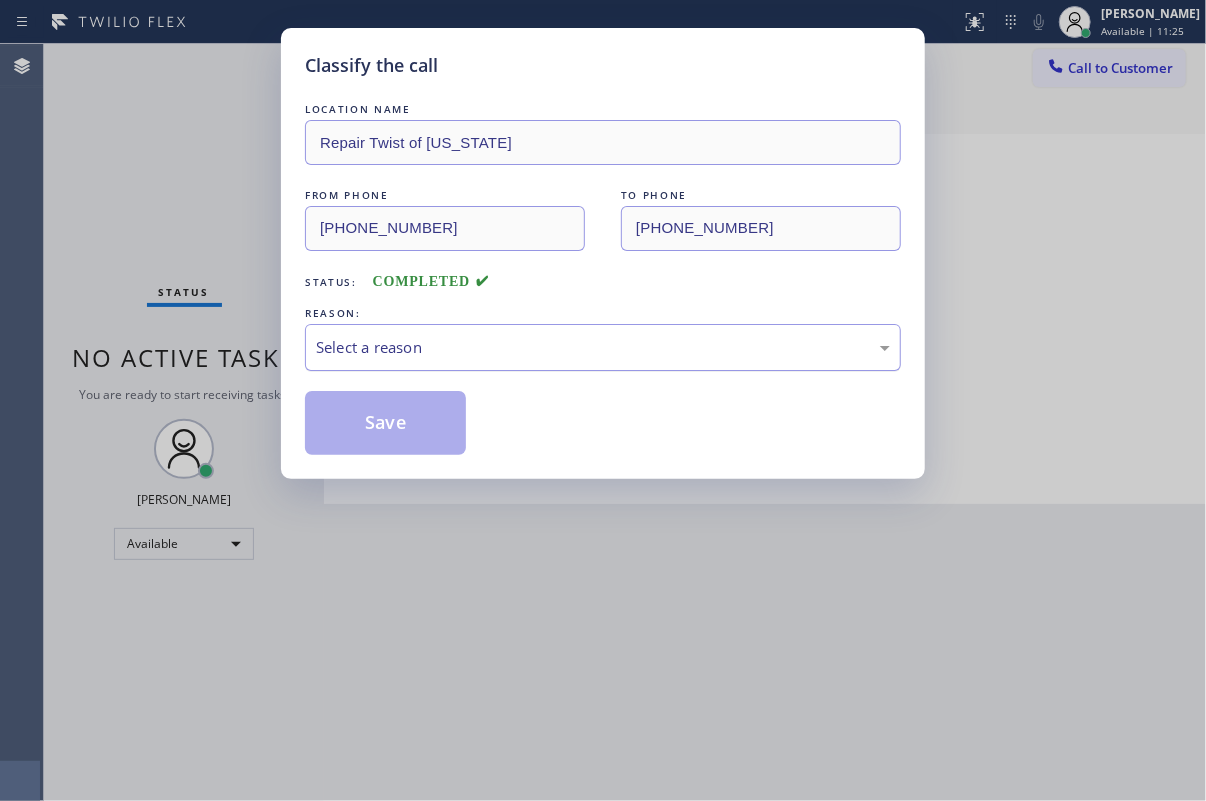 click on "Select a reason" at bounding box center [603, 347] 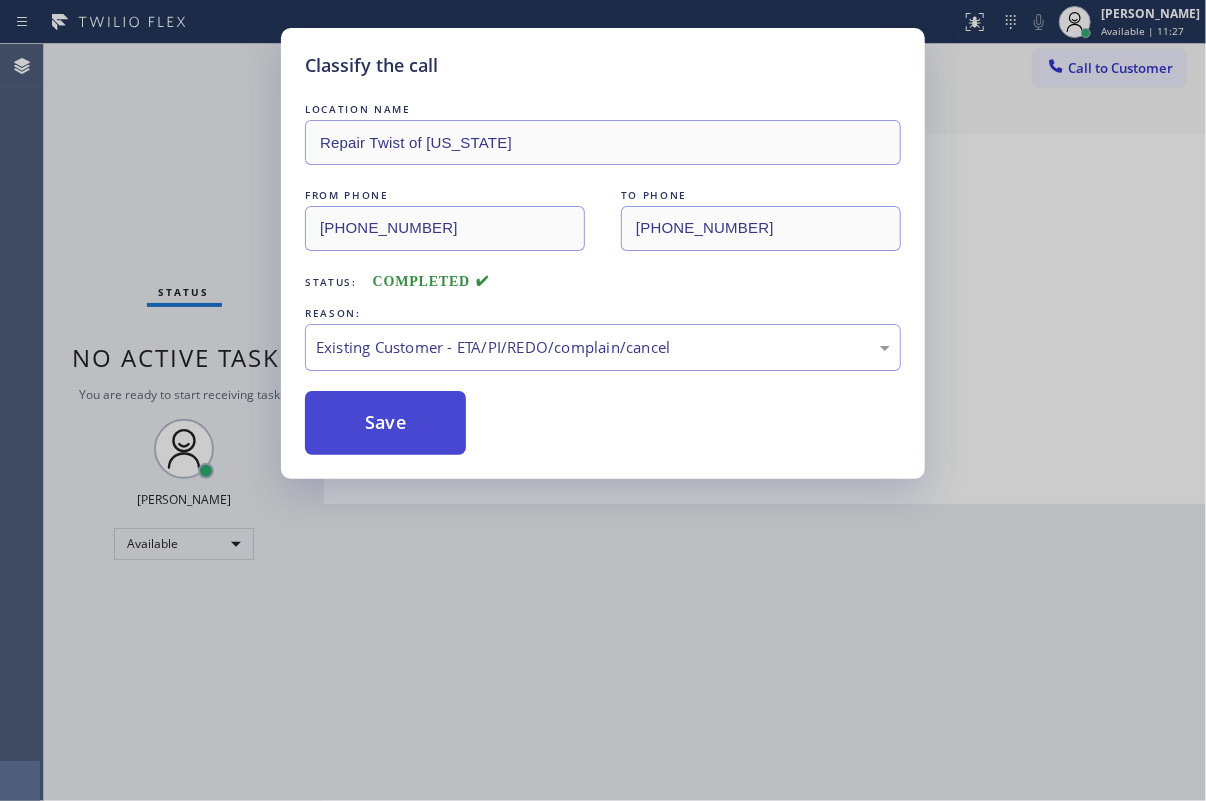 drag, startPoint x: 380, startPoint y: 426, endPoint x: 726, endPoint y: 489, distance: 351.68878 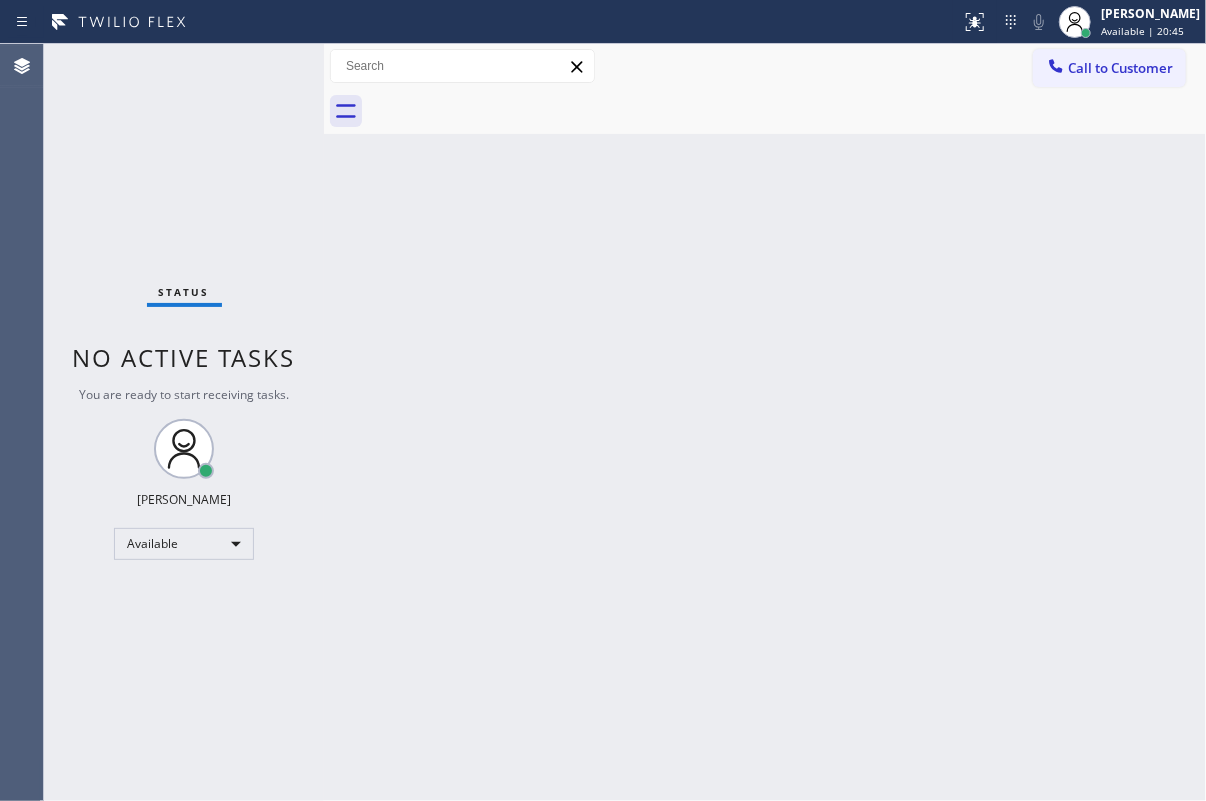 click on "Back to Dashboard Change Sender ID Customers Technicians Select a contact Outbound call Technician Search Technician Your caller id phone number Your caller id phone number Call Technician info Name   Phone none Address none Change Sender ID HVAC [PHONE_NUMBER] 5 Star Appliance [PHONE_NUMBER] Appliance Repair [PHONE_NUMBER] Plumbing [PHONE_NUMBER] Air Duct Cleaning [PHONE_NUMBER]  Electricians [PHONE_NUMBER] Cancel Change Check personal SMS Reset Change No tabs Call to Customer Outbound call Location Search location Your caller id phone number Customer number Call Outbound call Technician Search Technician Your caller id phone number Your caller id phone number Call" at bounding box center (765, 422) 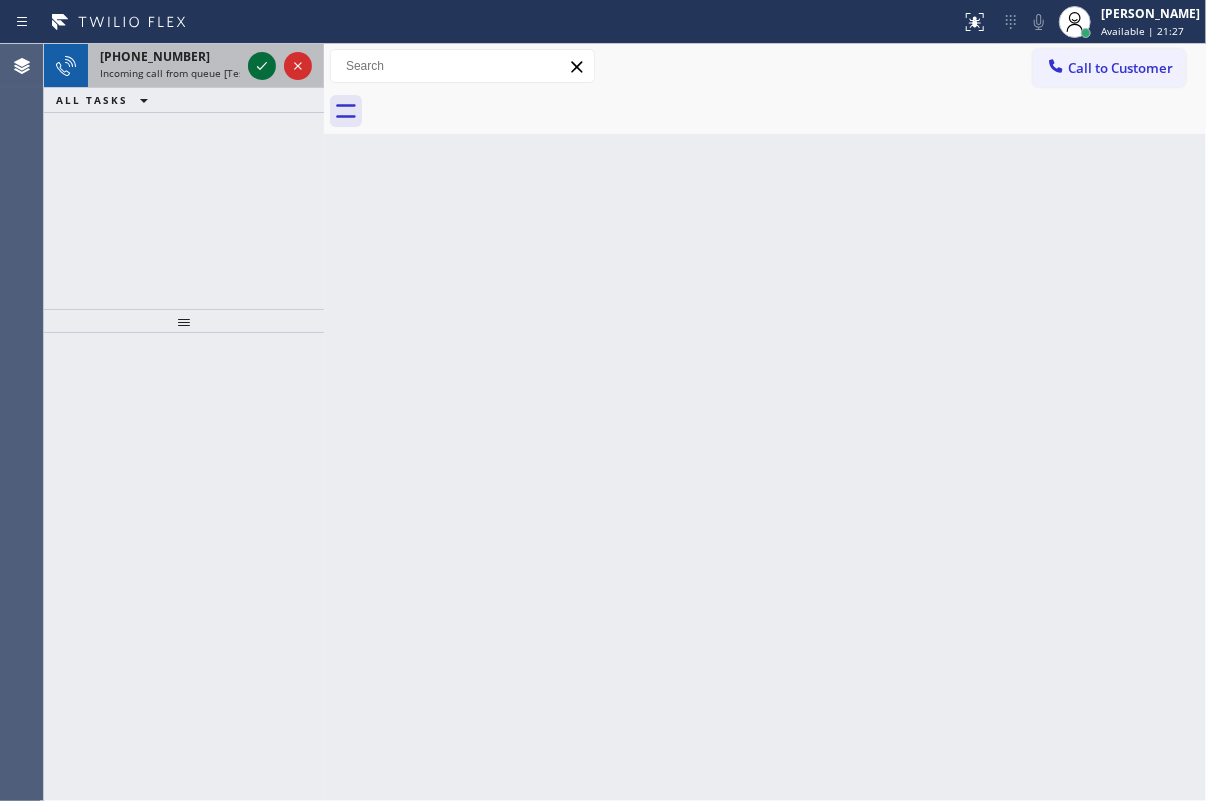 click 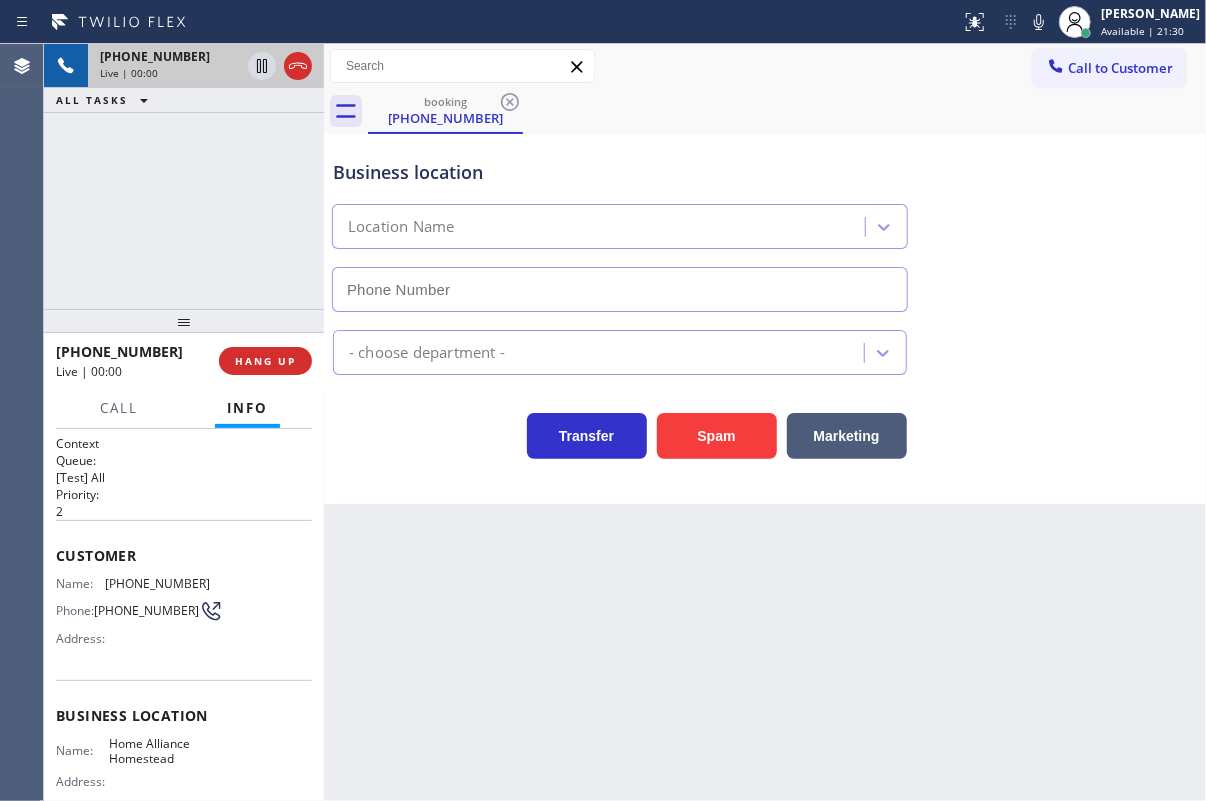 type on "[PHONE_NUMBER]" 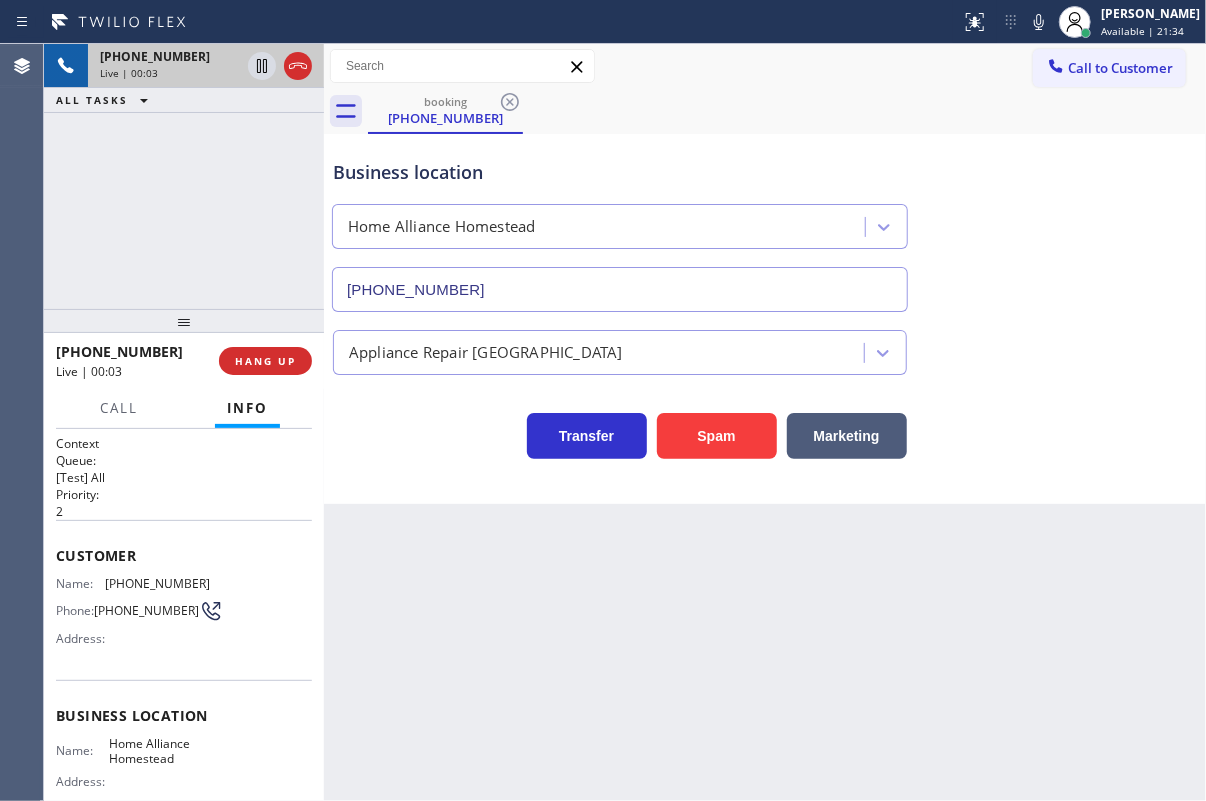 click on "Home Alliance Homestead" at bounding box center (159, 751) 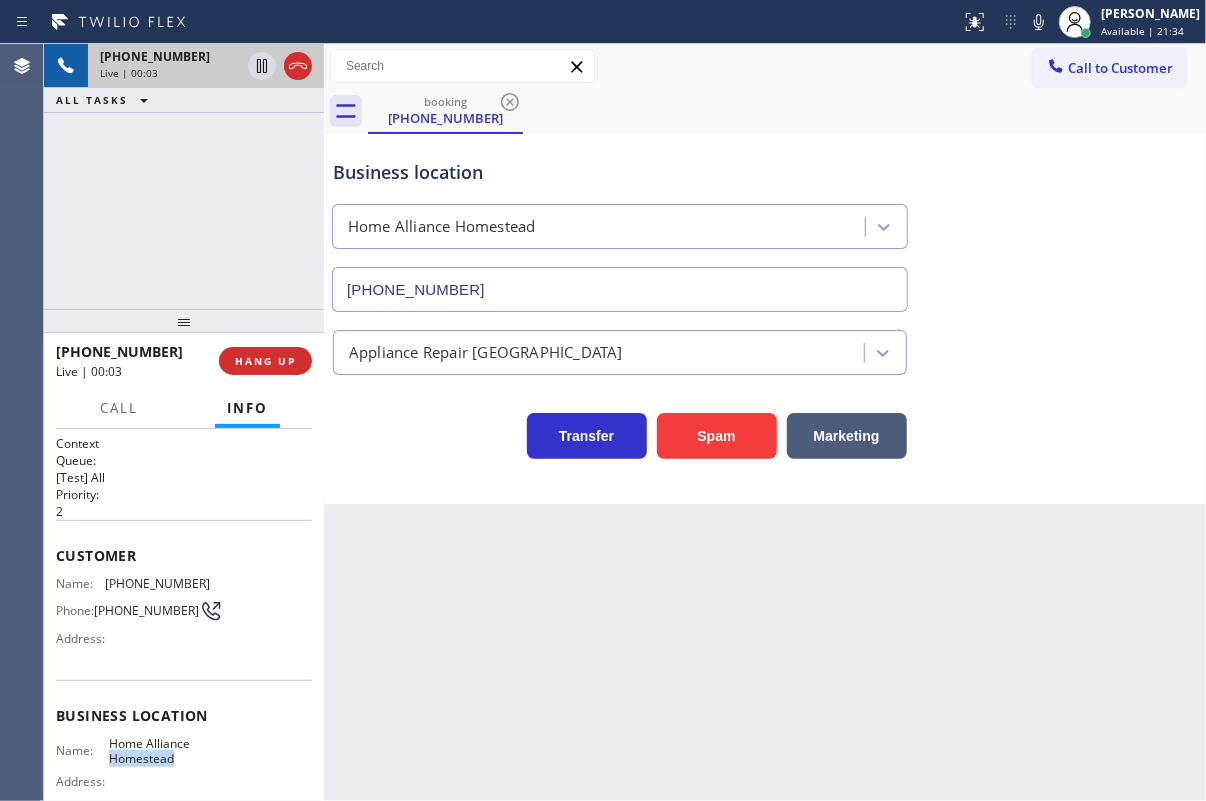 click on "Home Alliance Homestead" at bounding box center [159, 751] 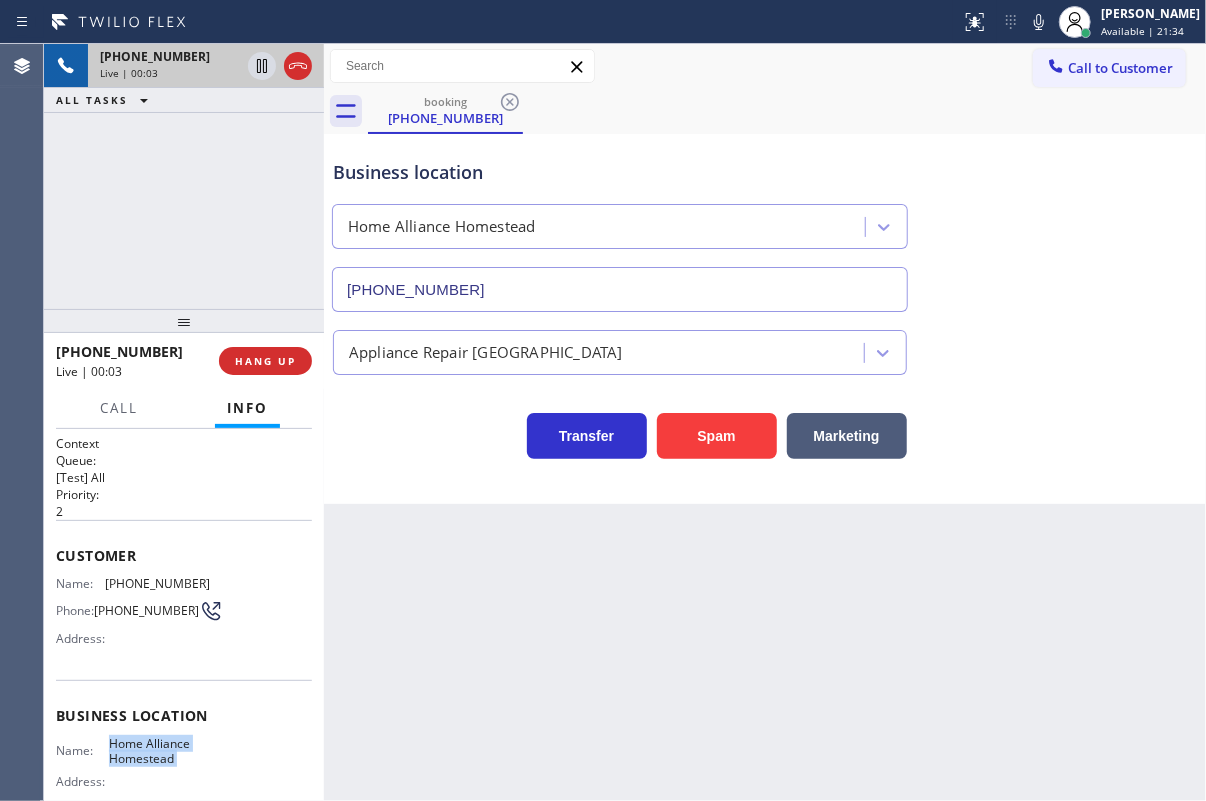 click on "Home Alliance Homestead" at bounding box center [159, 751] 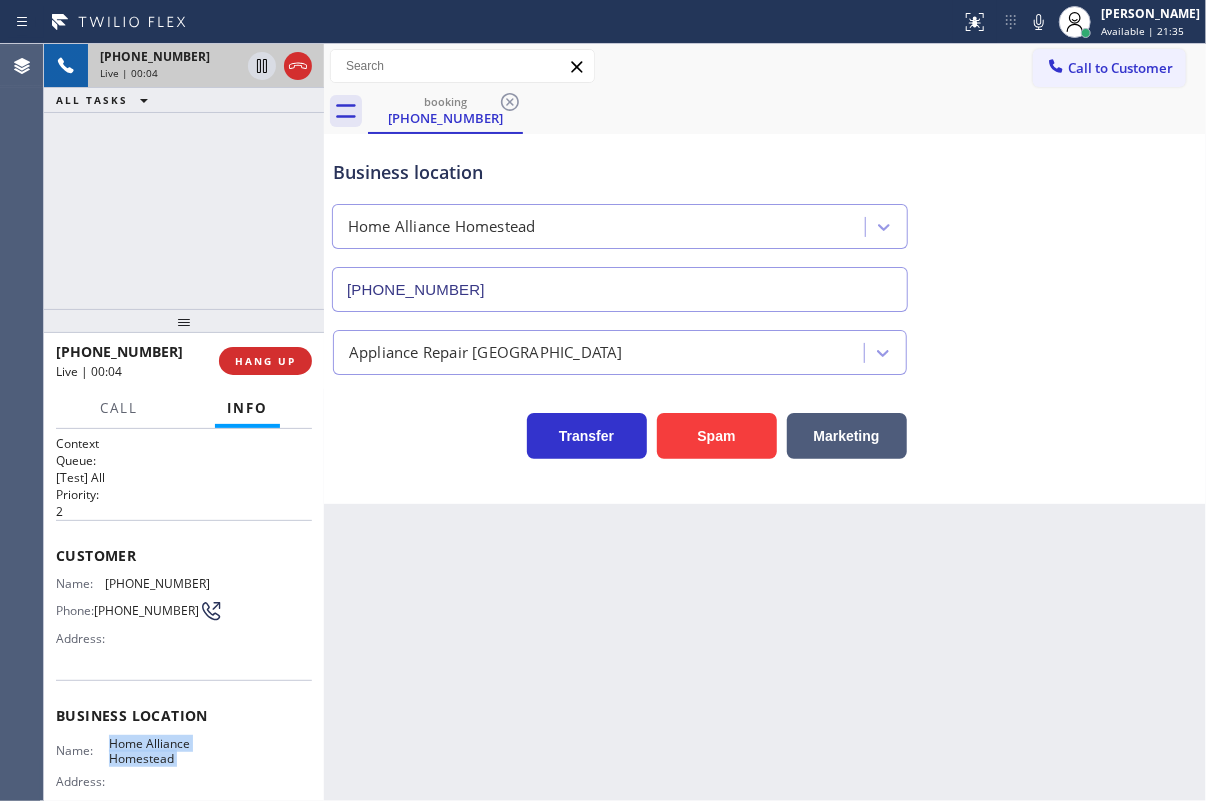 copy on "Home Alliance Homestead" 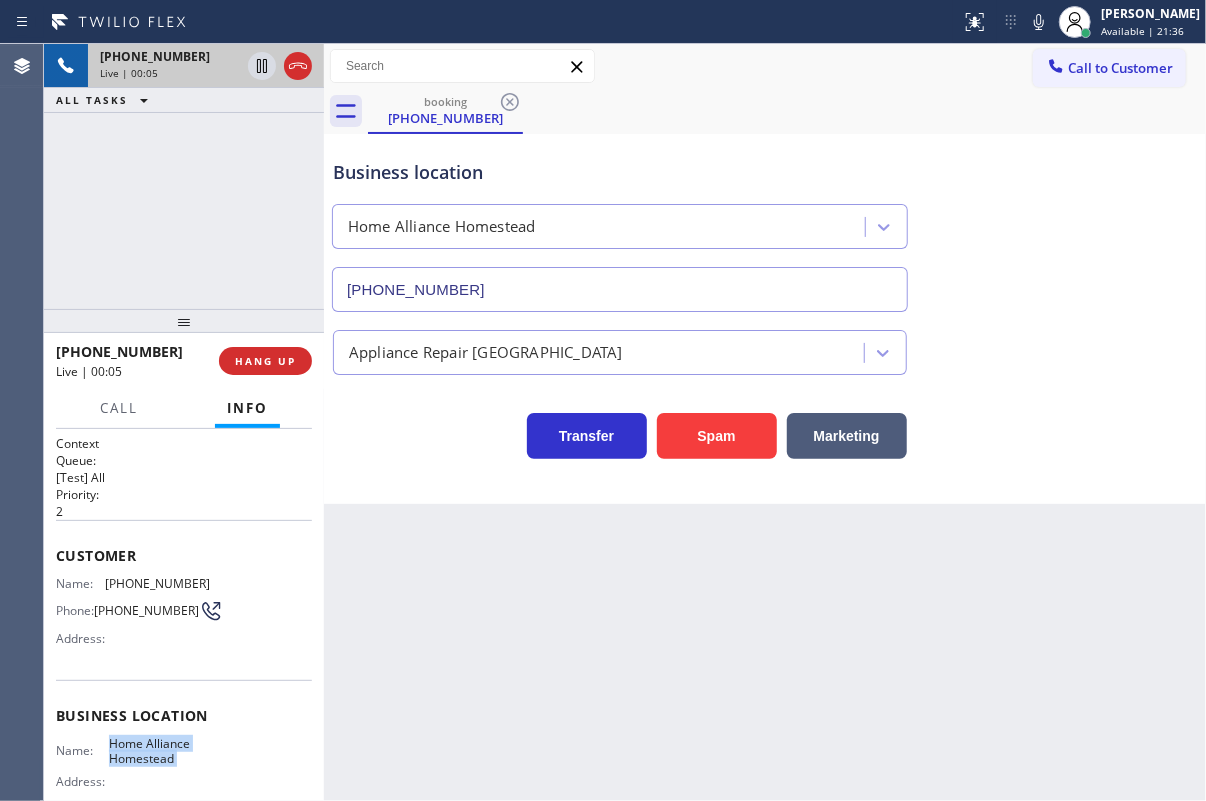 click on "[PHONE_NUMBER]" at bounding box center [620, 289] 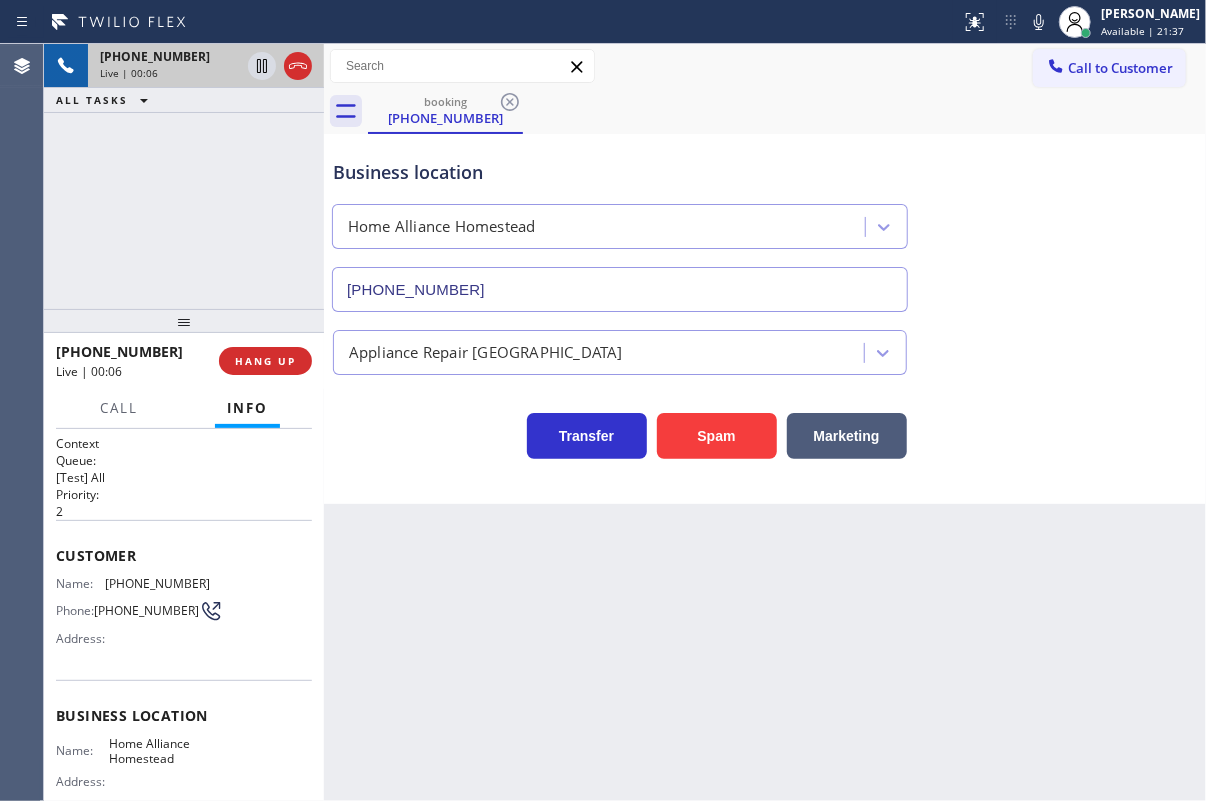 click on "[PHONE_NUMBER]" at bounding box center (620, 289) 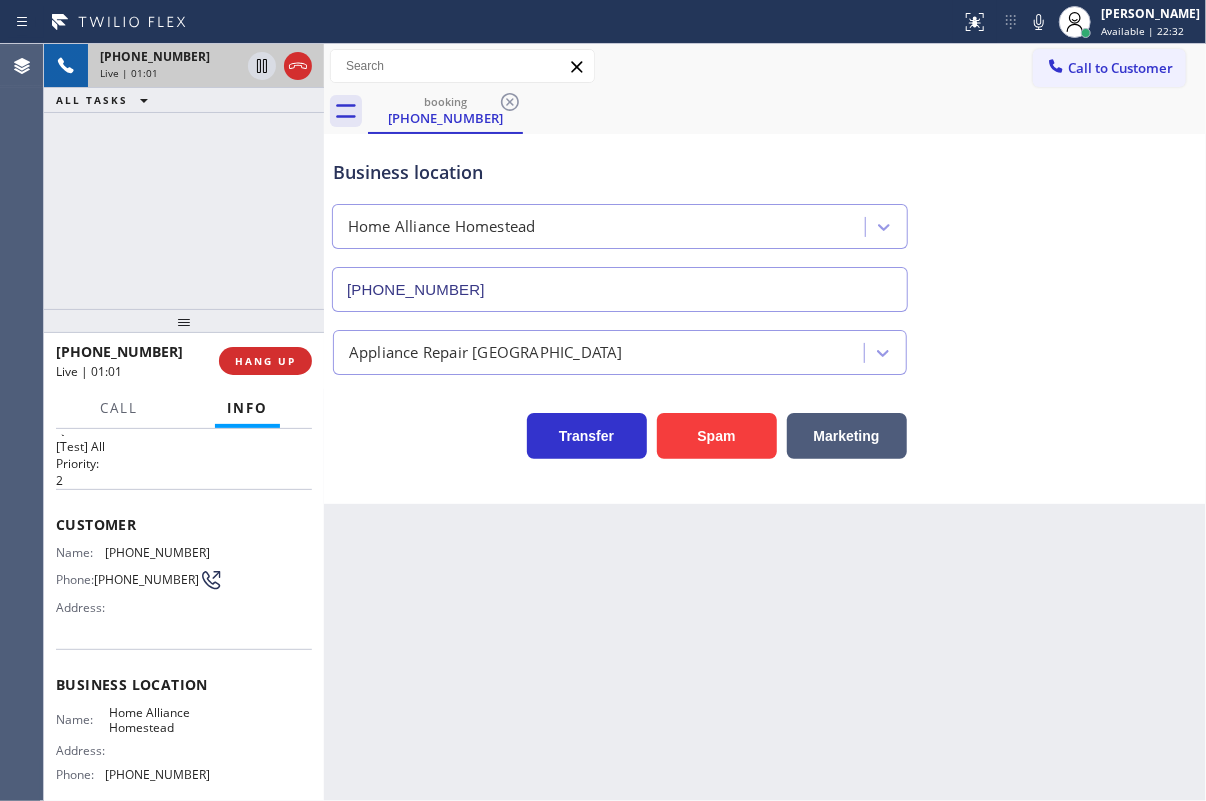 scroll, scrollTop: 0, scrollLeft: 0, axis: both 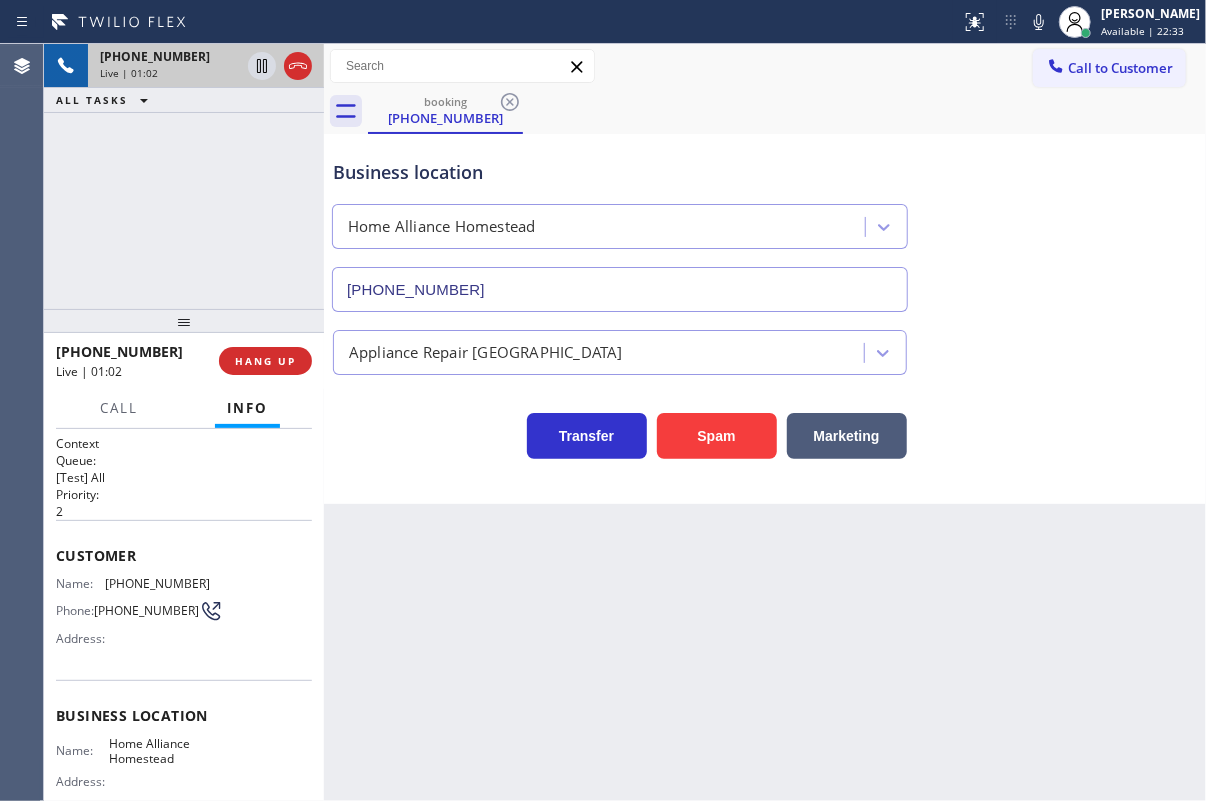 click on "[PHONE_NUMBER]" at bounding box center [157, 583] 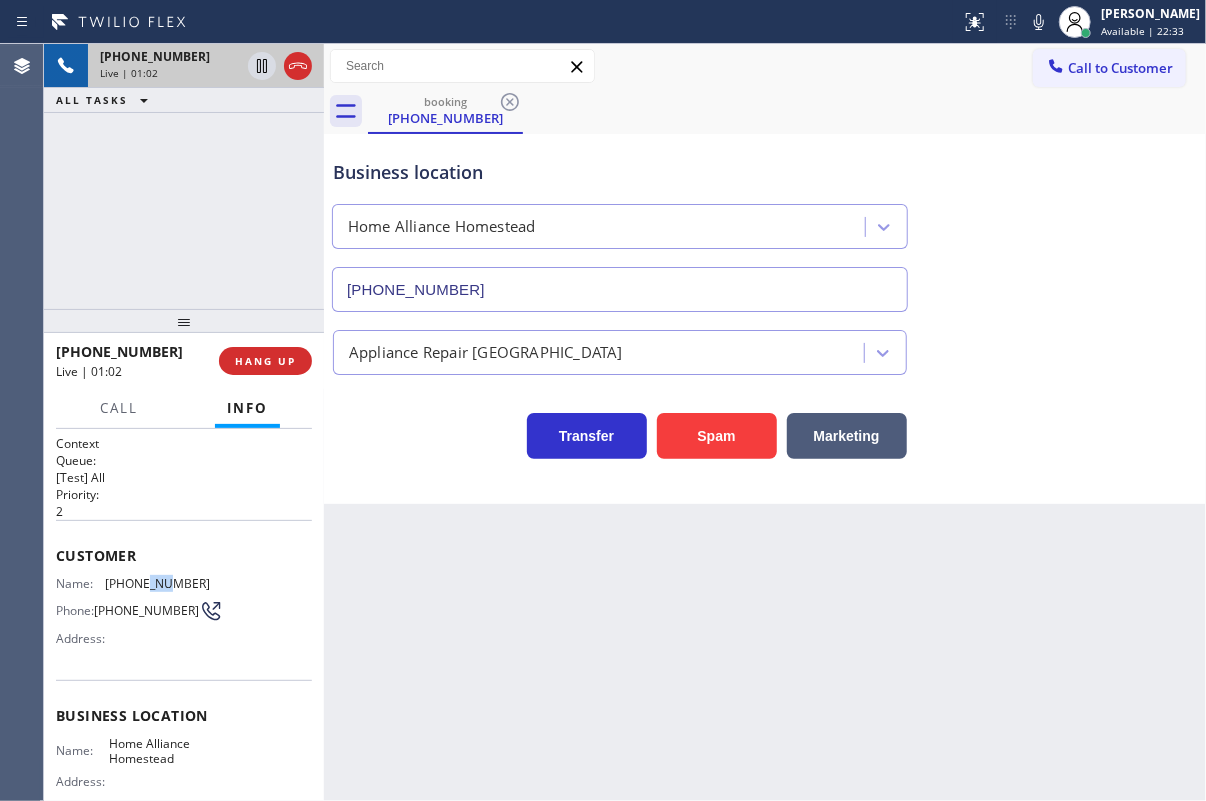 click on "[PHONE_NUMBER]" at bounding box center [157, 583] 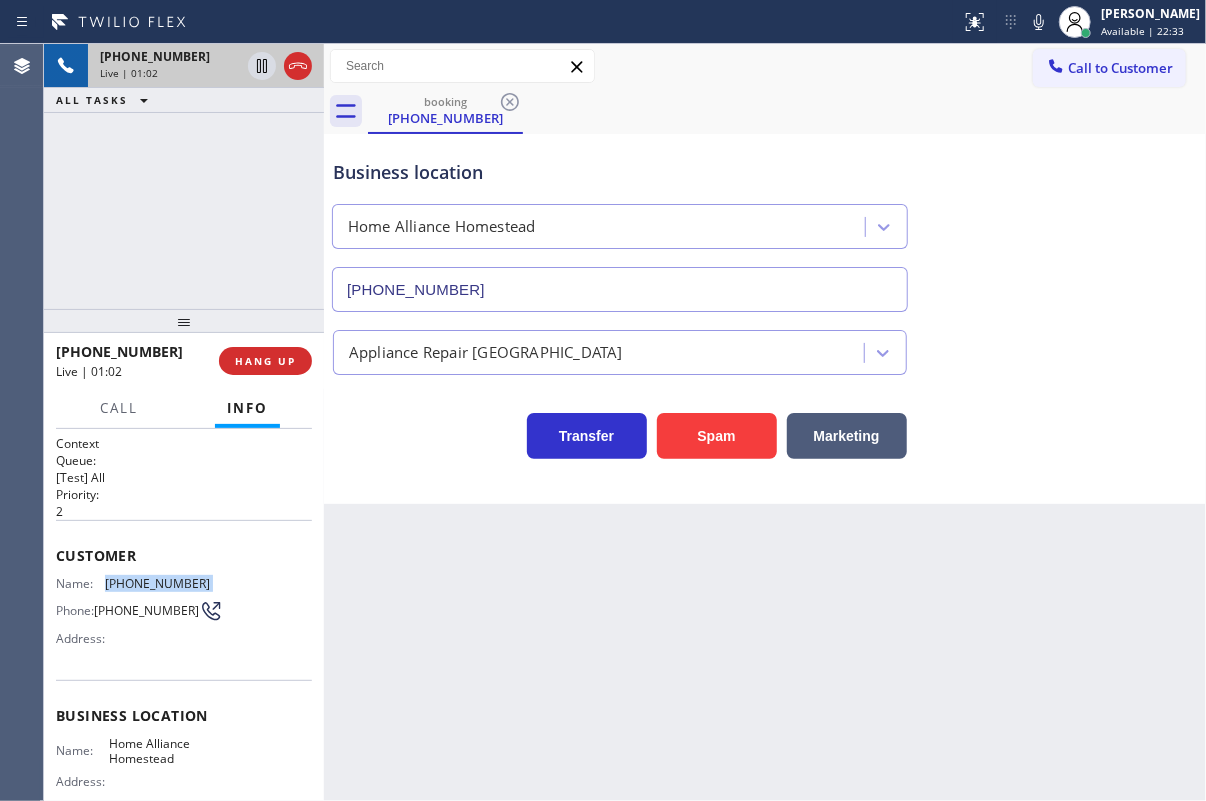 click on "[PHONE_NUMBER]" at bounding box center (157, 583) 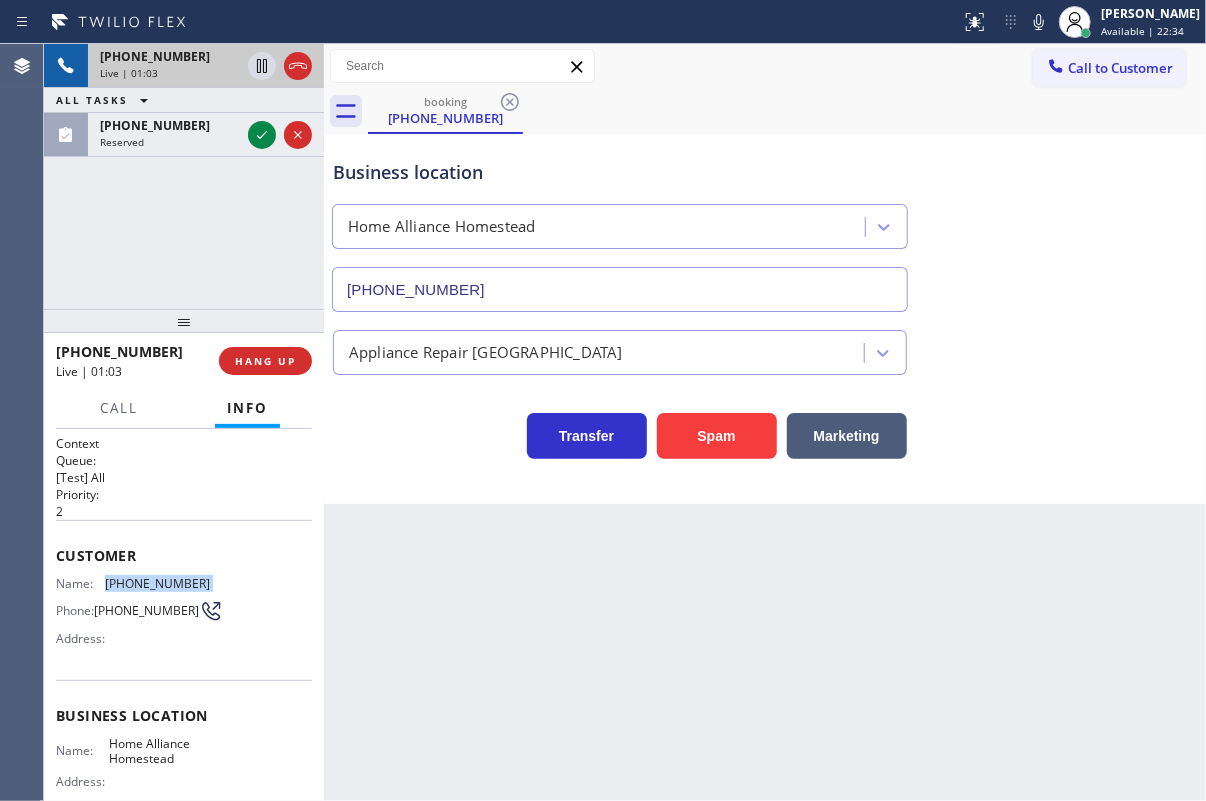 copy on "[PHONE_NUMBER]" 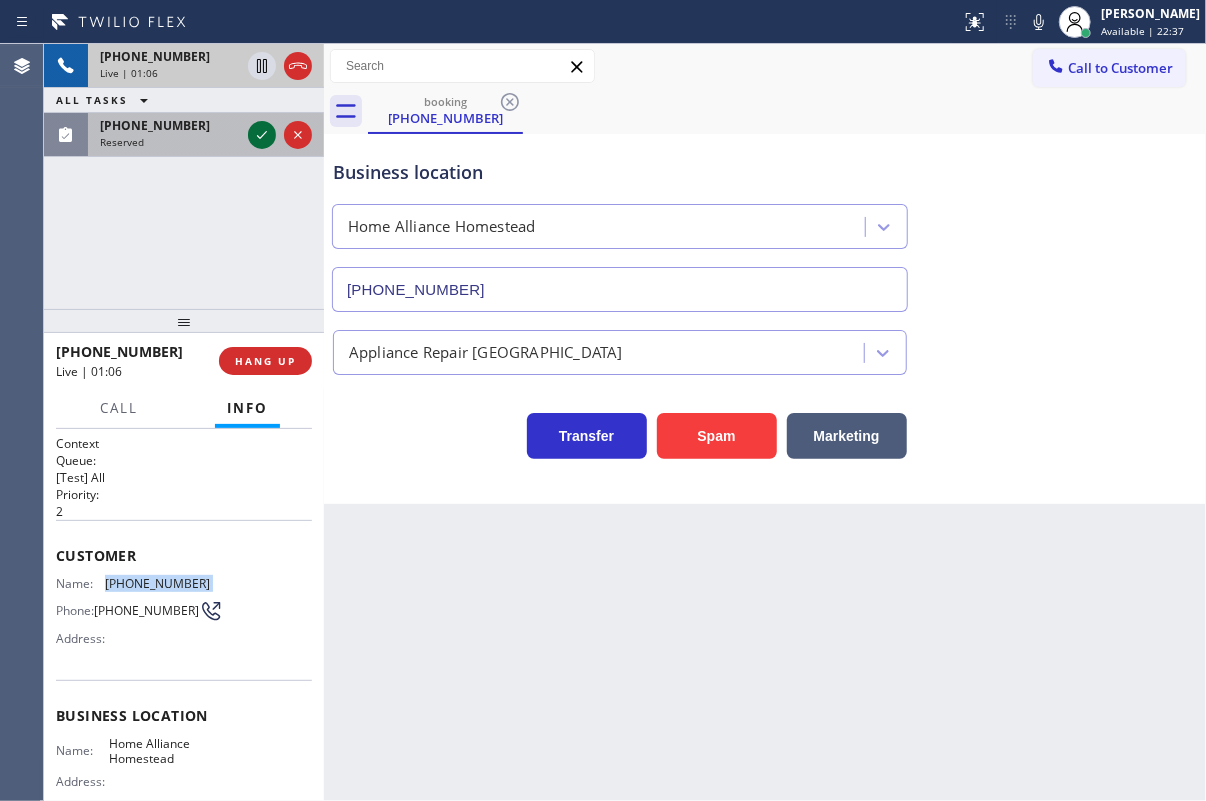 drag, startPoint x: 263, startPoint y: 133, endPoint x: 273, endPoint y: 124, distance: 13.453624 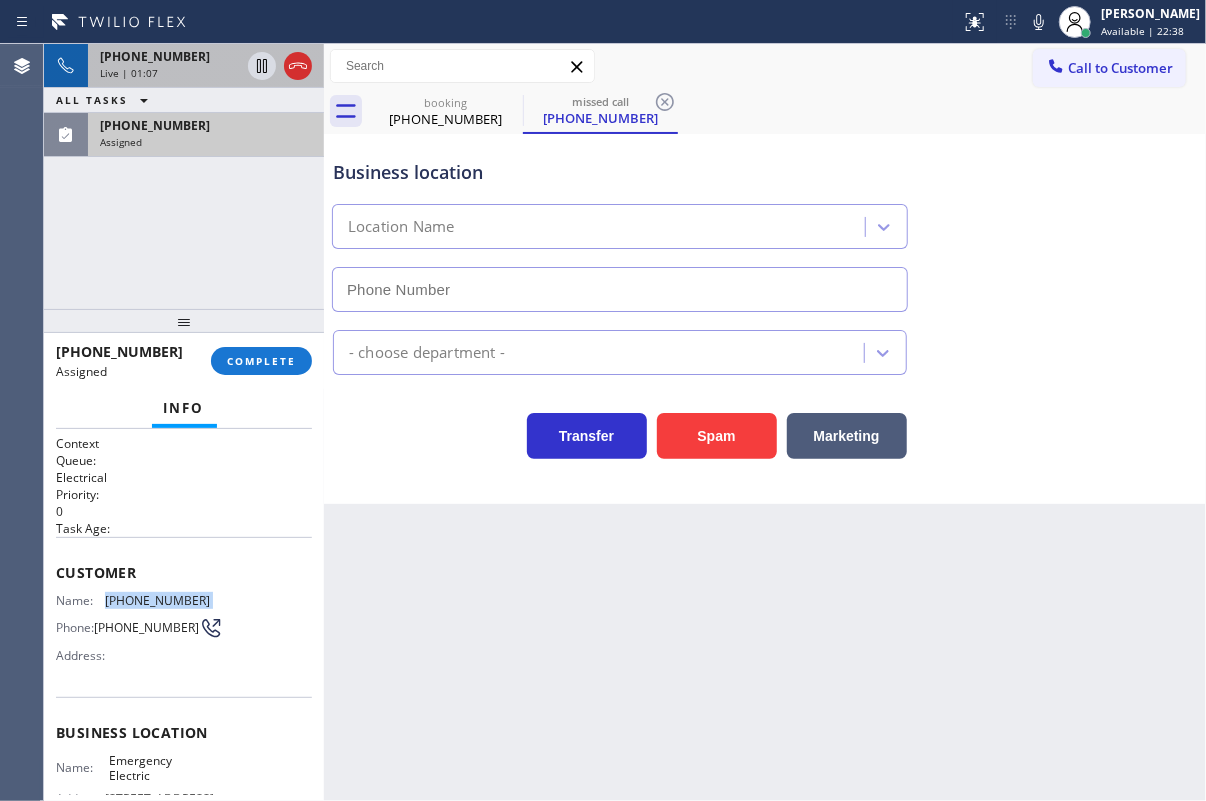 type on "[PHONE_NUMBER]" 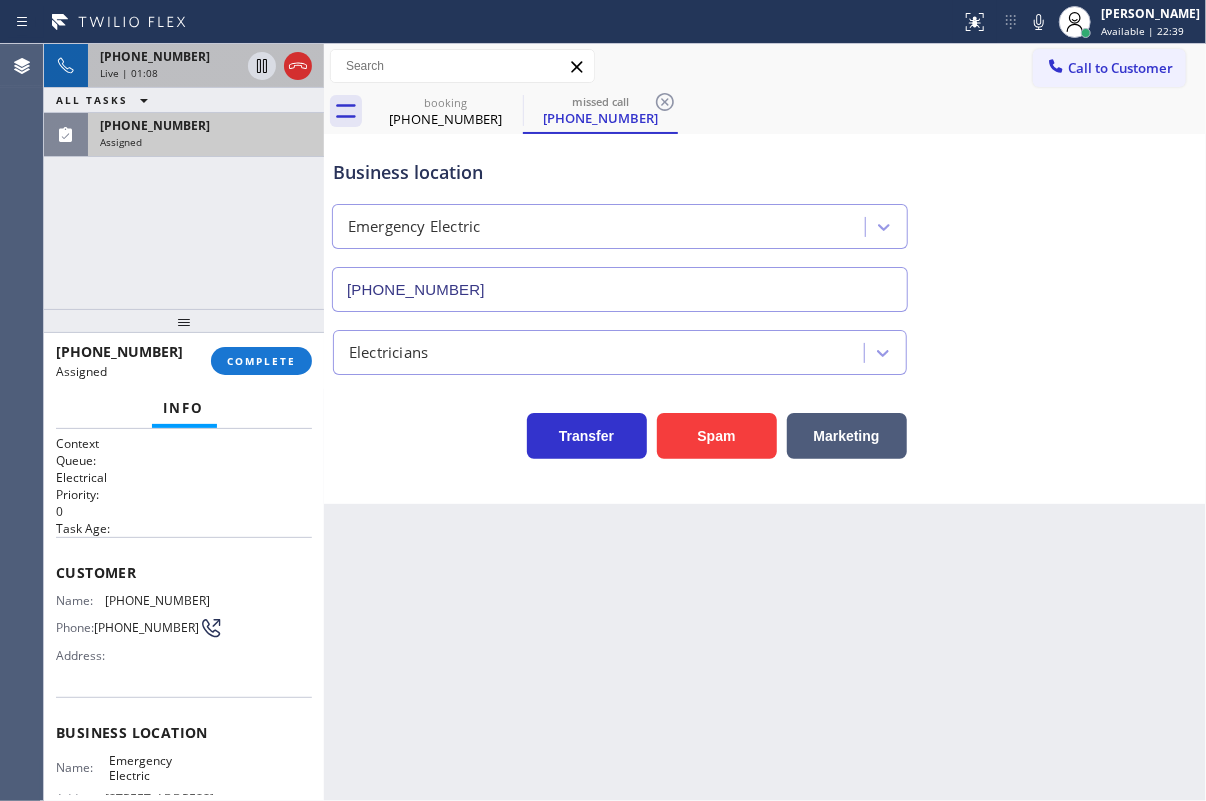 click on "[PHONE_NUMBER]" at bounding box center (146, 627) 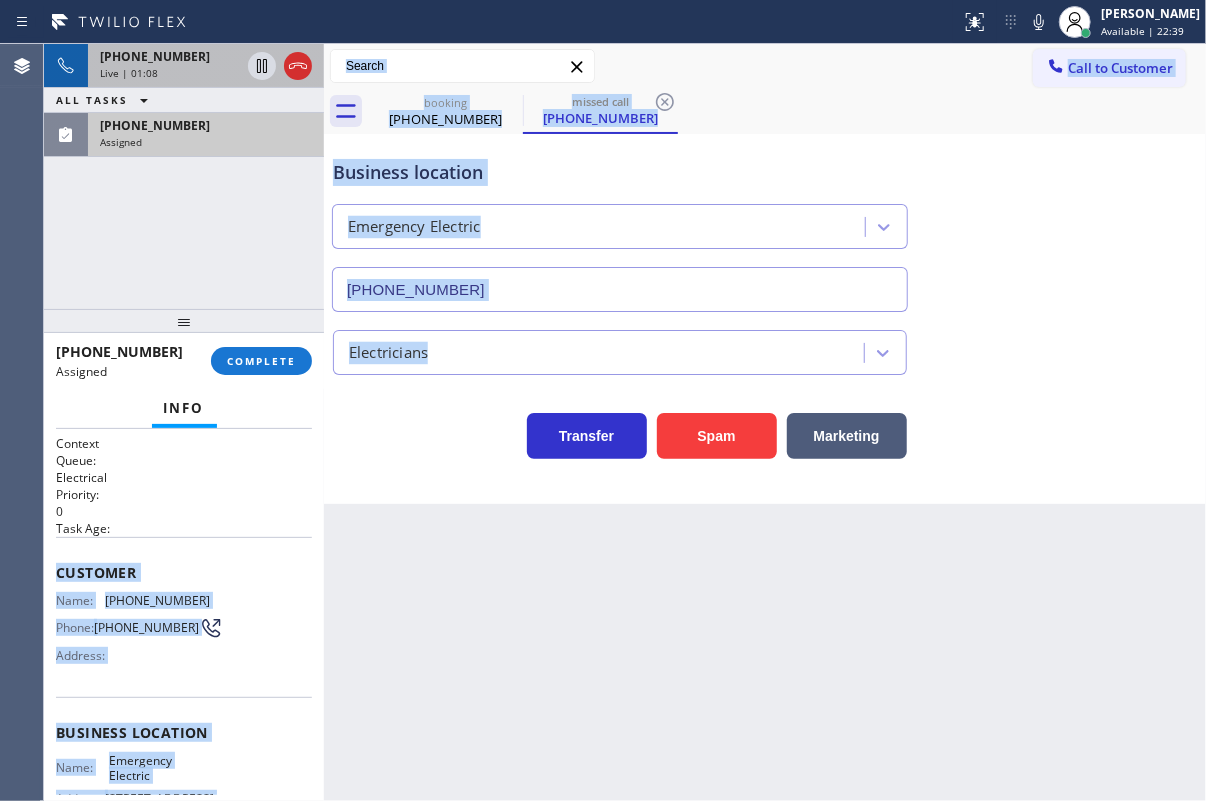 scroll, scrollTop: 238, scrollLeft: 0, axis: vertical 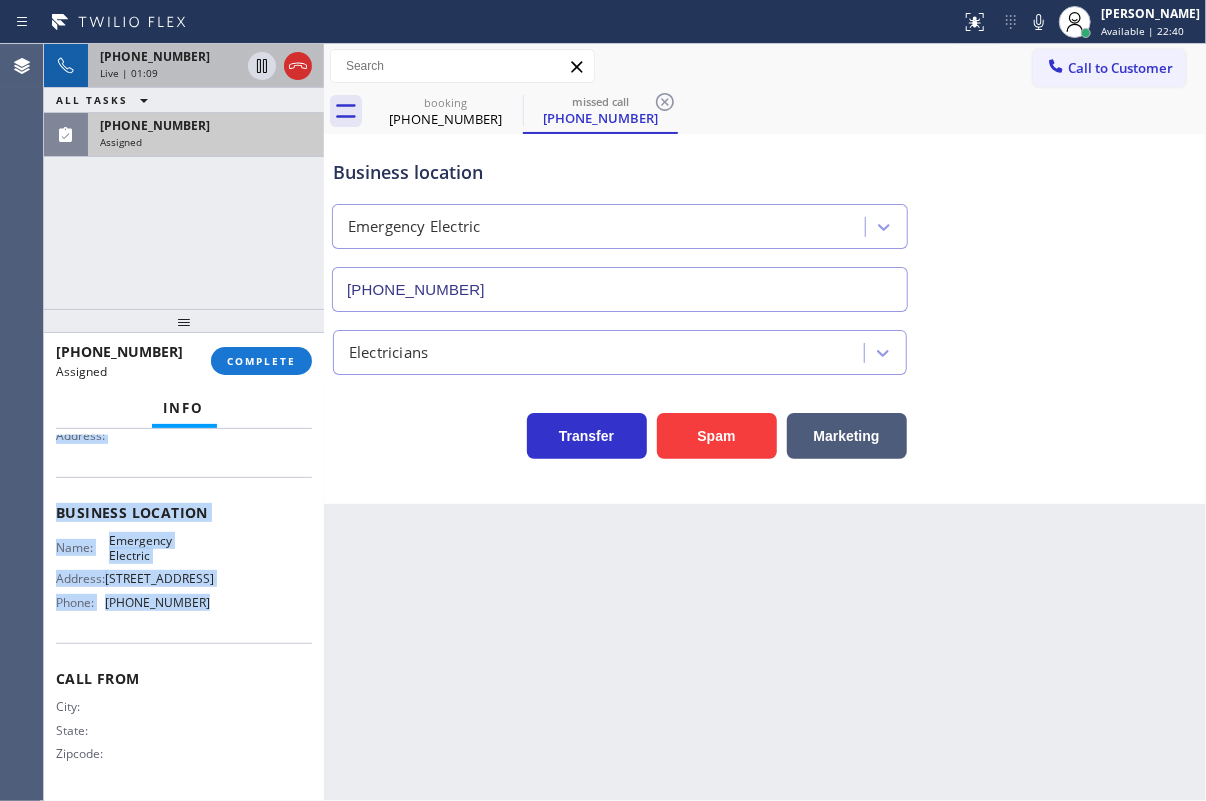 drag, startPoint x: 205, startPoint y: 652, endPoint x: 266, endPoint y: 568, distance: 103.81233 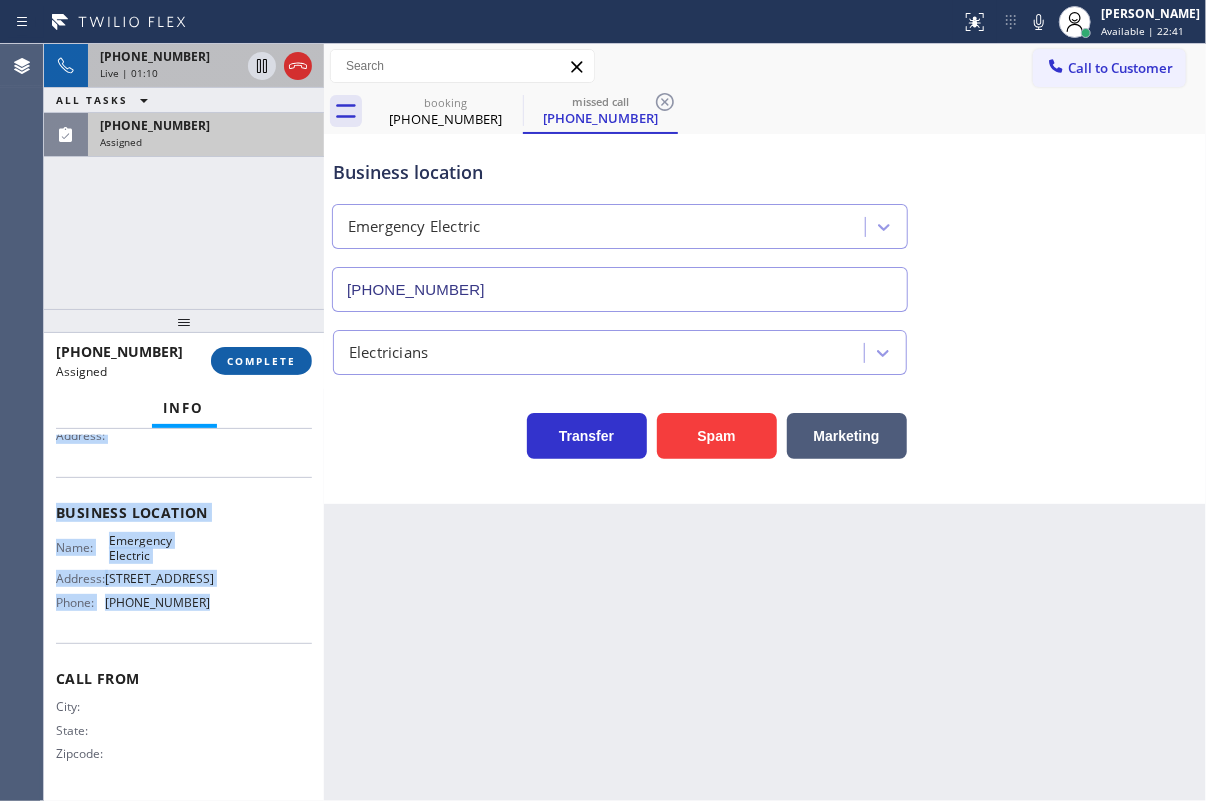 click on "COMPLETE" at bounding box center [261, 361] 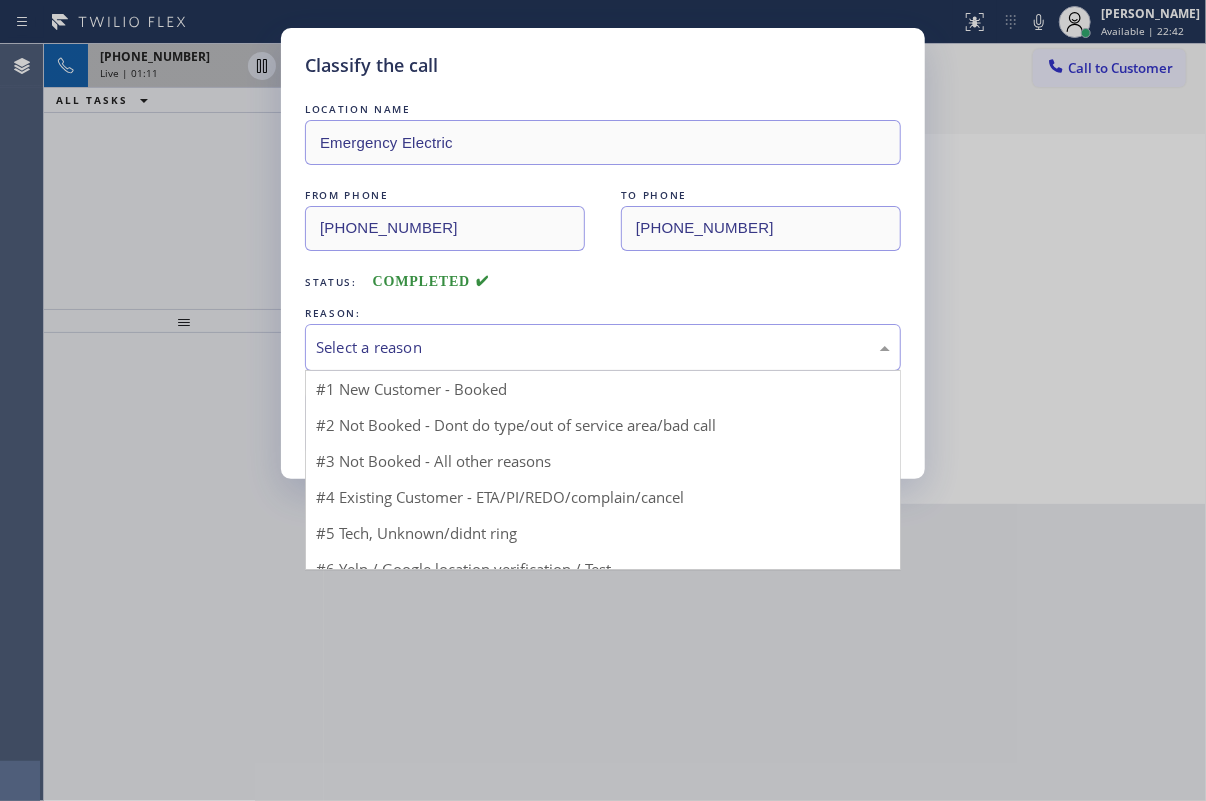 click on "Select a reason" at bounding box center [603, 347] 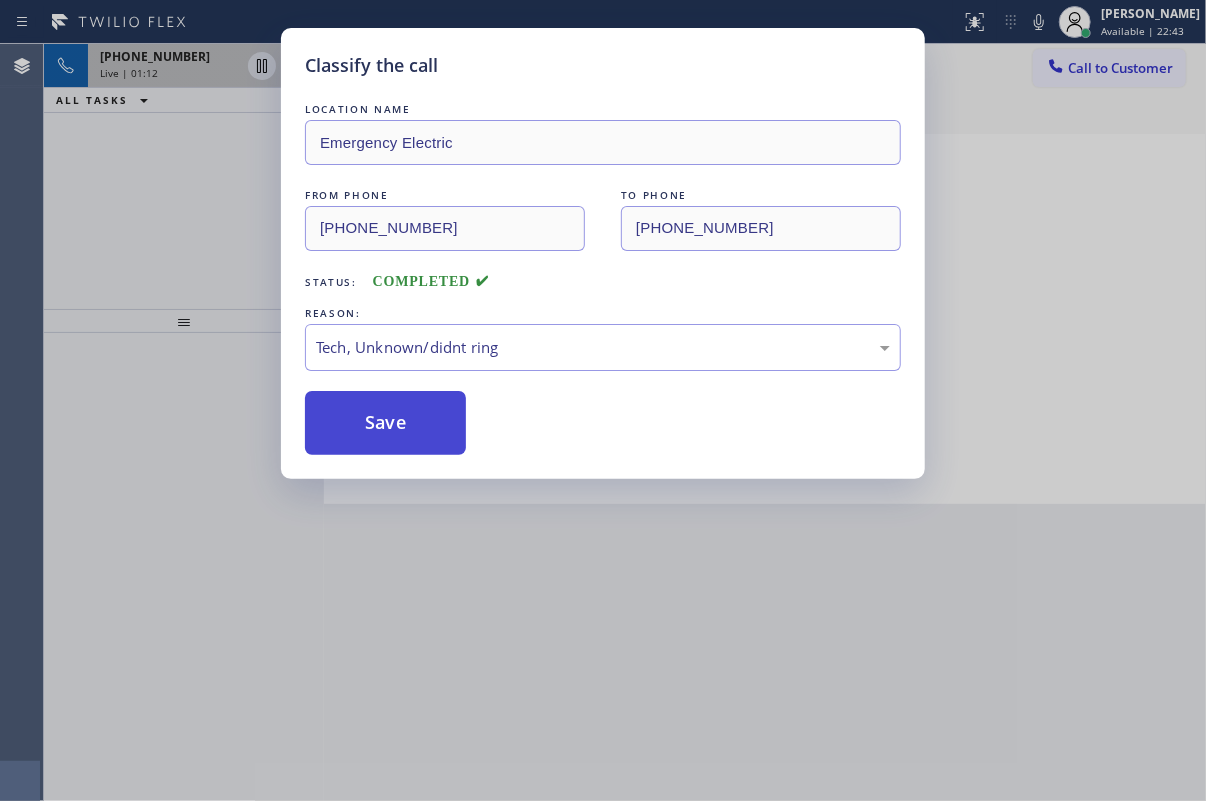 click on "Save" at bounding box center [385, 423] 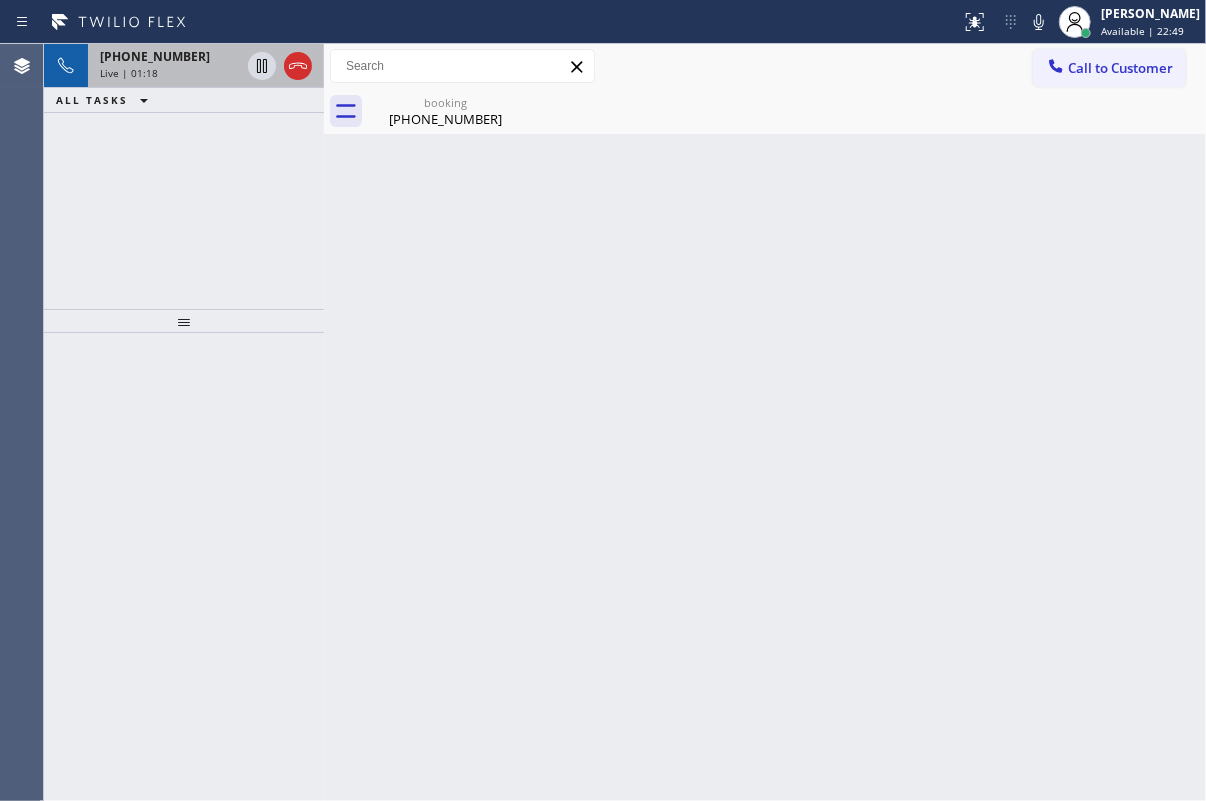 click on "Back to Dashboard Change Sender ID Customers Technicians Select a contact Outbound call Technician Search Technician Your caller id phone number Your caller id phone number Call Technician info Name   Phone none Address none Change Sender ID HVAC [PHONE_NUMBER] 5 Star Appliance [PHONE_NUMBER] Appliance Repair [PHONE_NUMBER] Plumbing [PHONE_NUMBER] Air Duct Cleaning [PHONE_NUMBER]  Electricians [PHONE_NUMBER] Cancel Change Check personal SMS Reset Change booking [PHONE_NUMBER] Call to Customer Outbound call Location Search location Your caller id phone number Customer number Call Outbound call Technician Search Technician Your caller id phone number Your caller id phone number Call booking [PHONE_NUMBER] Business location Home Alliance Homestead [PHONE_NUMBER] Appliance Repair High End Transfer Spam Marketing" at bounding box center (765, 422) 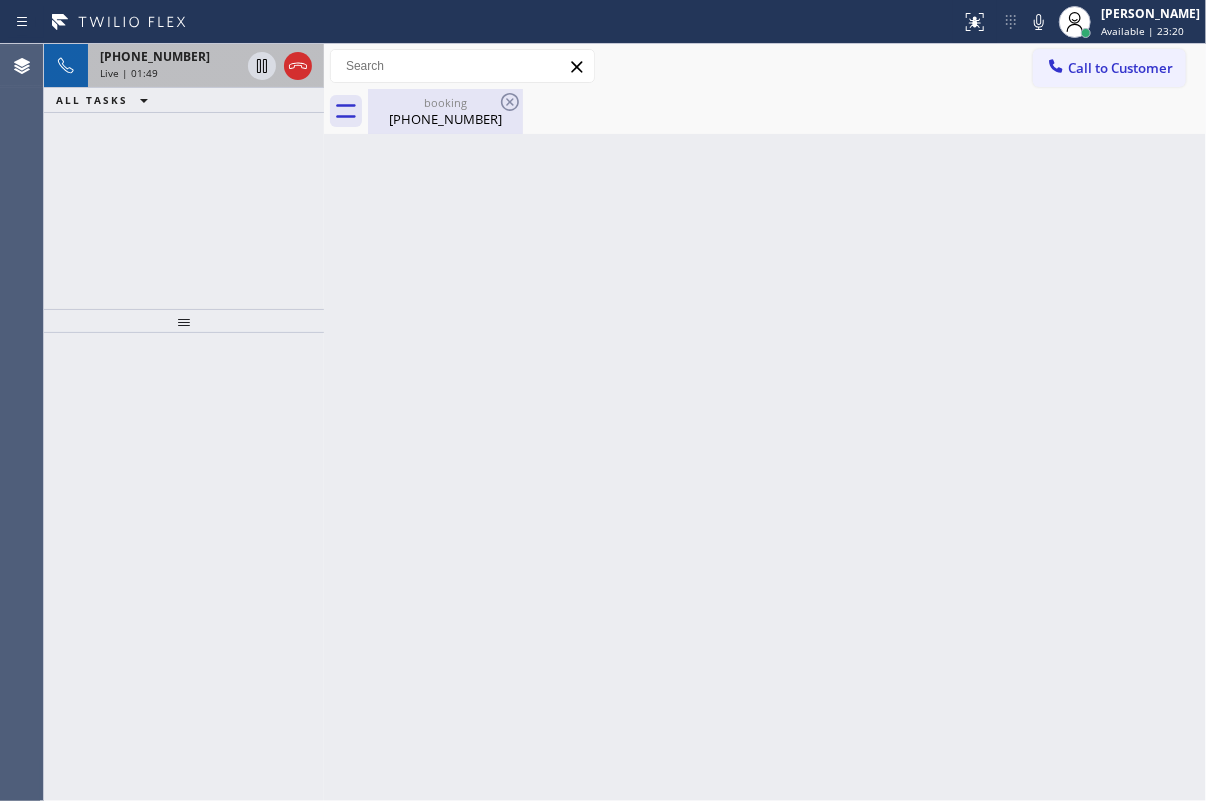 click on "booking" at bounding box center [445, 102] 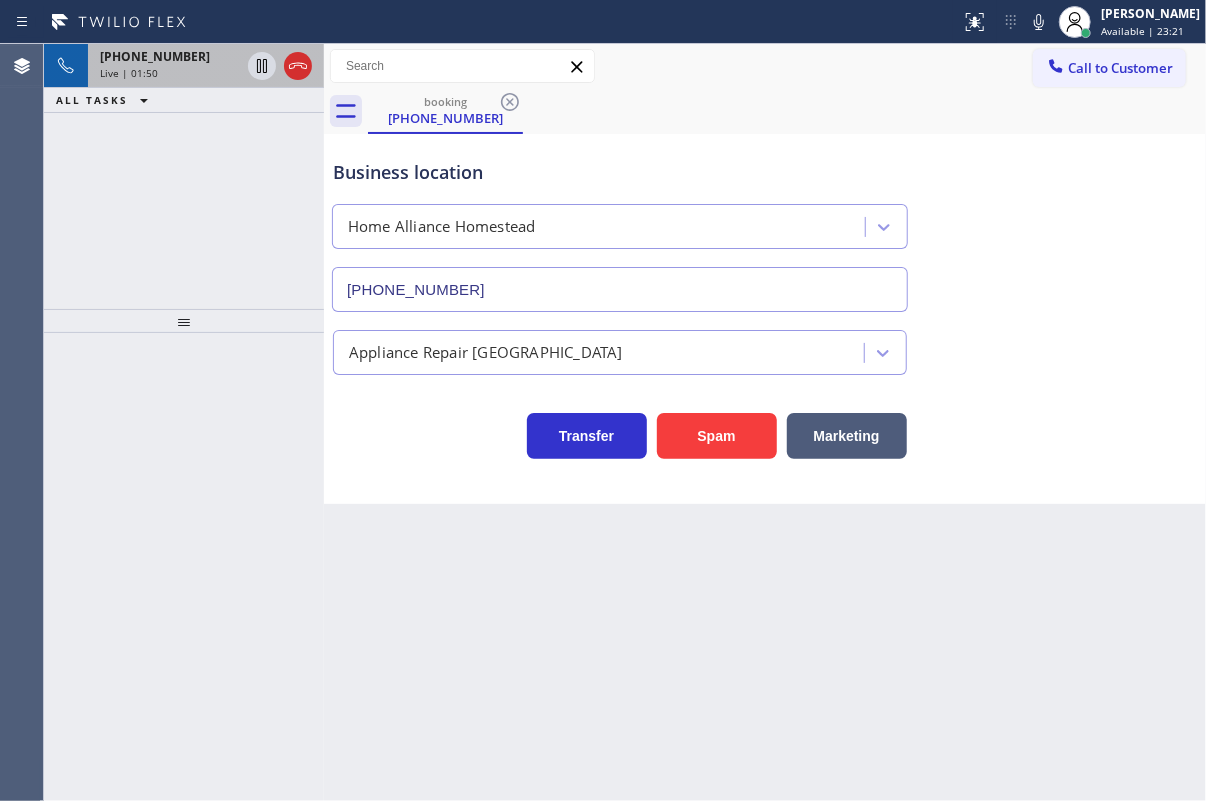 click on "[PHONE_NUMBER] Live | 01:50" at bounding box center [166, 66] 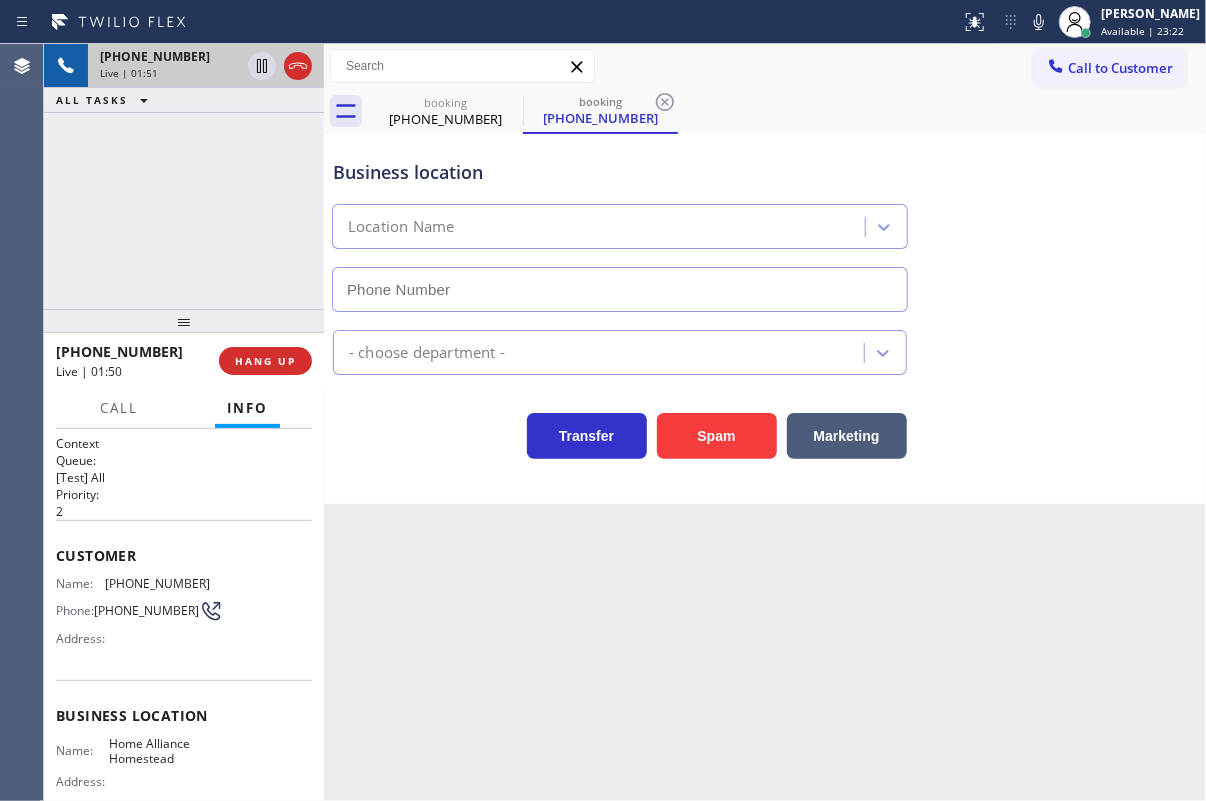 type on "[PHONE_NUMBER]" 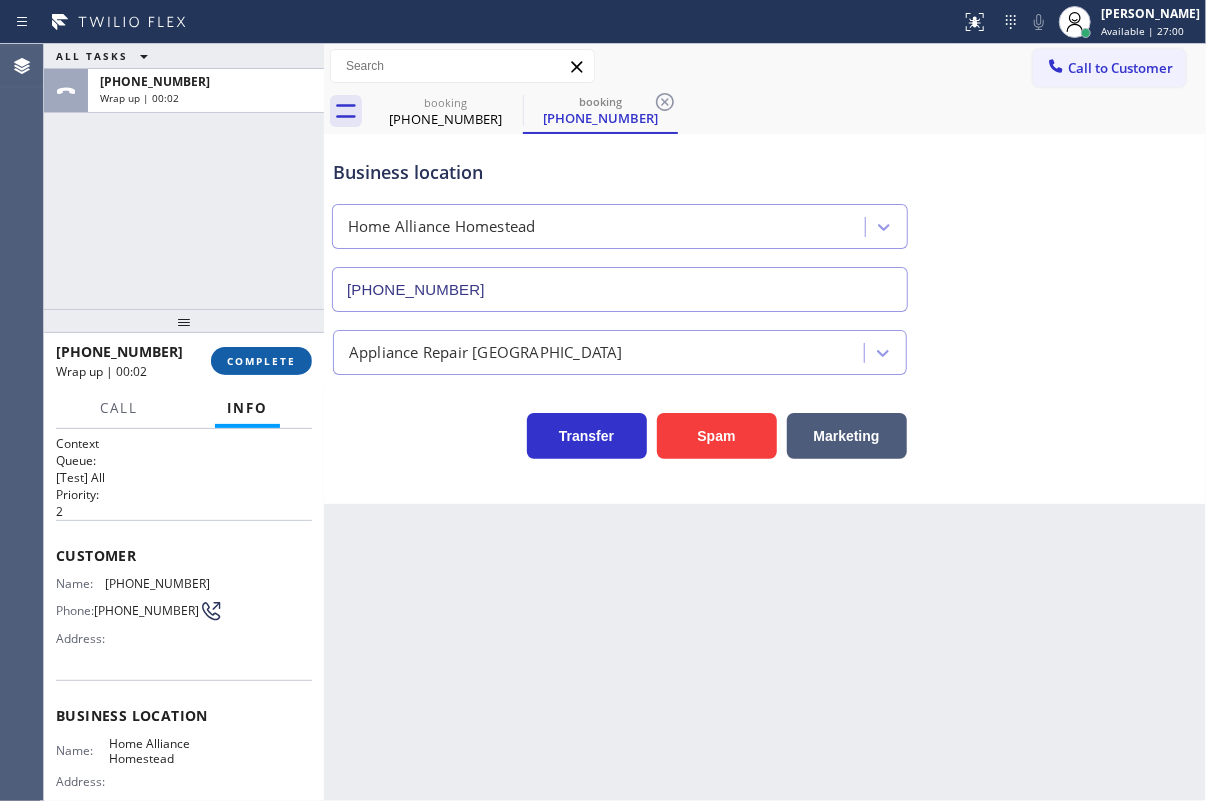 click on "COMPLETE" at bounding box center [261, 361] 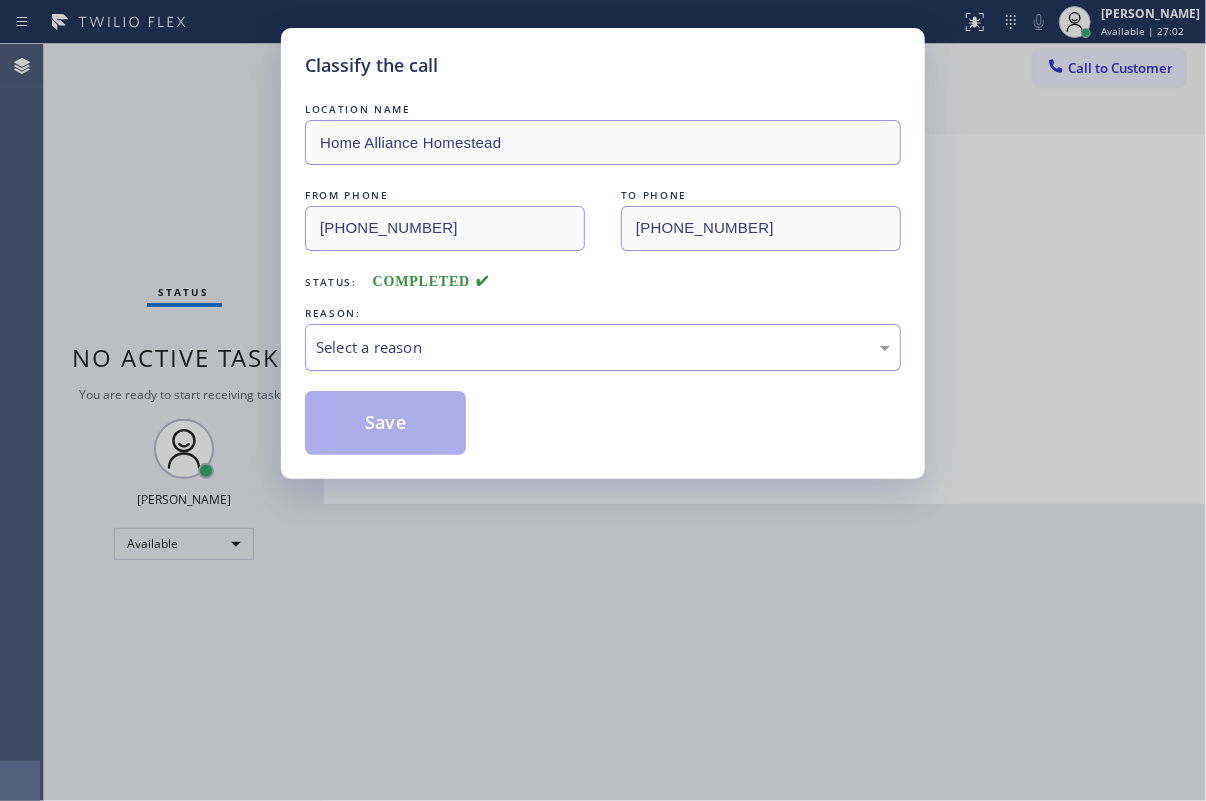 click on "Select a reason" at bounding box center [603, 347] 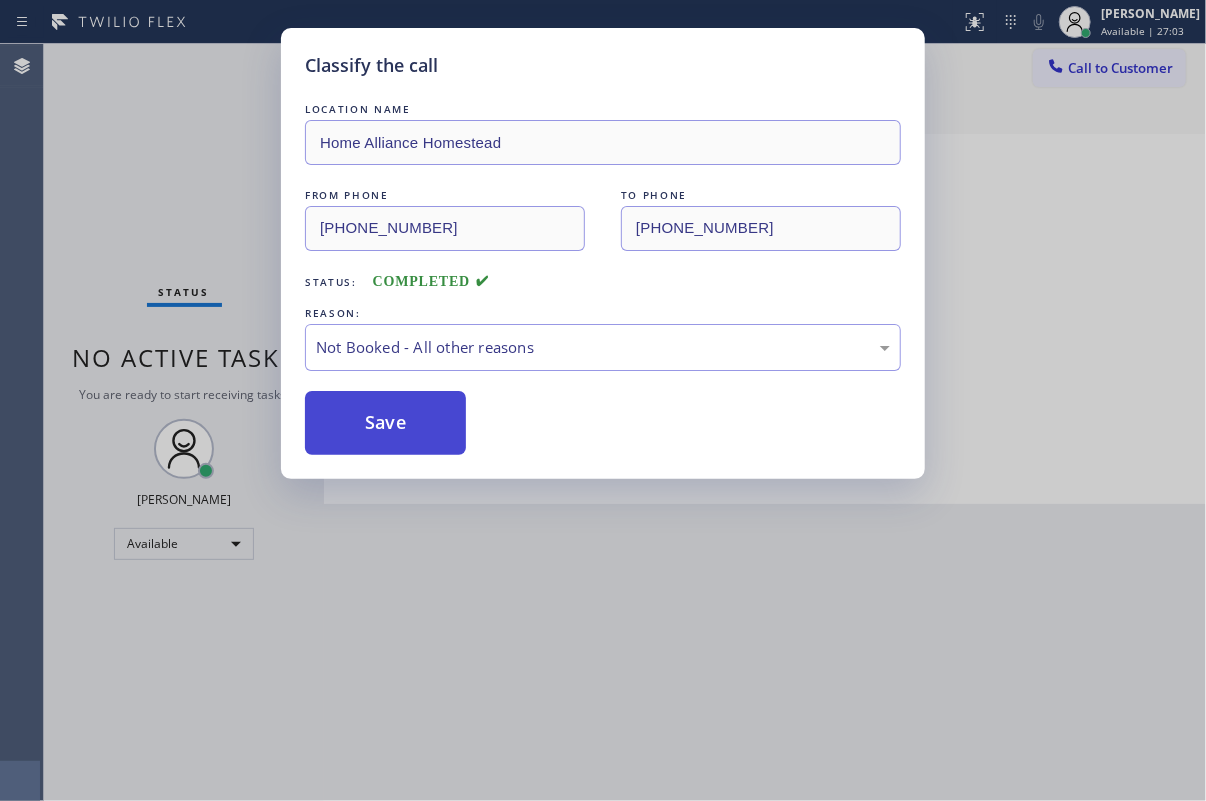 drag, startPoint x: 377, startPoint y: 427, endPoint x: 929, endPoint y: 10, distance: 691.80414 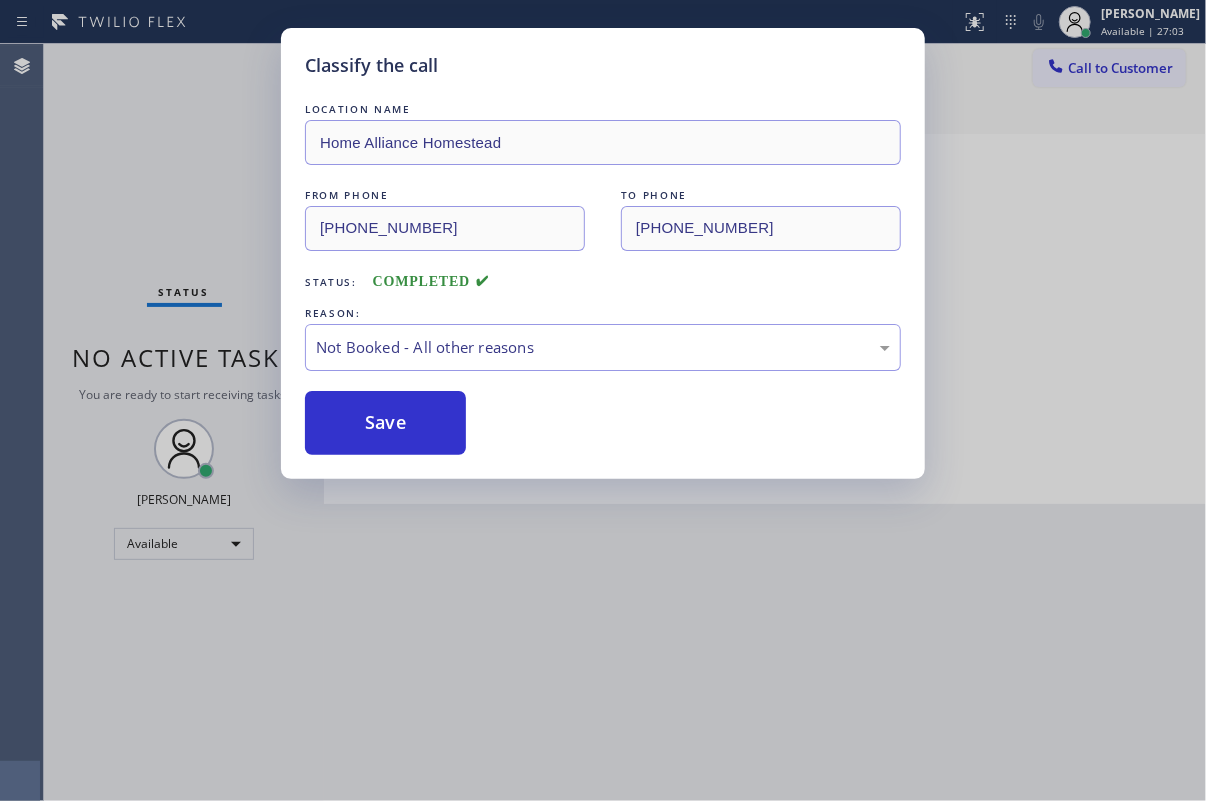 click on "Save" at bounding box center [385, 423] 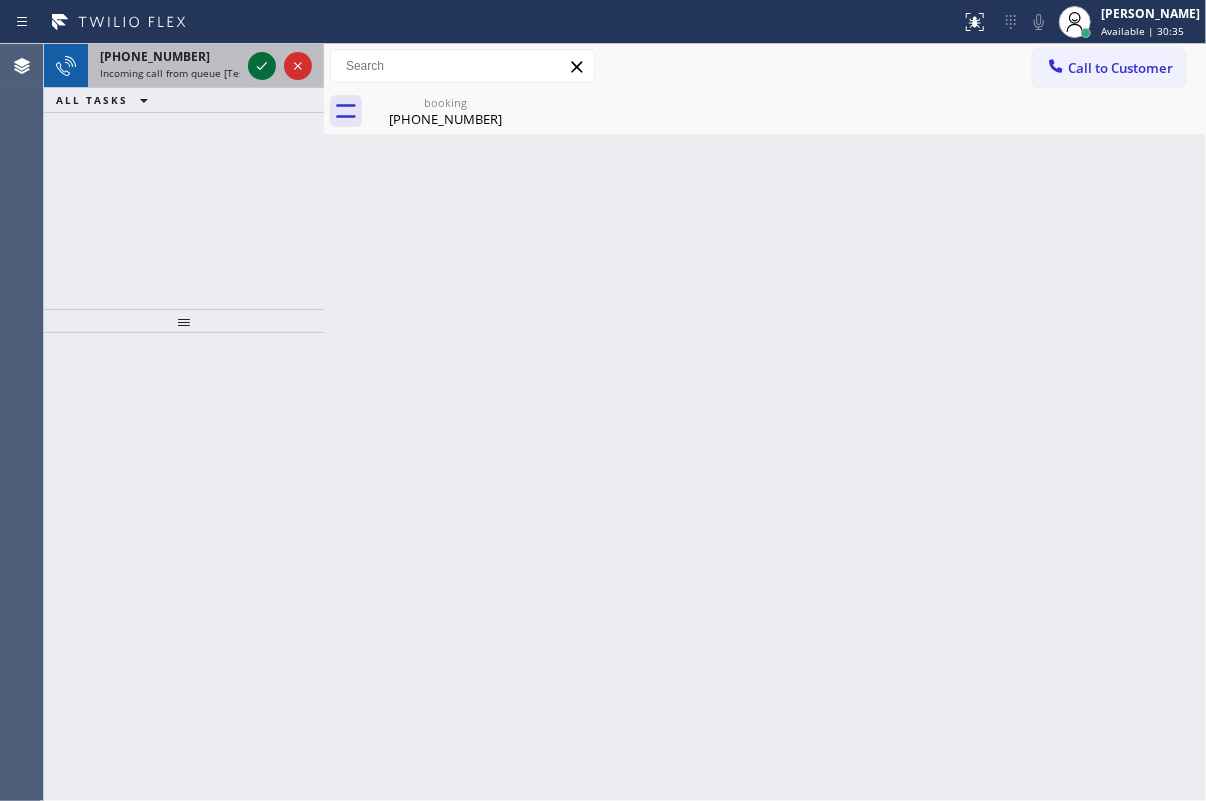 click 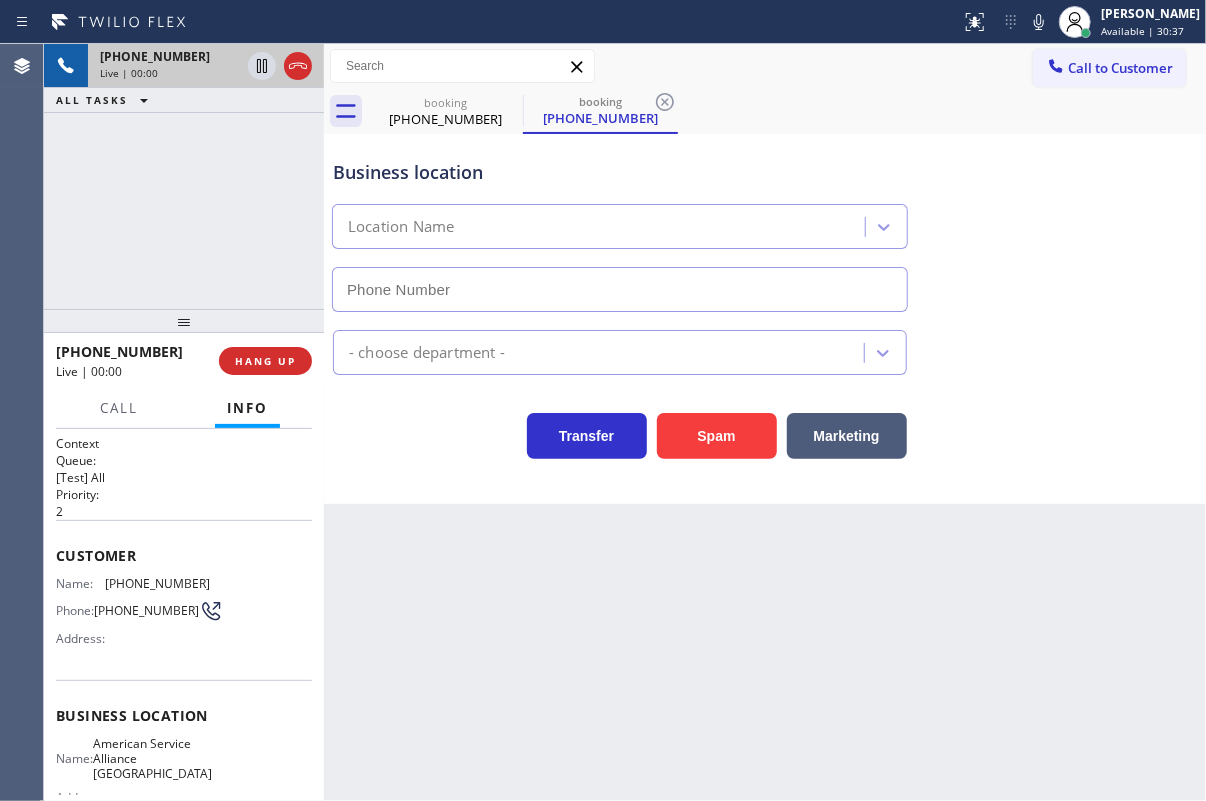 type on "[PHONE_NUMBER]" 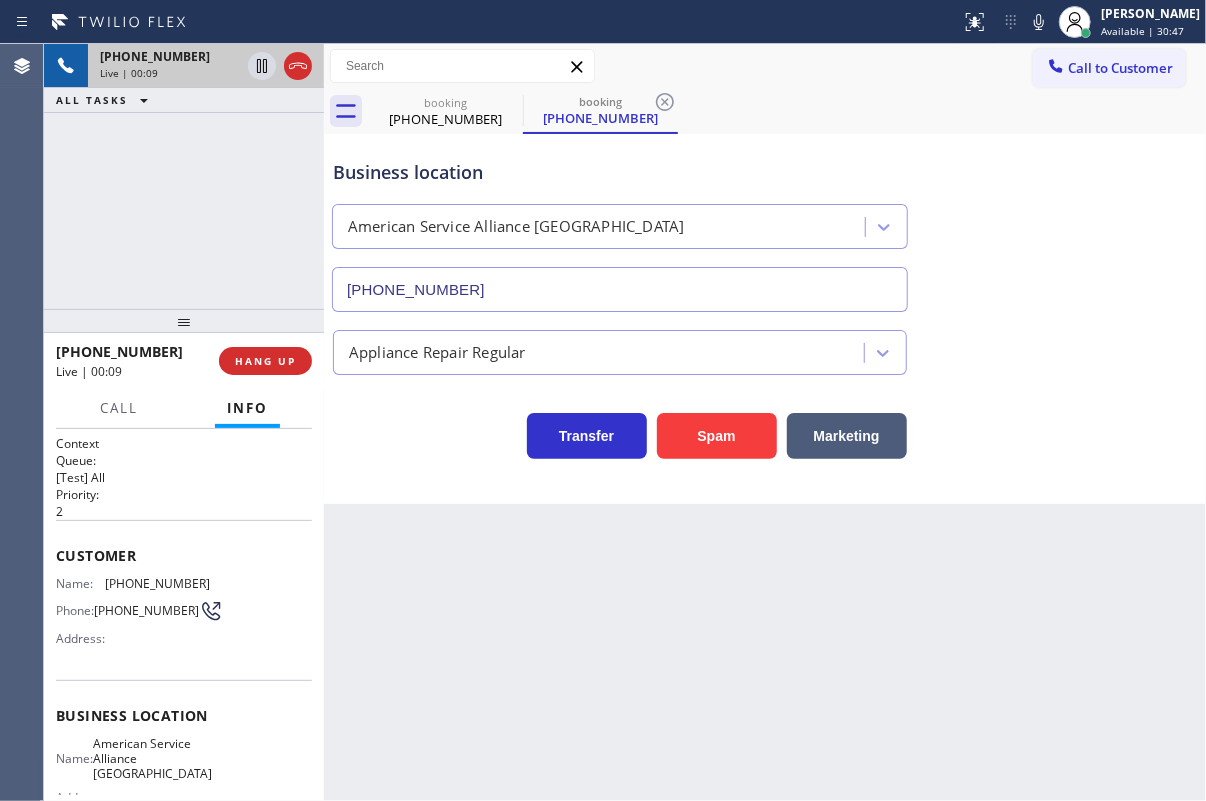 click 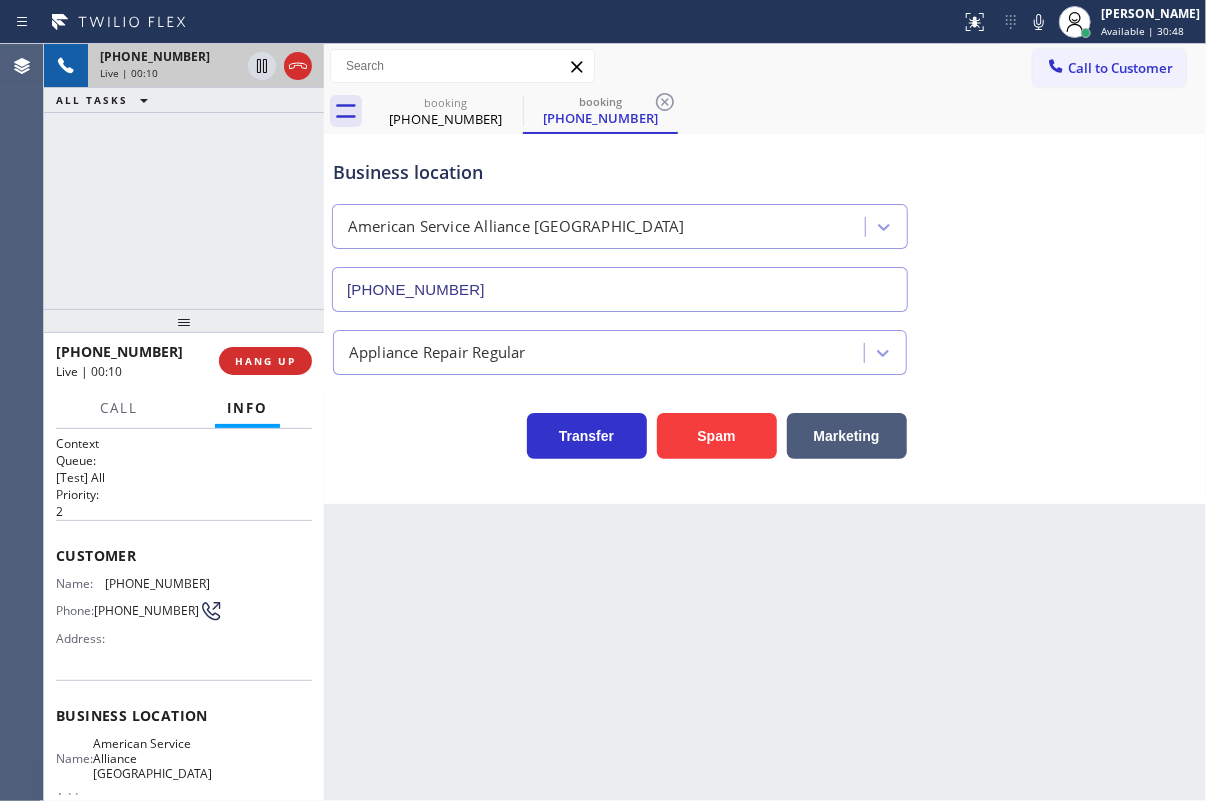 click on "American Service Alliance [GEOGRAPHIC_DATA]" at bounding box center (152, 759) 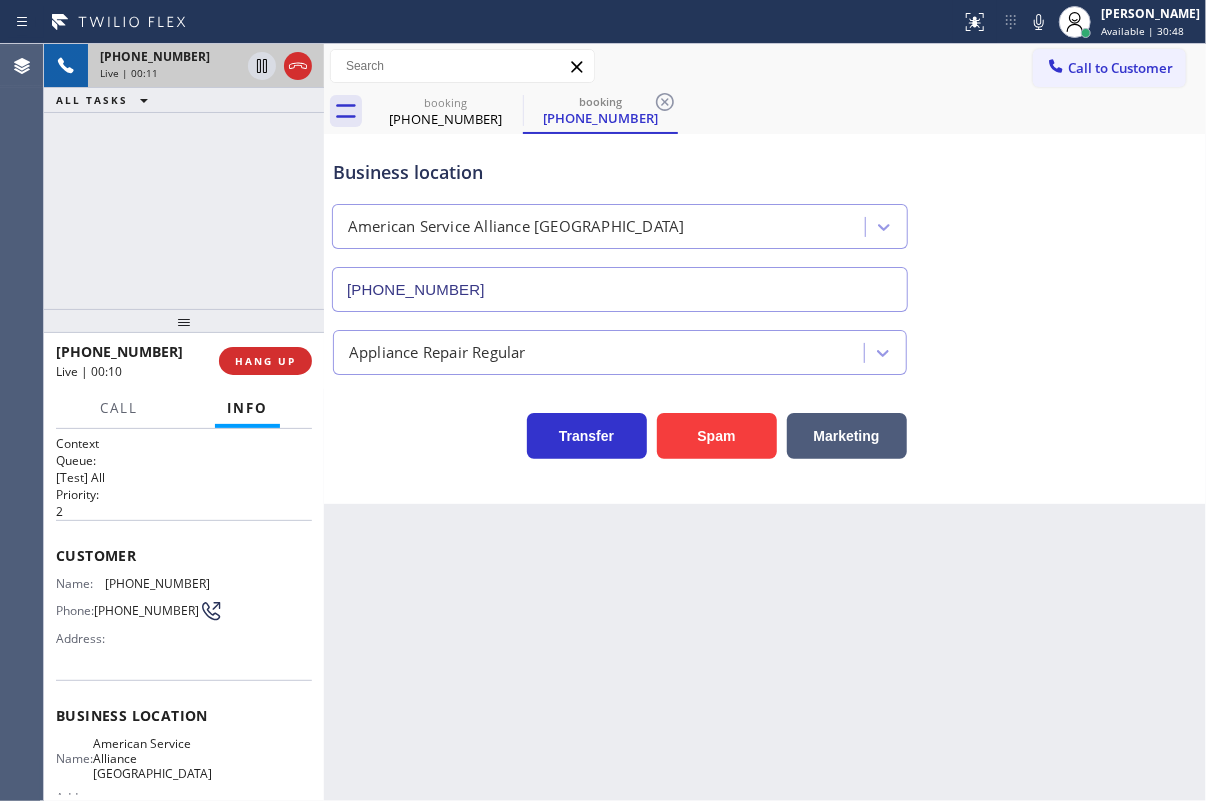 click on "American Service Alliance [GEOGRAPHIC_DATA]" at bounding box center (152, 759) 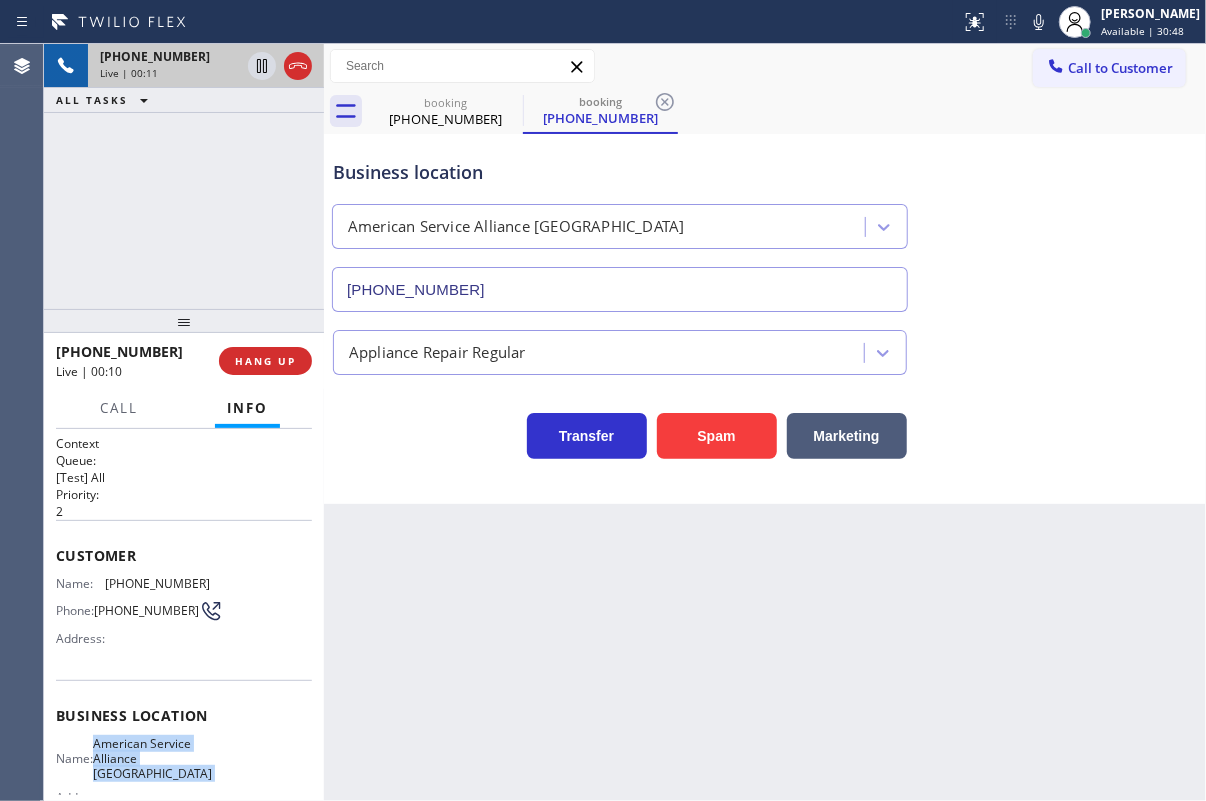 click on "American Service Alliance [GEOGRAPHIC_DATA]" at bounding box center (152, 759) 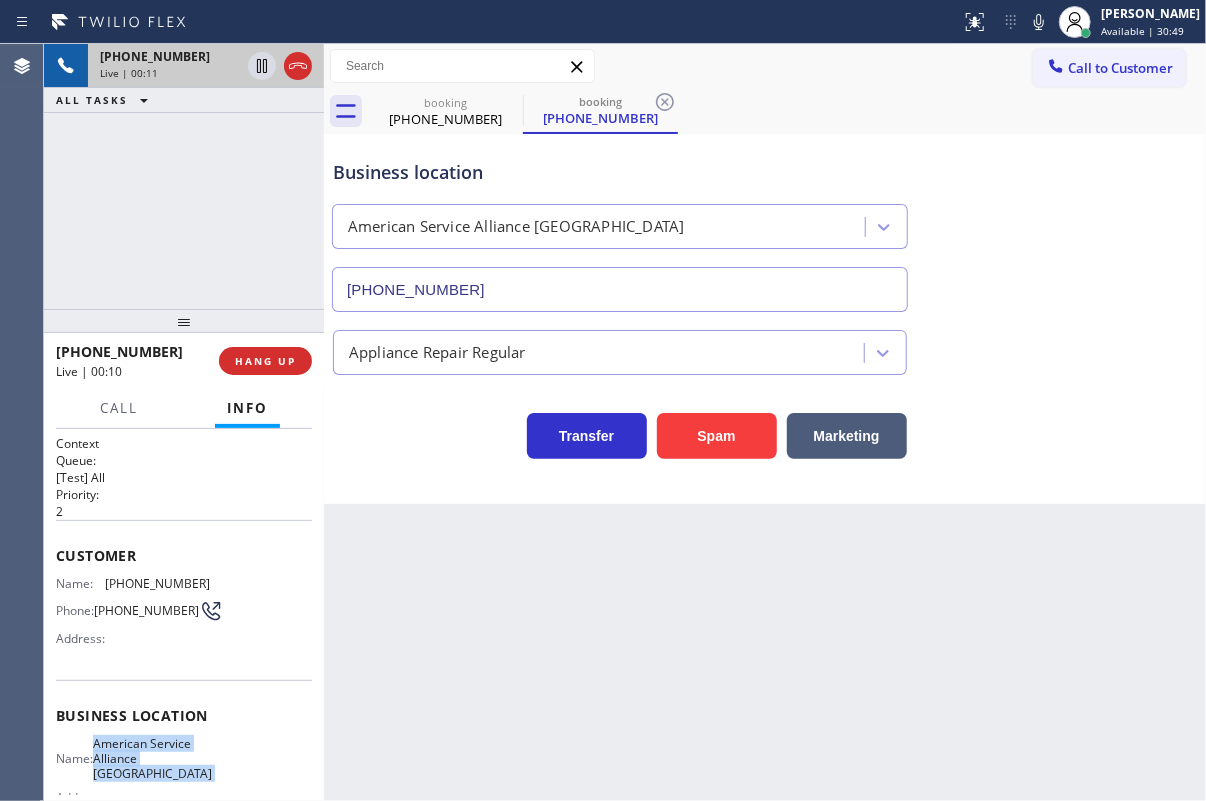 copy on "American Service Alliance [GEOGRAPHIC_DATA]" 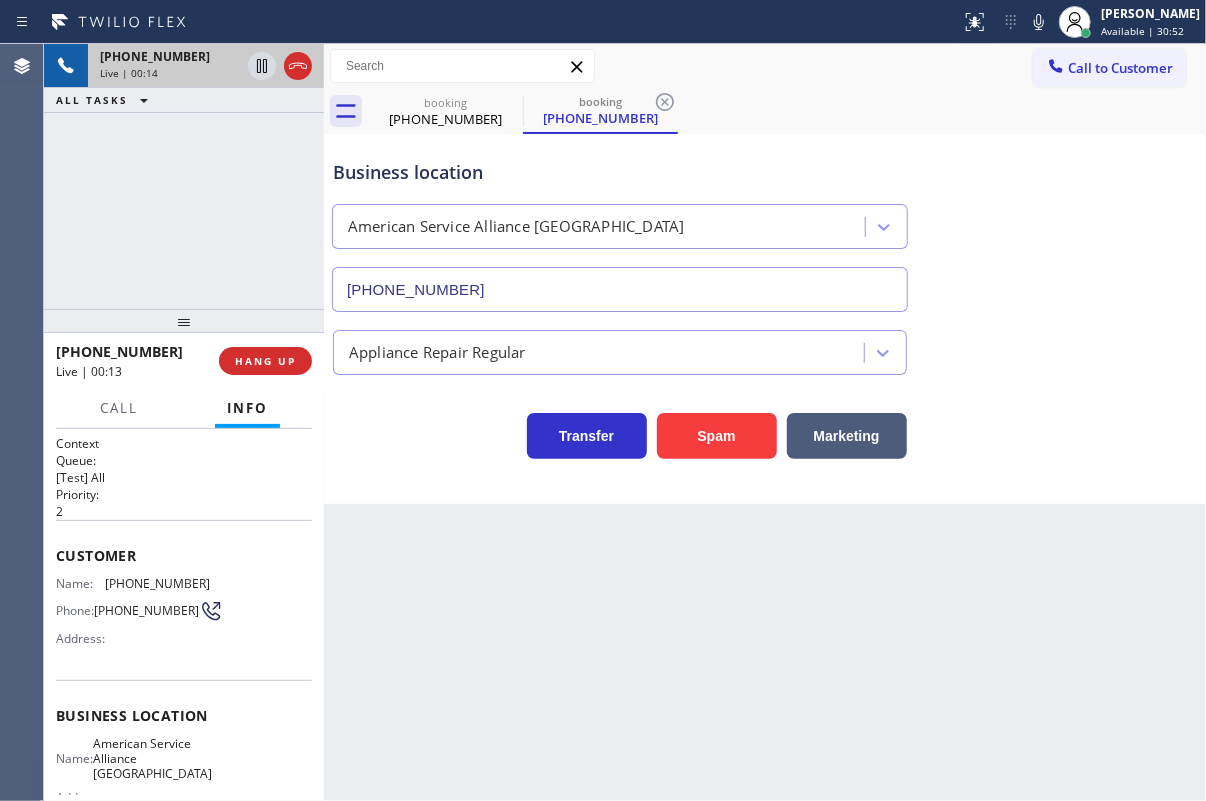 click on "[PHONE_NUMBER]" at bounding box center [620, 289] 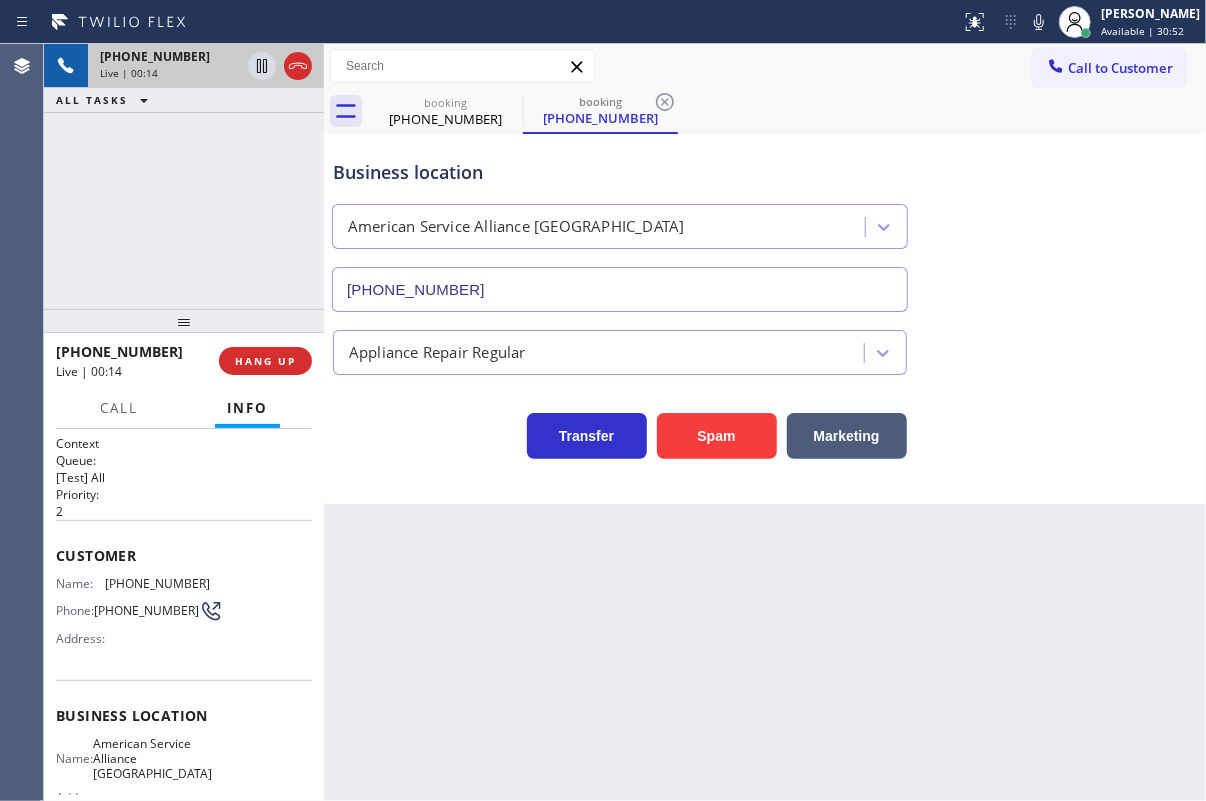 click on "[PHONE_NUMBER]" at bounding box center (620, 289) 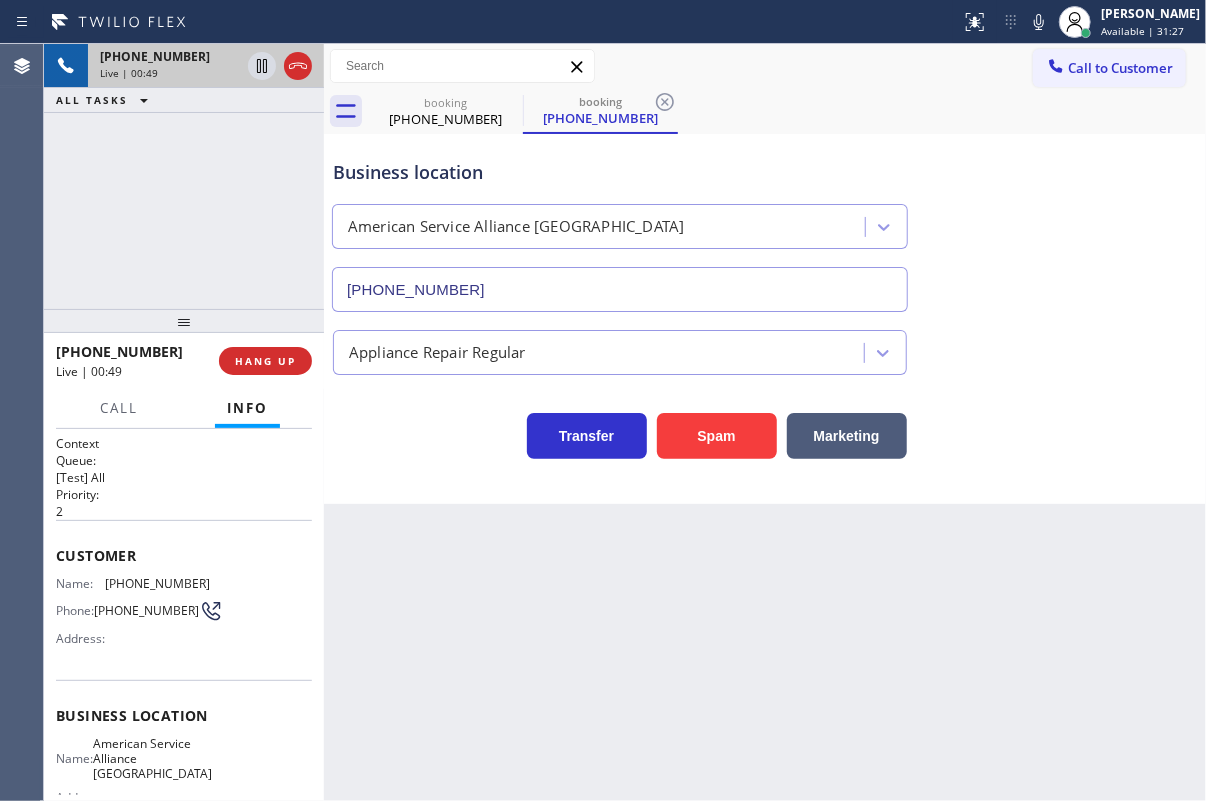 click on "[PHONE_NUMBER]" at bounding box center (157, 583) 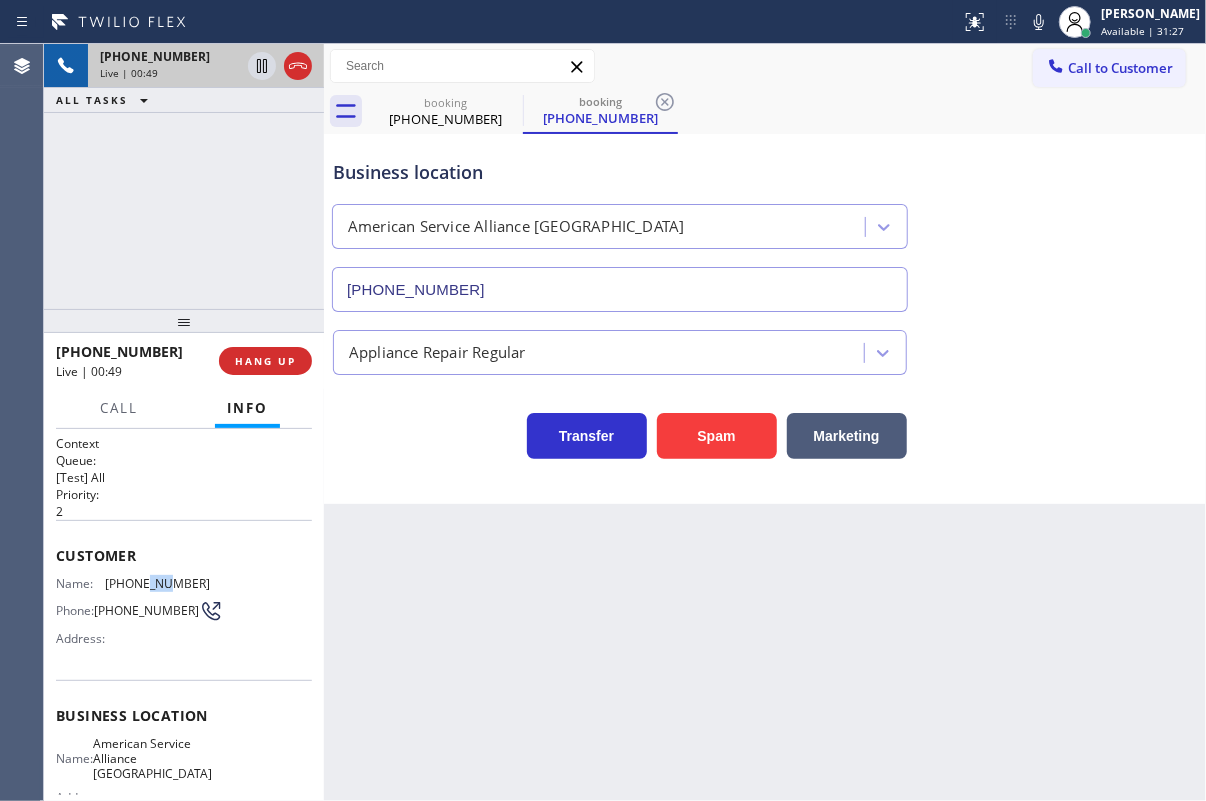click on "[PHONE_NUMBER]" at bounding box center (157, 583) 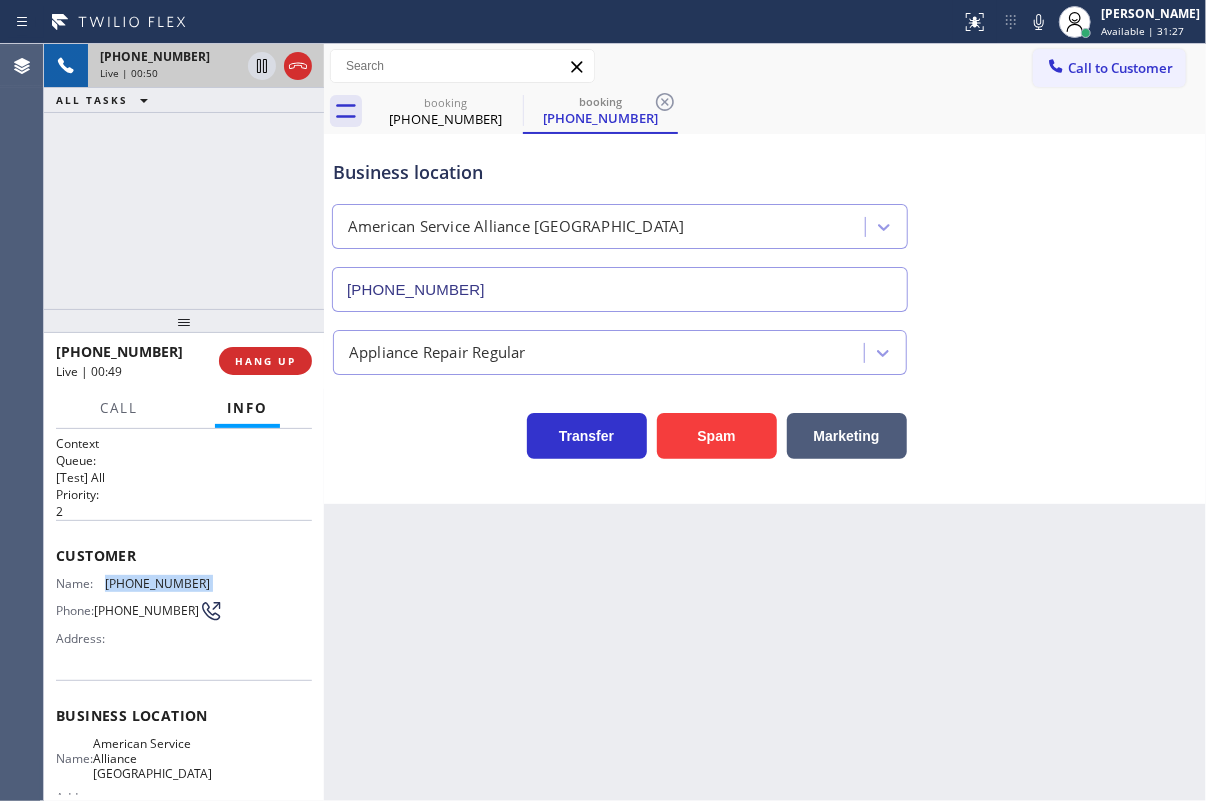 click on "[PHONE_NUMBER]" at bounding box center [157, 583] 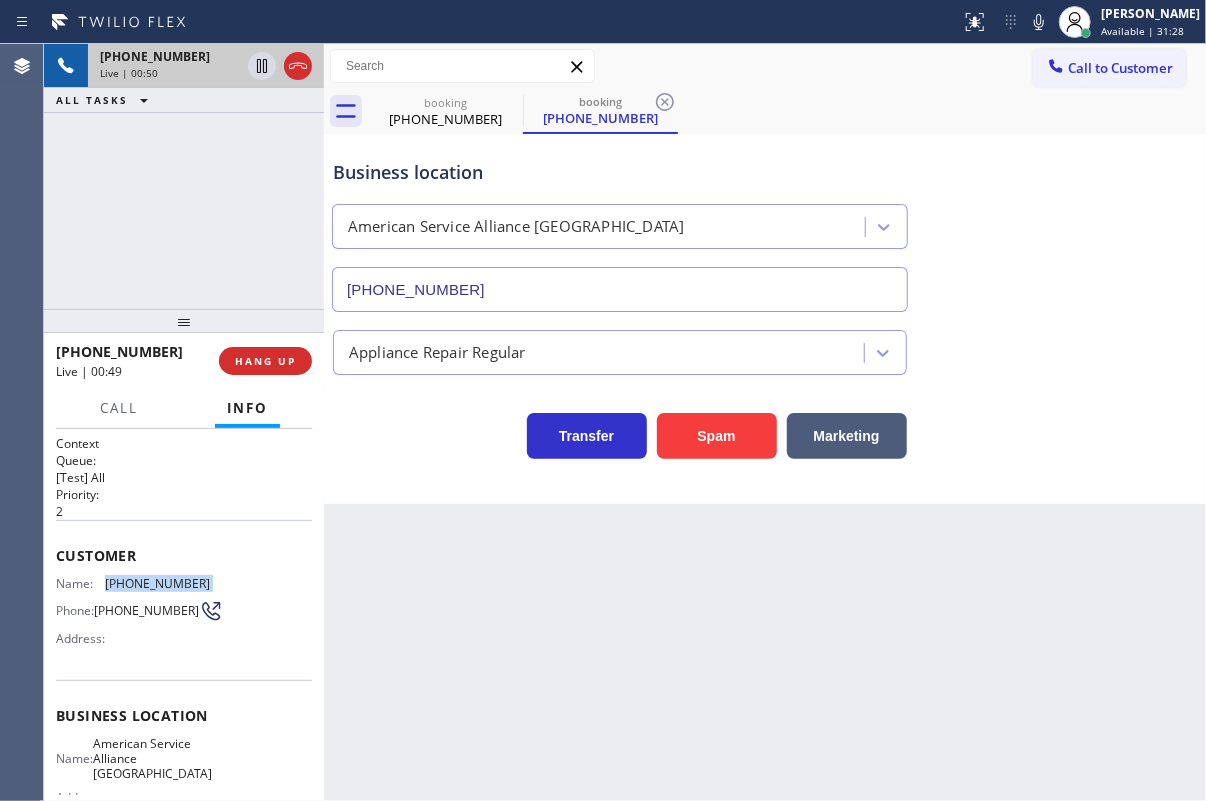 copy on "[PHONE_NUMBER]" 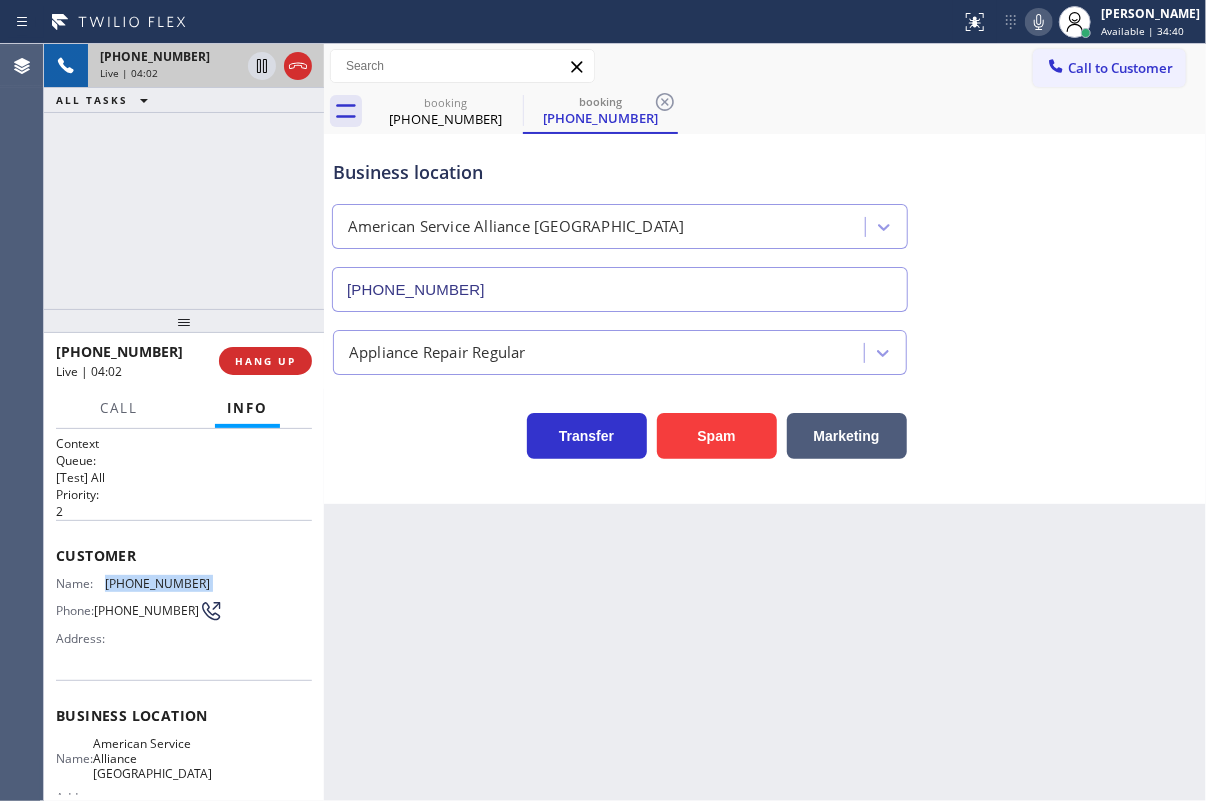 click 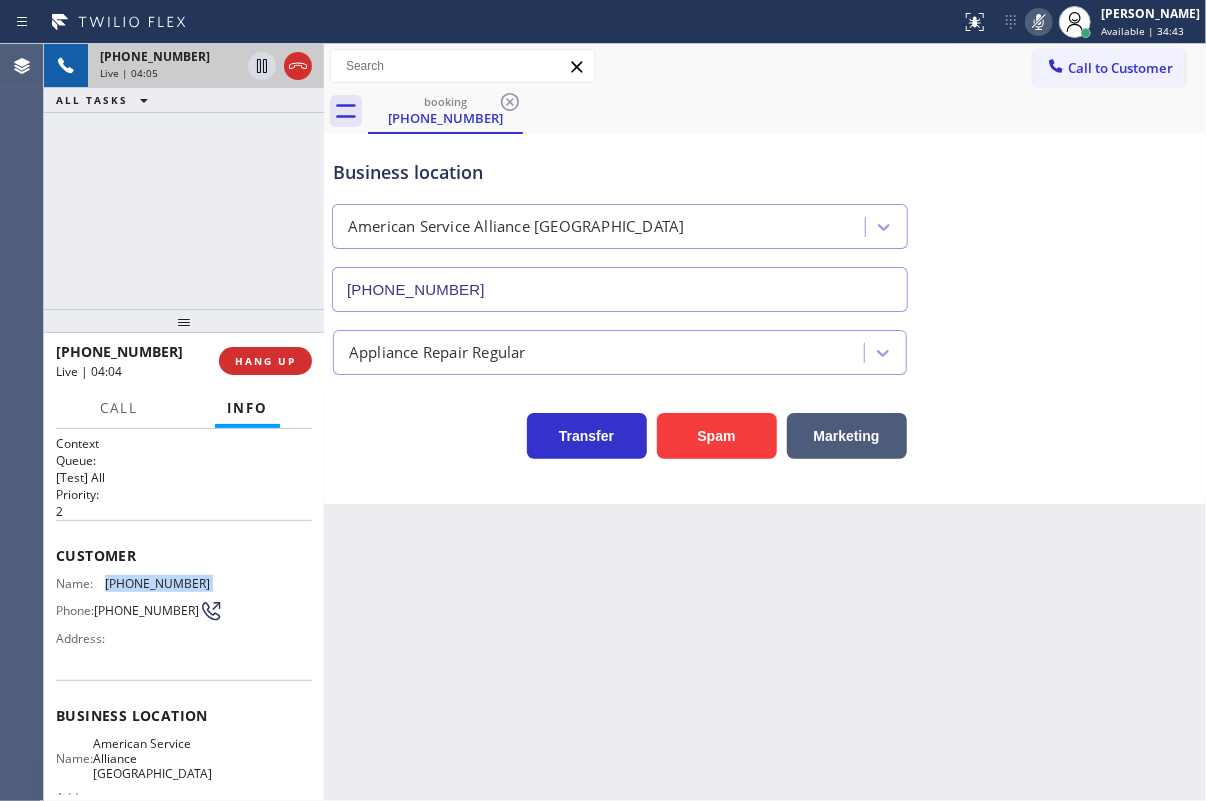 click 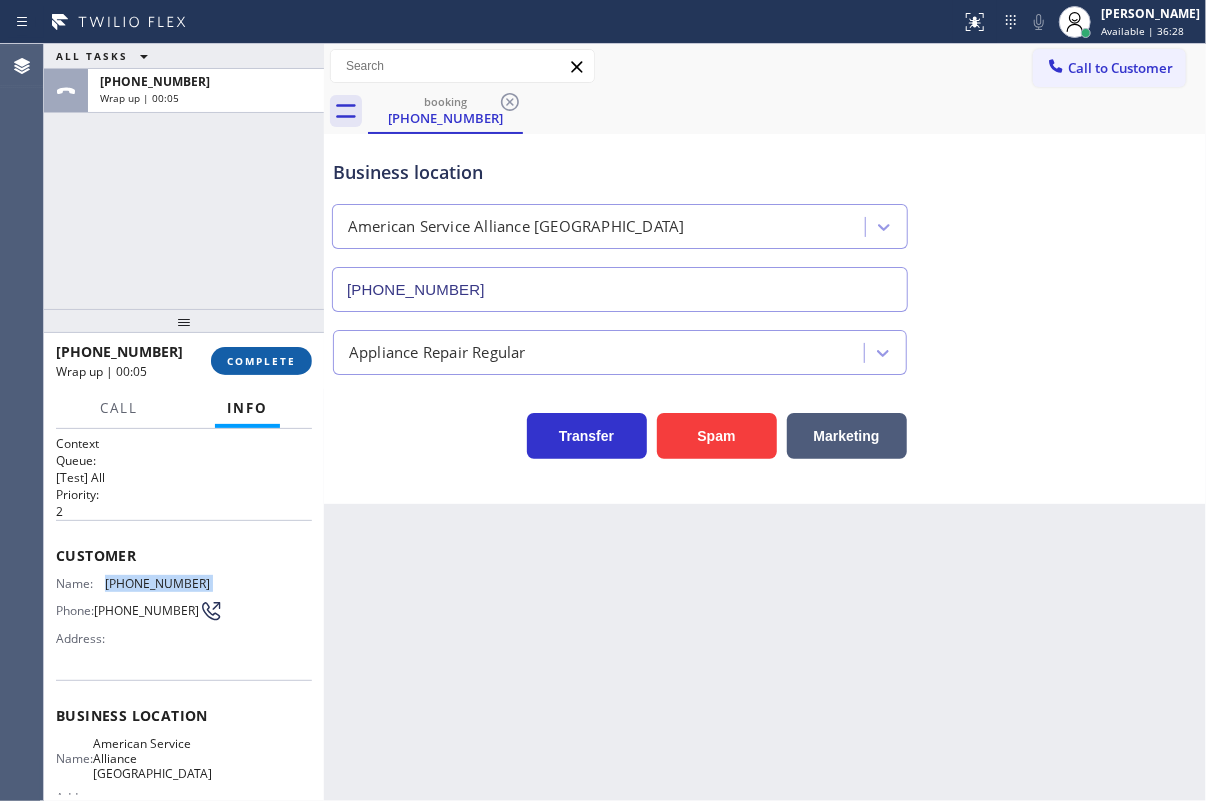 click on "COMPLETE" at bounding box center (261, 361) 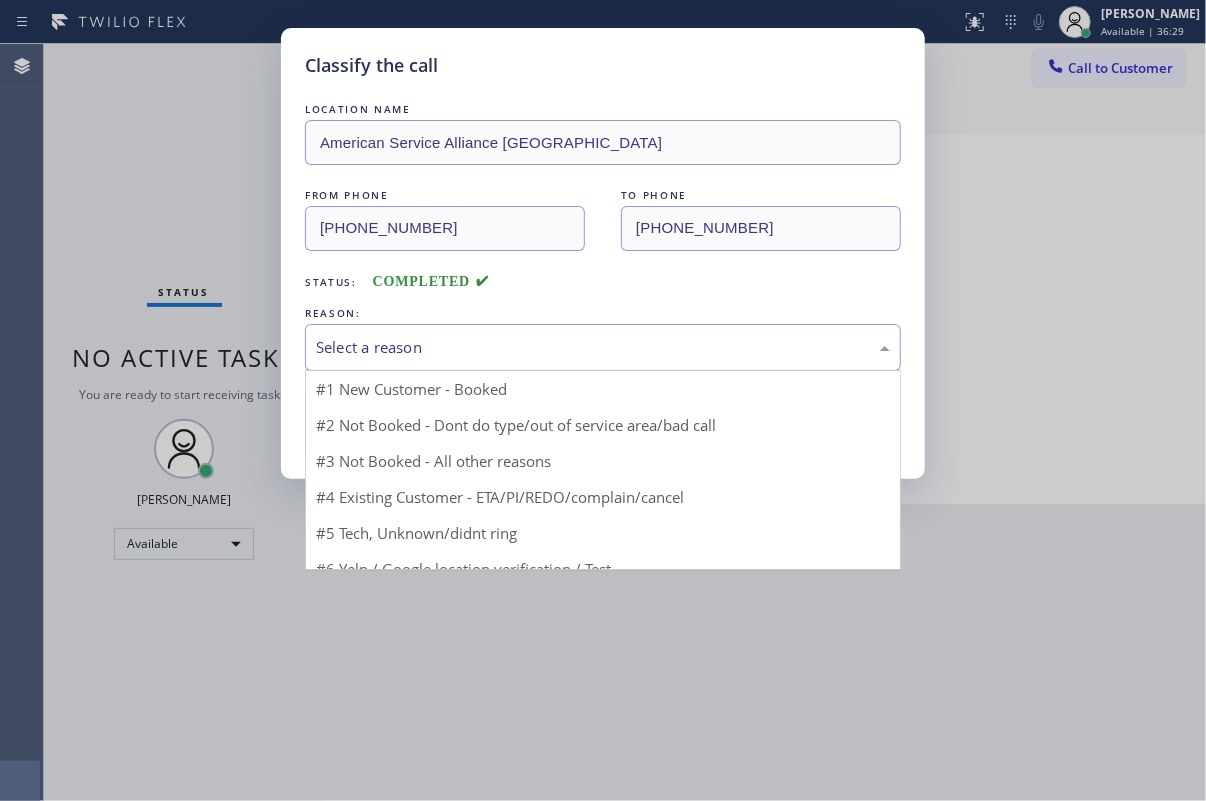 click on "Select a reason" at bounding box center (603, 347) 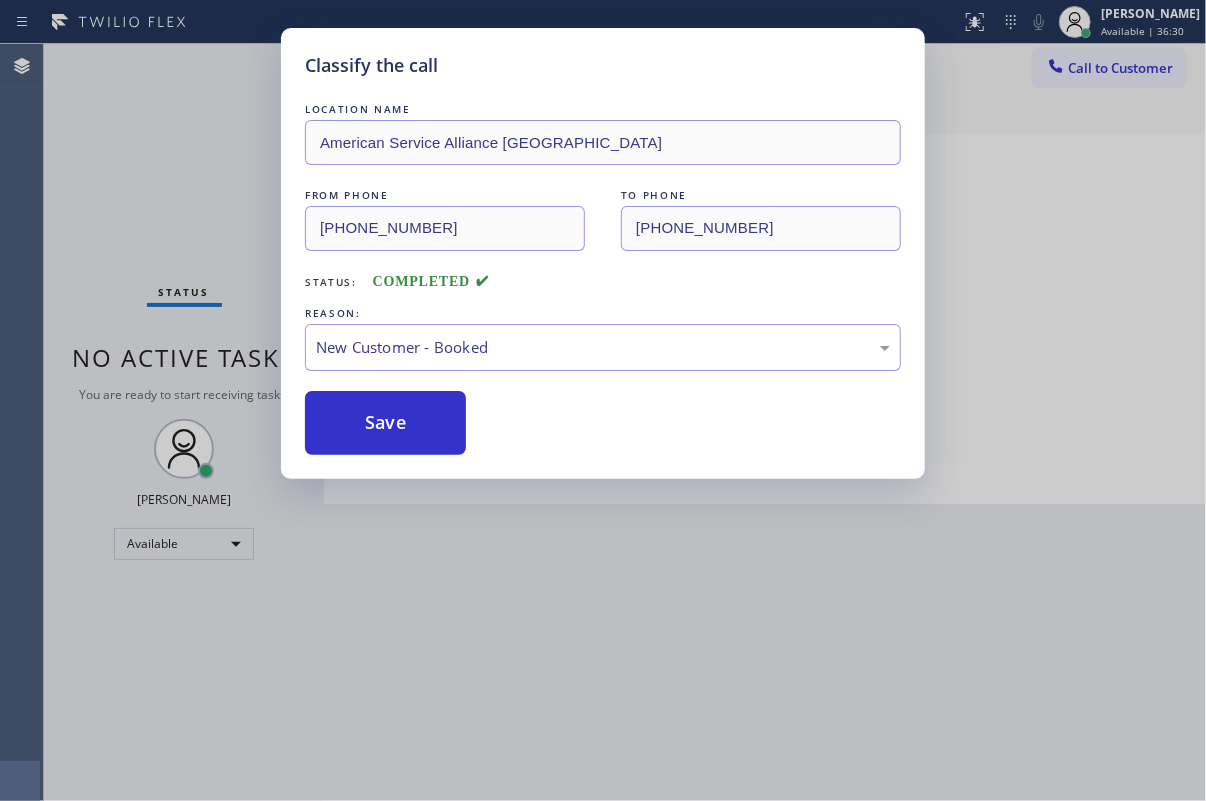 click on "Save" at bounding box center [385, 423] 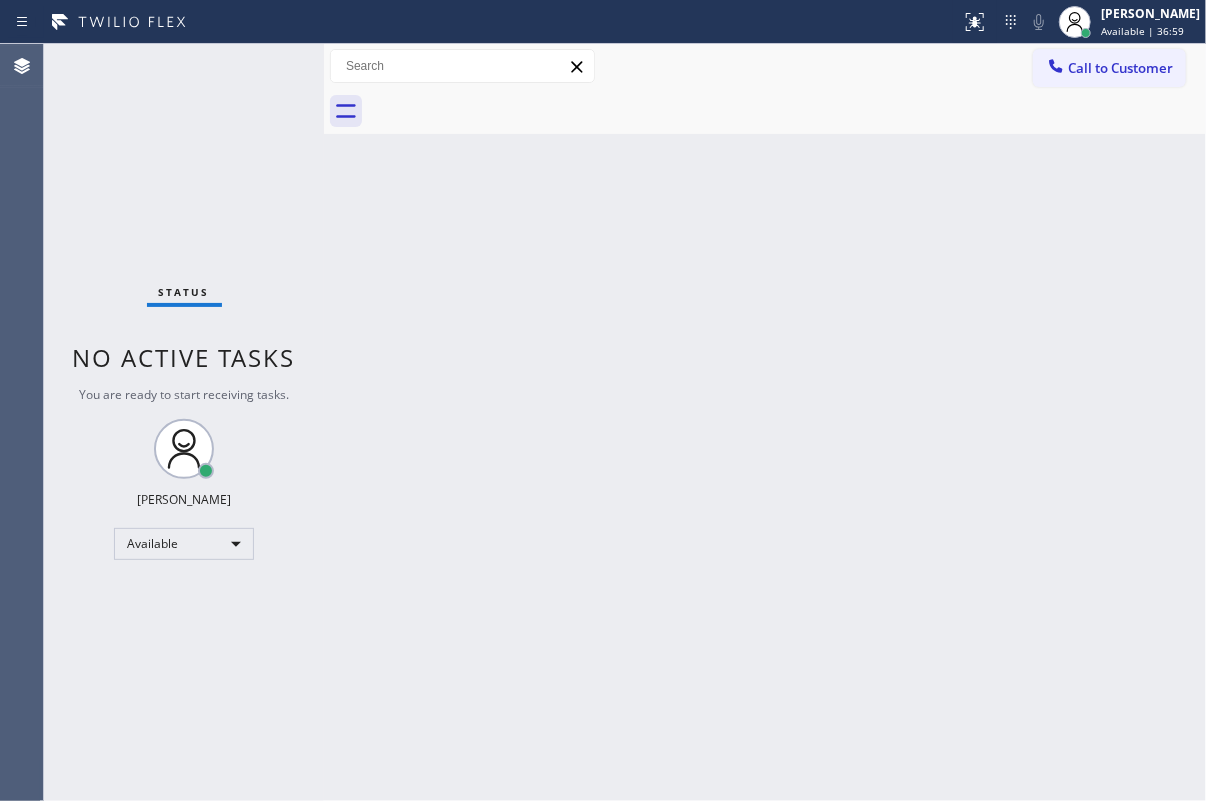 click on "Back to Dashboard Change Sender ID Customers Technicians Select a contact Outbound call Technician Search Technician Your caller id phone number Your caller id phone number Call Technician info Name   Phone none Address none Change Sender ID HVAC [PHONE_NUMBER] 5 Star Appliance [PHONE_NUMBER] Appliance Repair [PHONE_NUMBER] Plumbing [PHONE_NUMBER] Air Duct Cleaning [PHONE_NUMBER]  Electricians [PHONE_NUMBER] Cancel Change Check personal SMS Reset Change No tabs Call to Customer Outbound call Location Search location Your caller id phone number Customer number Call Outbound call Technician Search Technician Your caller id phone number Your caller id phone number Call" at bounding box center [765, 422] 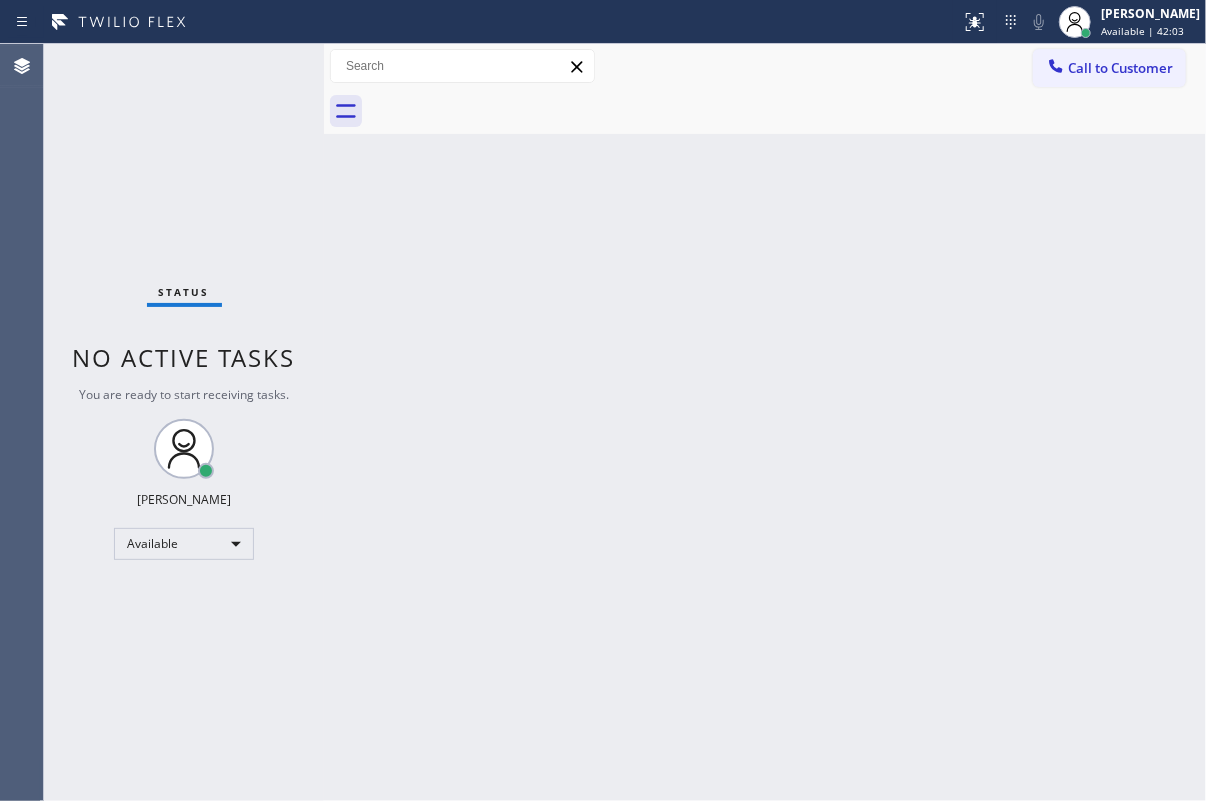 click on "Back to Dashboard Change Sender ID Customers Technicians Select a contact Outbound call Technician Search Technician Your caller id phone number Your caller id phone number Call Technician info Name   Phone none Address none Change Sender ID HVAC [PHONE_NUMBER] 5 Star Appliance [PHONE_NUMBER] Appliance Repair [PHONE_NUMBER] Plumbing [PHONE_NUMBER] Air Duct Cleaning [PHONE_NUMBER]  Electricians [PHONE_NUMBER] Cancel Change Check personal SMS Reset Change No tabs Call to Customer Outbound call Location Search location Your caller id phone number Customer number Call Outbound call Technician Search Technician Your caller id phone number Your caller id phone number Call" at bounding box center (765, 422) 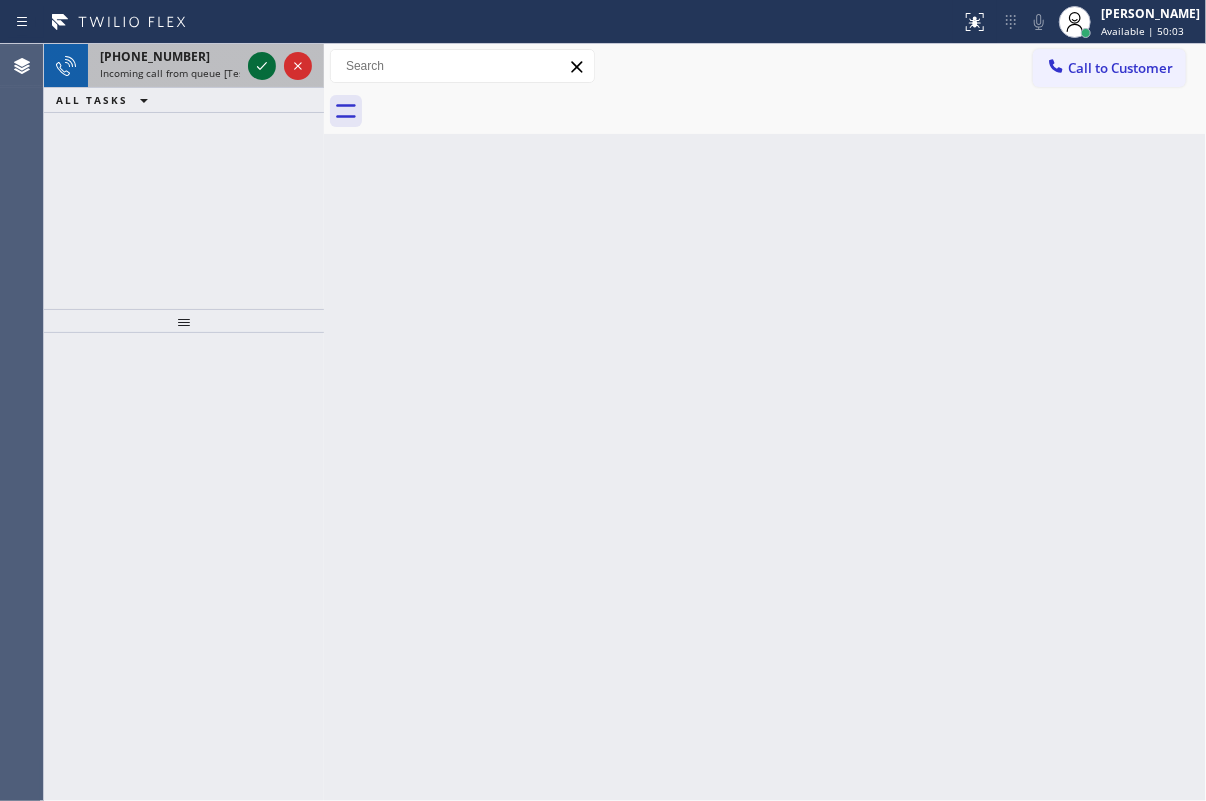 click 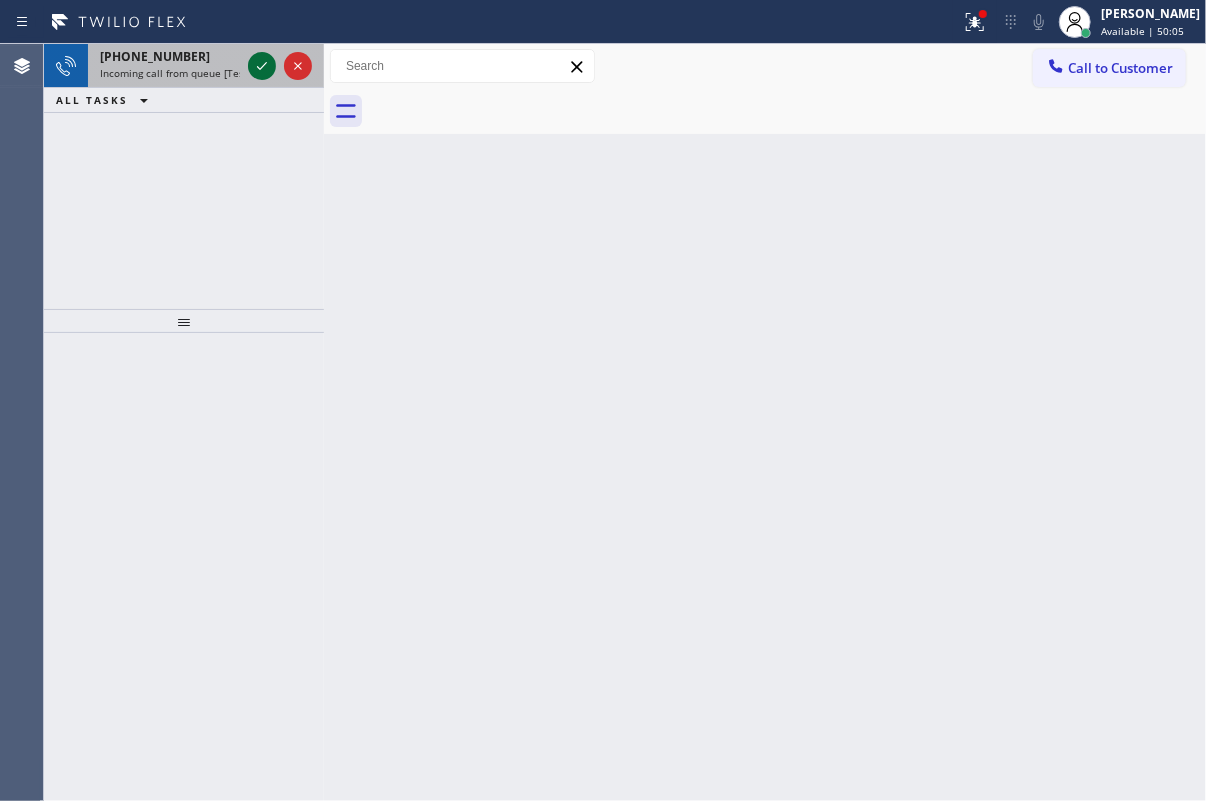 click 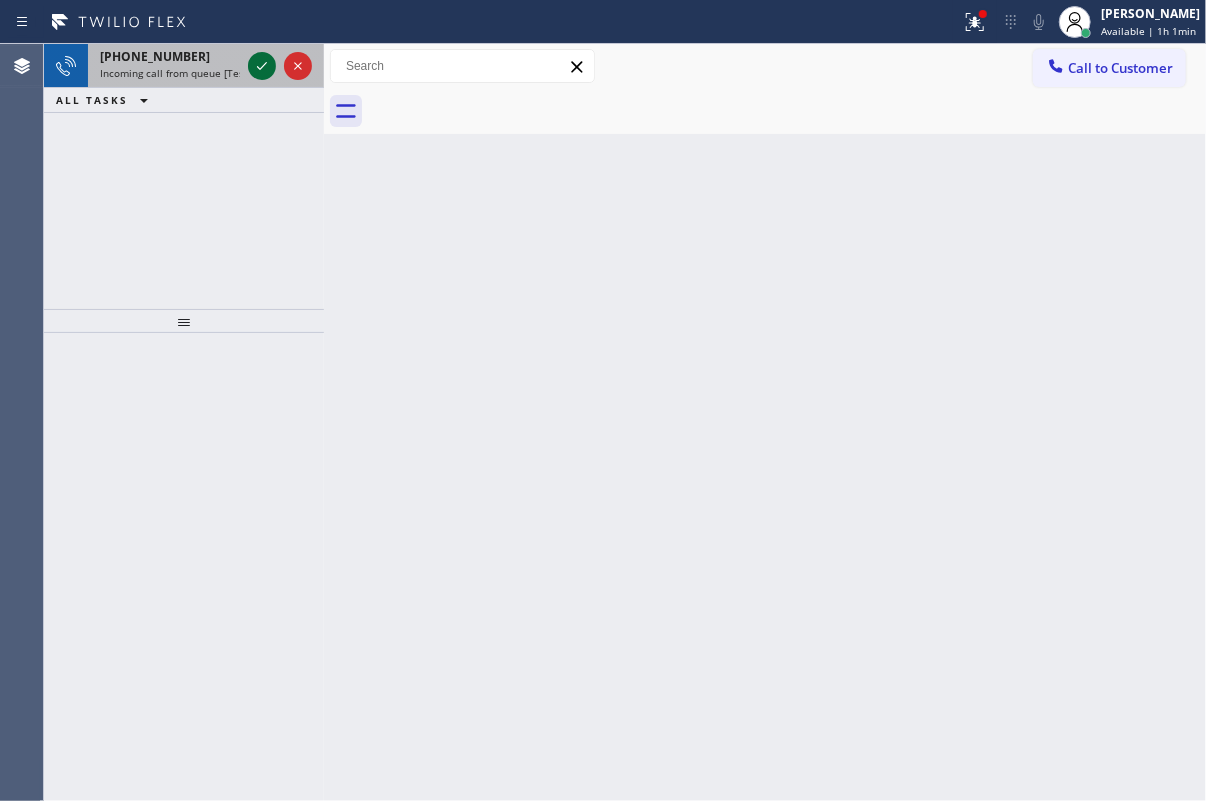 click 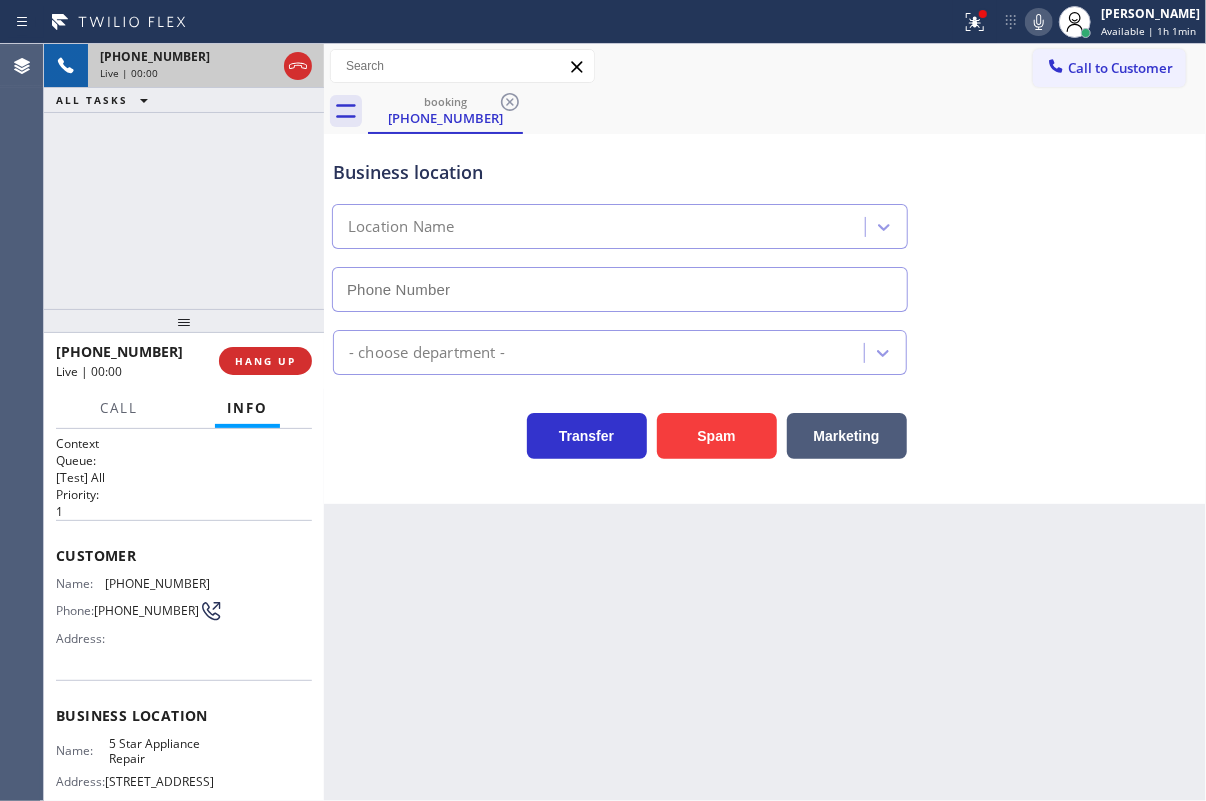 type on "[PHONE_NUMBER]" 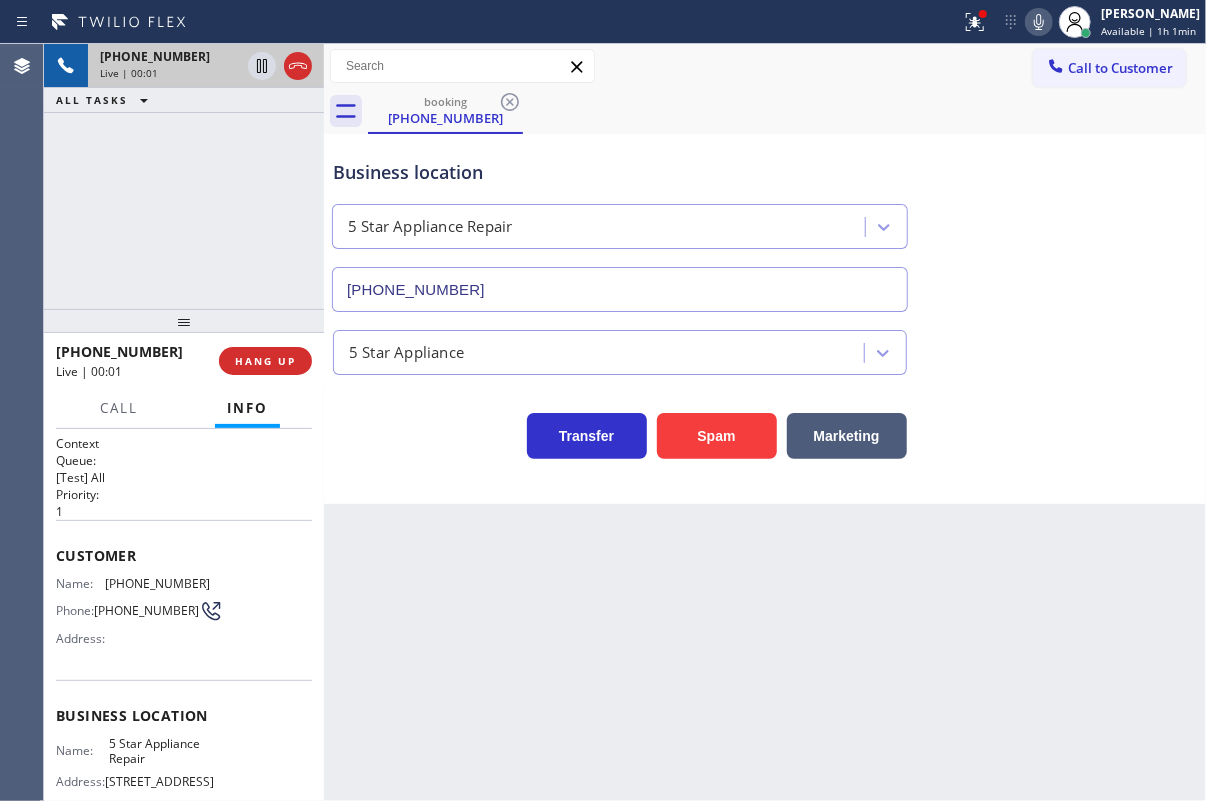 click on "Business location Name: 5 Star Appliance Repair Address: [STREET_ADDRESS]  Phone: [PHONE_NUMBER]" at bounding box center (184, 763) 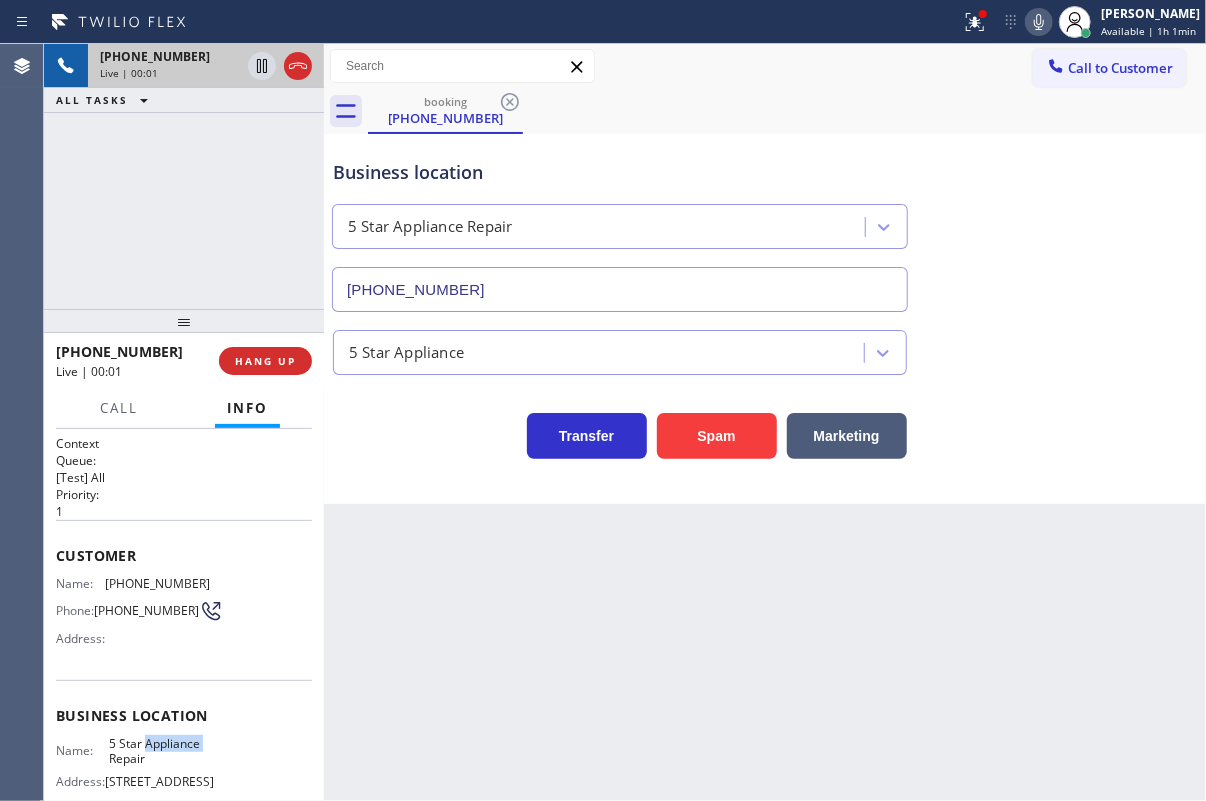 click on "Business location Name: 5 Star Appliance Repair Address: [STREET_ADDRESS]  Phone: [PHONE_NUMBER]" at bounding box center [184, 763] 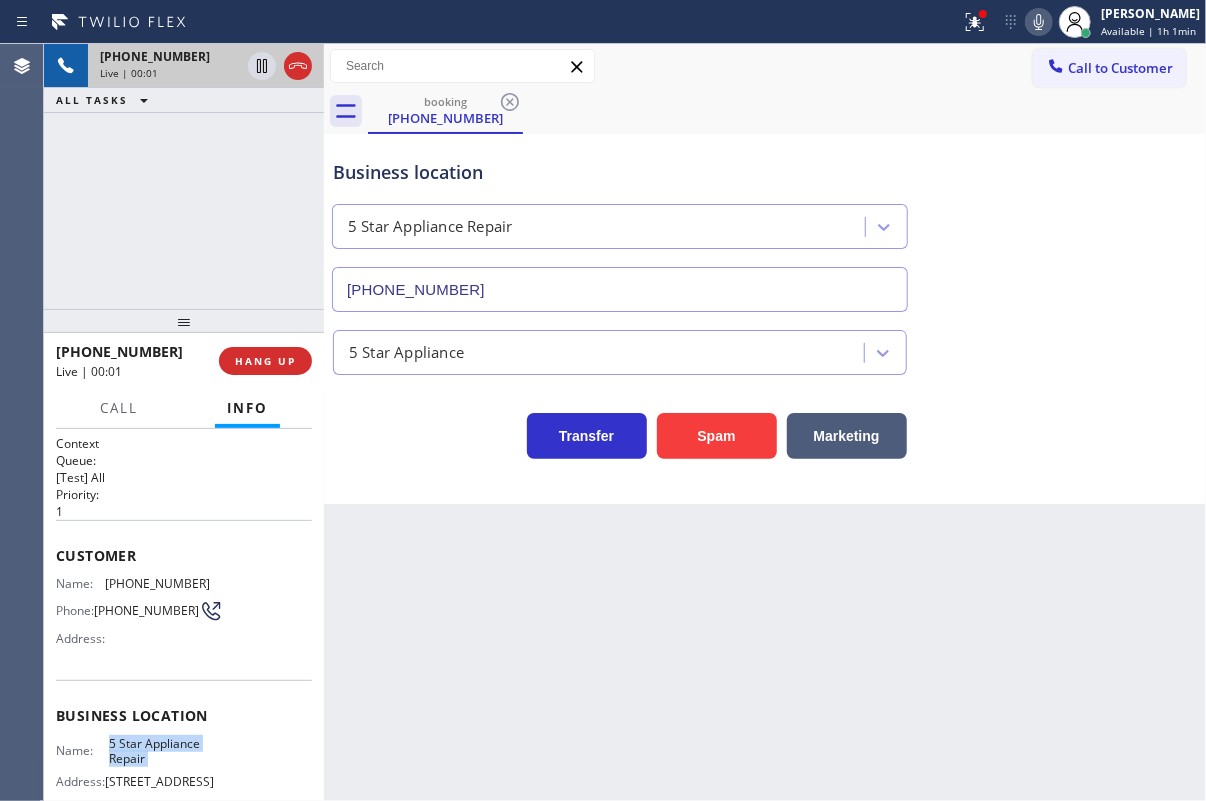 click on "Business location Name: 5 Star Appliance Repair Address: [STREET_ADDRESS]  Phone: [PHONE_NUMBER]" at bounding box center (184, 763) 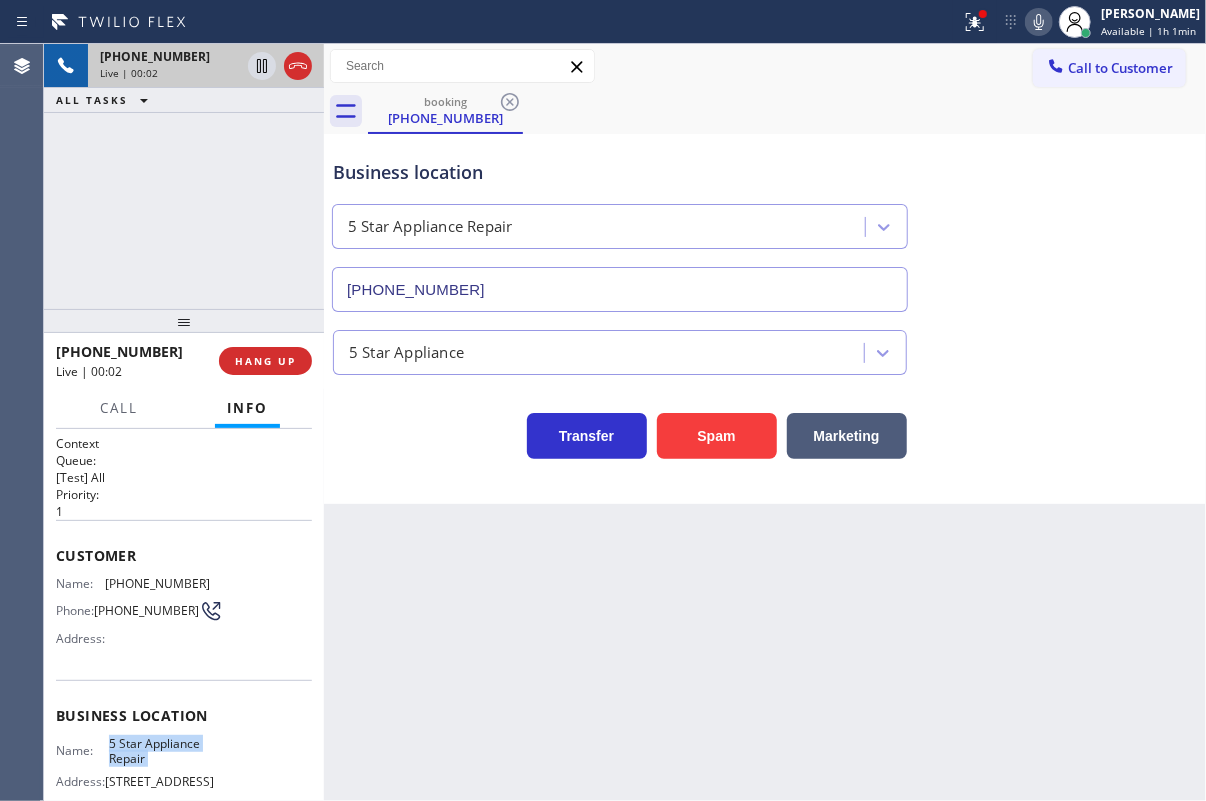 copy on "5 Star Appliance Repair" 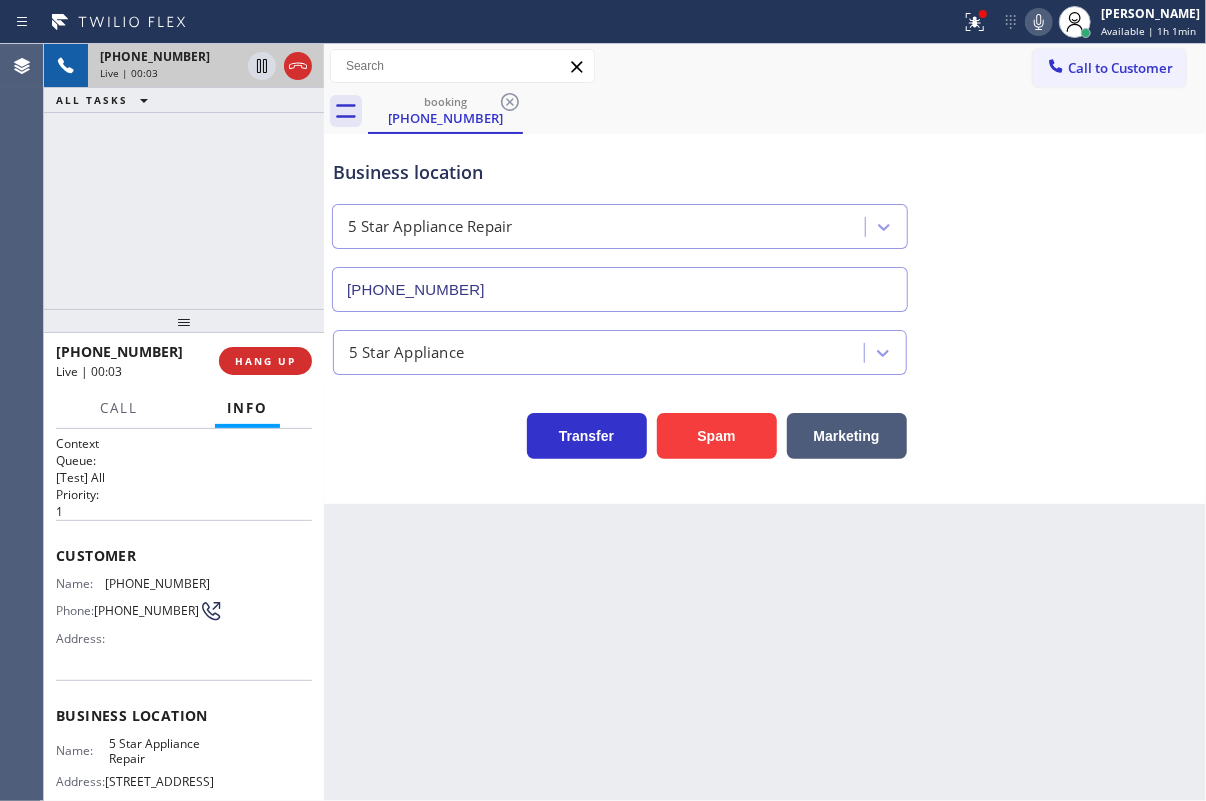 click on "[PHONE_NUMBER]" at bounding box center [620, 289] 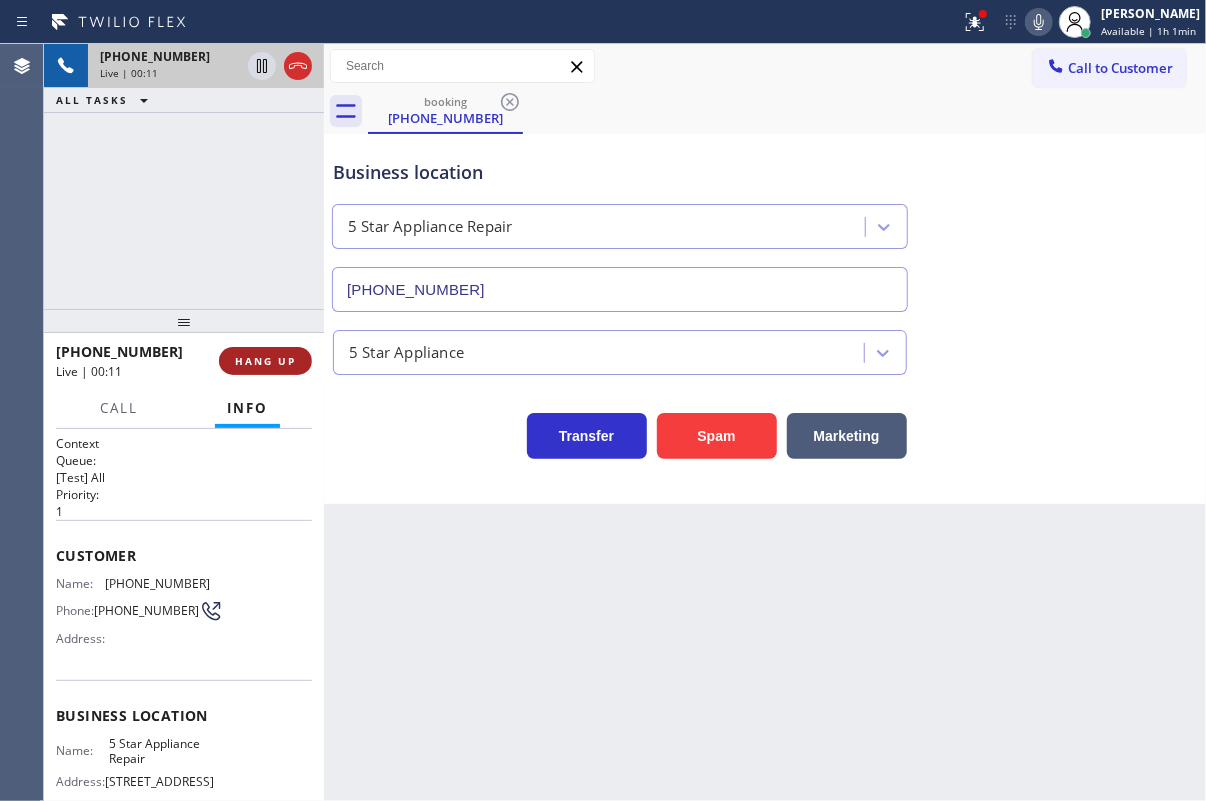 click on "HANG UP" at bounding box center (265, 361) 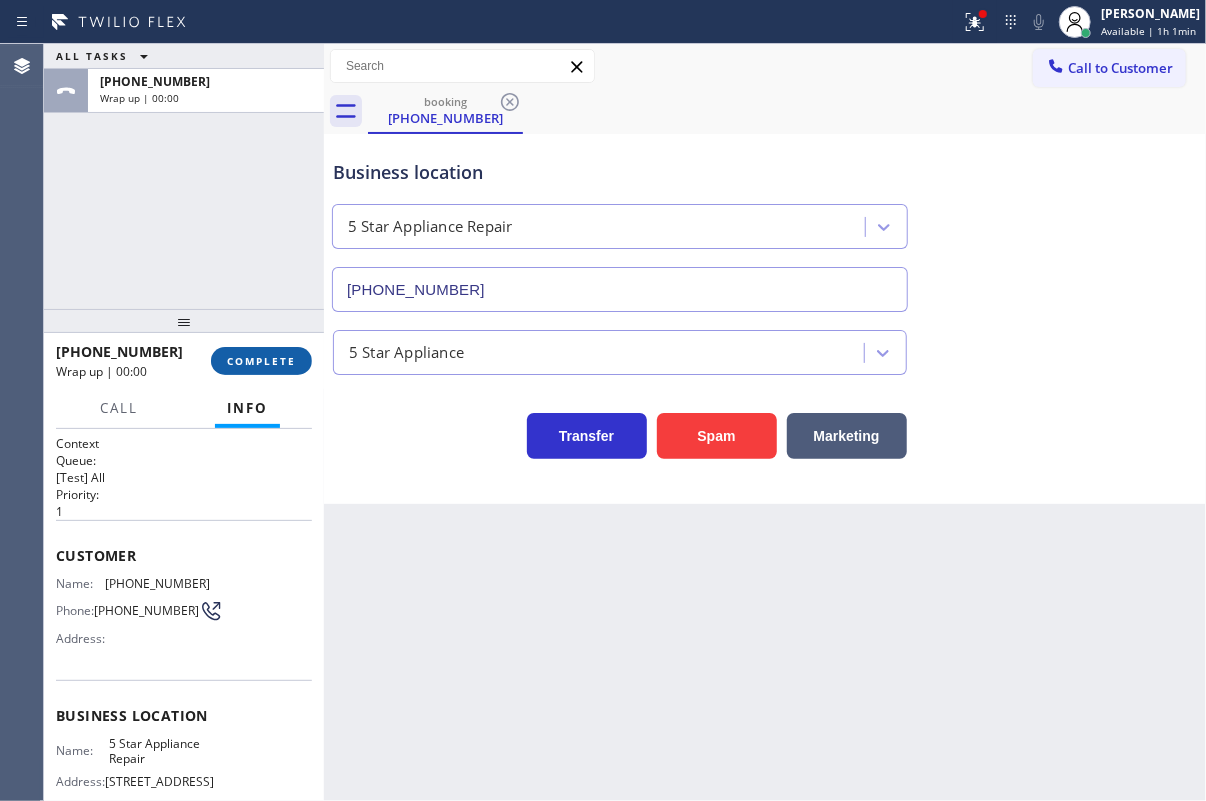 click on "COMPLETE" at bounding box center [261, 361] 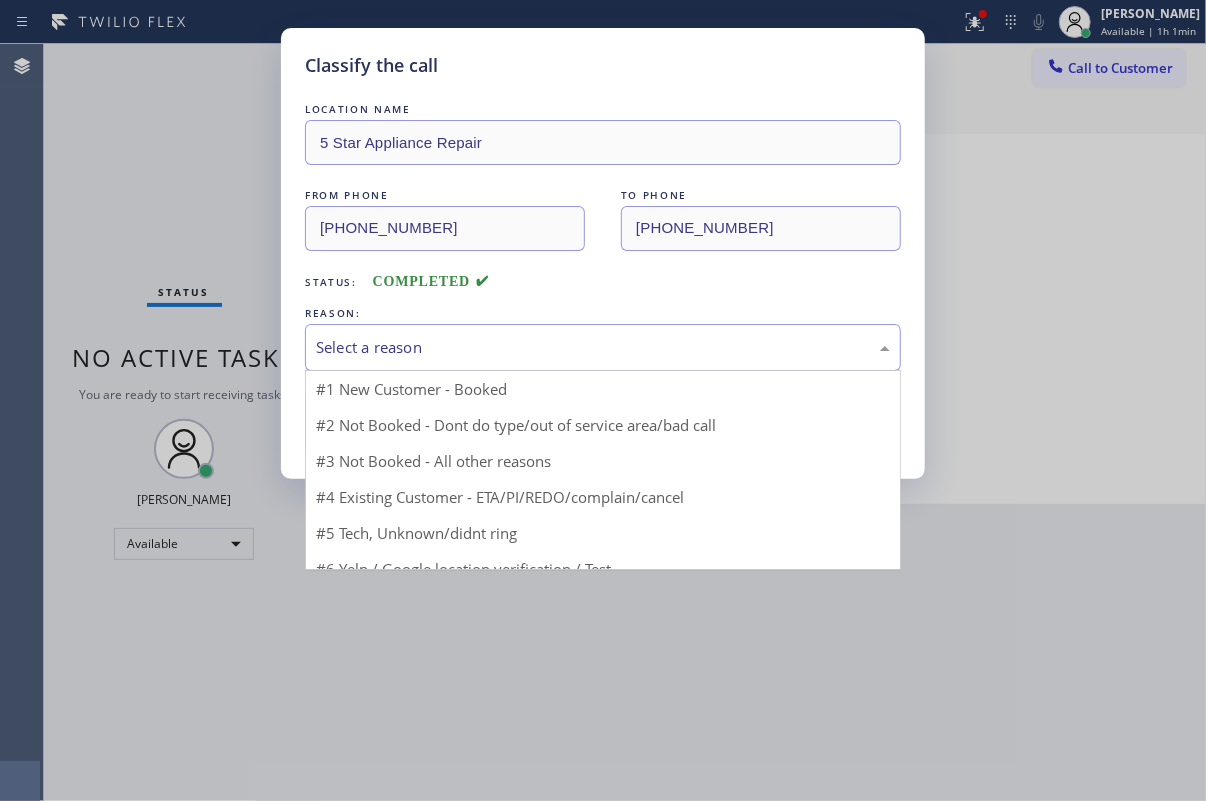 click on "Select a reason" at bounding box center (603, 347) 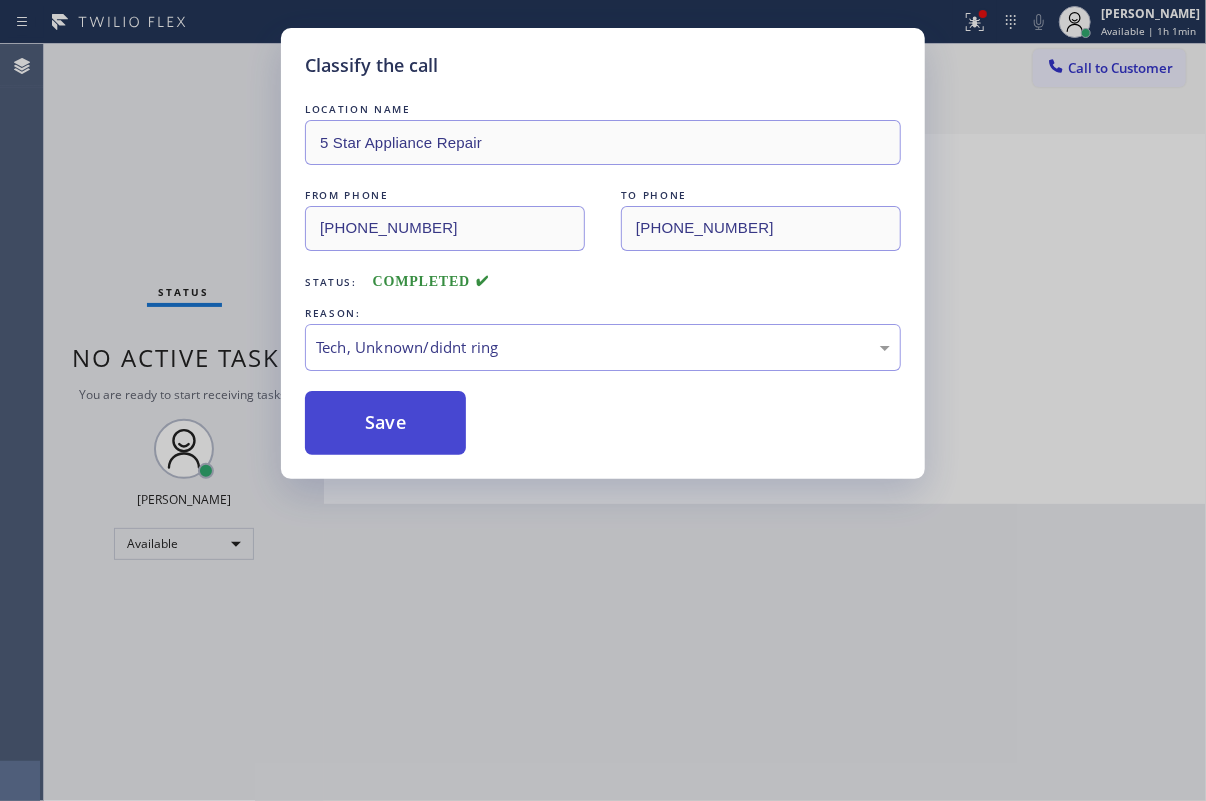 click on "Save" at bounding box center [385, 423] 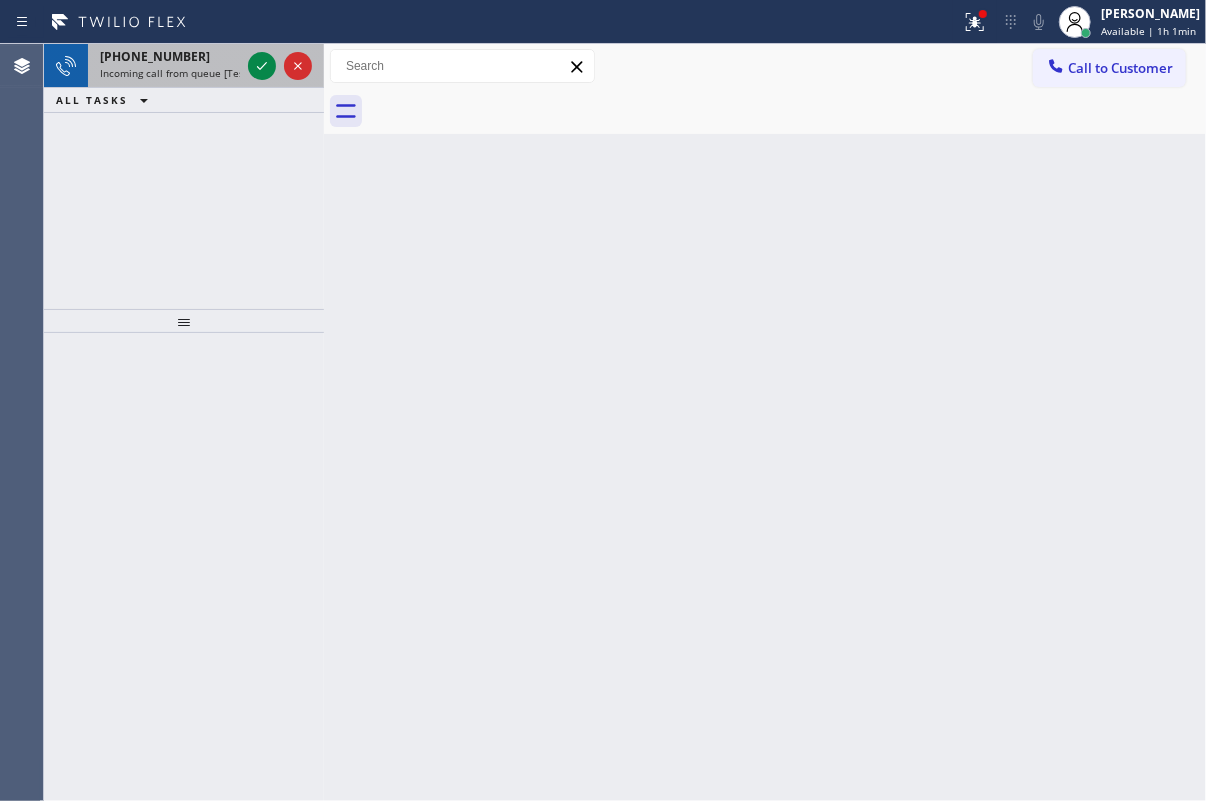 click on "Incoming call from queue [Test] All" at bounding box center (183, 73) 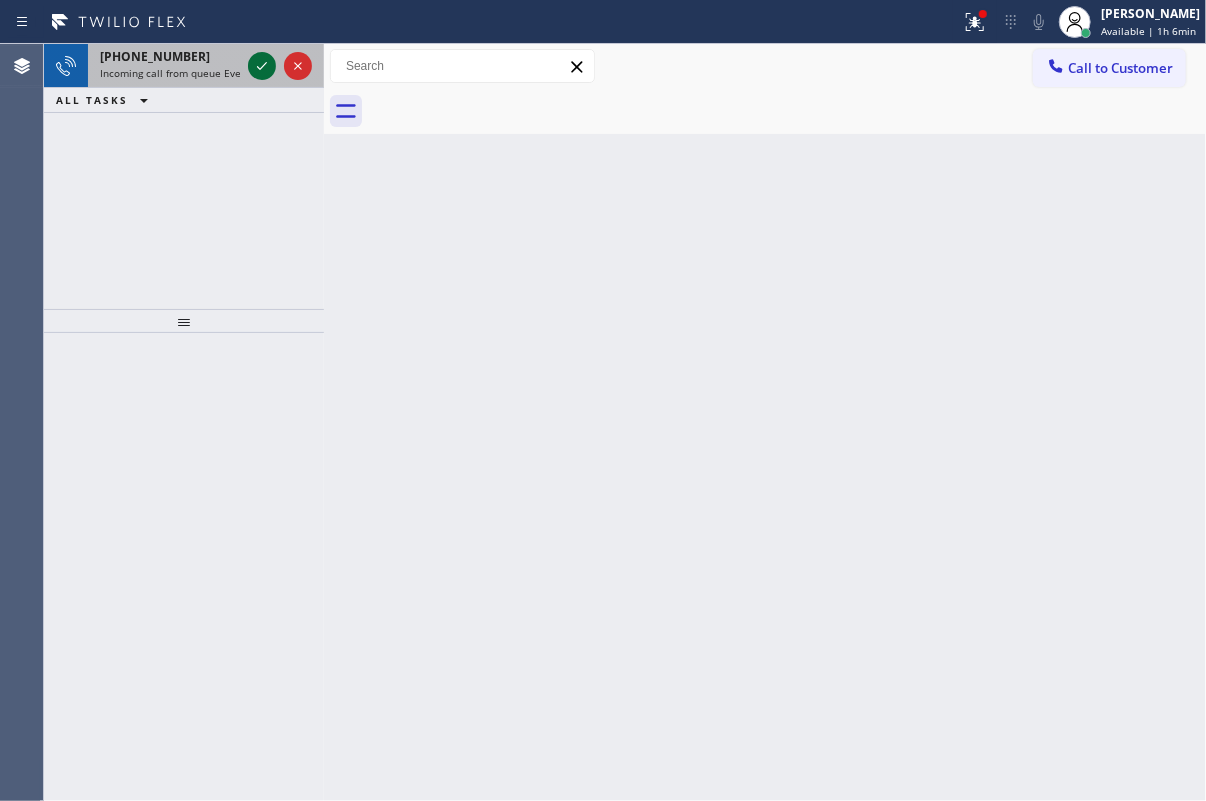 click 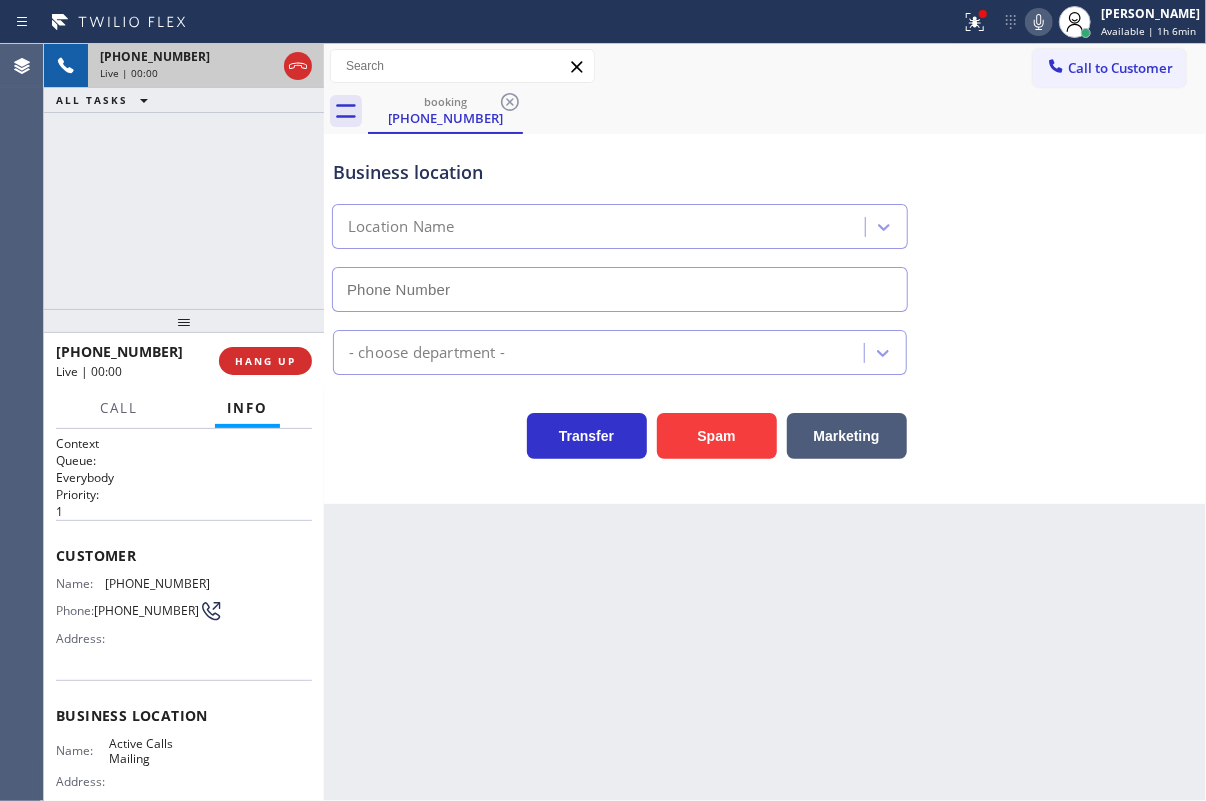 type on "[PHONE_NUMBER]" 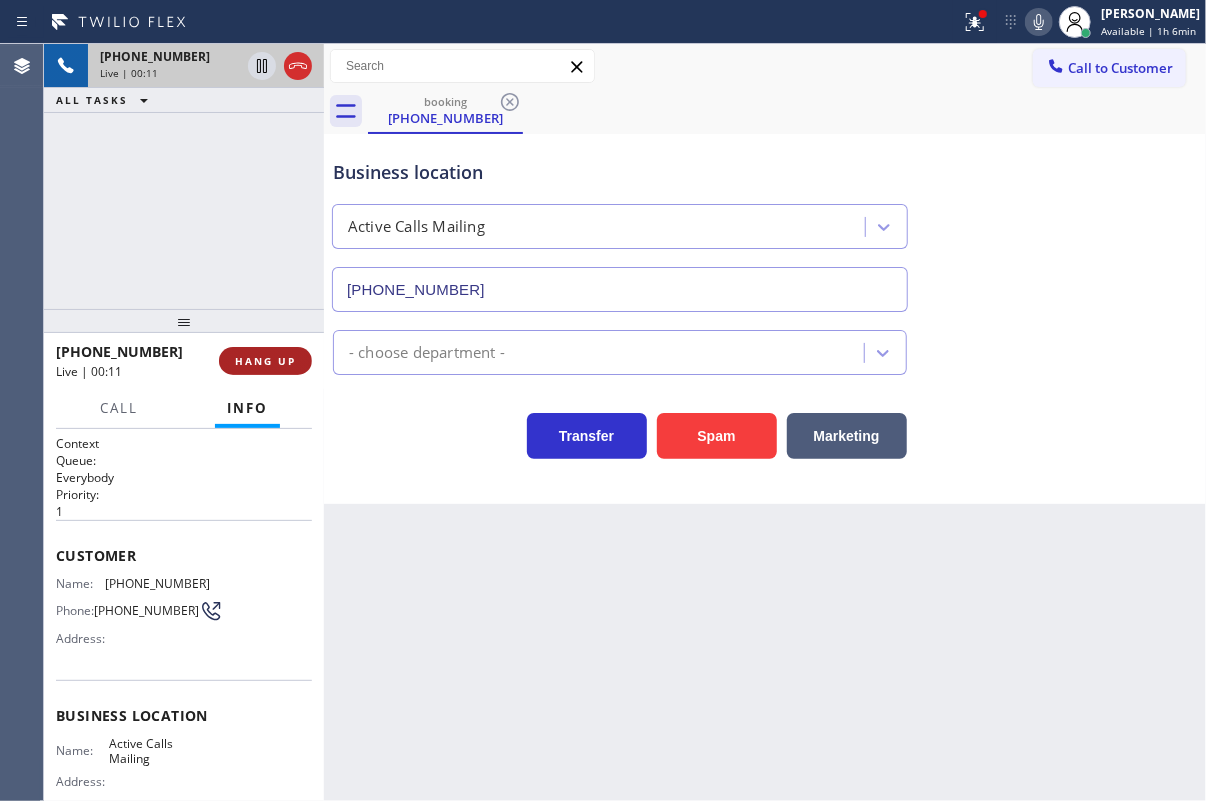 click on "HANG UP" at bounding box center [265, 361] 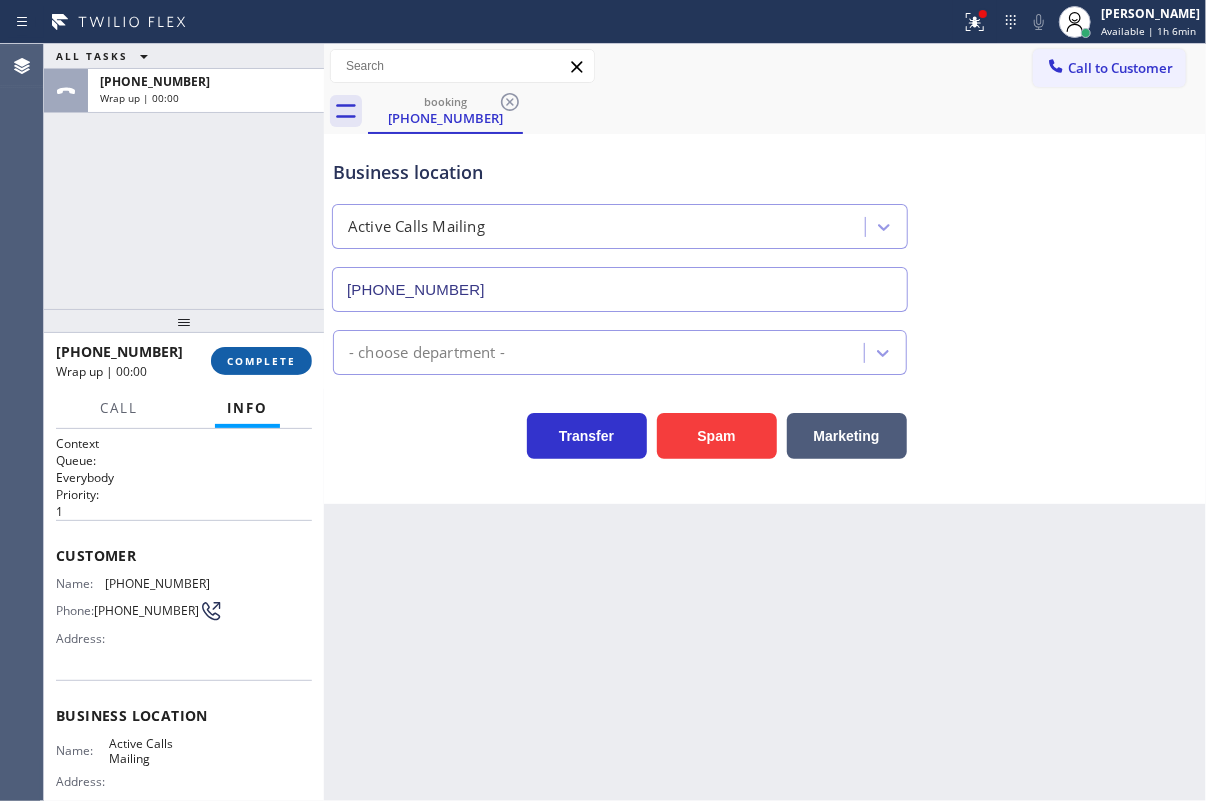 click on "COMPLETE" at bounding box center [261, 361] 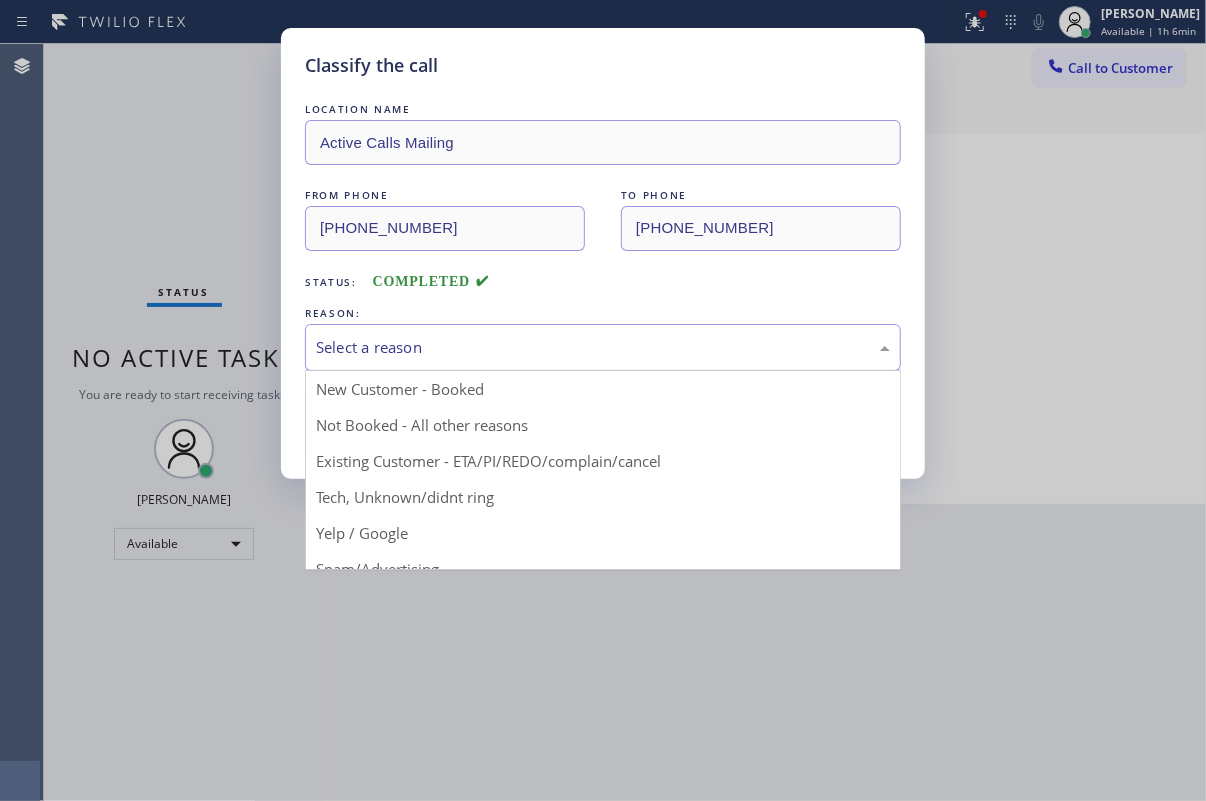 click on "Select a reason" at bounding box center (603, 347) 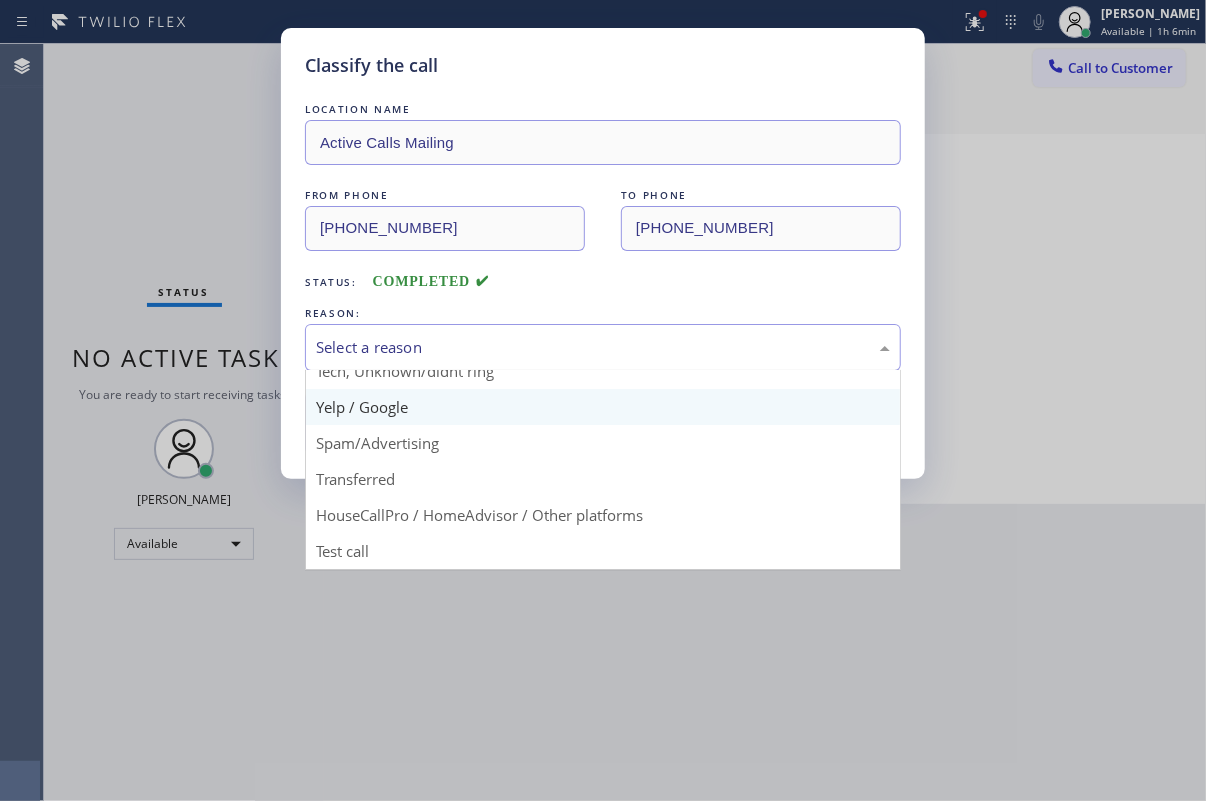 scroll, scrollTop: 133, scrollLeft: 0, axis: vertical 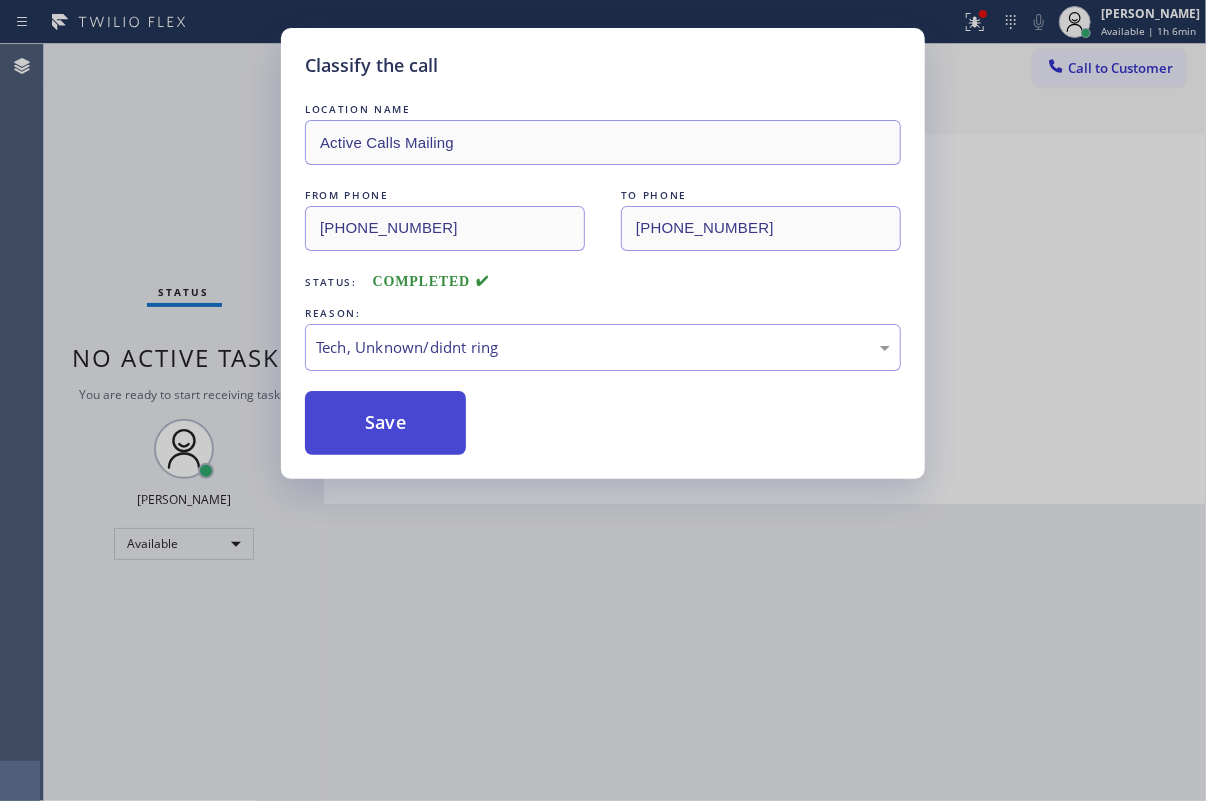 click on "Save" at bounding box center (385, 423) 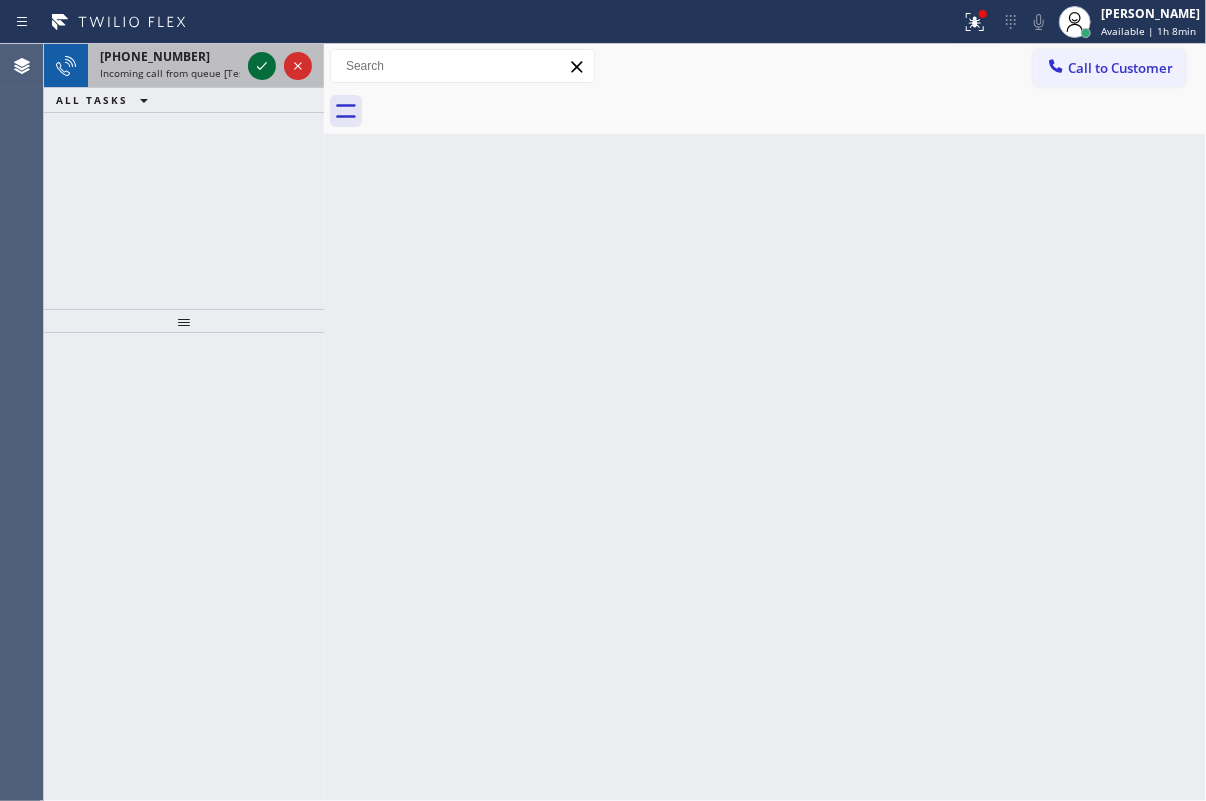 click 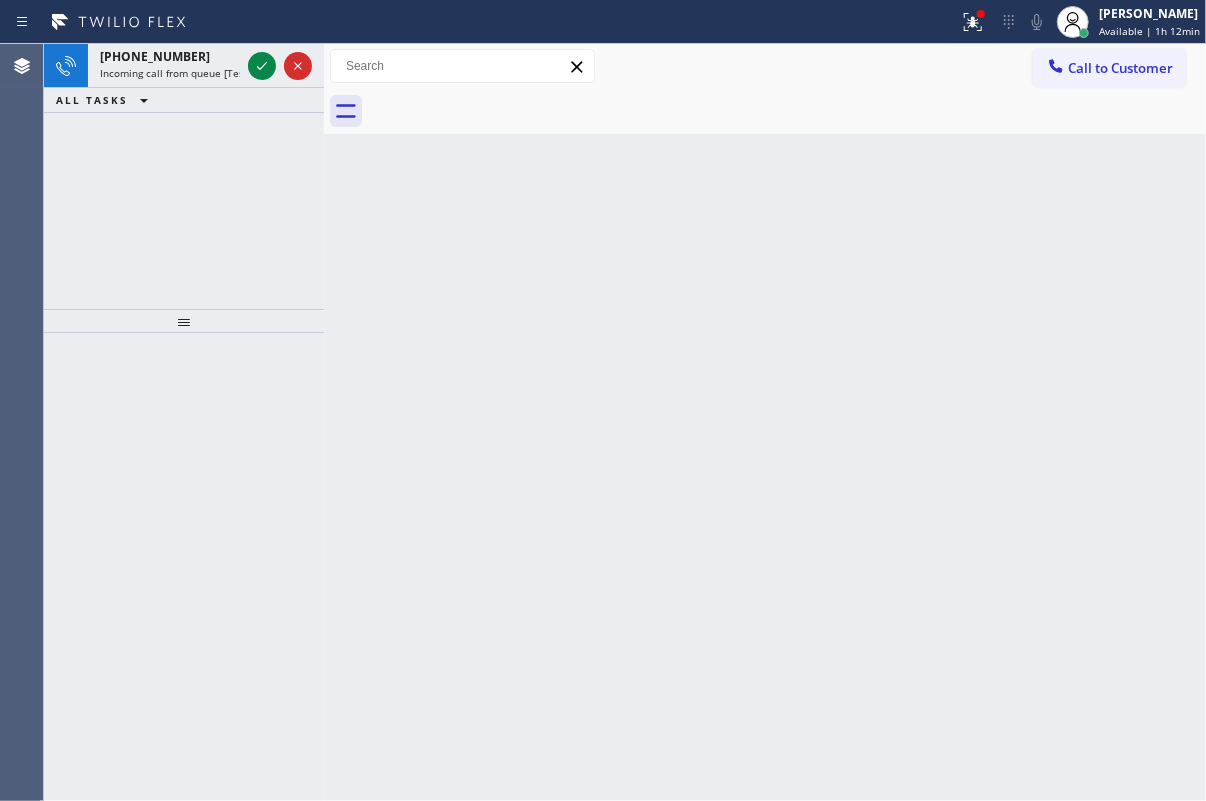 click at bounding box center (280, 66) 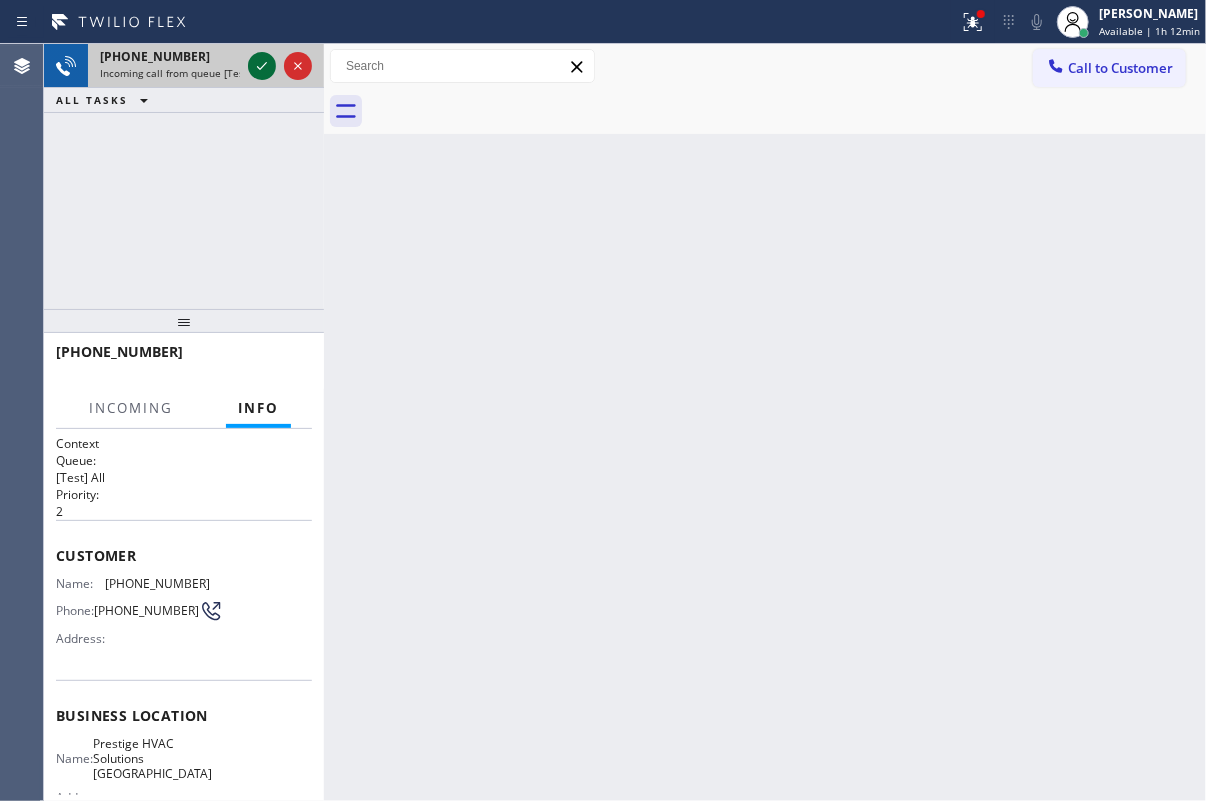 click 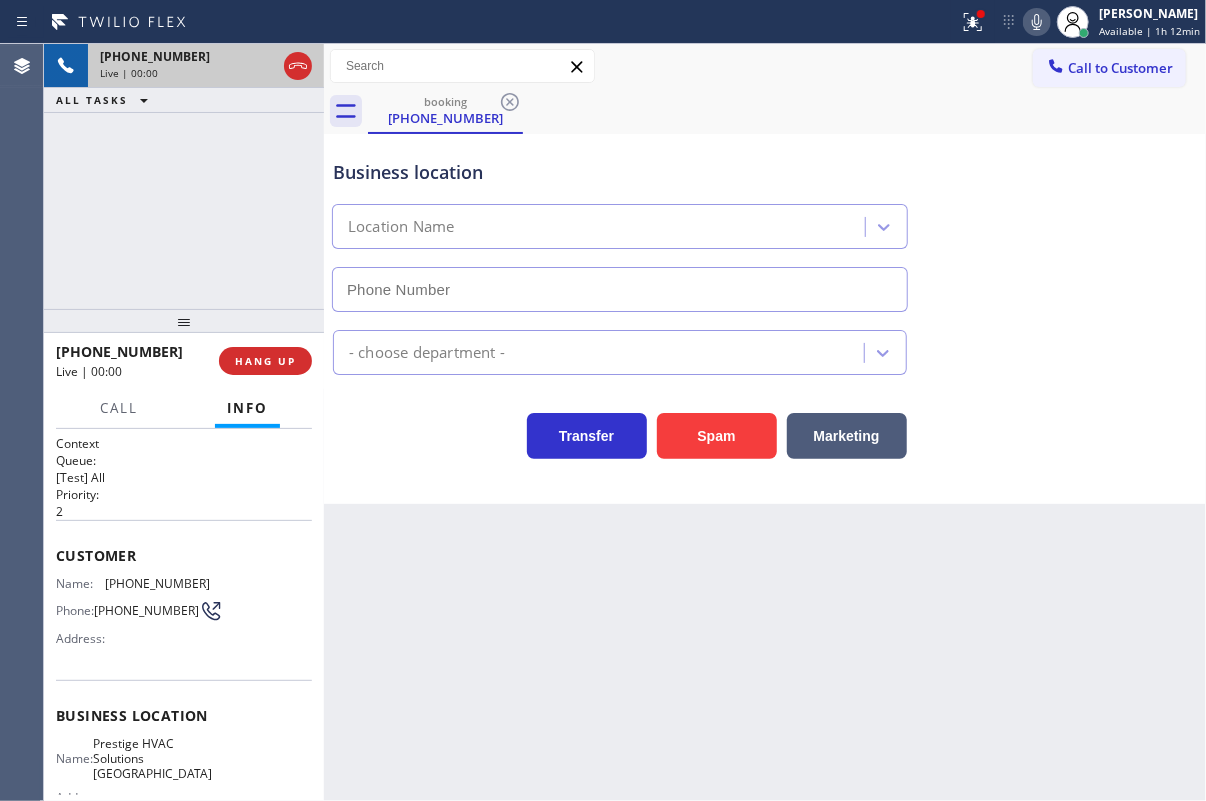 type on "[PHONE_NUMBER]" 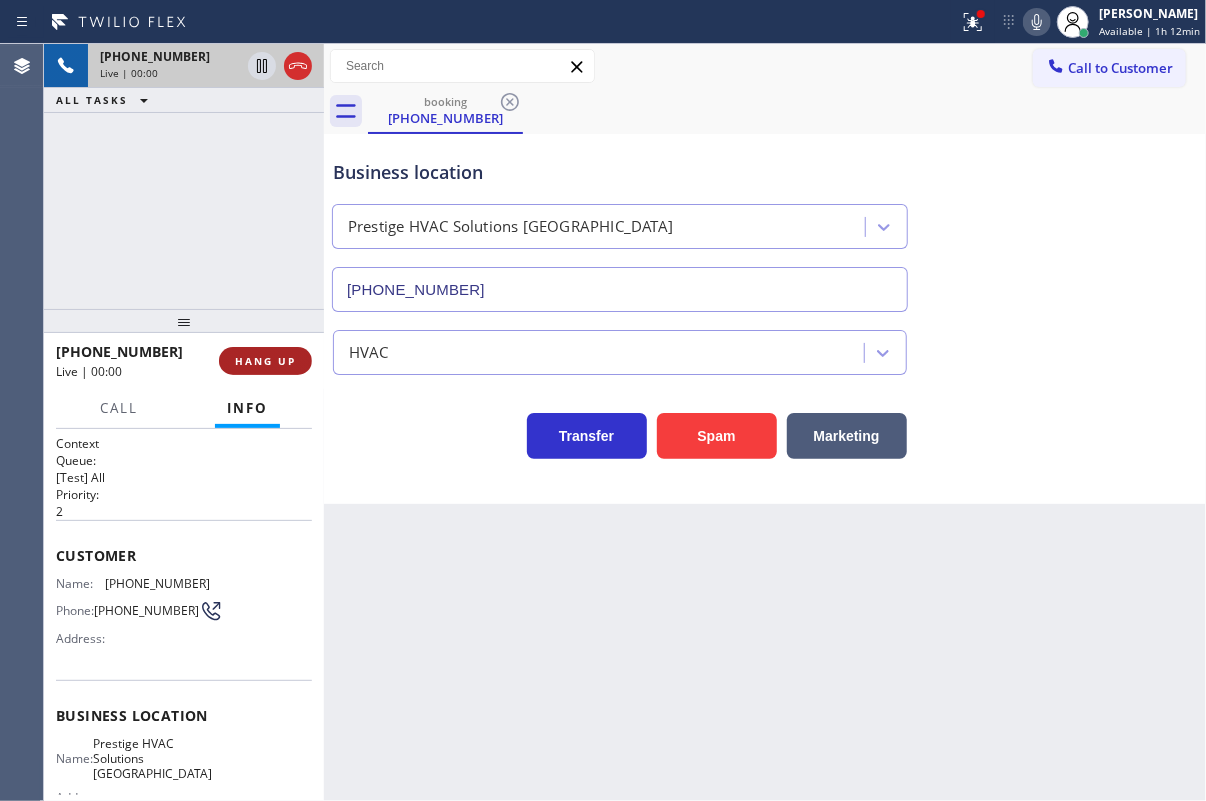 click on "HANG UP" at bounding box center [265, 361] 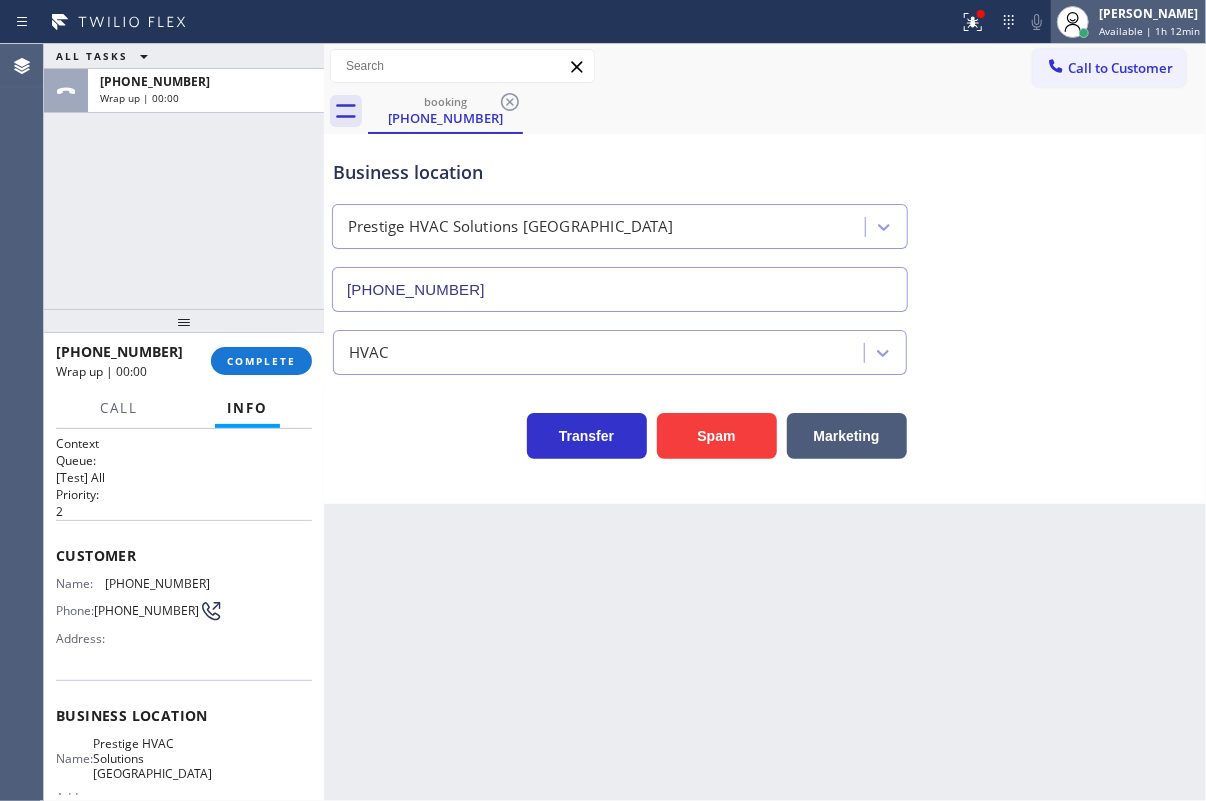 click on "[PERSON_NAME]" at bounding box center [1149, 13] 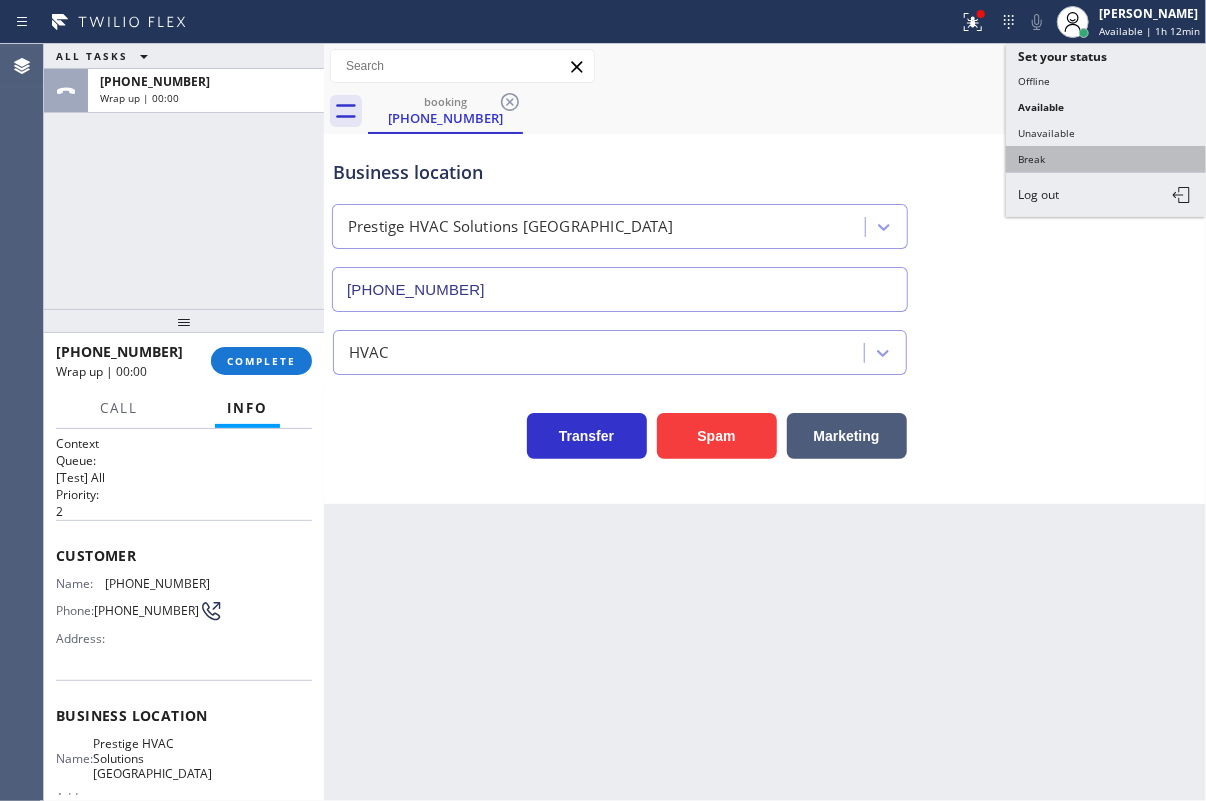 click on "Break" at bounding box center (1106, 159) 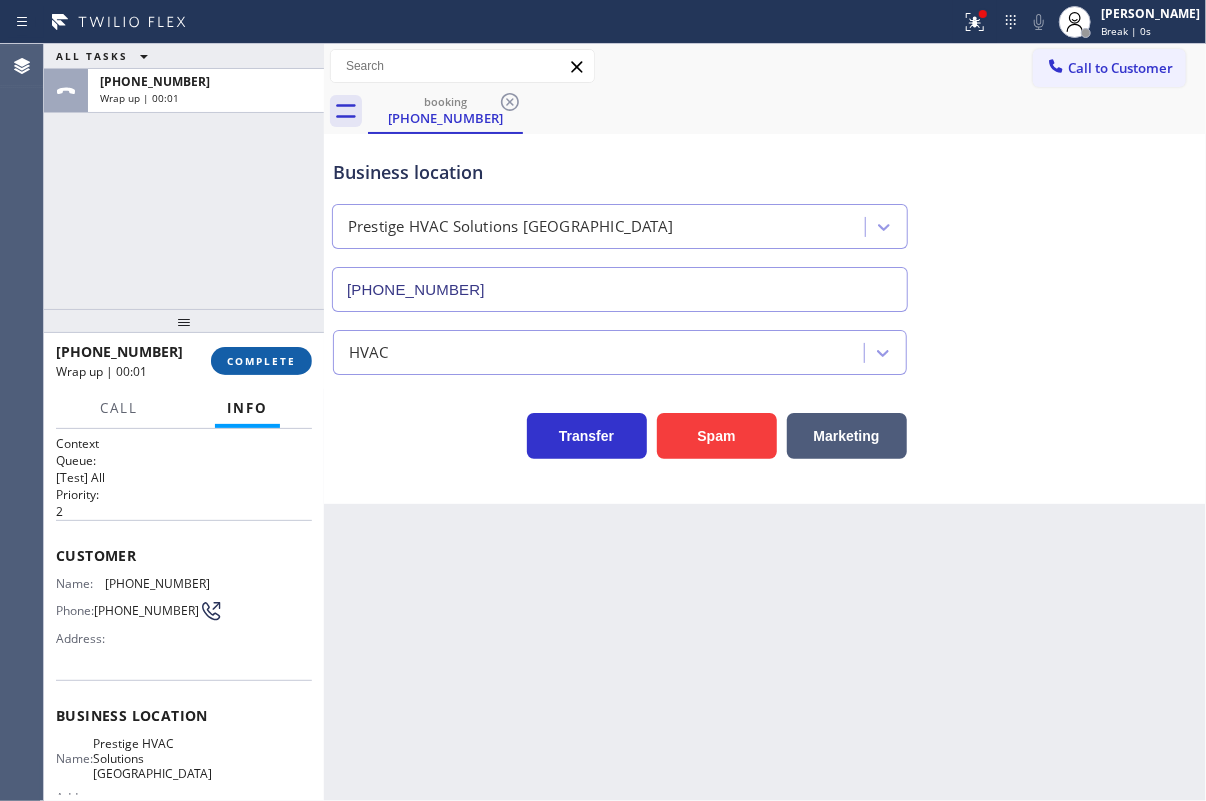 click on "COMPLETE" at bounding box center (261, 361) 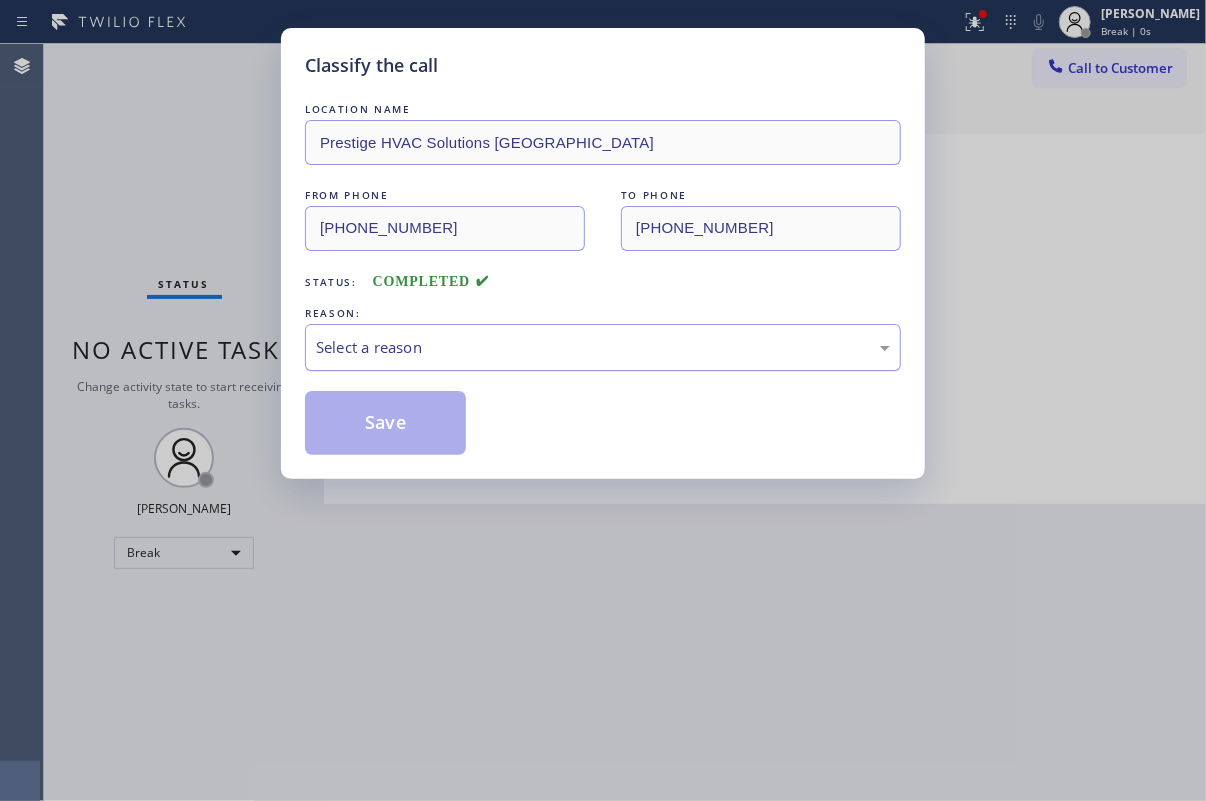 click on "Select a reason" at bounding box center (603, 347) 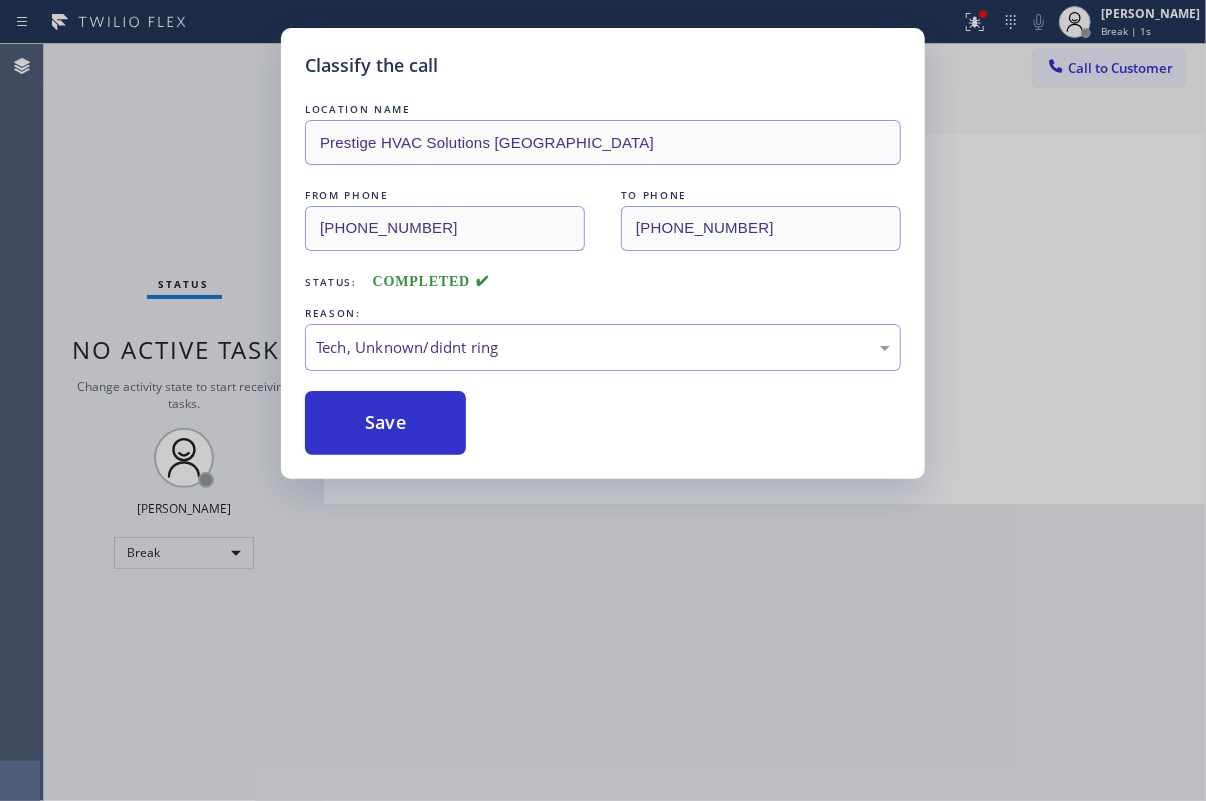 click on "Save" at bounding box center [385, 423] 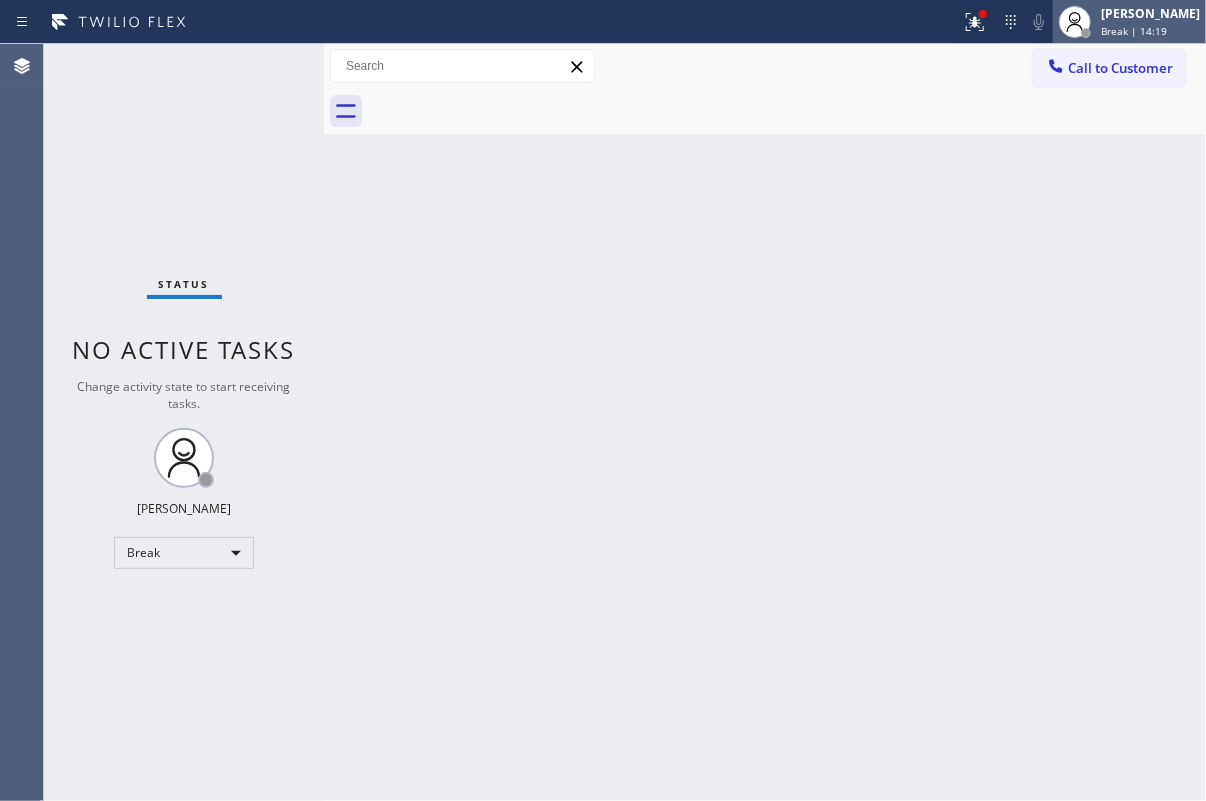 click on "Break | 14:19" at bounding box center [1150, 31] 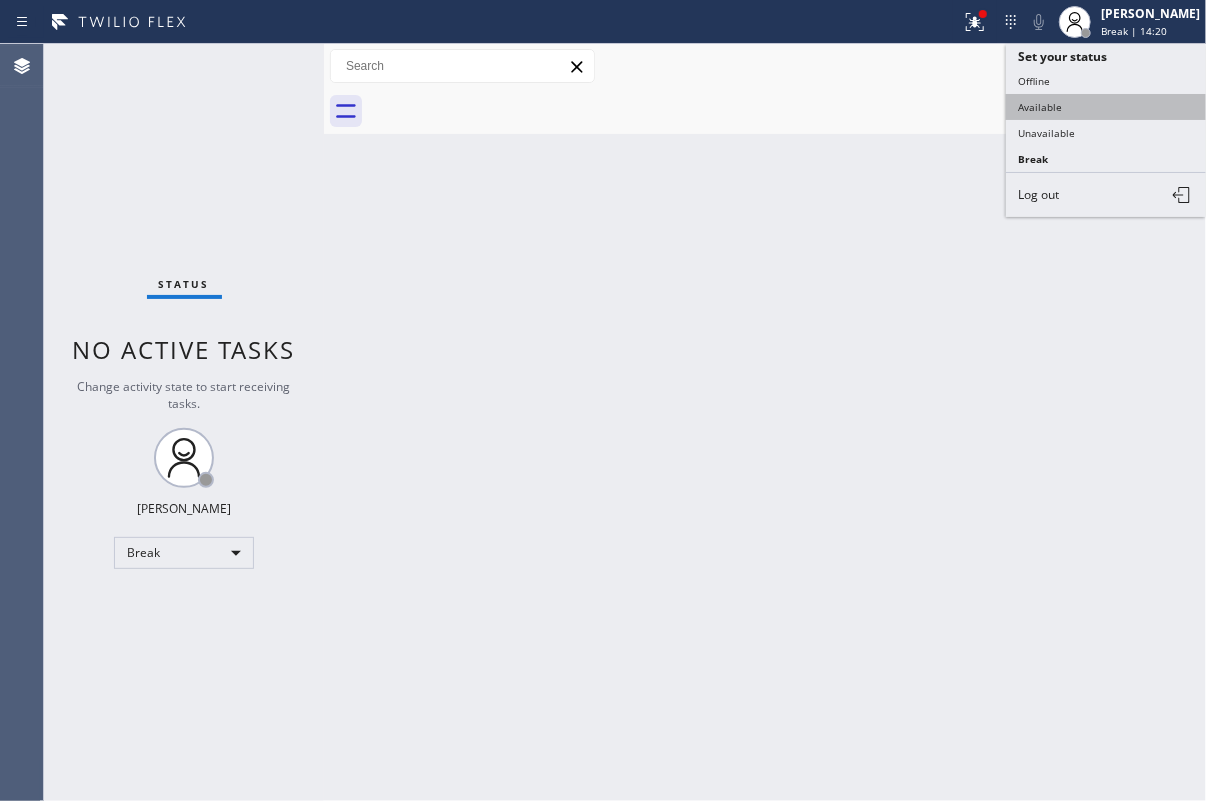 click on "Available" at bounding box center [1106, 107] 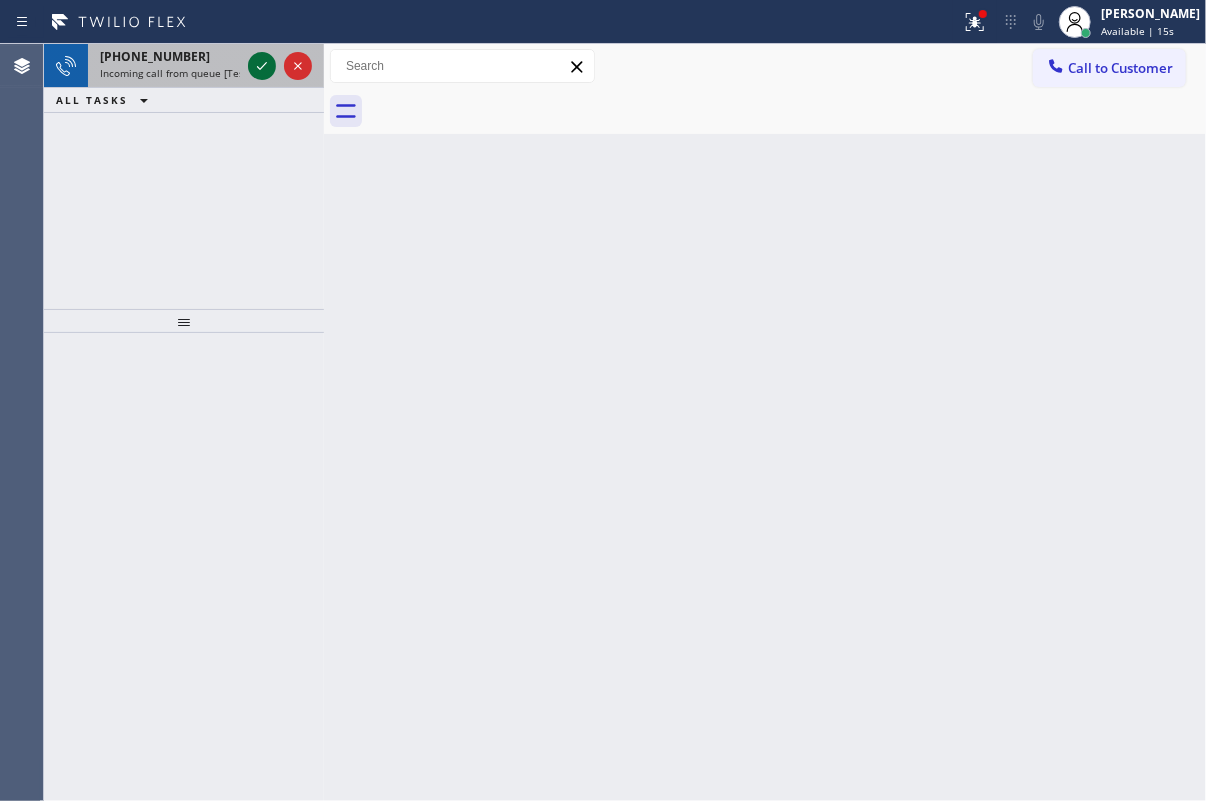 click 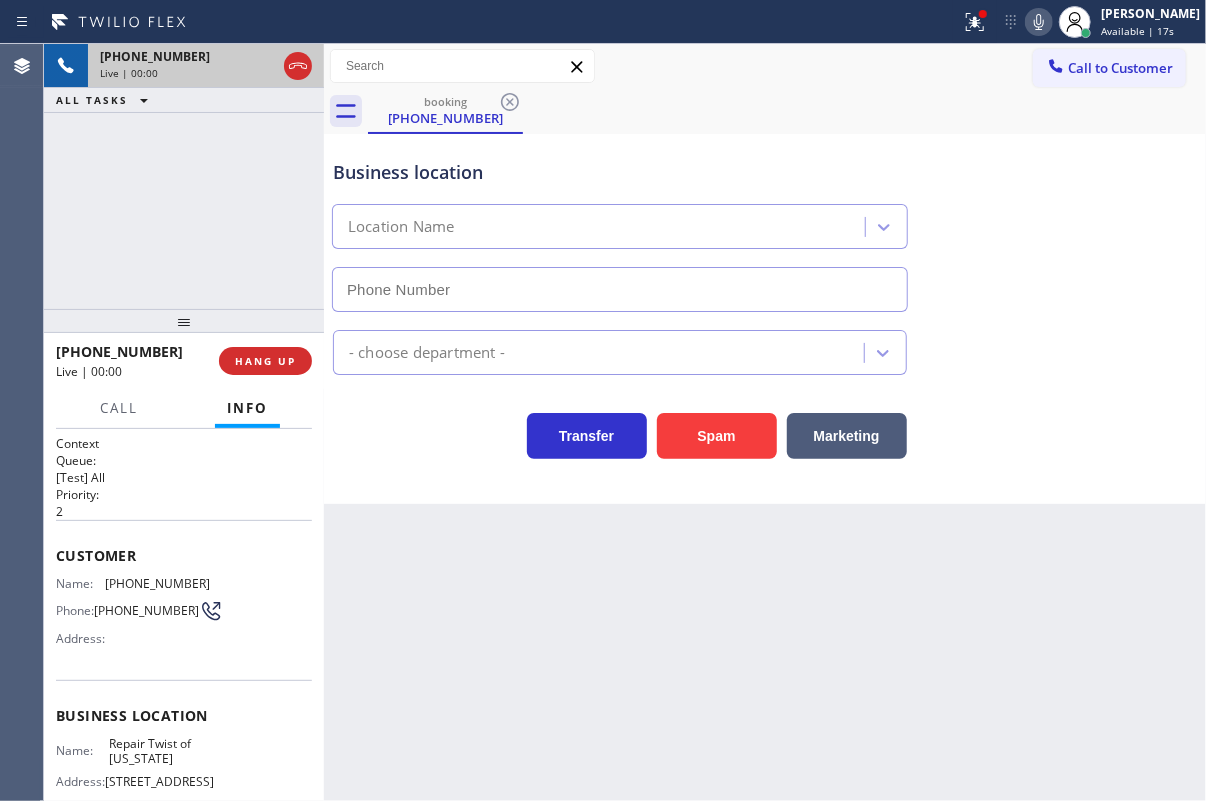 type on "[PHONE_NUMBER]" 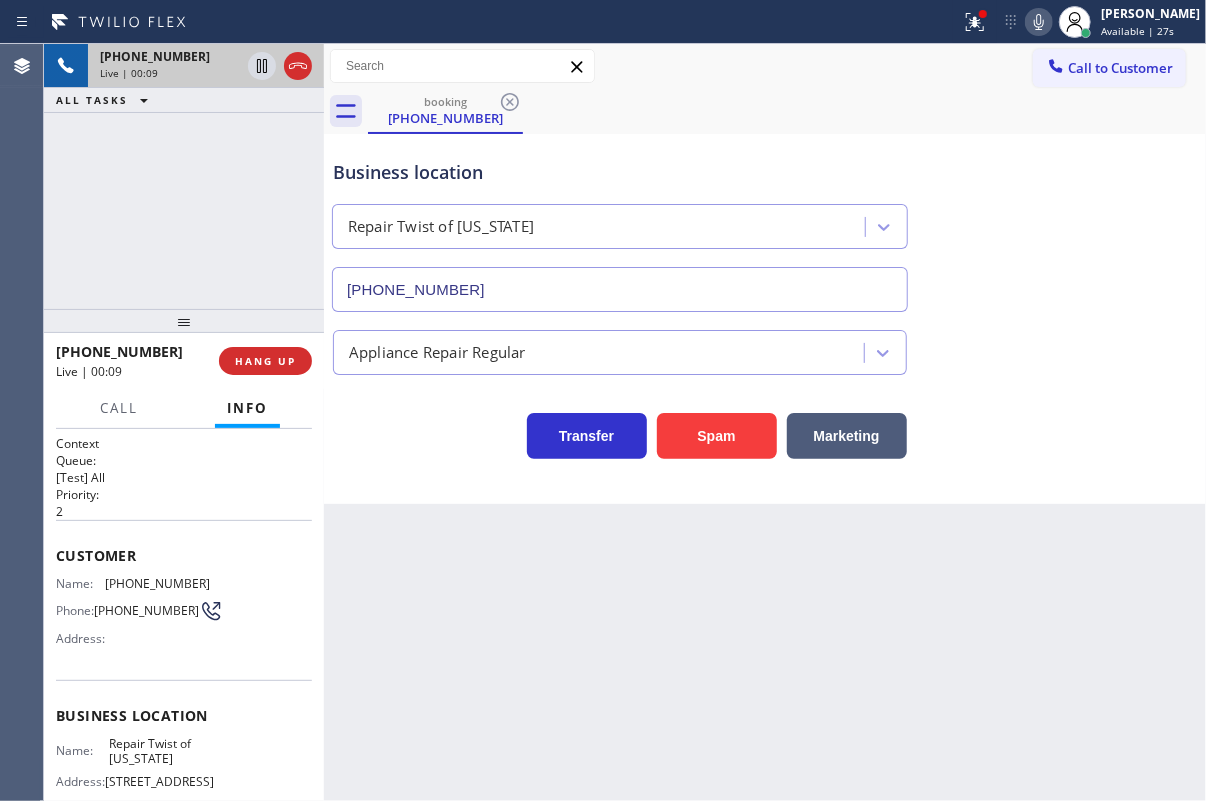 click on "Repair Twist of [US_STATE]" at bounding box center [159, 751] 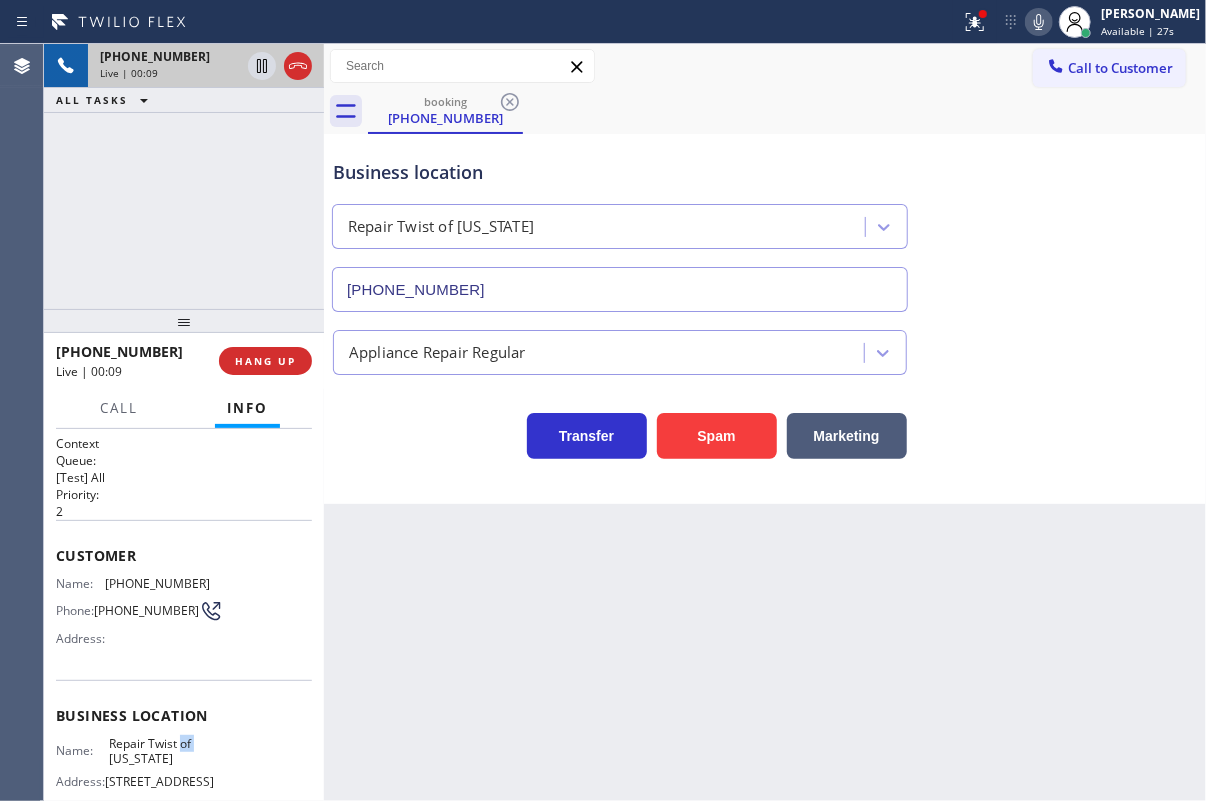 click on "Repair Twist of [US_STATE]" at bounding box center (159, 751) 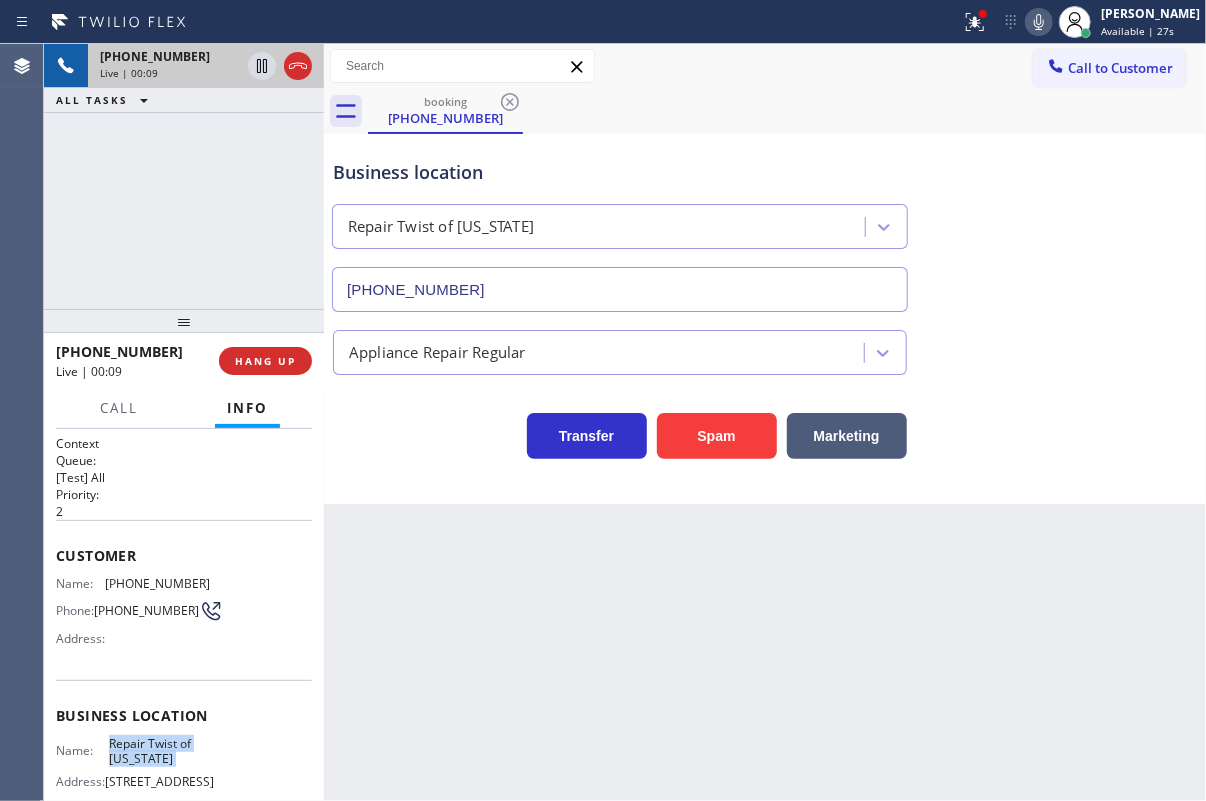 click on "Repair Twist of [US_STATE]" at bounding box center [159, 751] 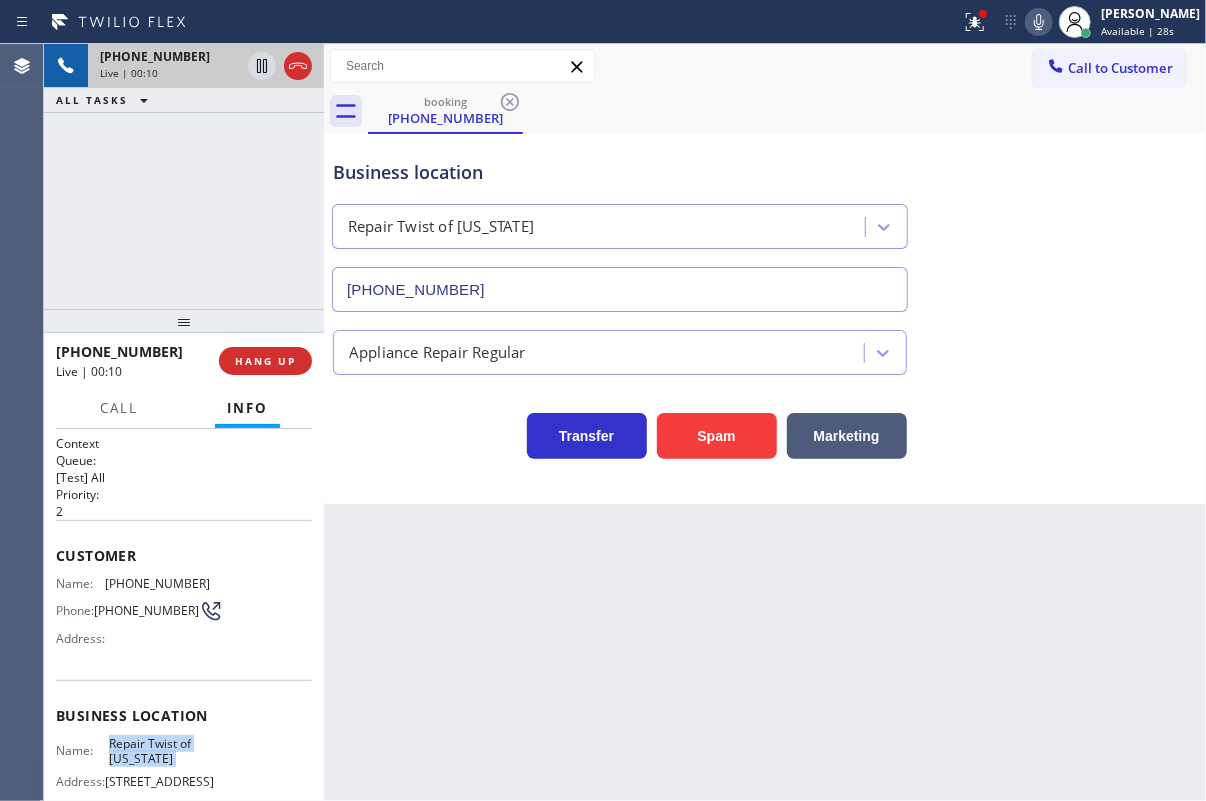 copy on "Repair Twist of [US_STATE]" 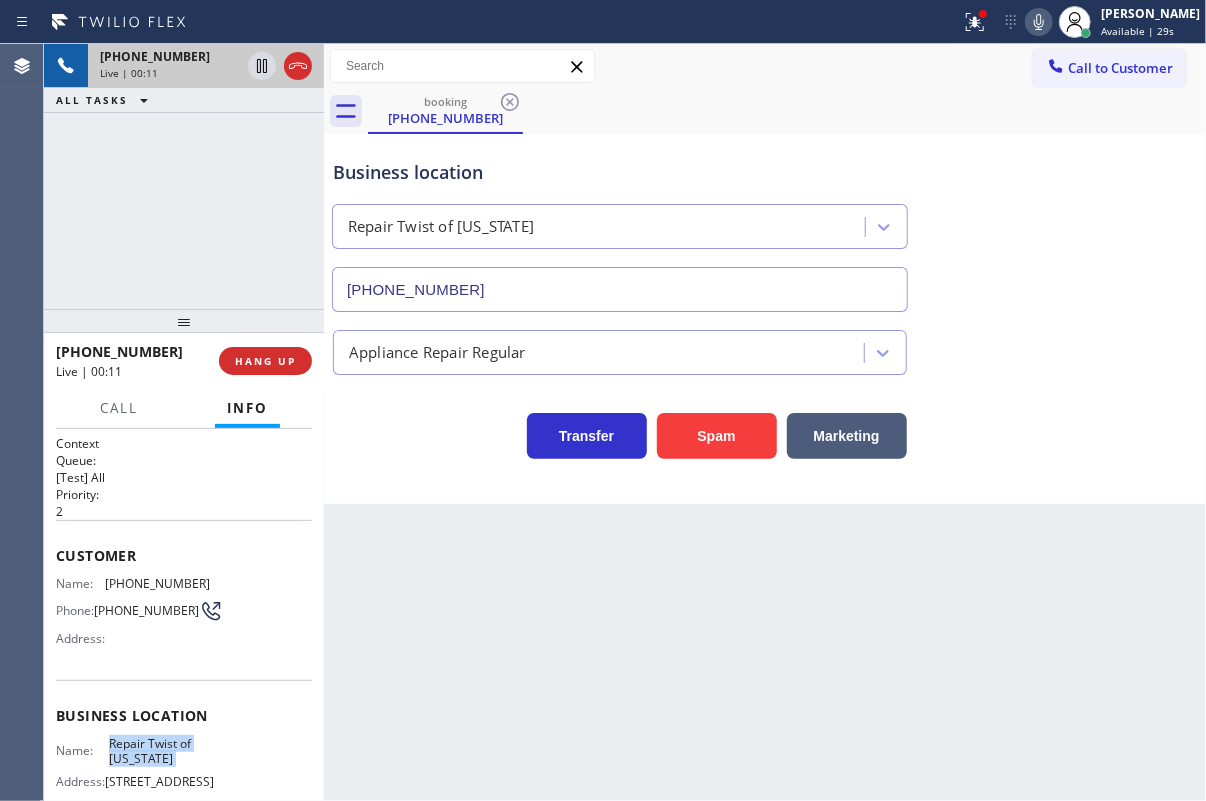click on "[PHONE_NUMBER]" at bounding box center [620, 289] 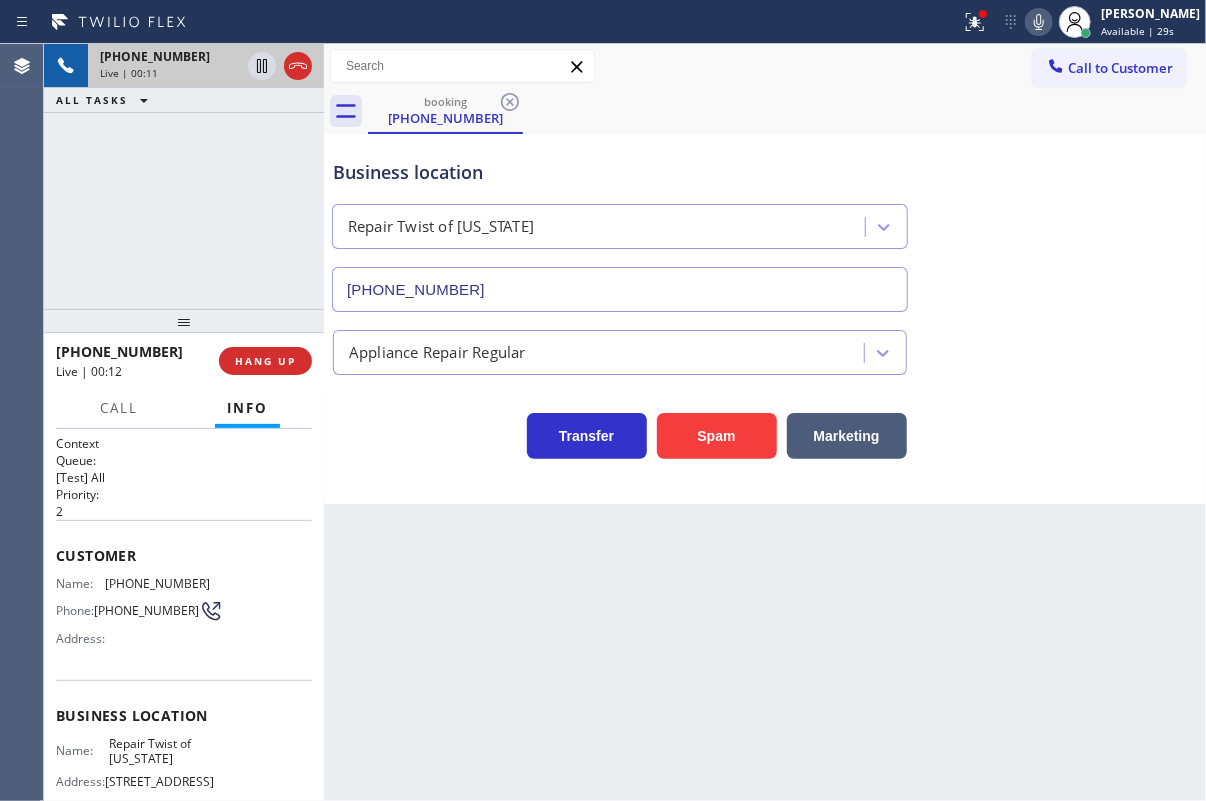 click on "[PHONE_NUMBER]" at bounding box center (620, 289) 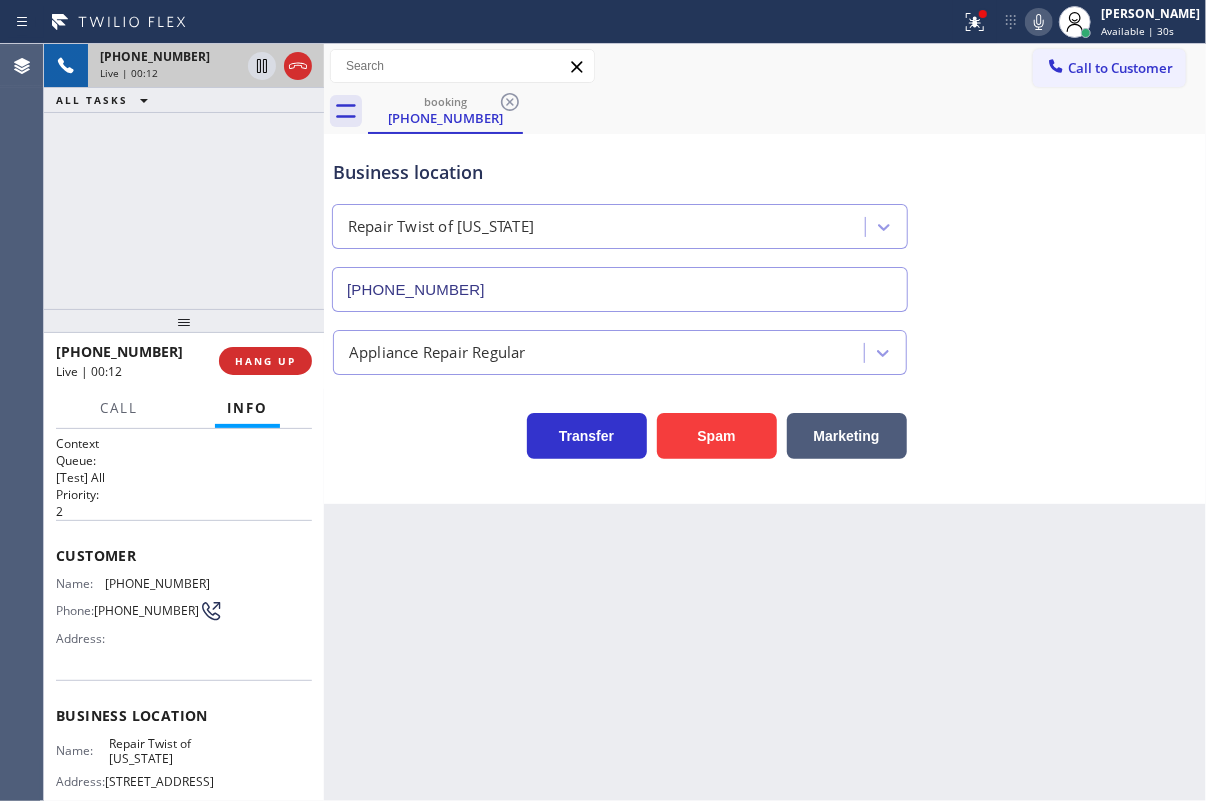 click on "[PHONE_NUMBER]" at bounding box center (620, 289) 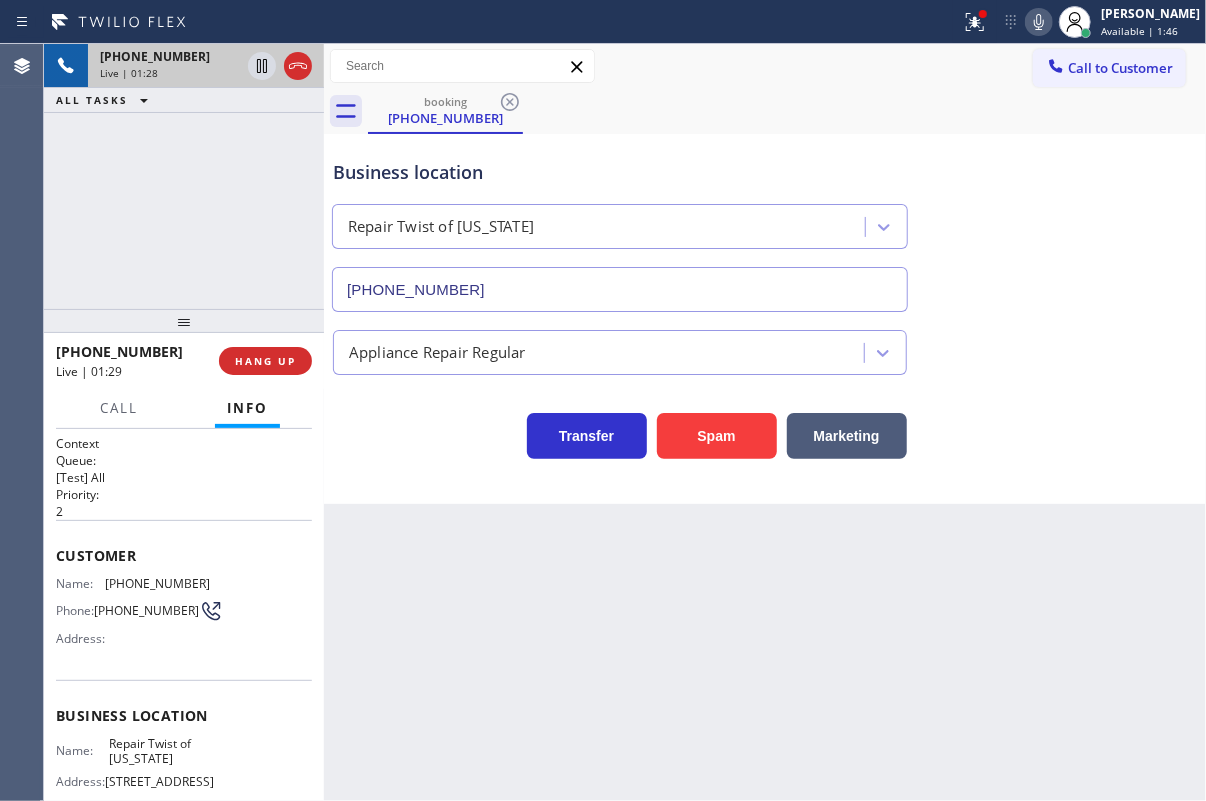 drag, startPoint x: 1090, startPoint y: 440, endPoint x: 1060, endPoint y: 439, distance: 30.016663 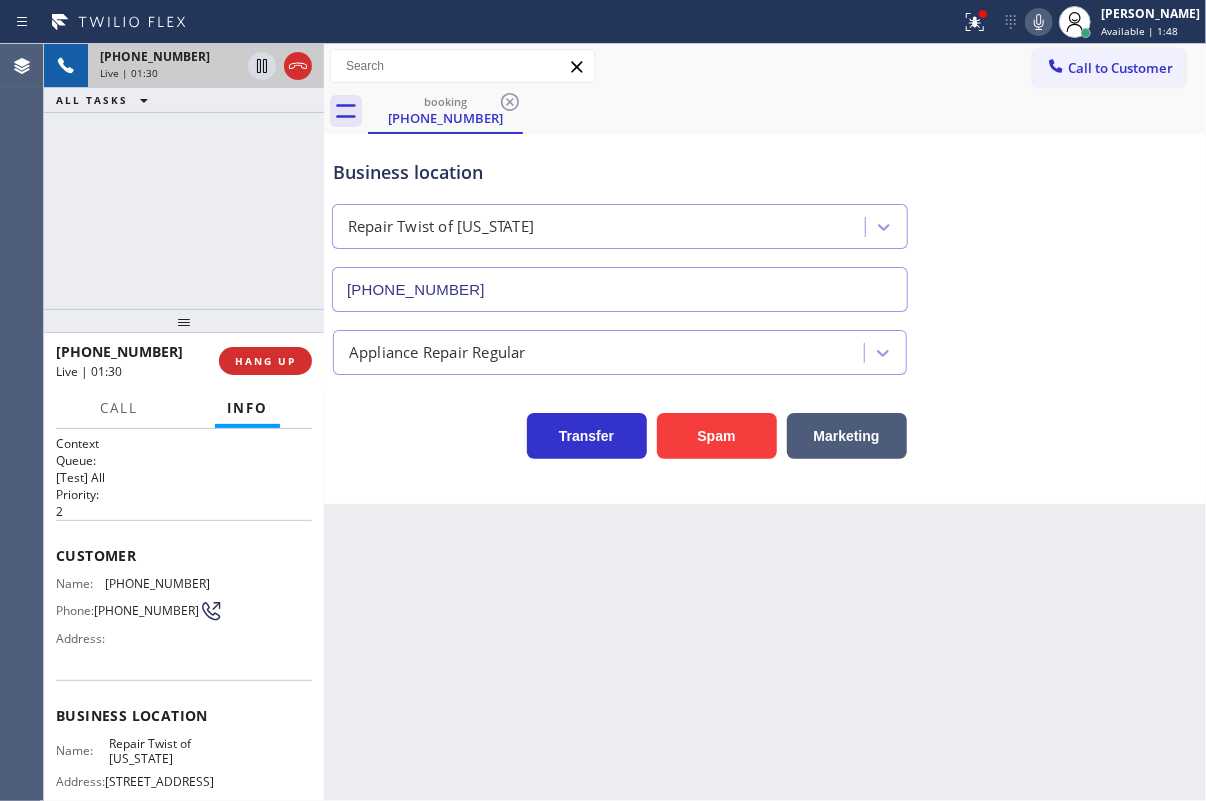 click on "[PHONE_NUMBER]" at bounding box center [157, 583] 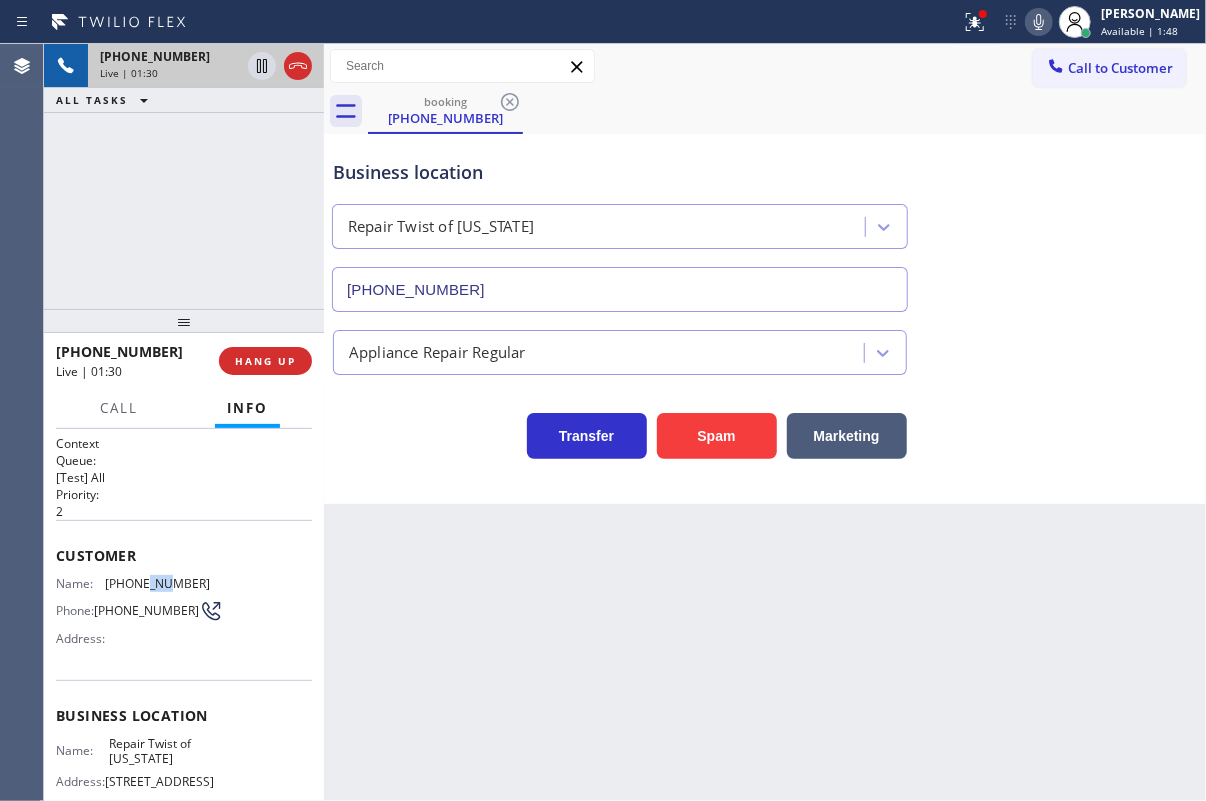 click on "[PHONE_NUMBER]" at bounding box center (157, 583) 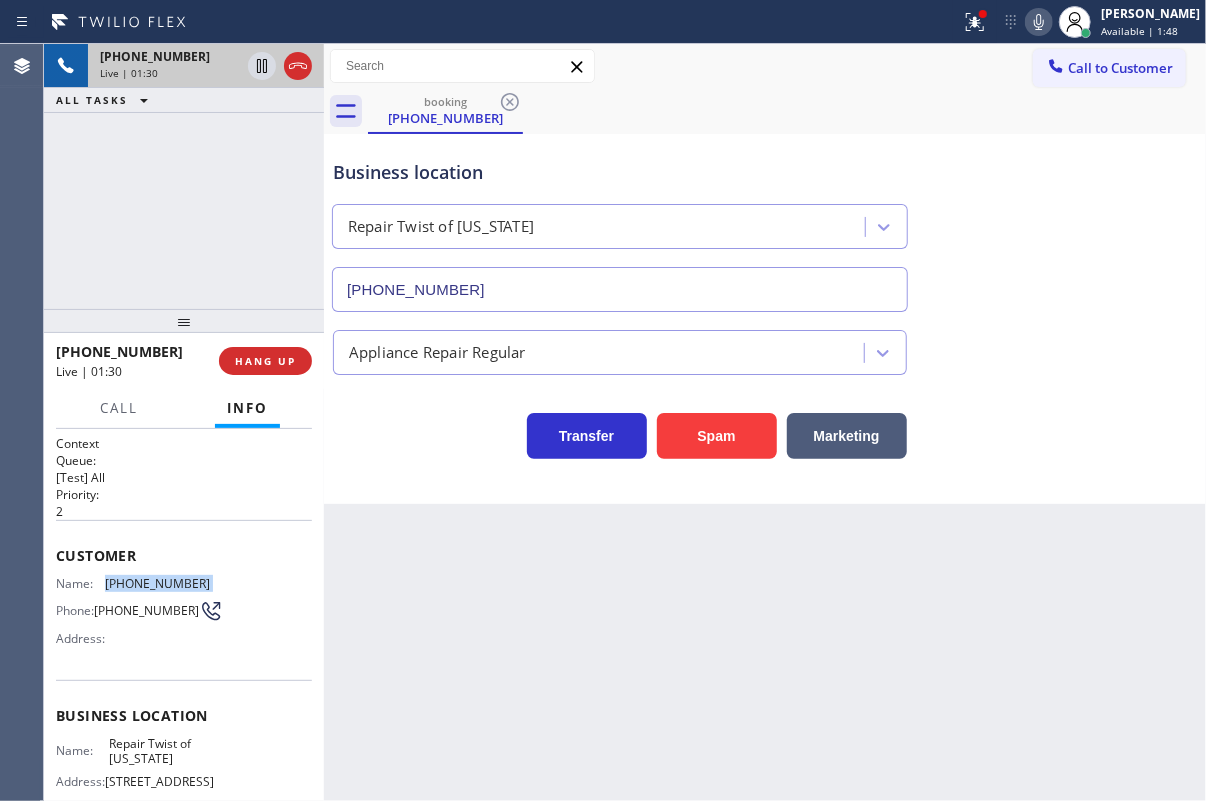drag, startPoint x: 136, startPoint y: 580, endPoint x: 563, endPoint y: 584, distance: 427.01874 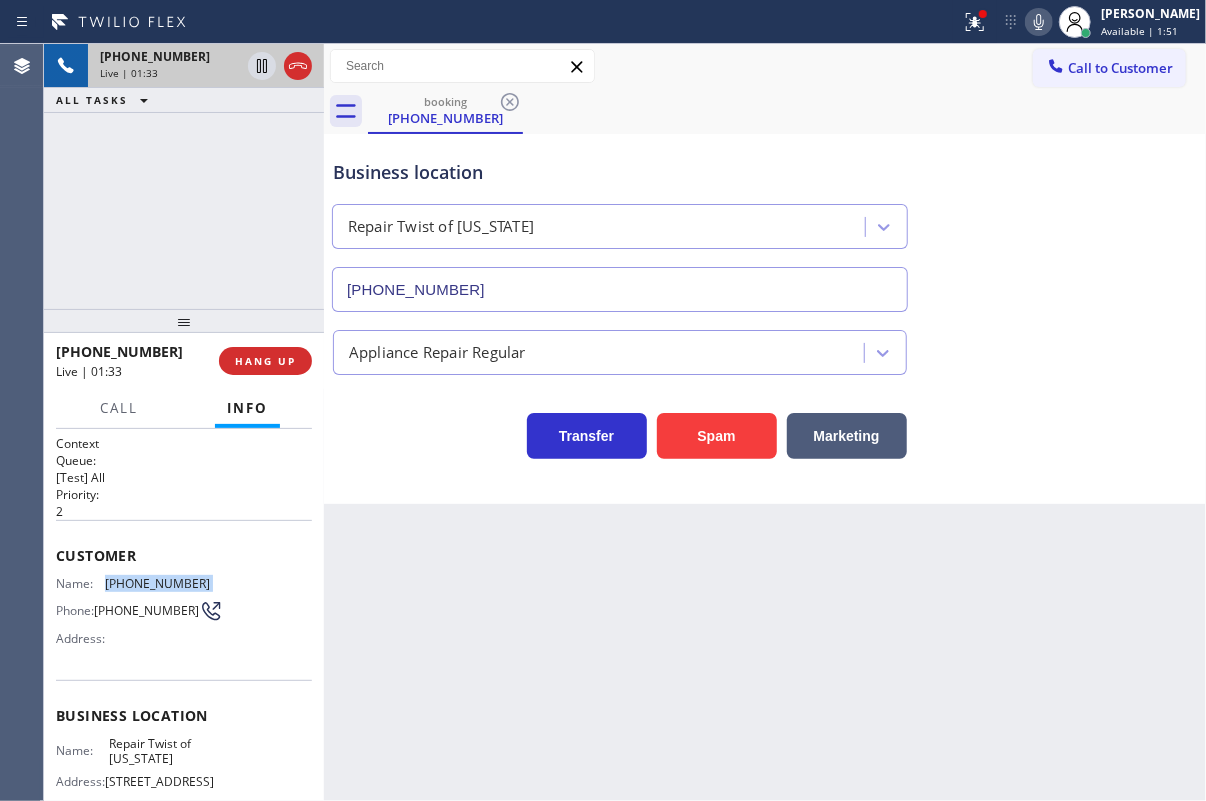 click 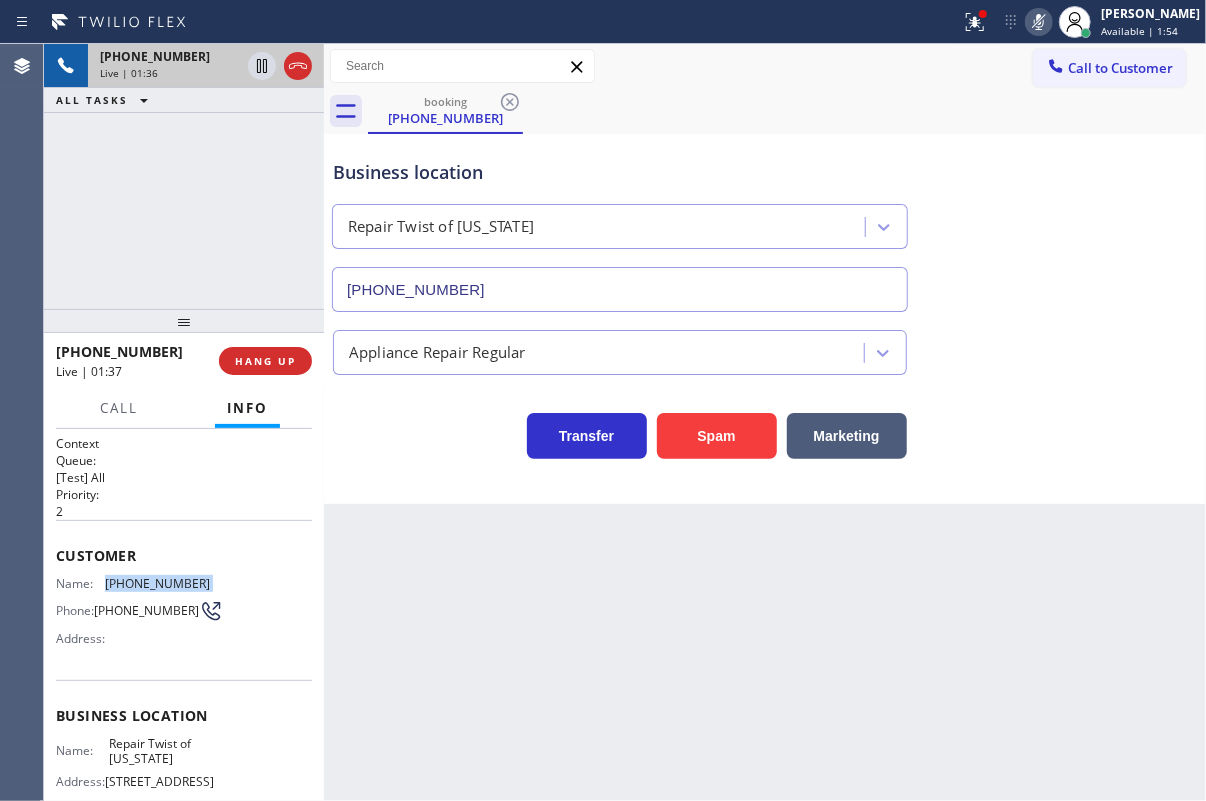click 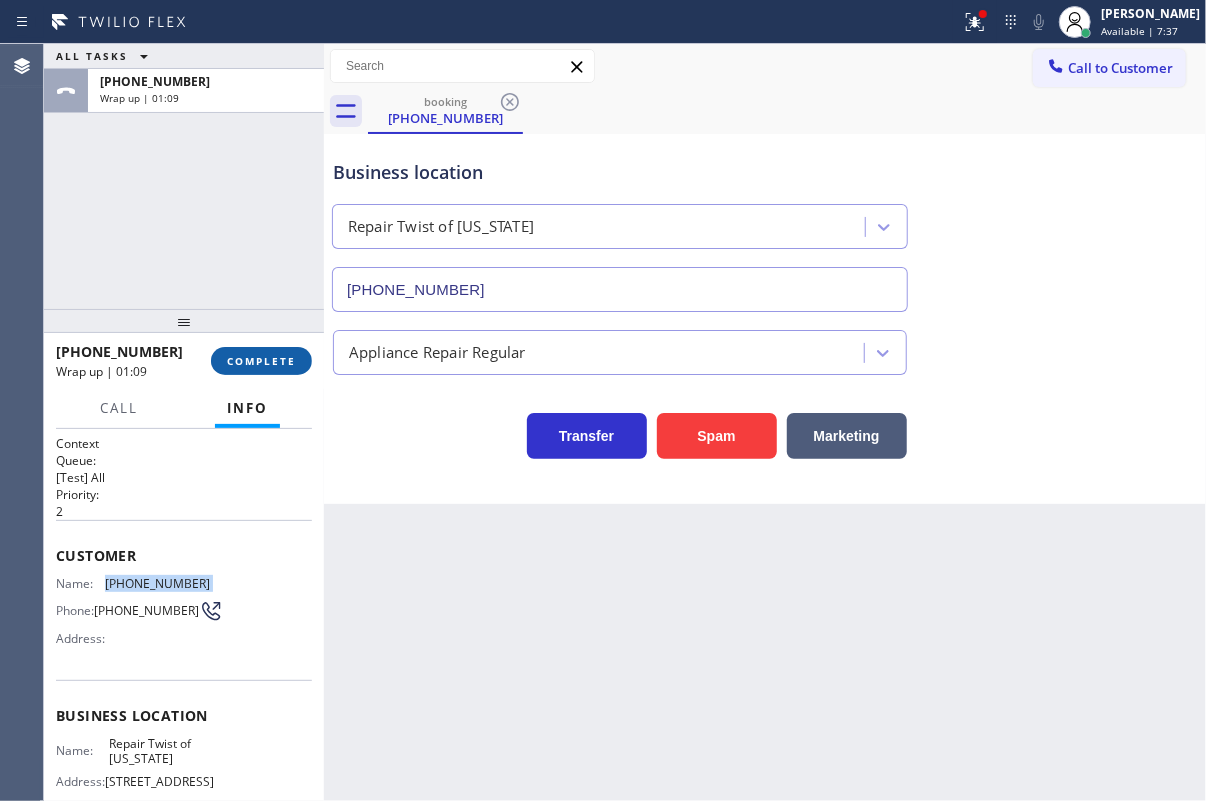 click on "COMPLETE" at bounding box center (261, 361) 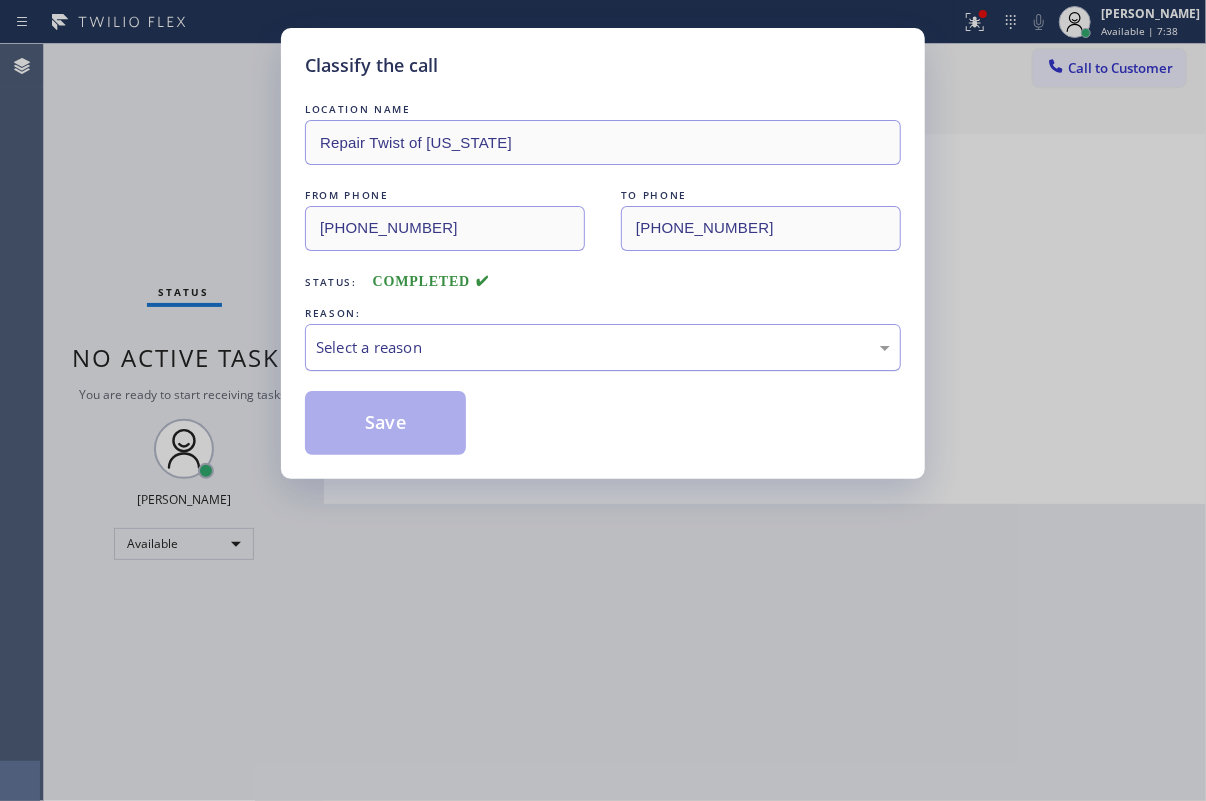 drag, startPoint x: 440, startPoint y: 350, endPoint x: 432, endPoint y: 360, distance: 12.806249 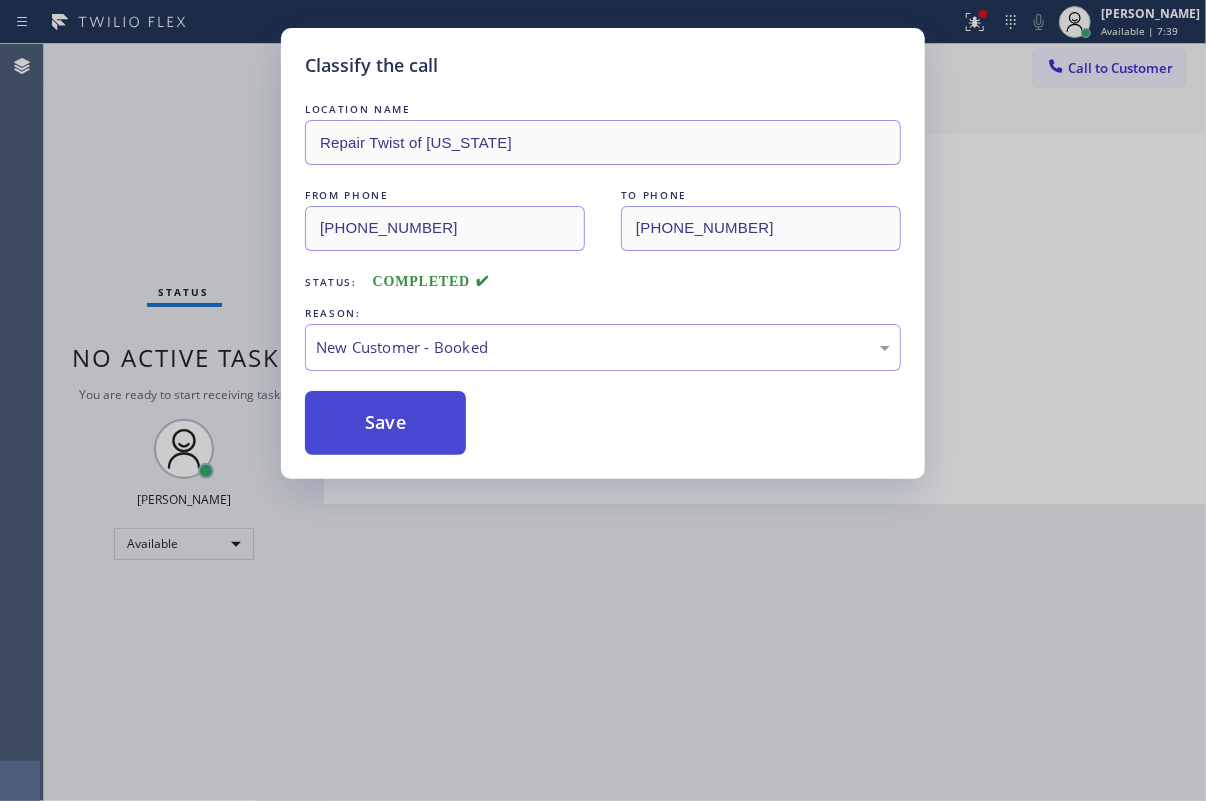 click on "Save" at bounding box center [385, 423] 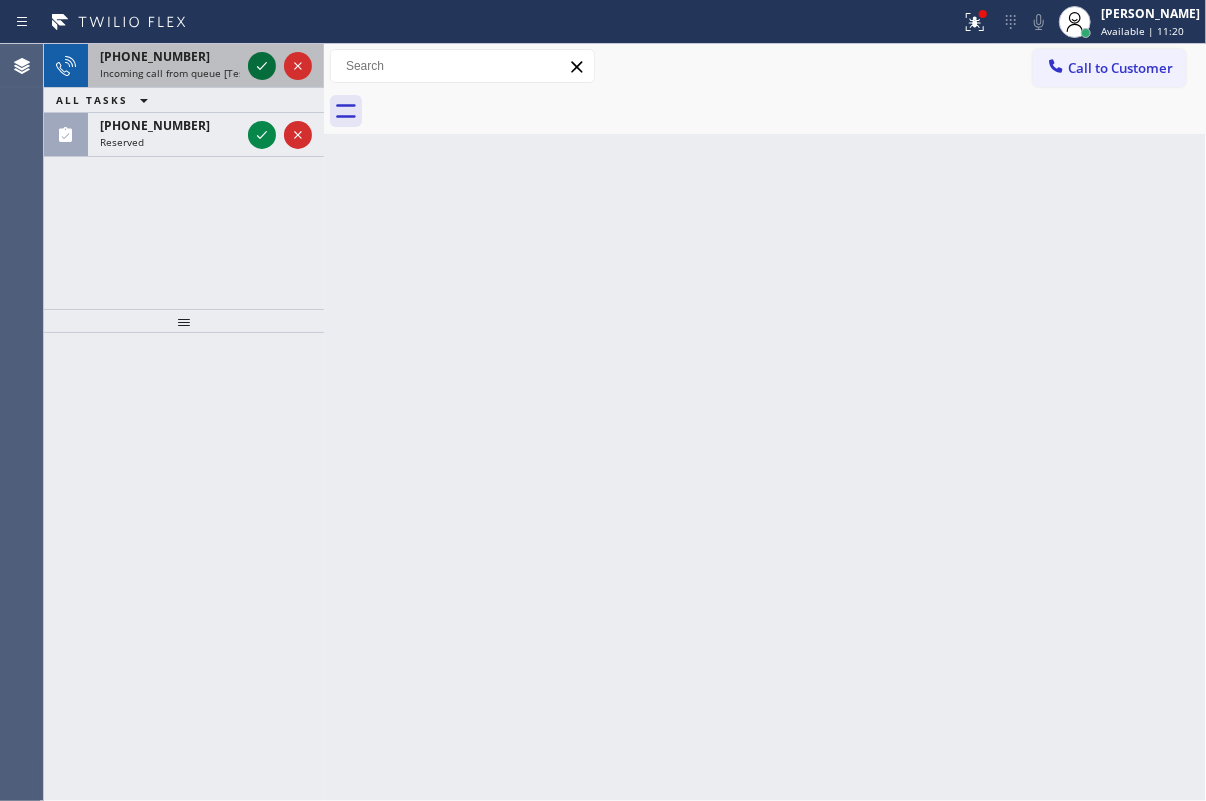 click 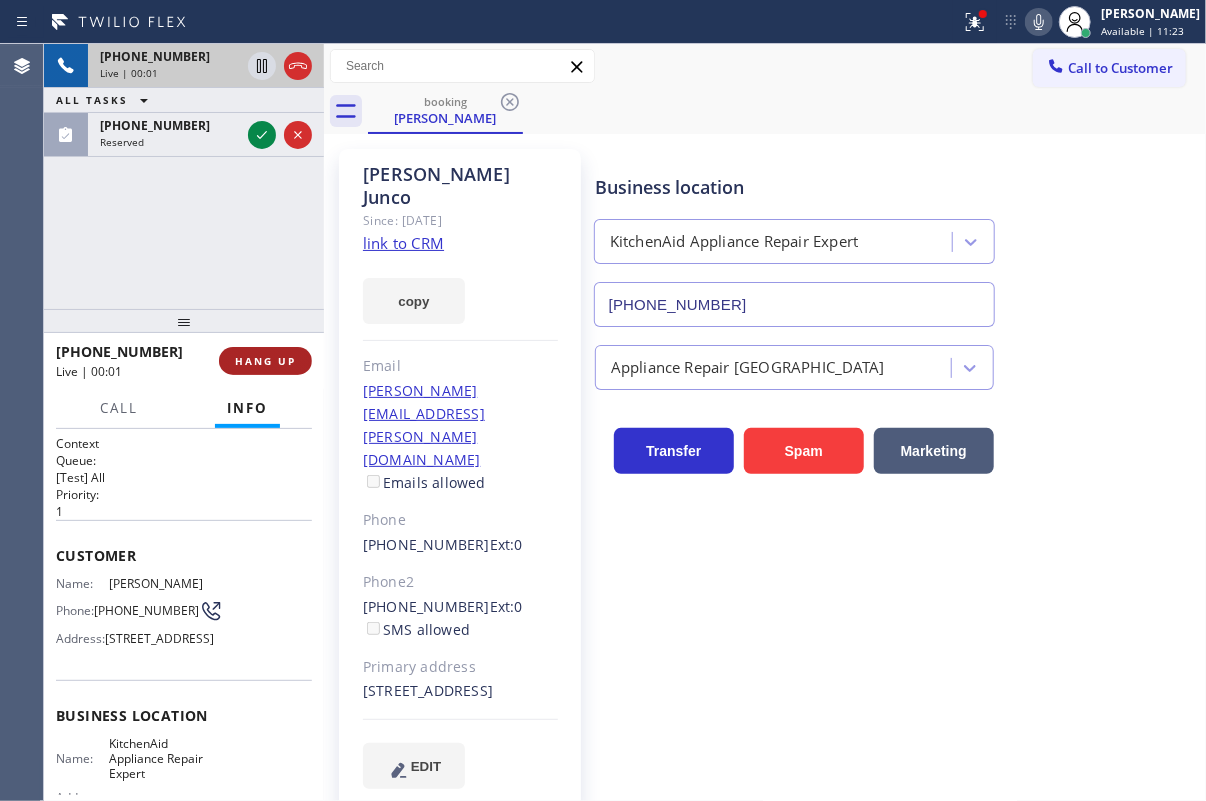type on "[PHONE_NUMBER]" 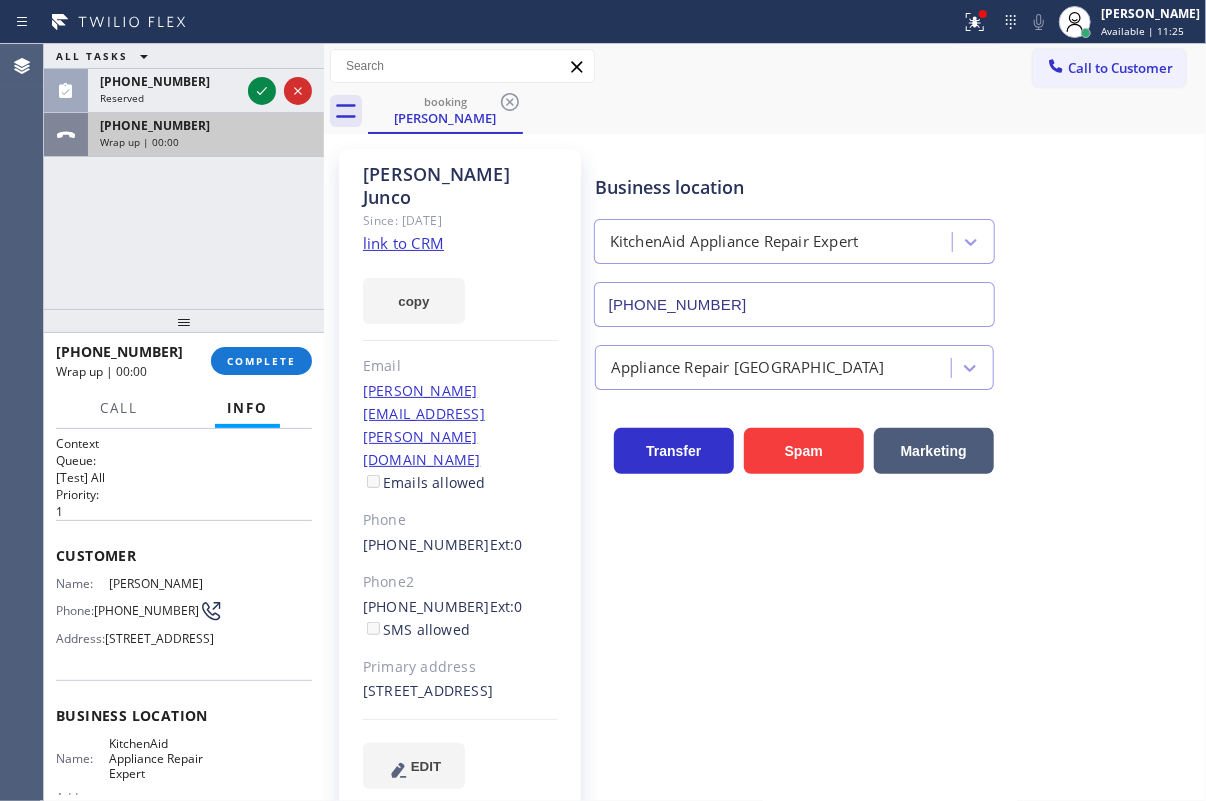 drag, startPoint x: 254, startPoint y: 140, endPoint x: 260, endPoint y: 129, distance: 12.529964 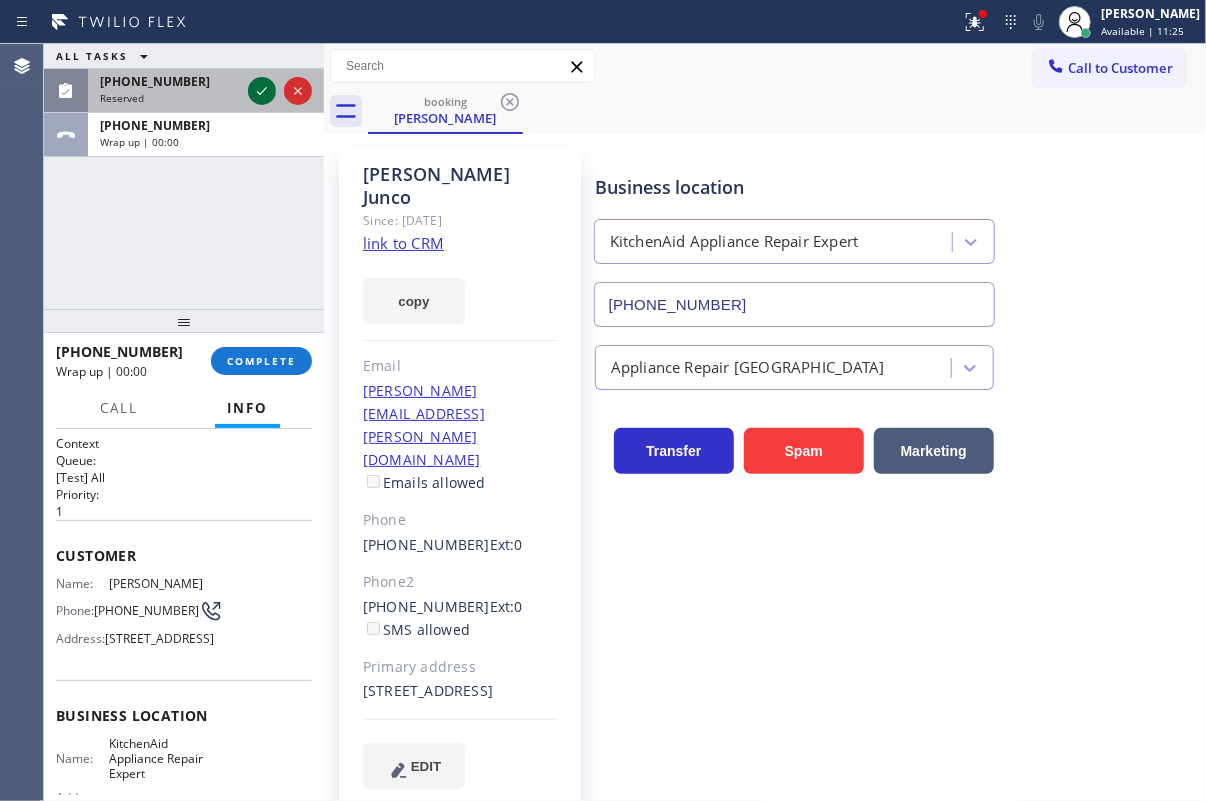click 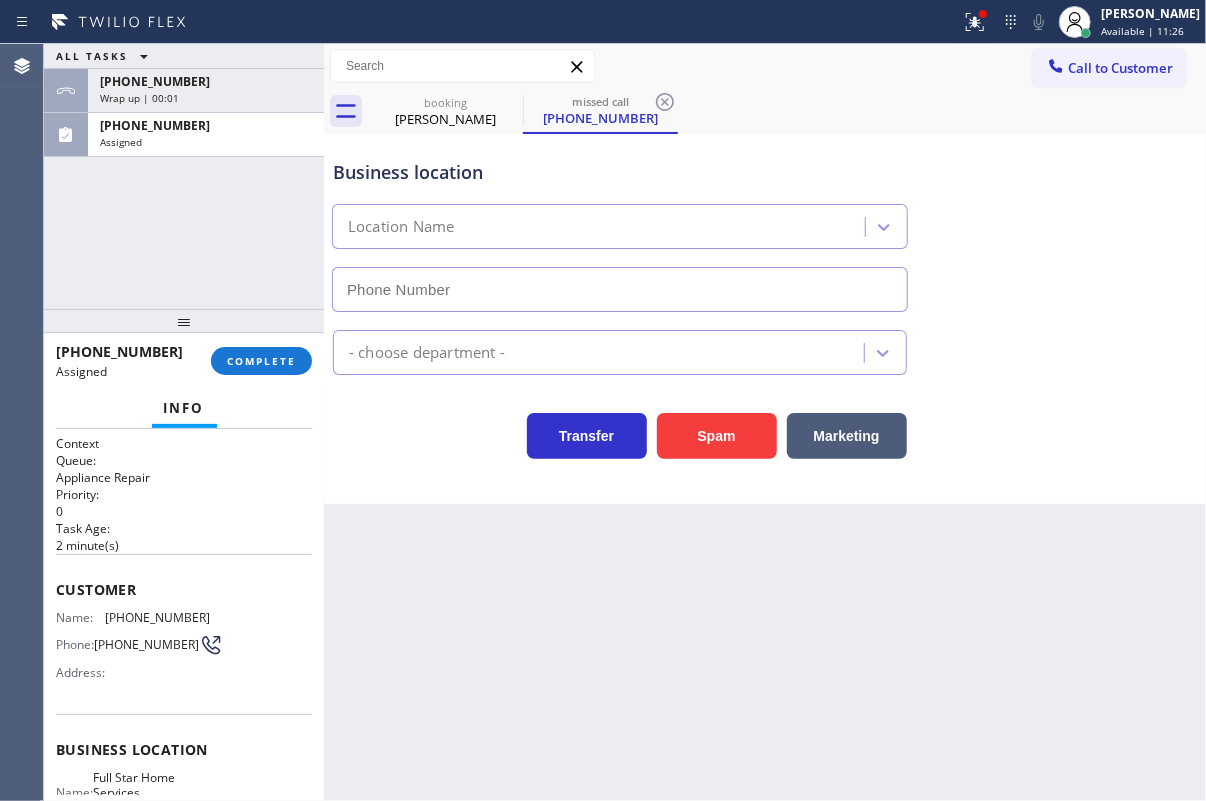 type on "[PHONE_NUMBER]" 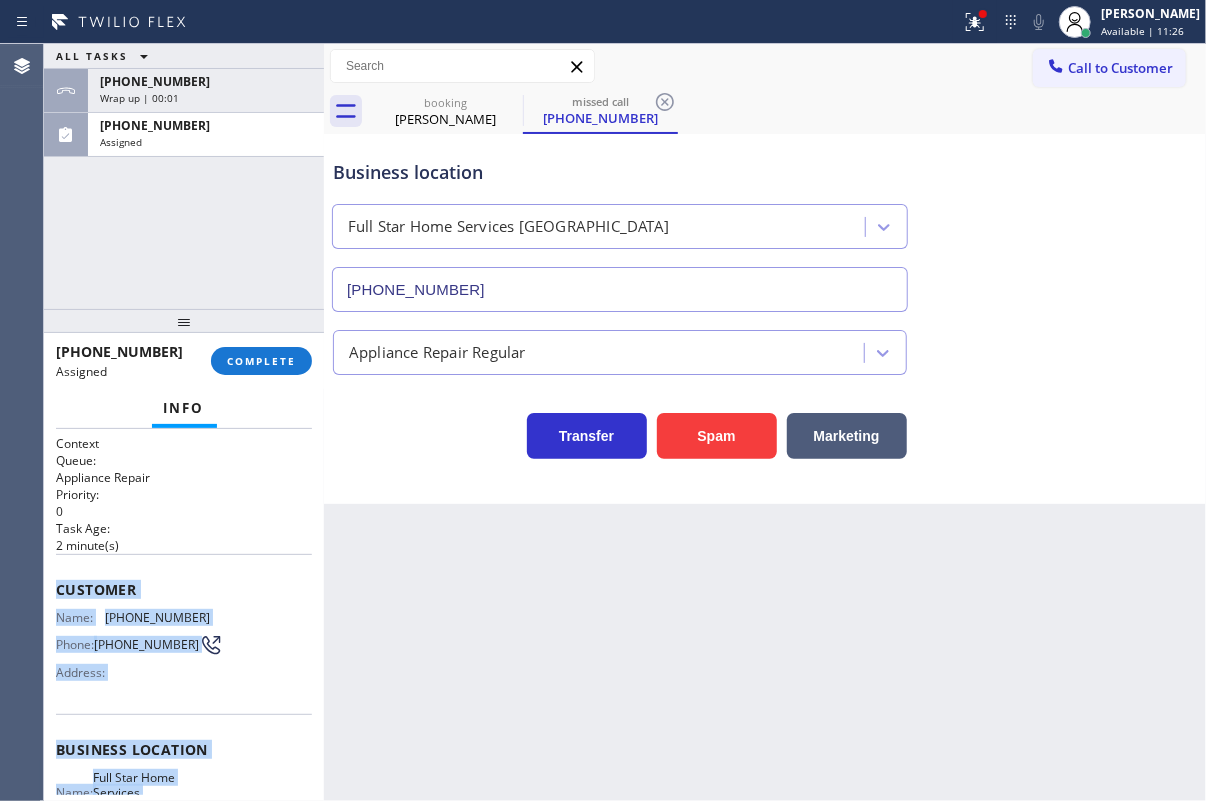 scroll, scrollTop: 254, scrollLeft: 0, axis: vertical 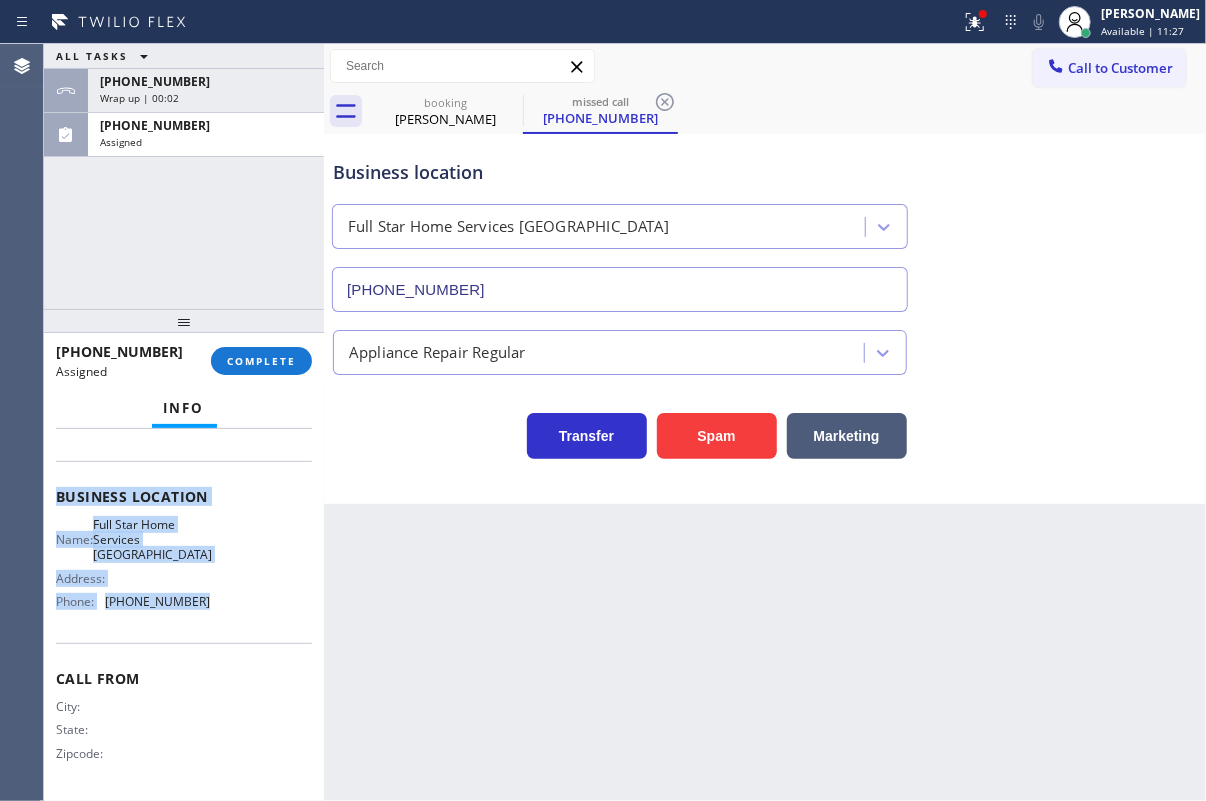 drag, startPoint x: 52, startPoint y: 580, endPoint x: 257, endPoint y: 627, distance: 210.3188 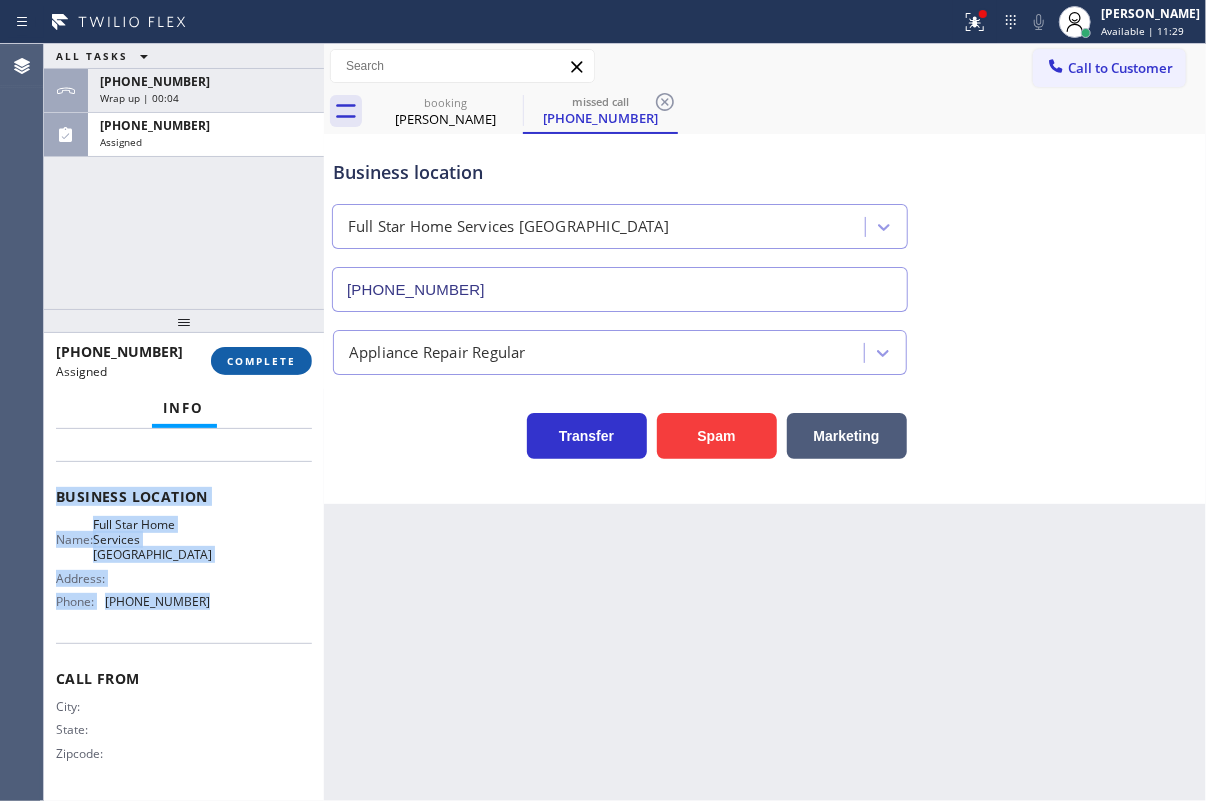 click on "COMPLETE" at bounding box center [261, 361] 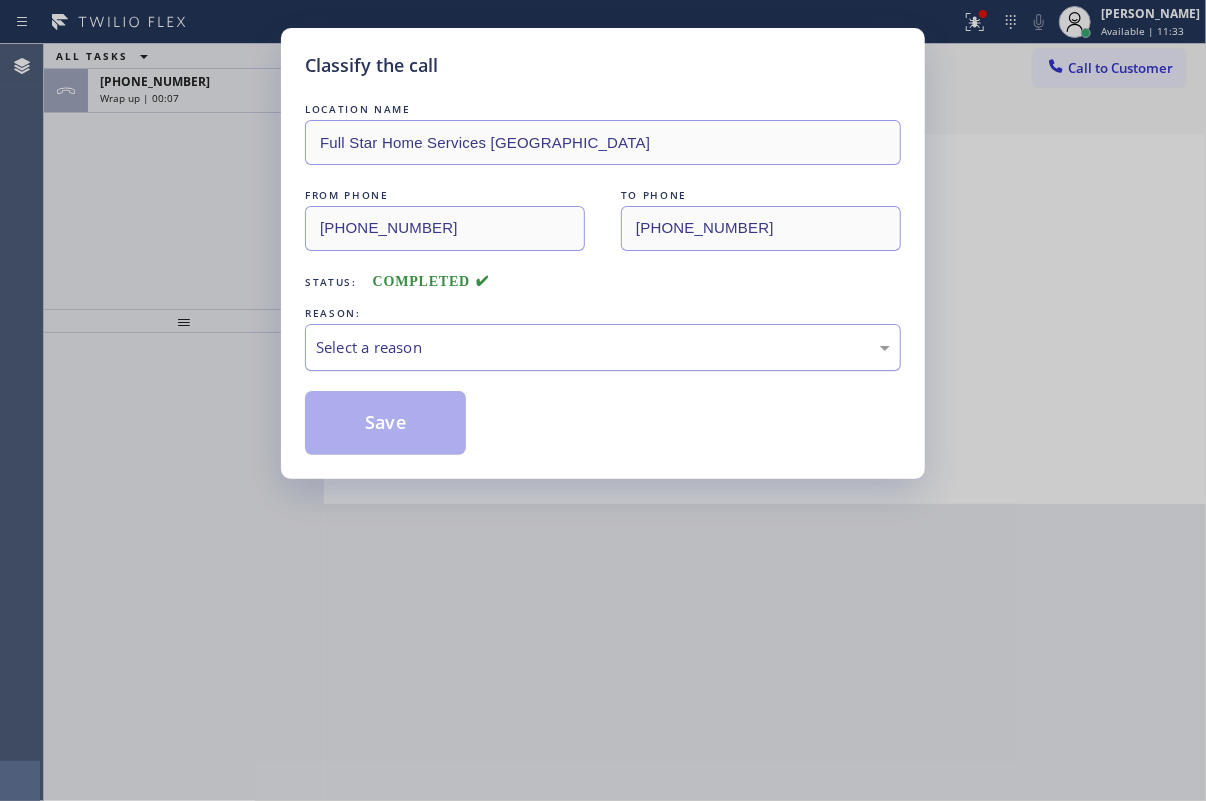 click on "Select a reason" at bounding box center [603, 347] 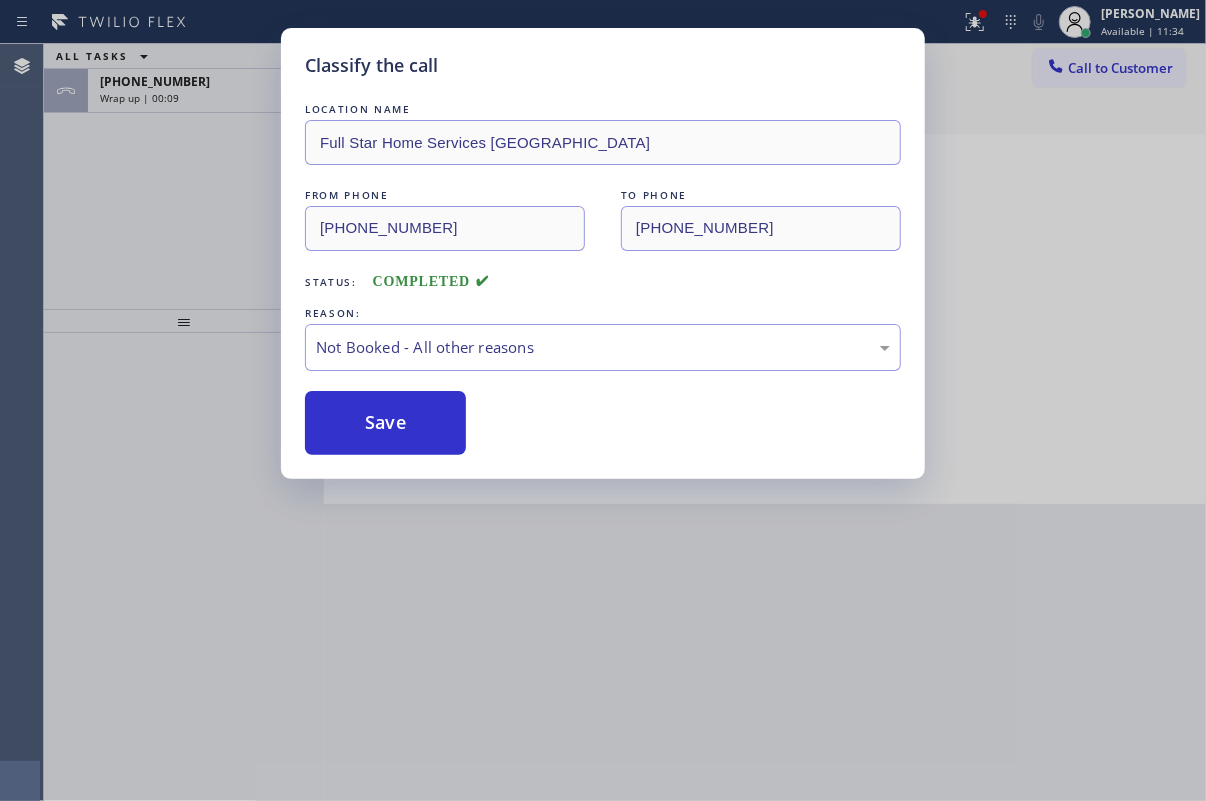 click on "Save" at bounding box center [385, 423] 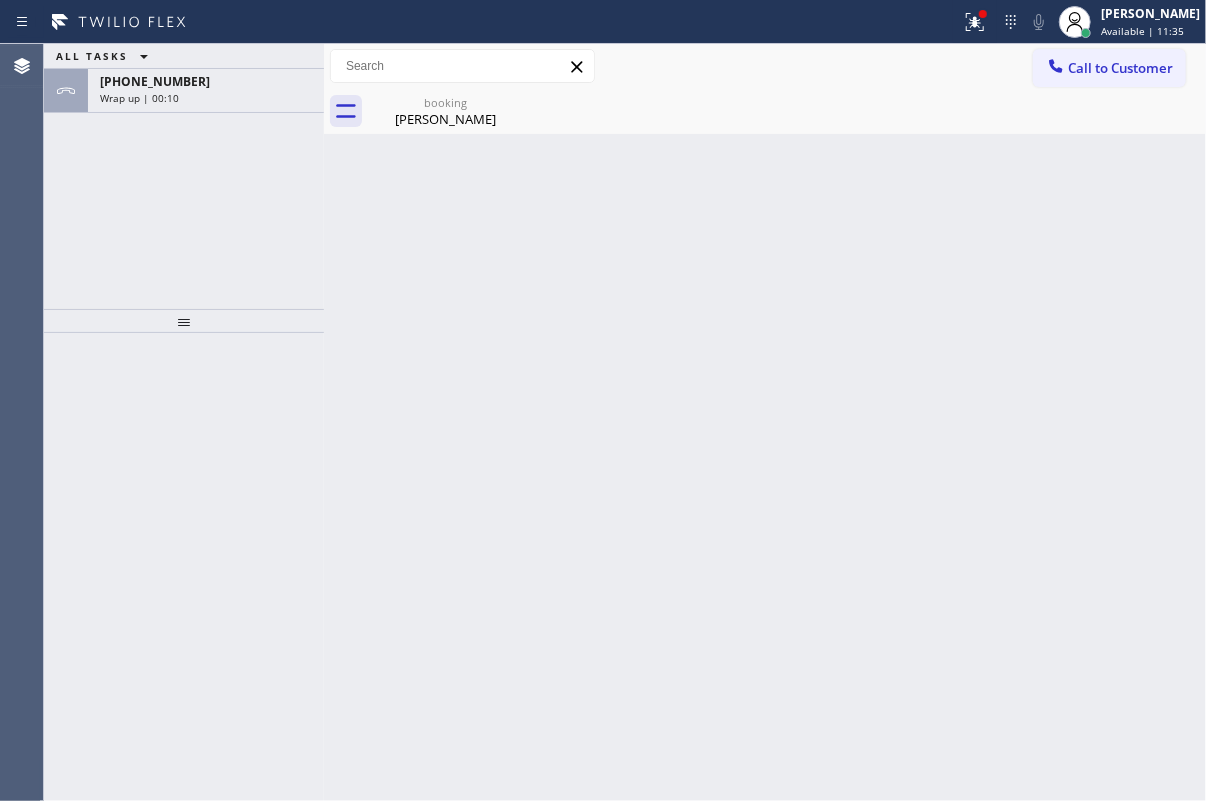 click on "Wrap up | 00:10" at bounding box center [206, 98] 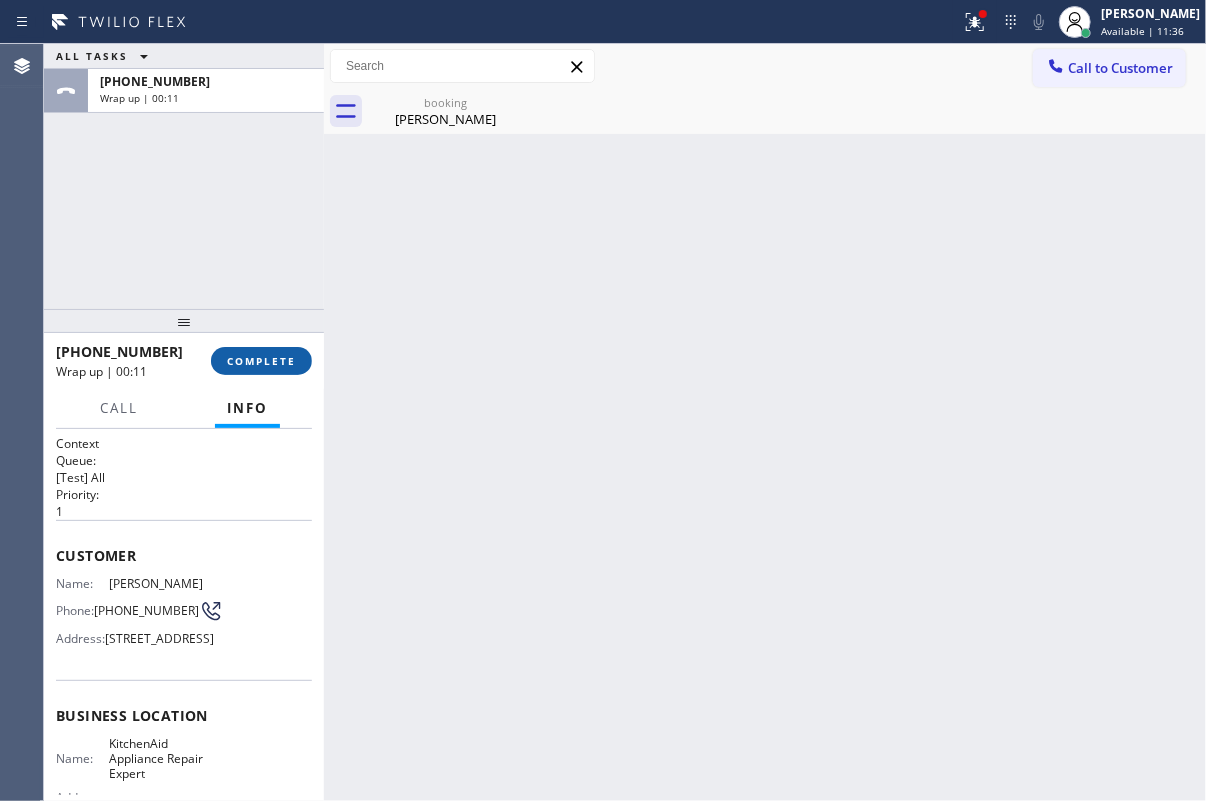 click on "COMPLETE" at bounding box center [261, 361] 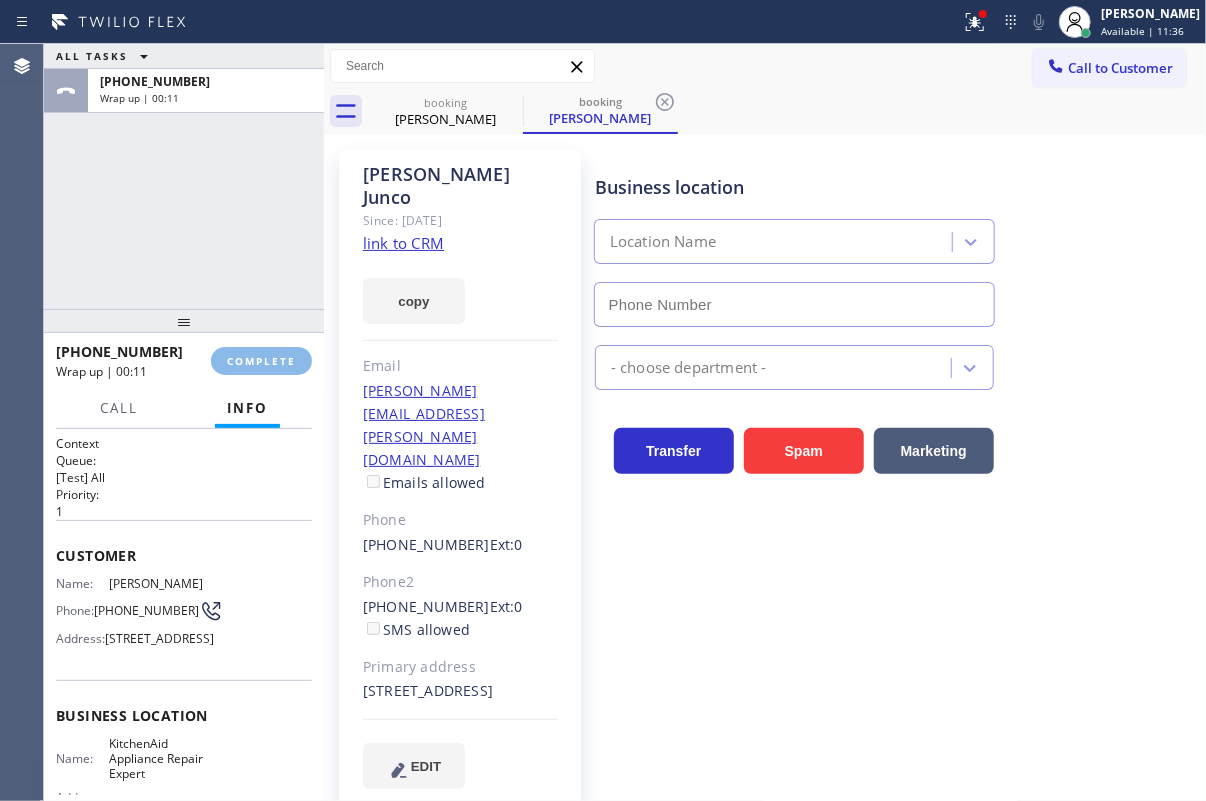 type on "[PHONE_NUMBER]" 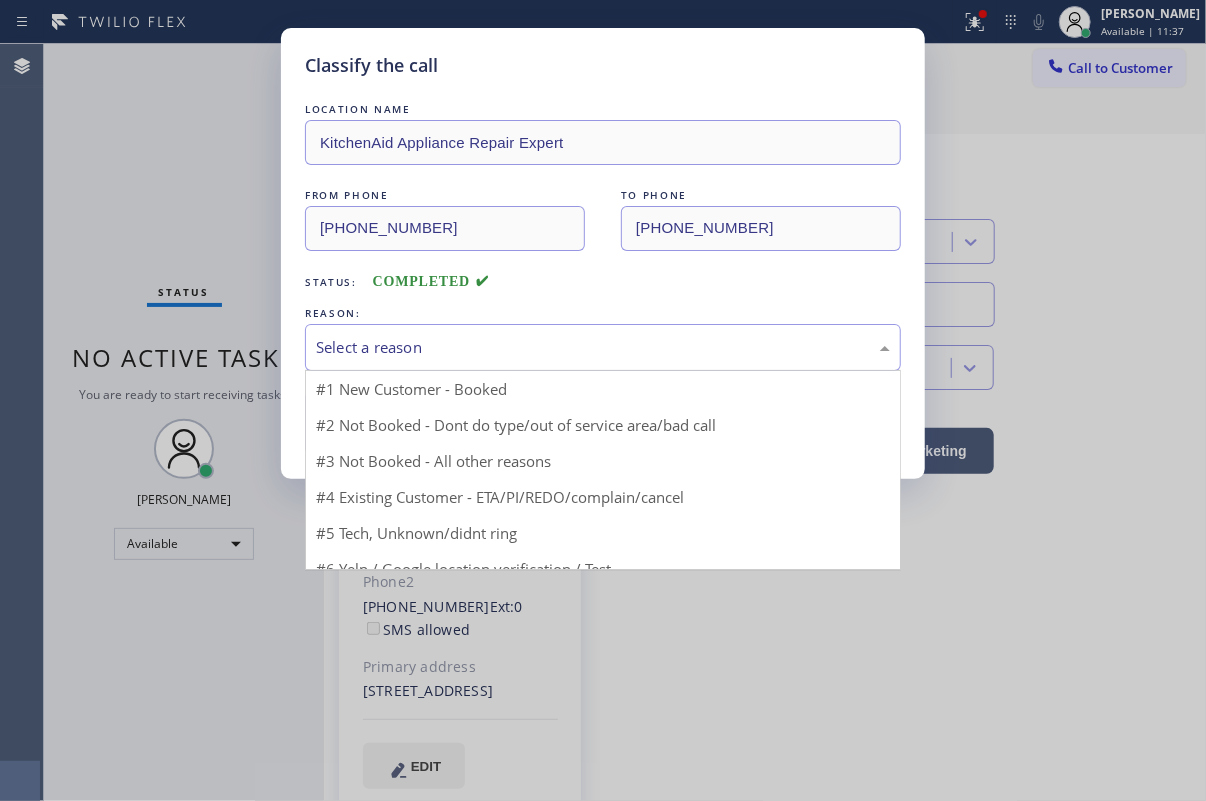 click on "Select a reason" at bounding box center [603, 347] 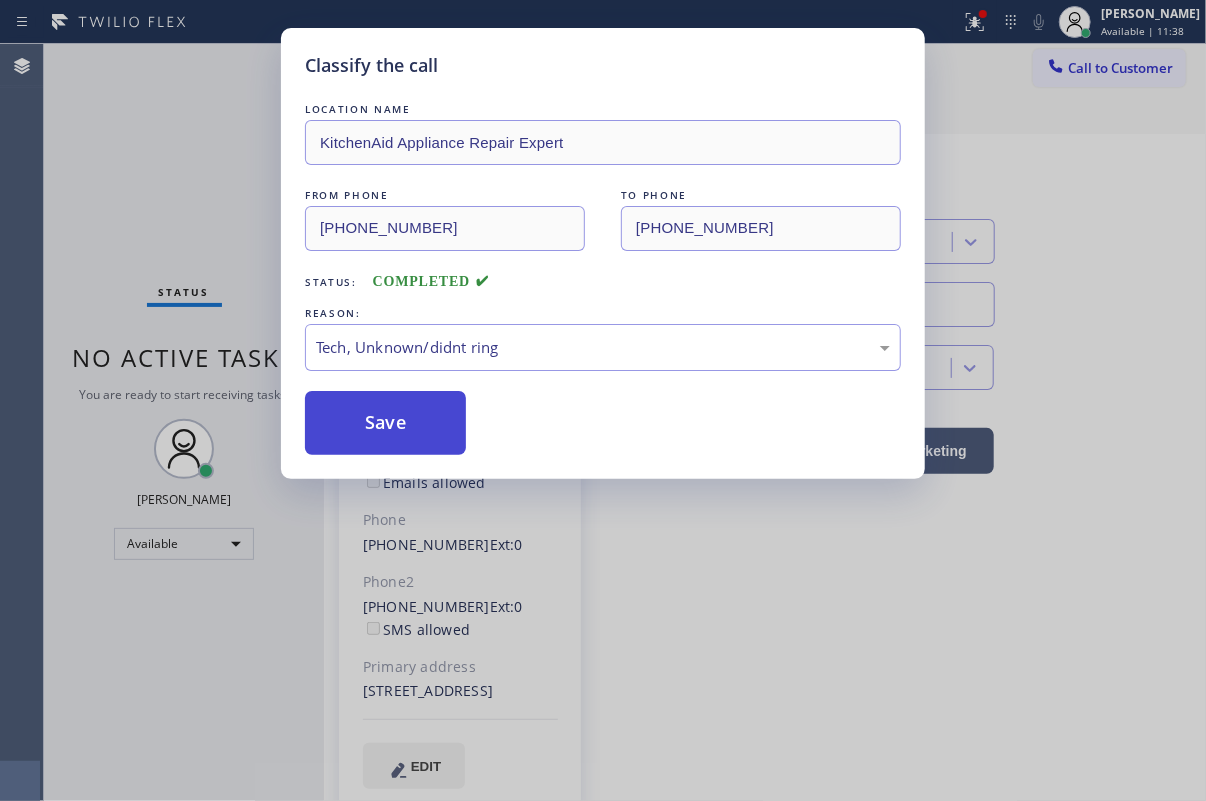 click on "Save" at bounding box center [385, 423] 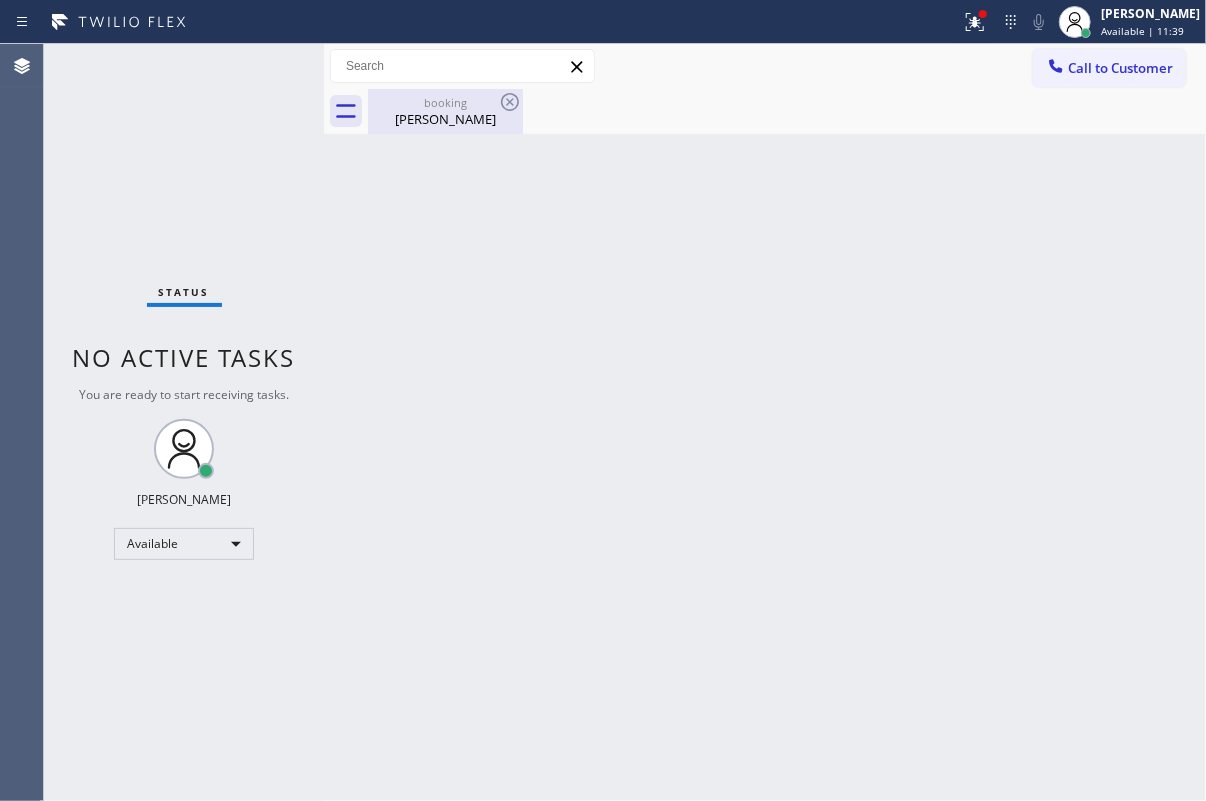 click on "[PERSON_NAME]" at bounding box center [445, 119] 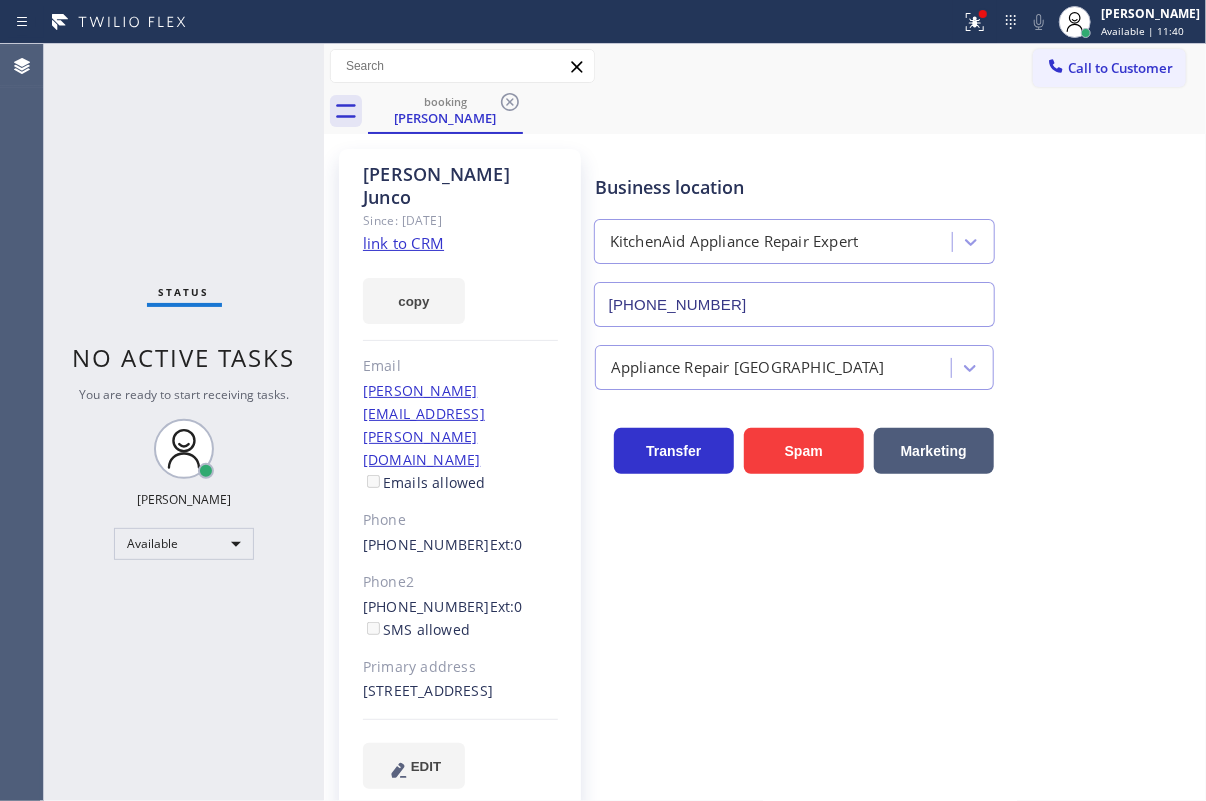 drag, startPoint x: 505, startPoint y: 103, endPoint x: 539, endPoint y: 285, distance: 185.14859 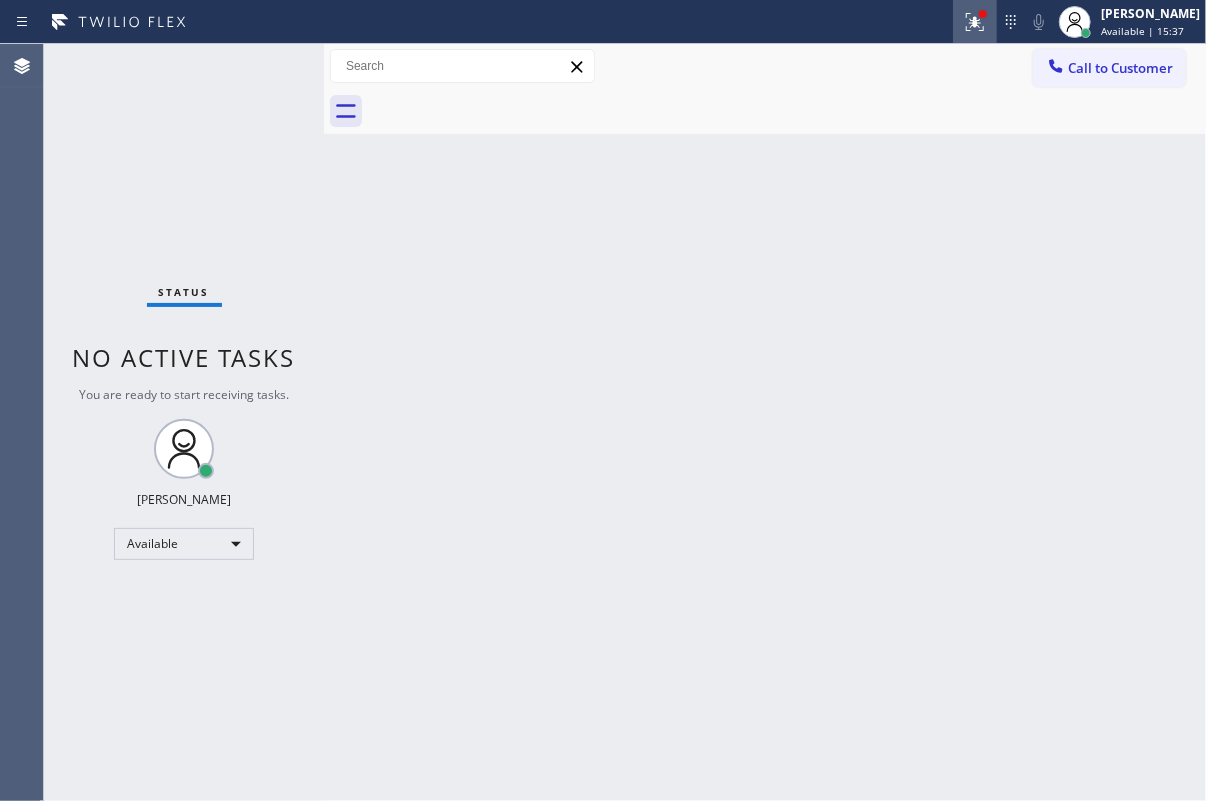 click 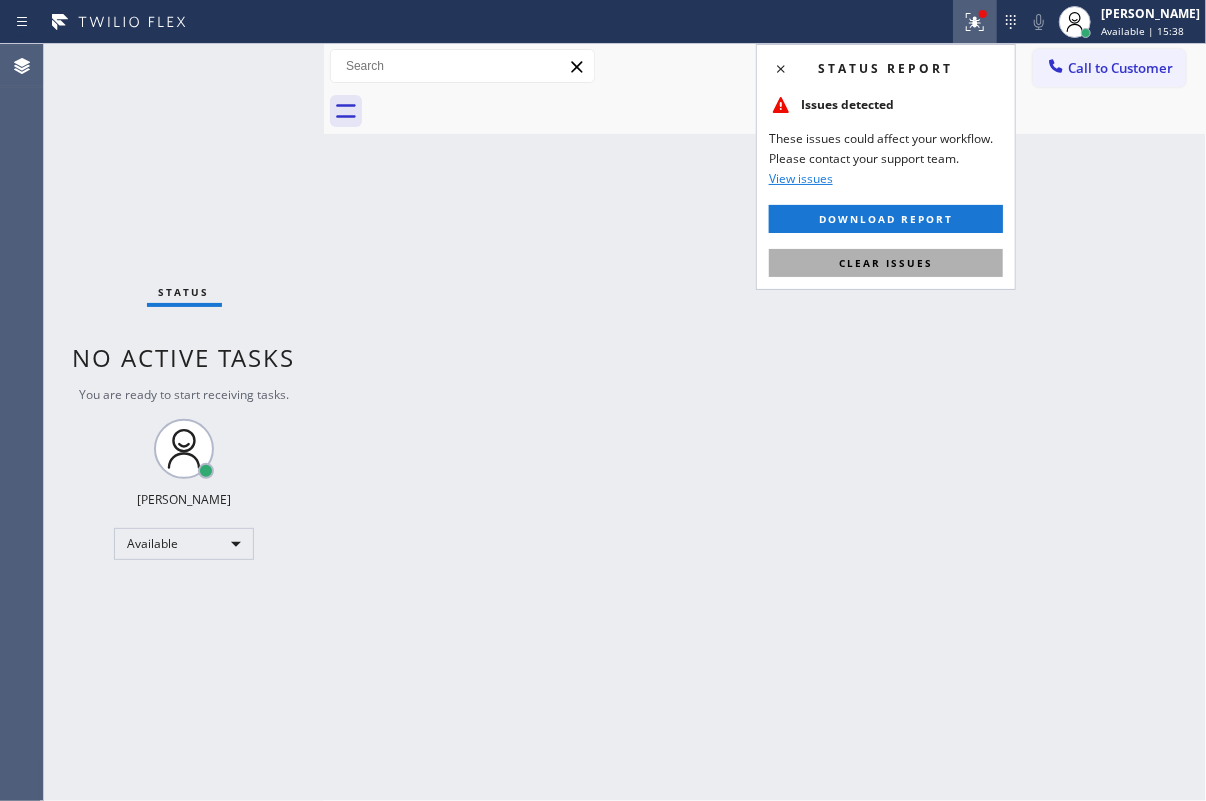 click on "Clear issues" at bounding box center [886, 263] 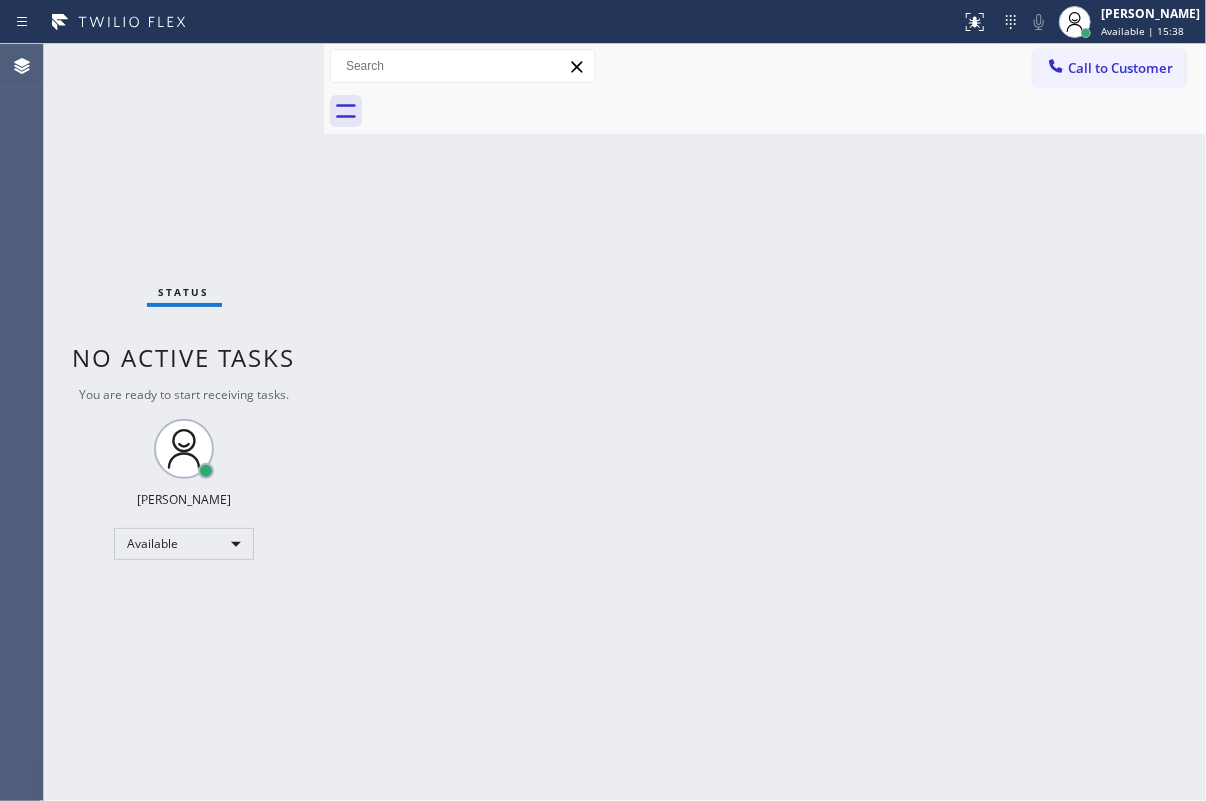 click on "Back to Dashboard Change Sender ID Customers Technicians Select a contact Outbound call Technician Search Technician Your caller id phone number Your caller id phone number Call Technician info Name   Phone none Address none Change Sender ID HVAC [PHONE_NUMBER] 5 Star Appliance [PHONE_NUMBER] Appliance Repair [PHONE_NUMBER] Plumbing [PHONE_NUMBER] Air Duct Cleaning [PHONE_NUMBER]  Electricians [PHONE_NUMBER] Cancel Change Check personal SMS Reset Change No tabs Call to Customer Outbound call Location Search location Your caller id phone number Customer number Call Outbound call Technician Search Technician Your caller id phone number Your caller id phone number Call" at bounding box center [765, 422] 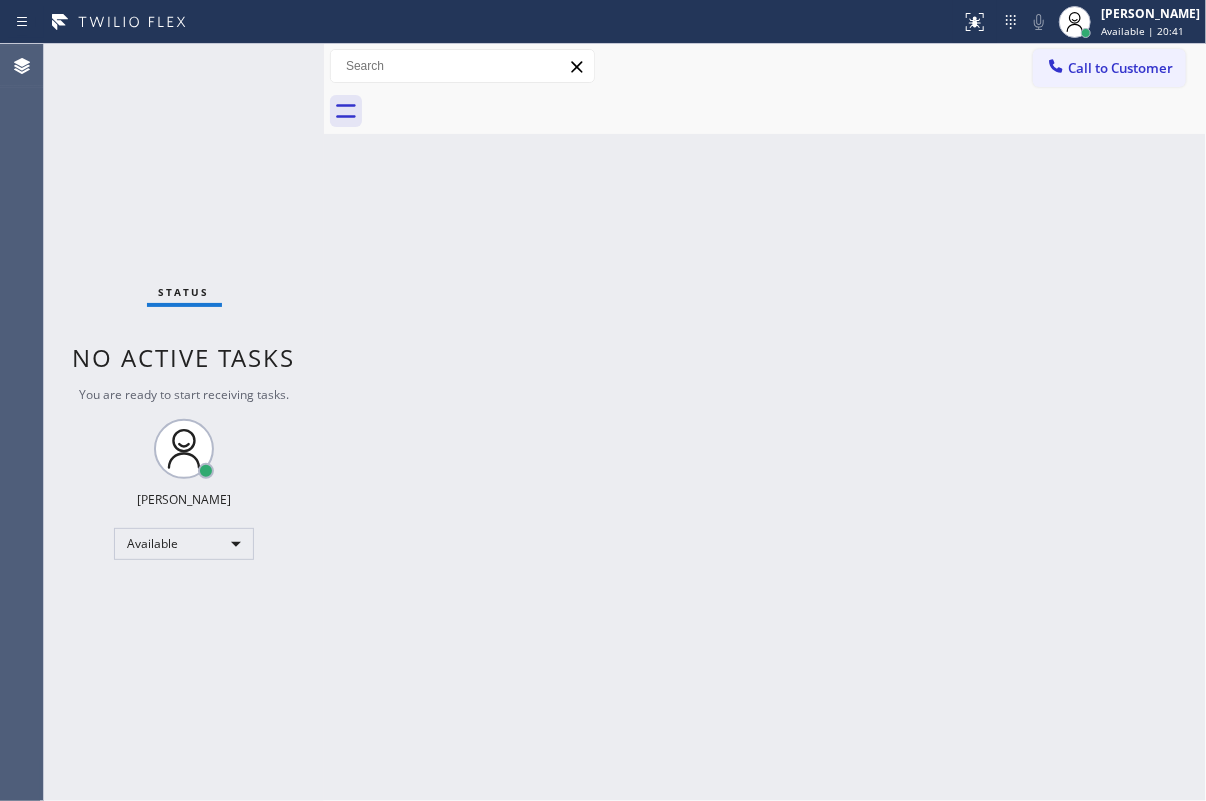 click on "Back to Dashboard Change Sender ID Customers Technicians Select a contact Outbound call Technician Search Technician Your caller id phone number Your caller id phone number Call Technician info Name   Phone none Address none Change Sender ID HVAC [PHONE_NUMBER] 5 Star Appliance [PHONE_NUMBER] Appliance Repair [PHONE_NUMBER] Plumbing [PHONE_NUMBER] Air Duct Cleaning [PHONE_NUMBER]  Electricians [PHONE_NUMBER] Cancel Change Check personal SMS Reset Change No tabs Call to Customer Outbound call Location Search location Your caller id phone number Customer number Call Outbound call Technician Search Technician Your caller id phone number Your caller id phone number Call" at bounding box center (765, 422) 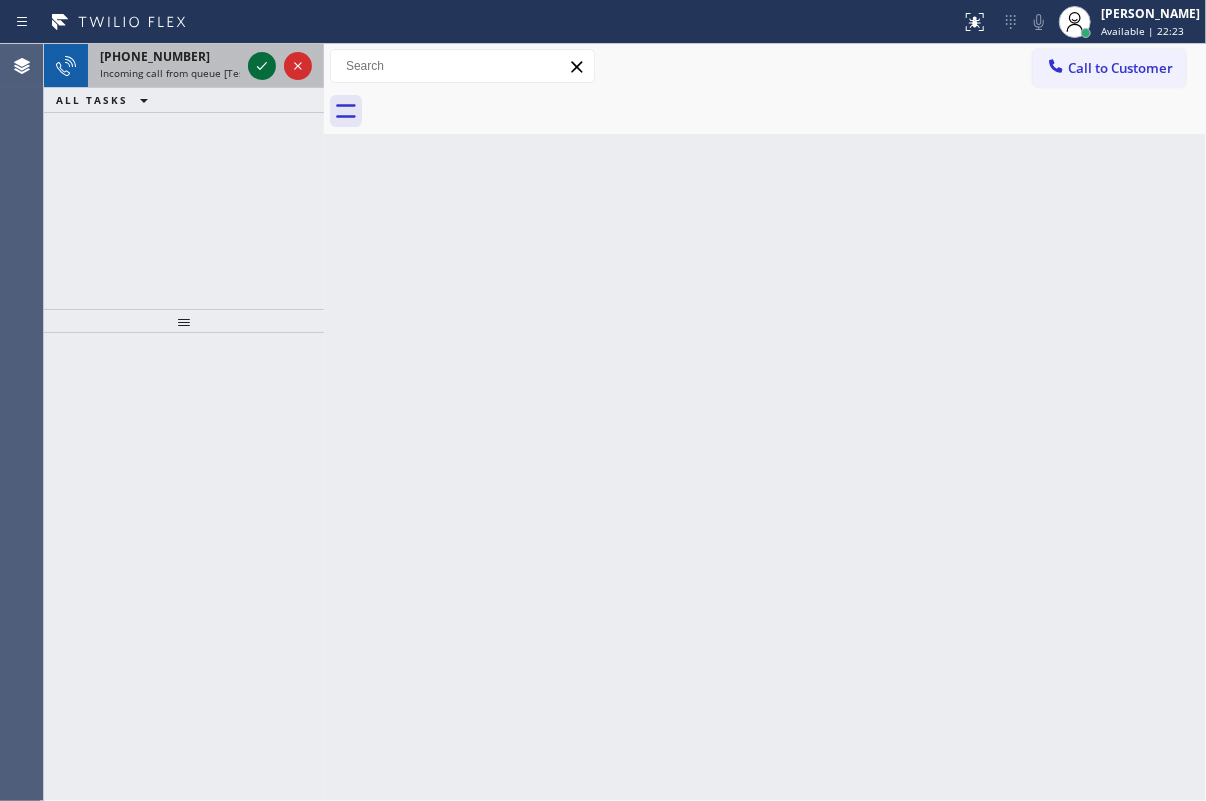click 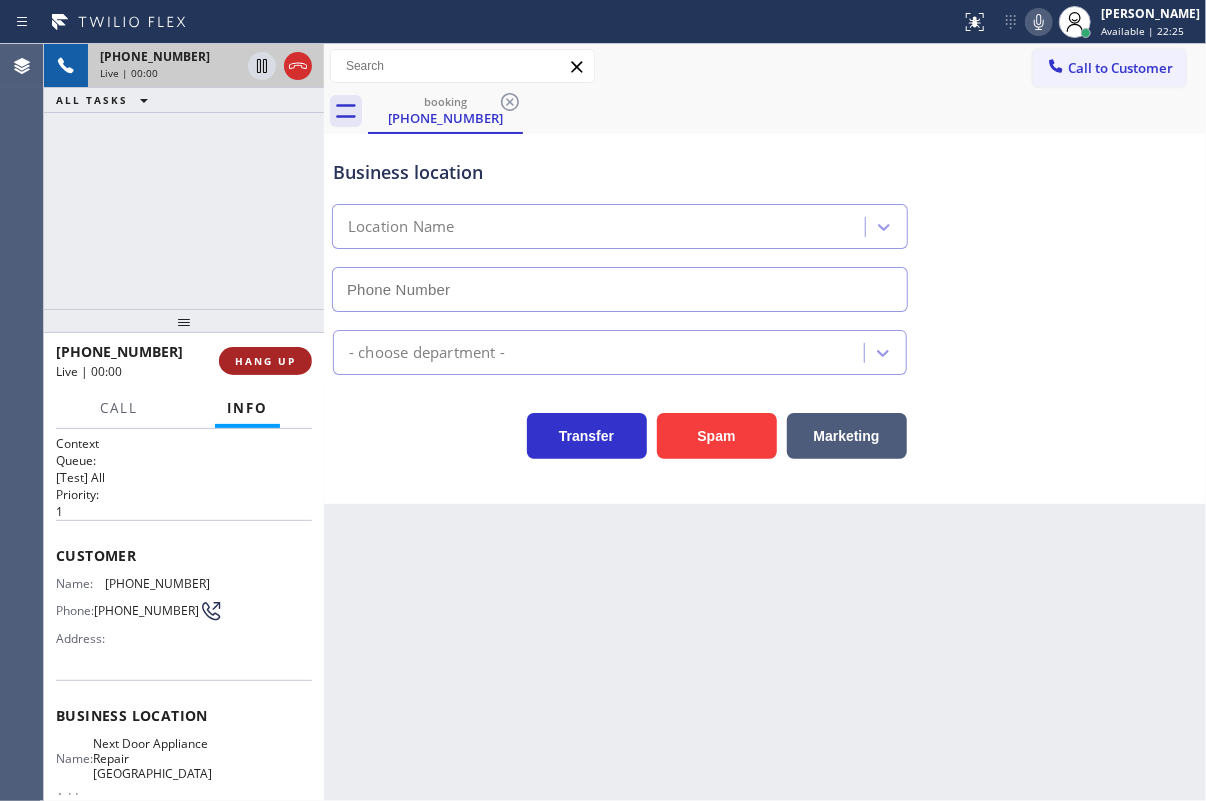 type on "[PHONE_NUMBER]" 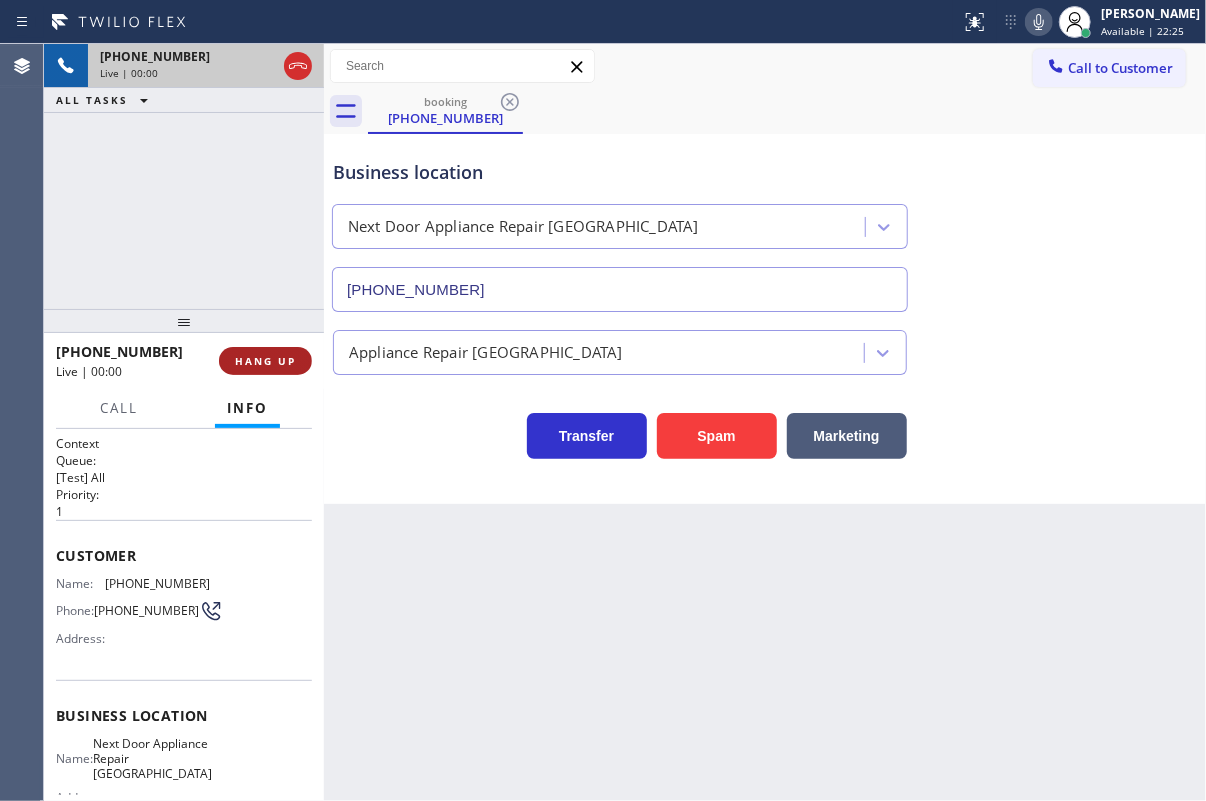 click on "HANG UP" at bounding box center [265, 361] 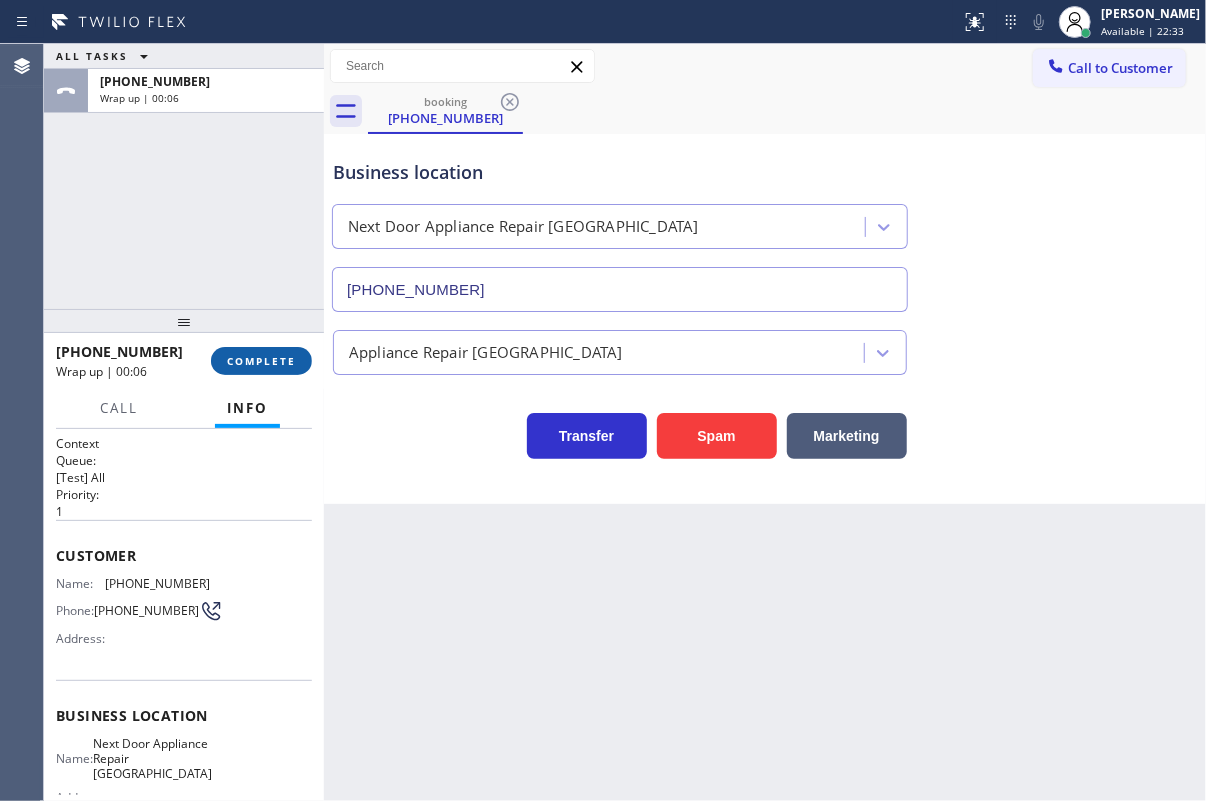 click on "COMPLETE" at bounding box center (261, 361) 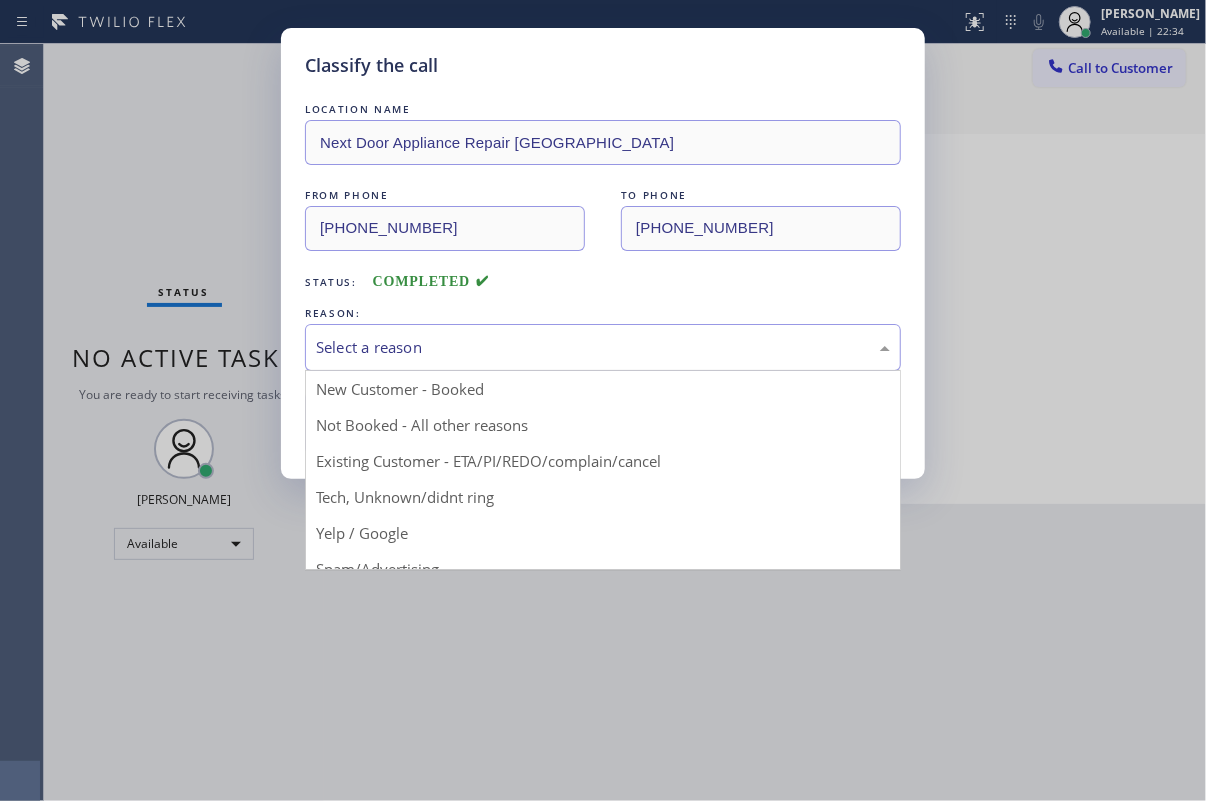 click on "Select a reason" at bounding box center (603, 347) 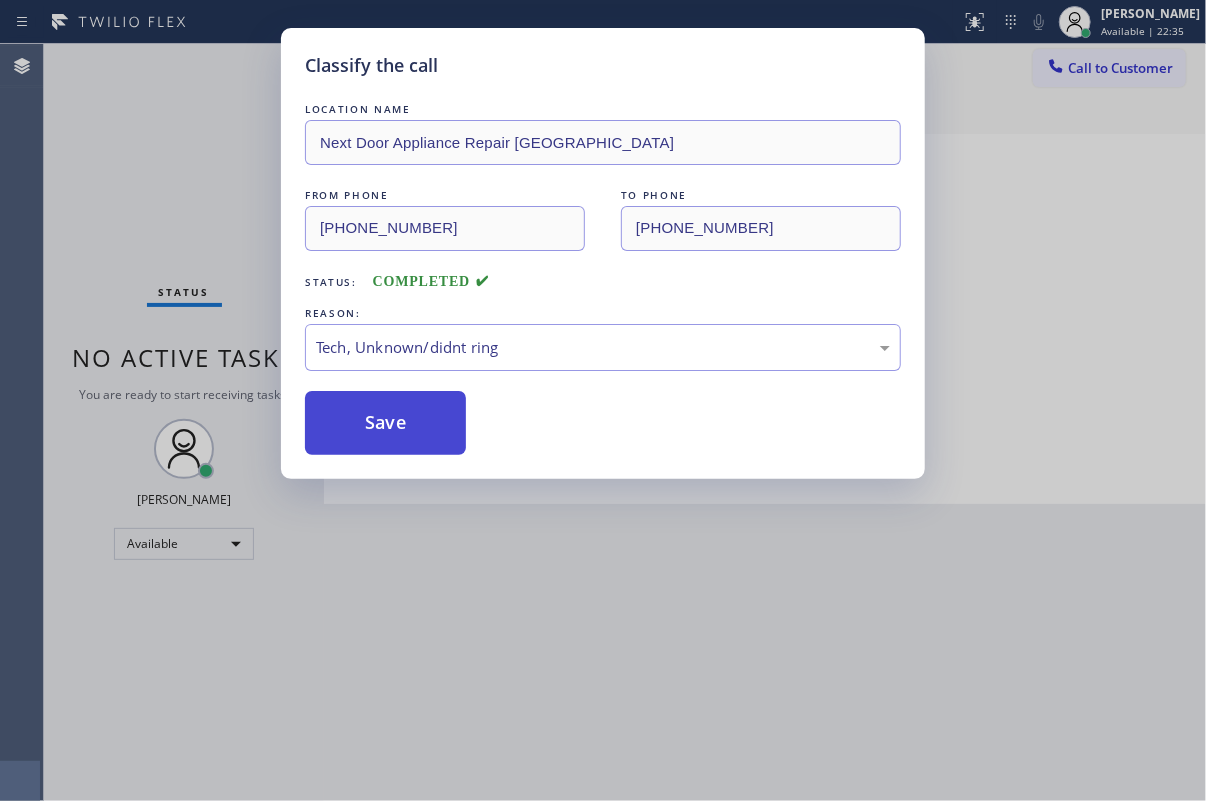 click on "Save" at bounding box center [385, 423] 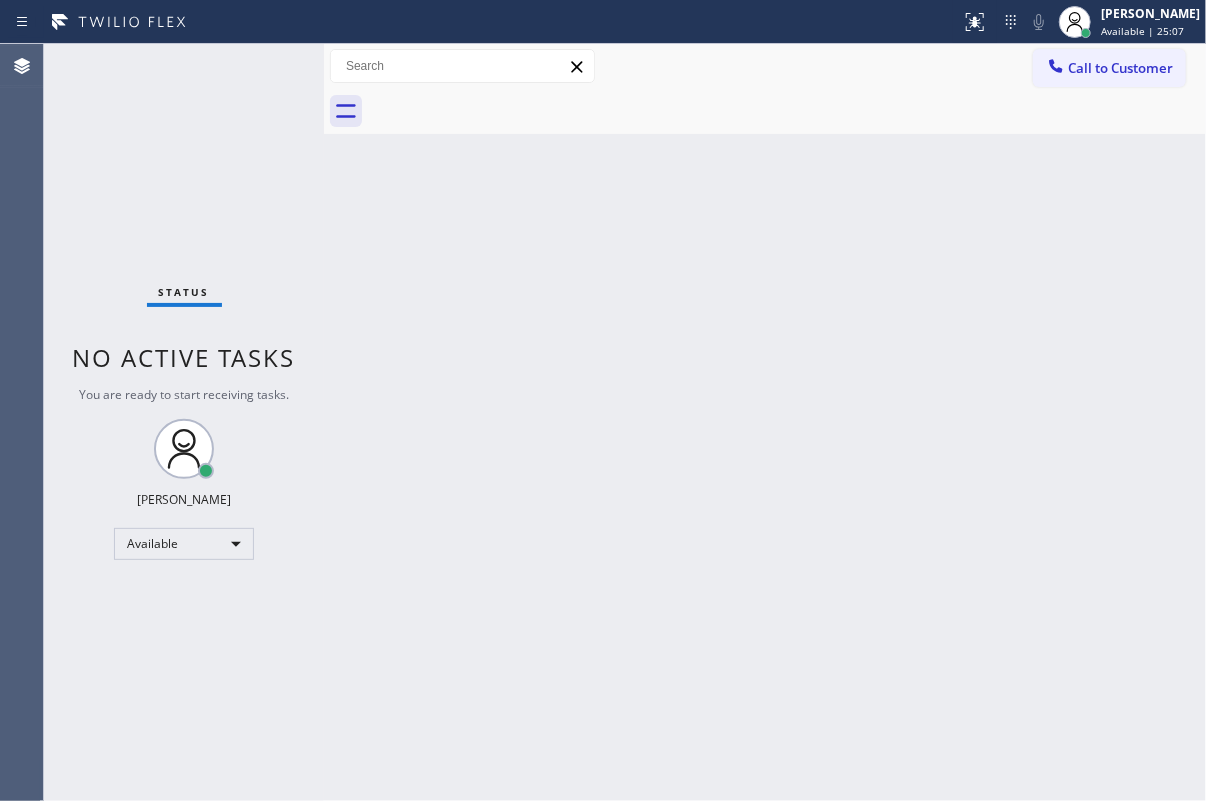 click on "Back to Dashboard Change Sender ID Customers Technicians Select a contact Outbound call Technician Search Technician Your caller id phone number Your caller id phone number Call Technician info Name   Phone none Address none Change Sender ID HVAC [PHONE_NUMBER] 5 Star Appliance [PHONE_NUMBER] Appliance Repair [PHONE_NUMBER] Plumbing [PHONE_NUMBER] Air Duct Cleaning [PHONE_NUMBER]  Electricians [PHONE_NUMBER] Cancel Change Check personal SMS Reset Change No tabs Call to Customer Outbound call Location Search location Your caller id phone number Customer number Call Outbound call Technician Search Technician Your caller id phone number Your caller id phone number Call" at bounding box center (765, 422) 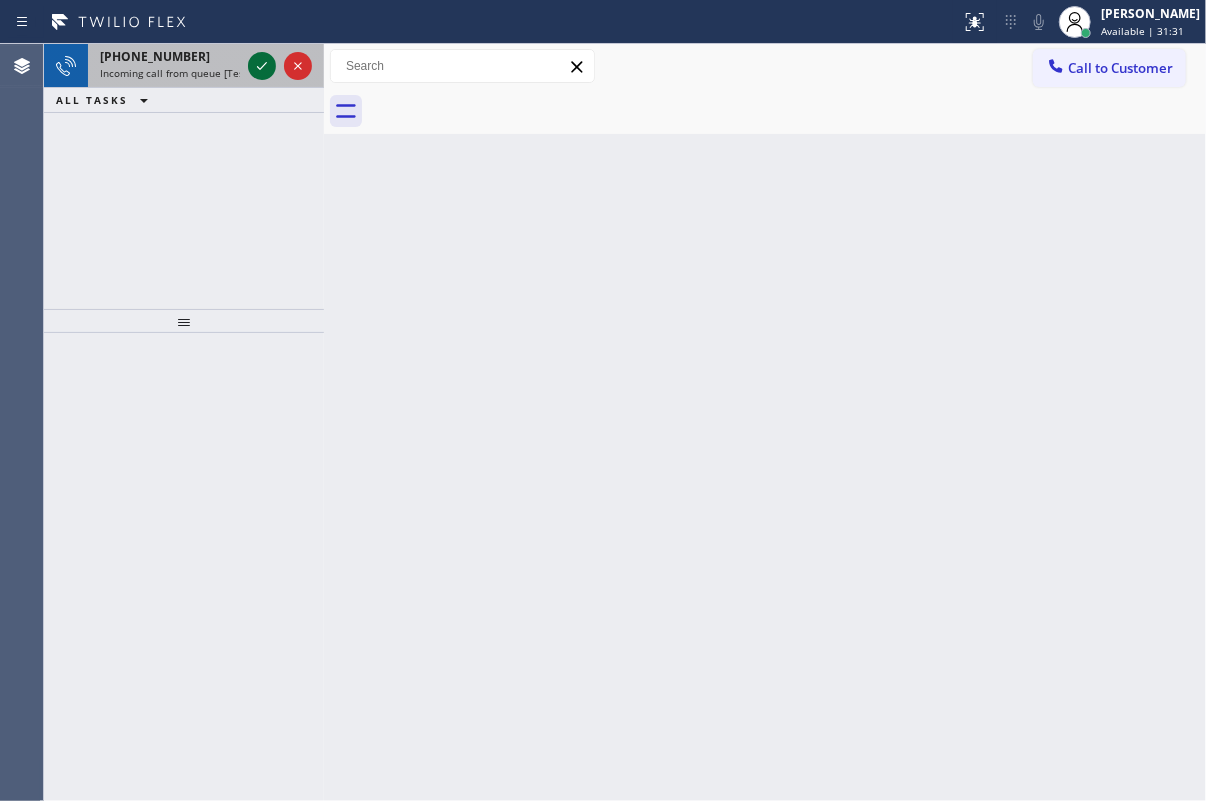 click 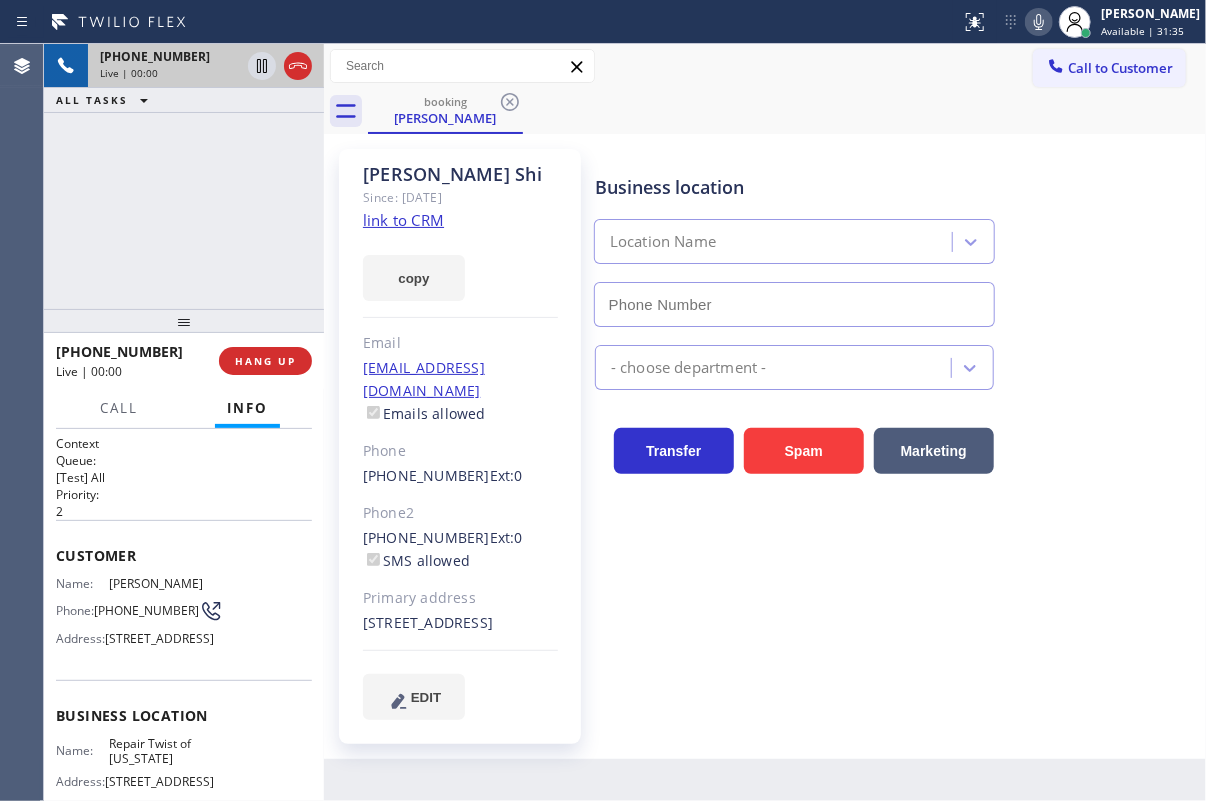 type on "[PHONE_NUMBER]" 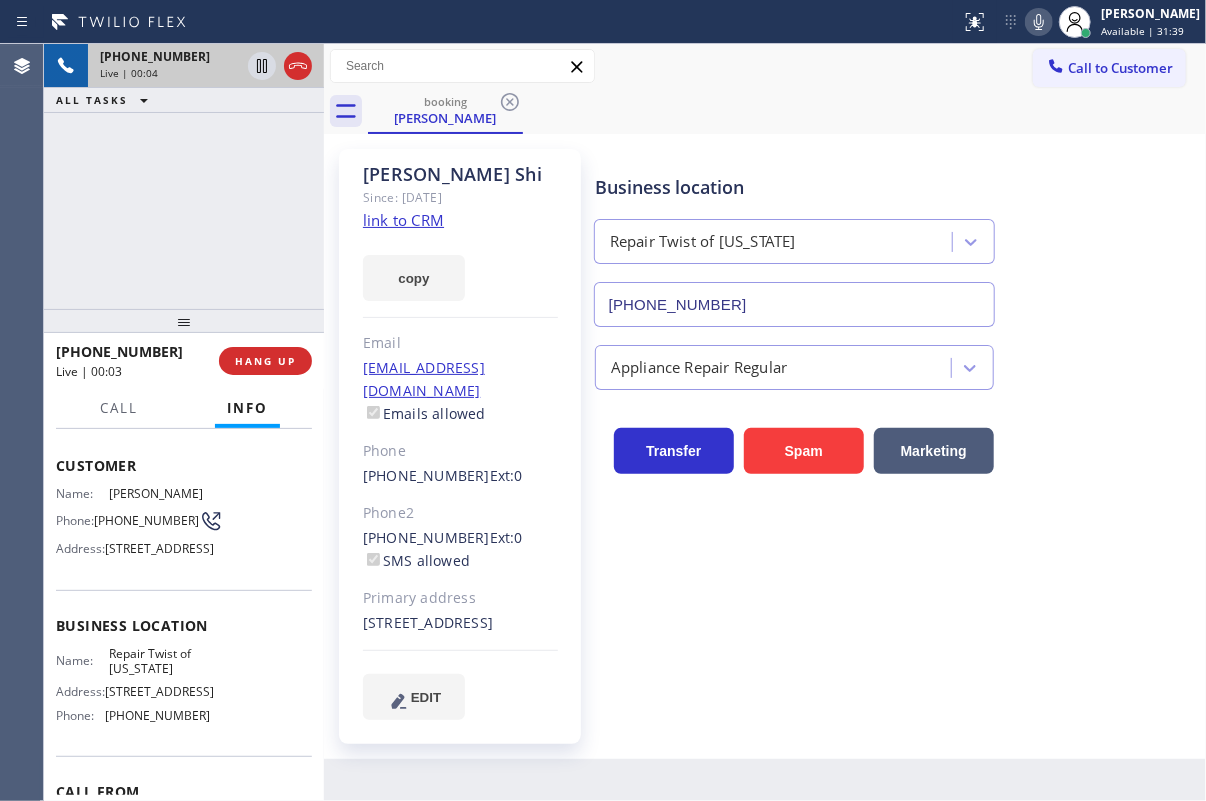 scroll, scrollTop: 181, scrollLeft: 0, axis: vertical 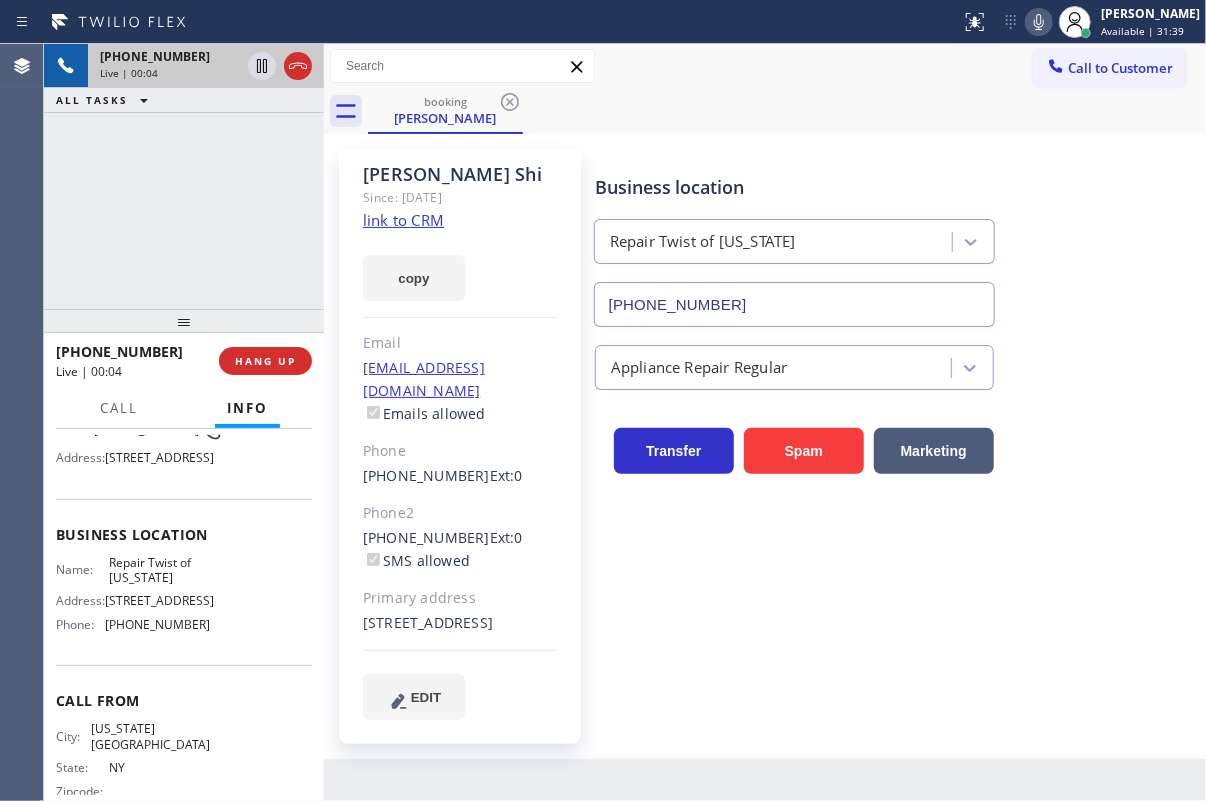 click on "Repair Twist of [US_STATE]" at bounding box center (159, 570) 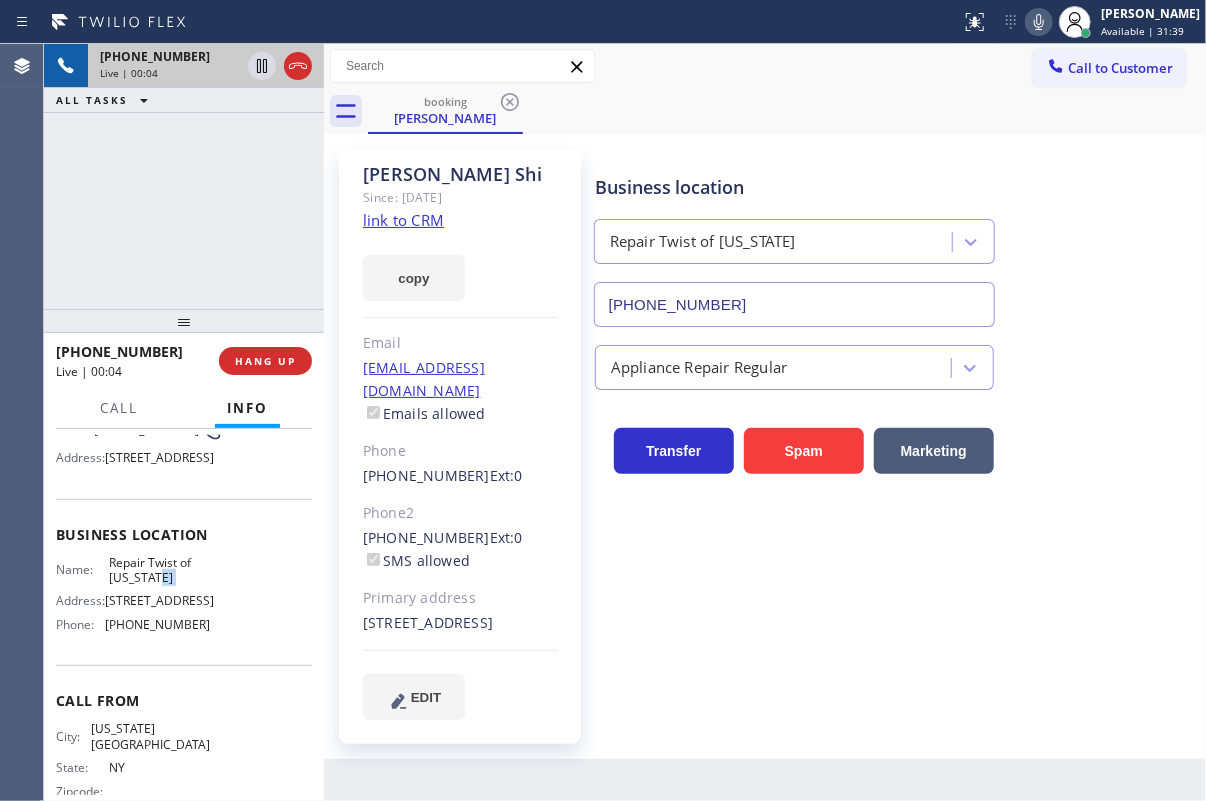 click on "Repair Twist of [US_STATE]" at bounding box center (159, 570) 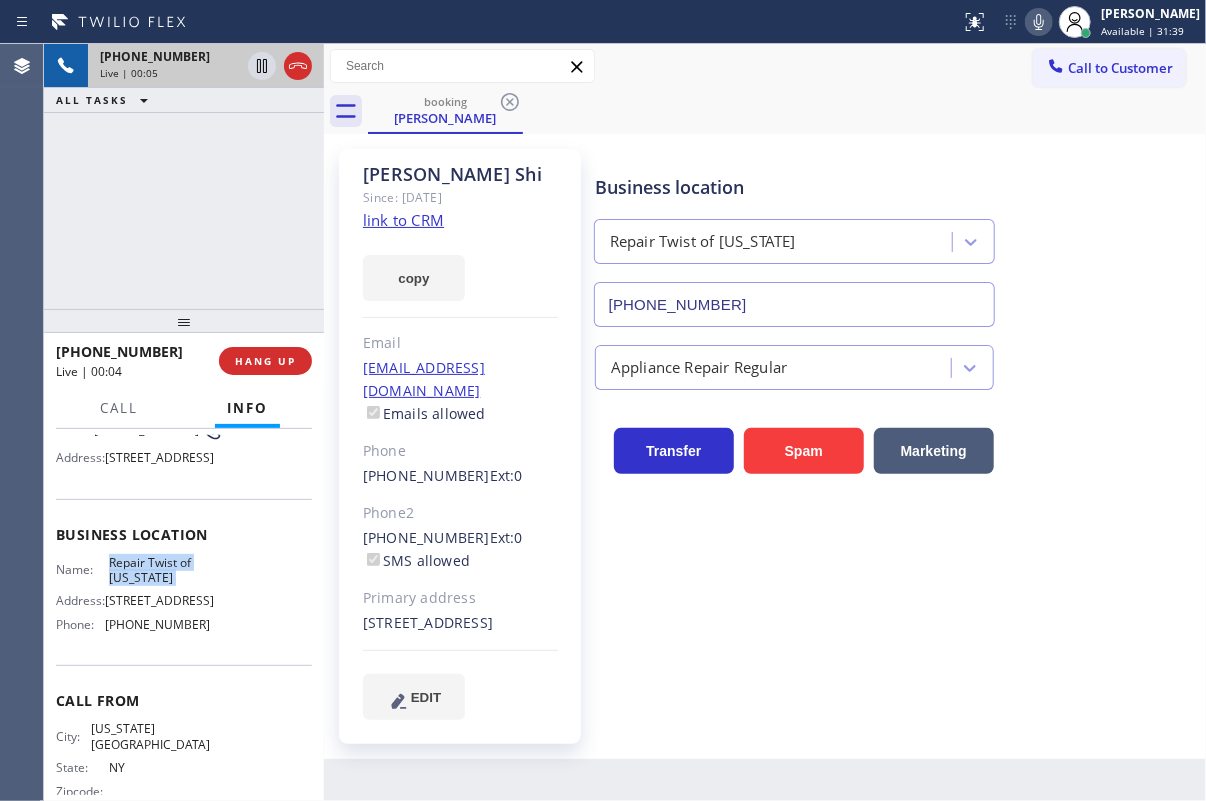 click on "Repair Twist of [US_STATE]" at bounding box center [159, 570] 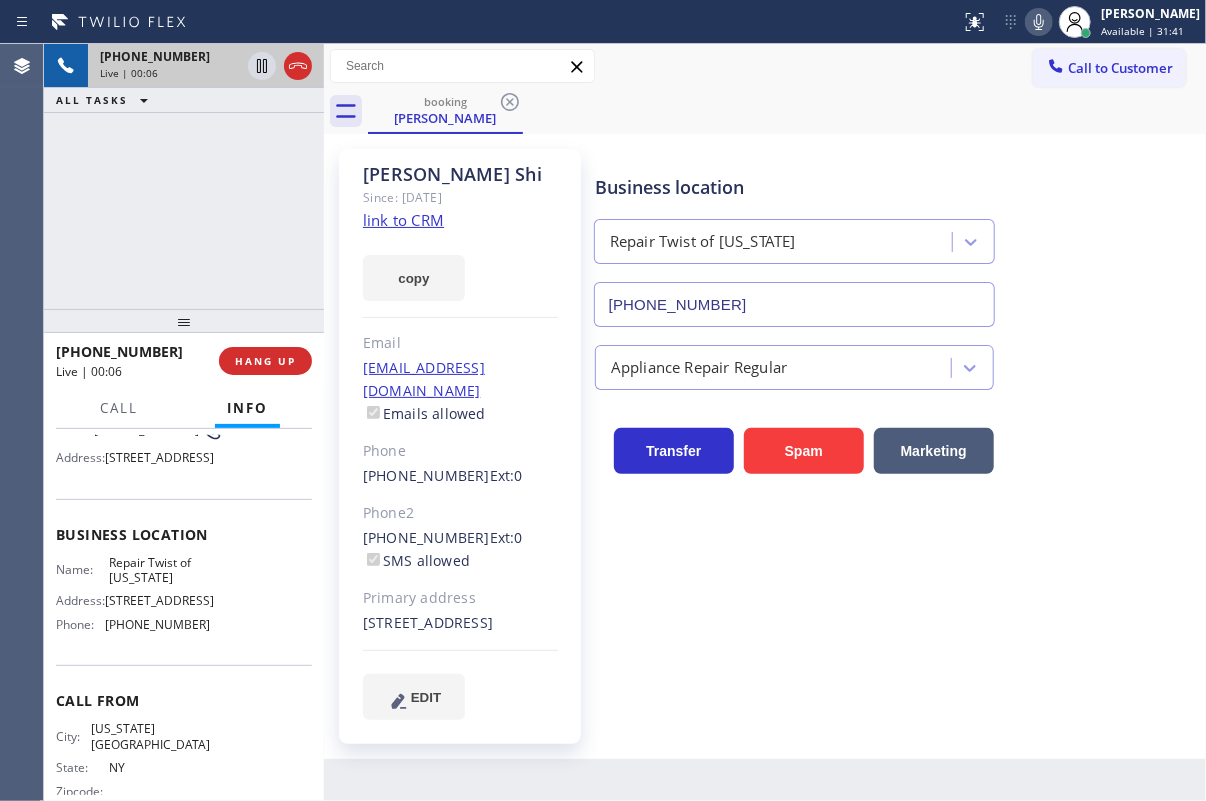 click on "[PHONE_NUMBER]" at bounding box center (794, 300) 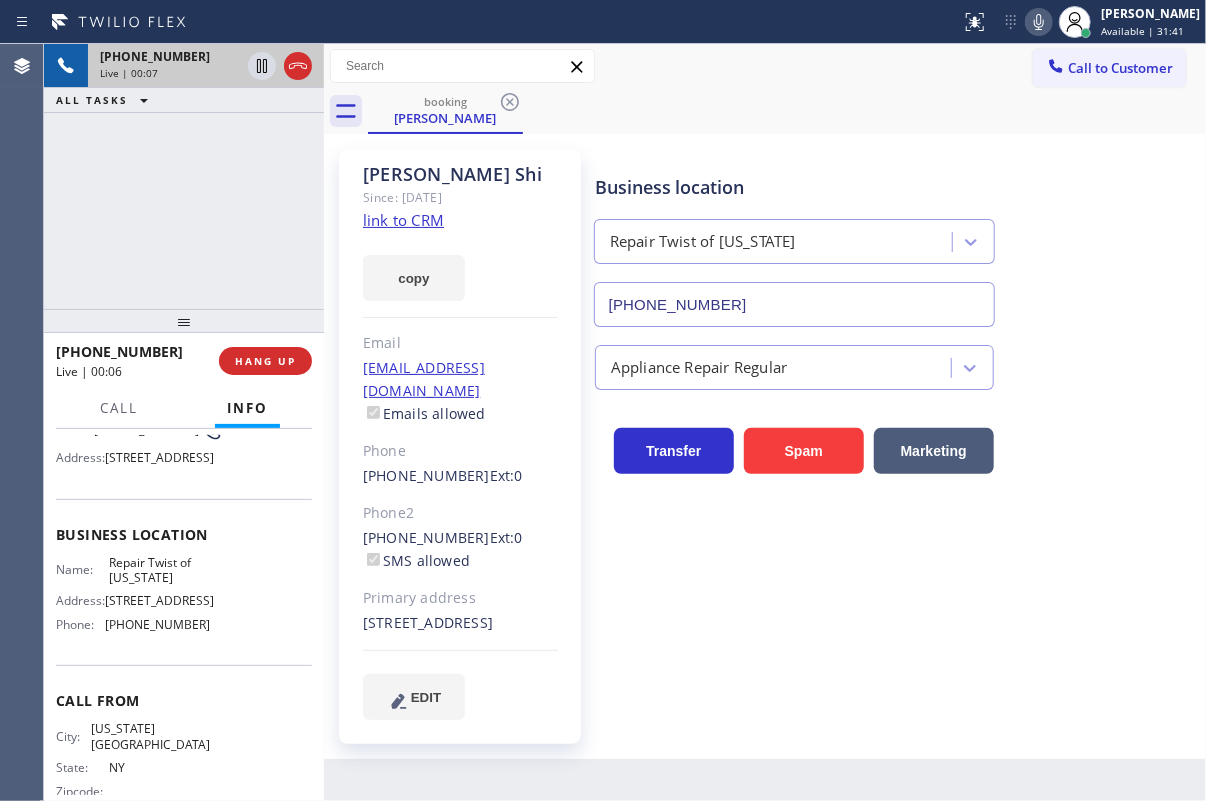 click on "[PHONE_NUMBER]" at bounding box center (794, 304) 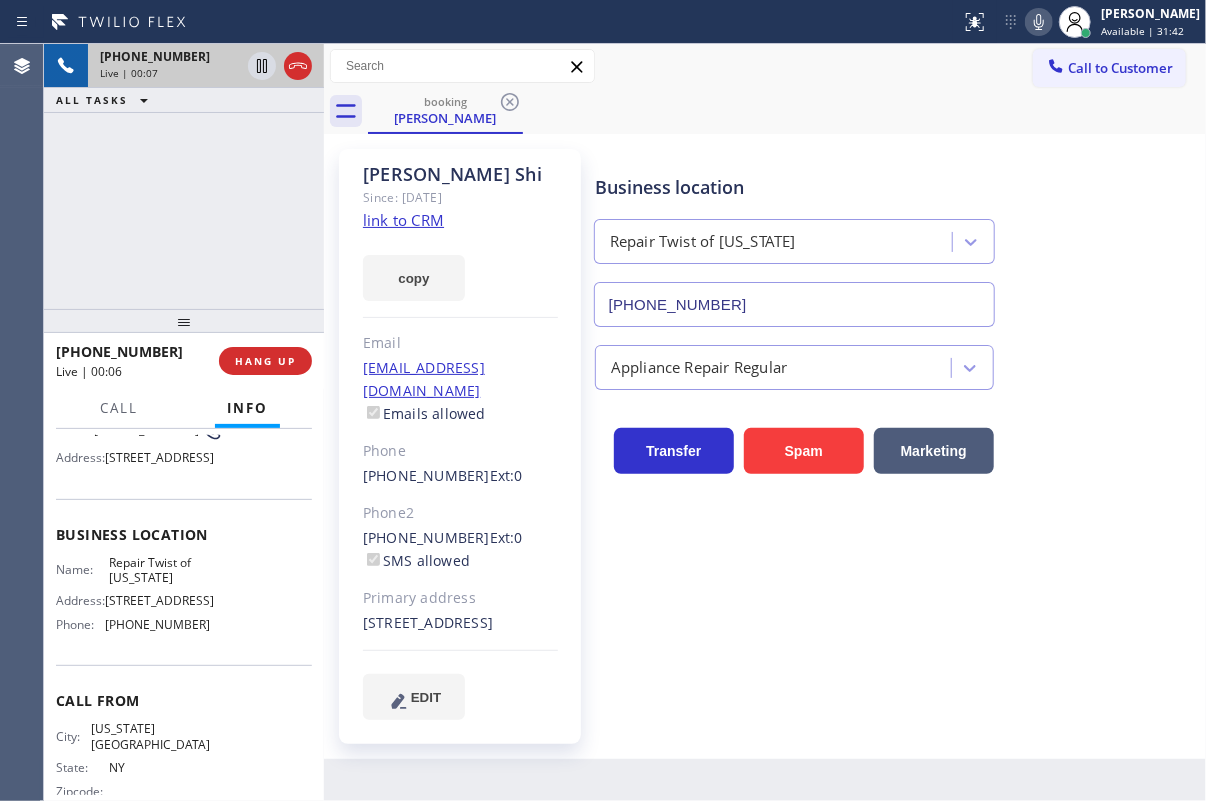 click on "[PHONE_NUMBER]" at bounding box center [794, 304] 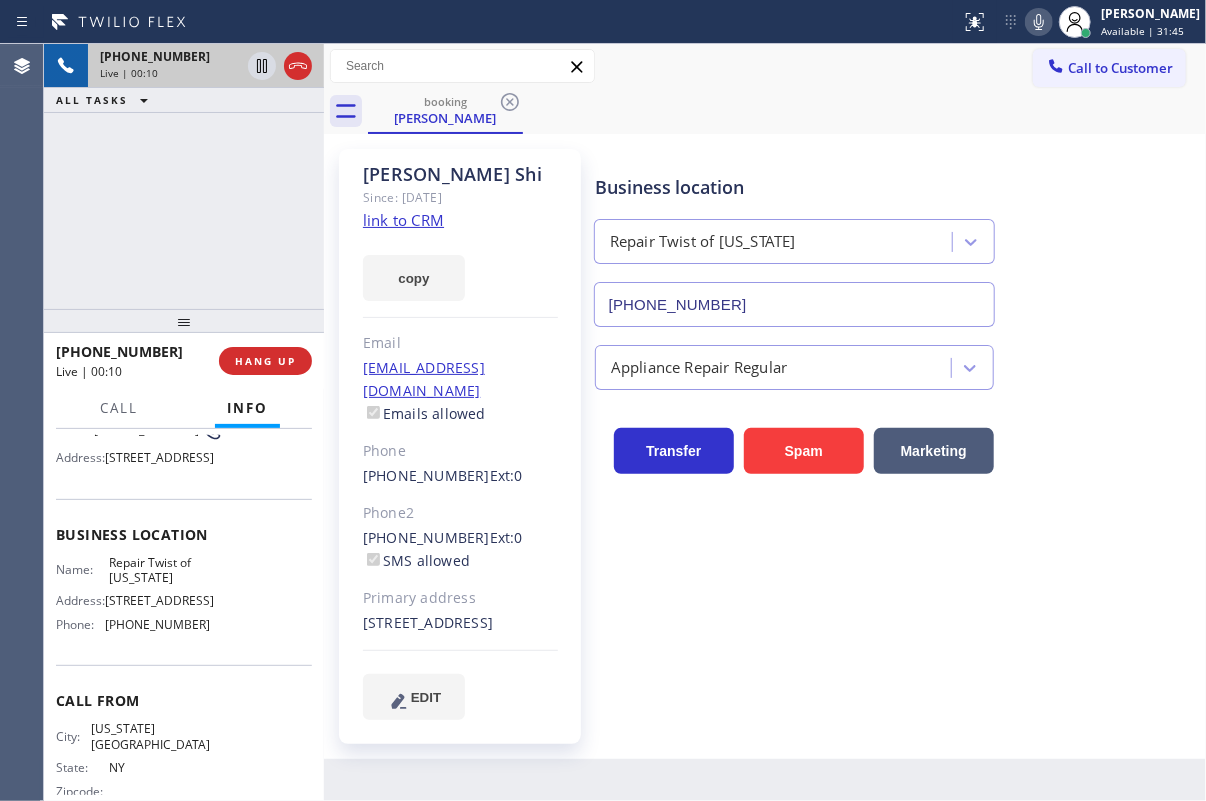 click on "link to CRM" 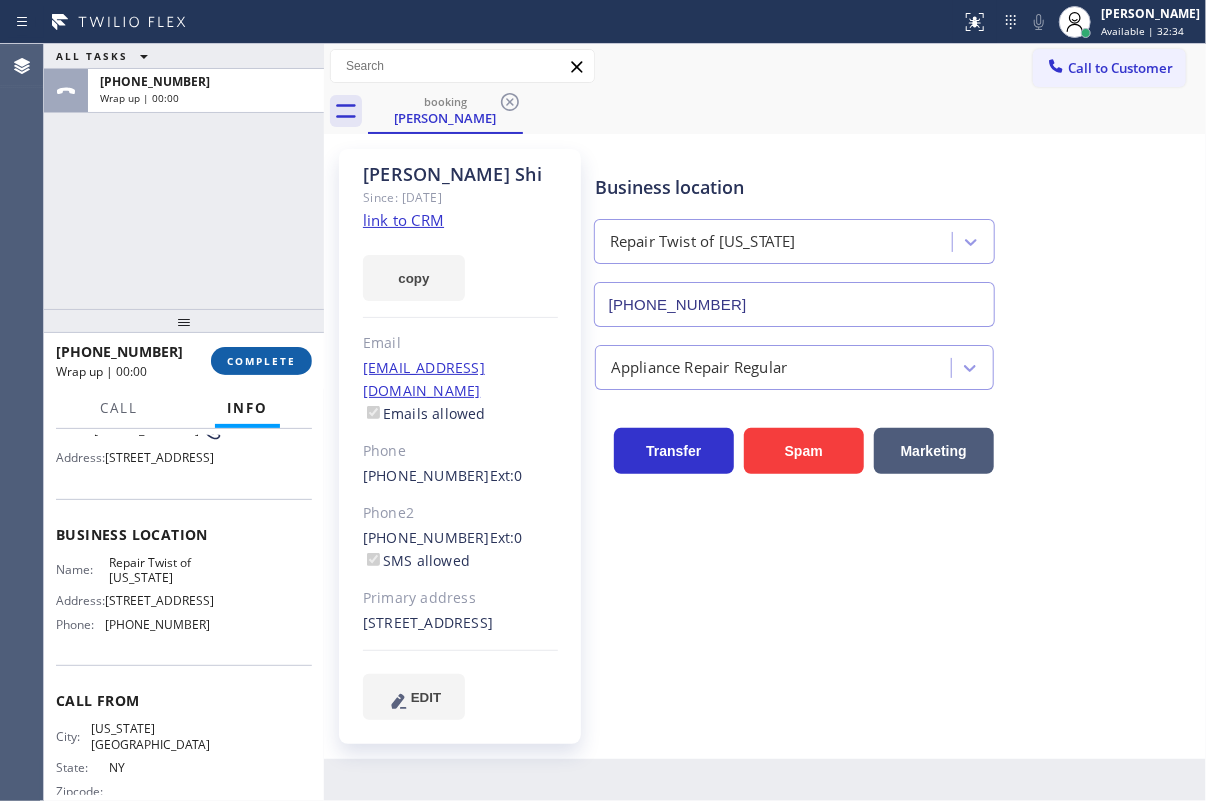 click on "COMPLETE" at bounding box center (261, 361) 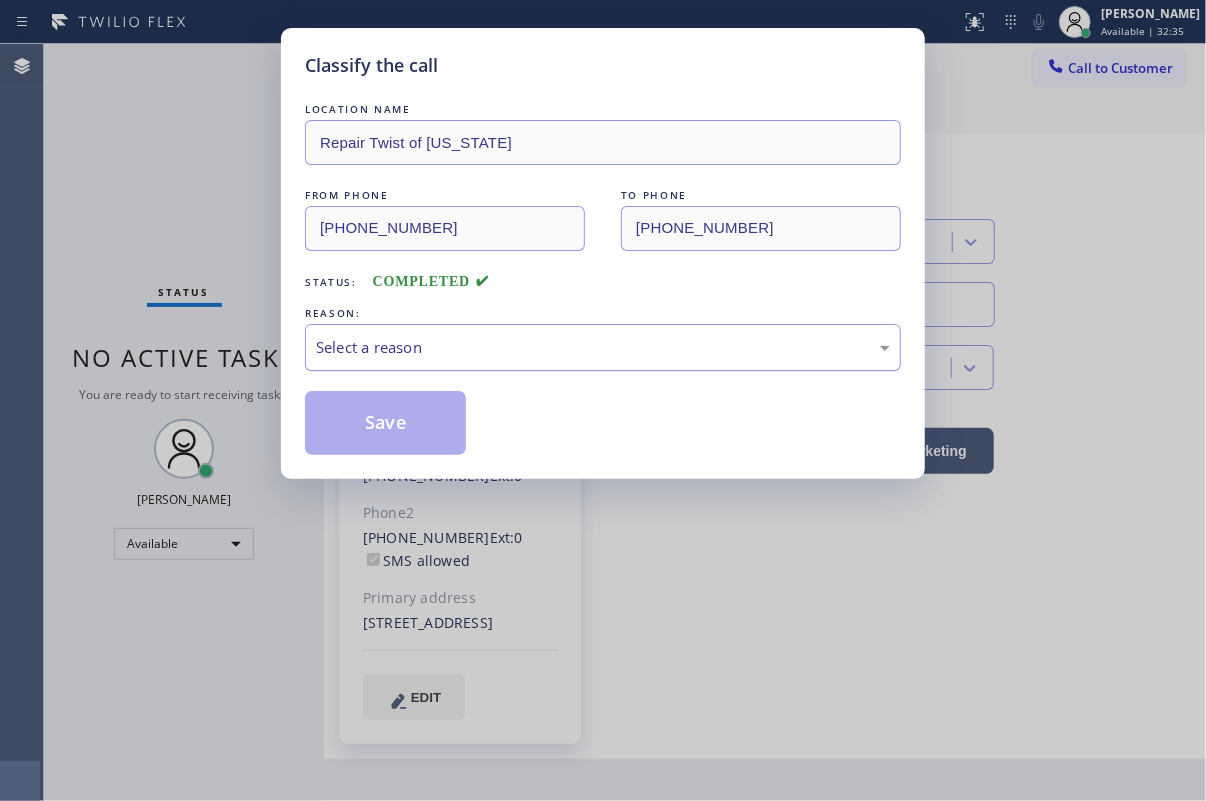 click on "Select a reason" at bounding box center [603, 347] 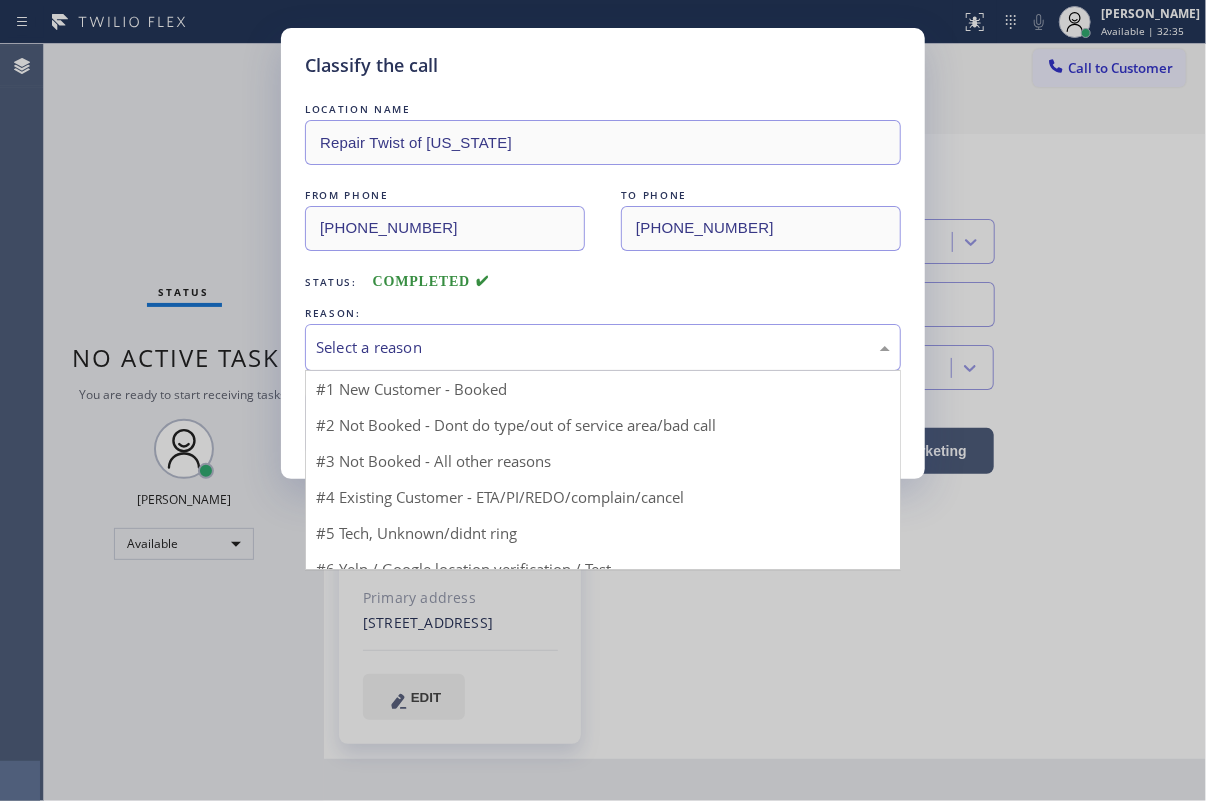 click on "Select a reason" at bounding box center (603, 347) 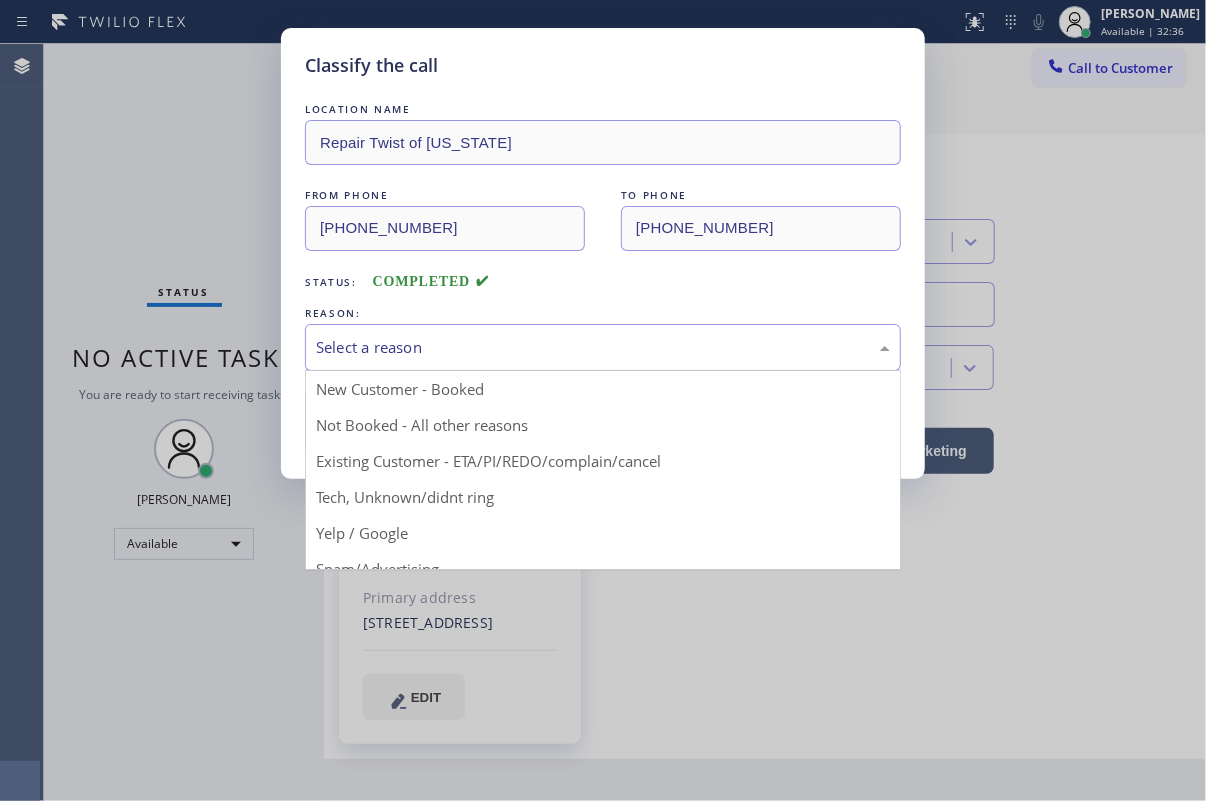 click on "Select a reason" at bounding box center (603, 347) 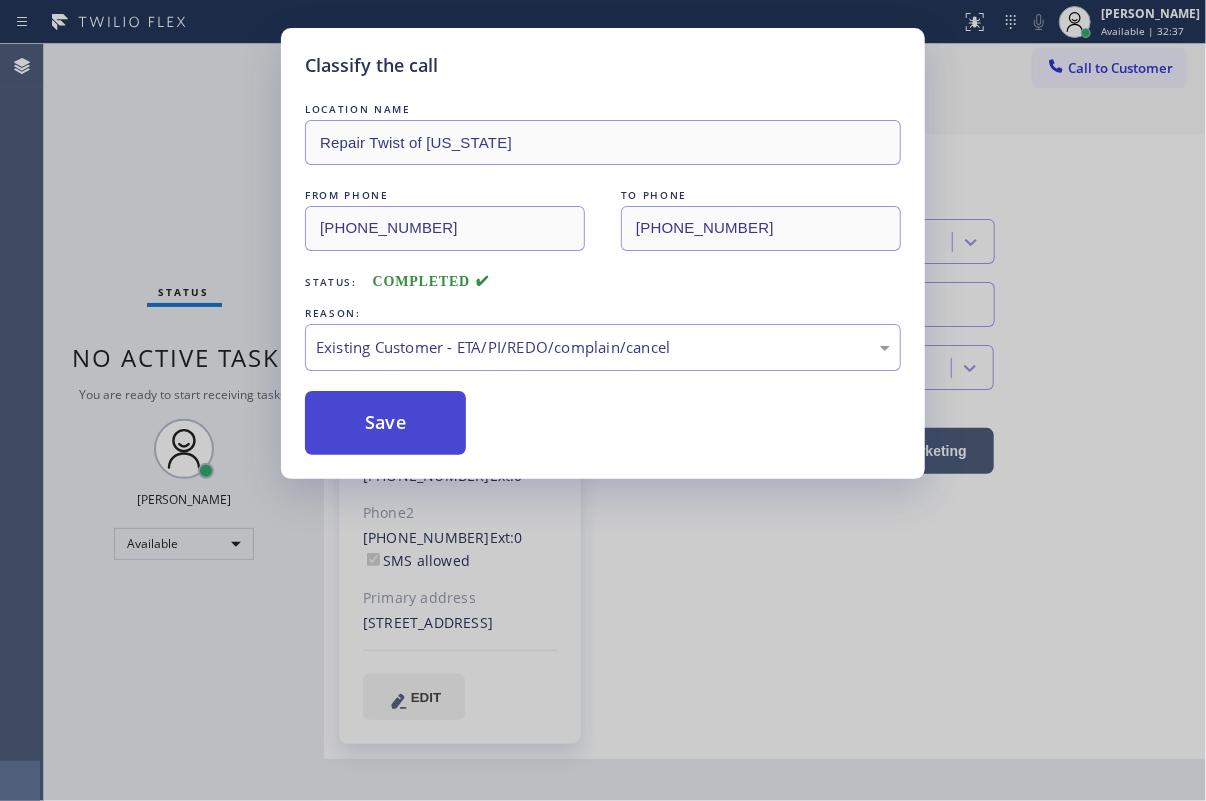 click on "Save" at bounding box center [385, 423] 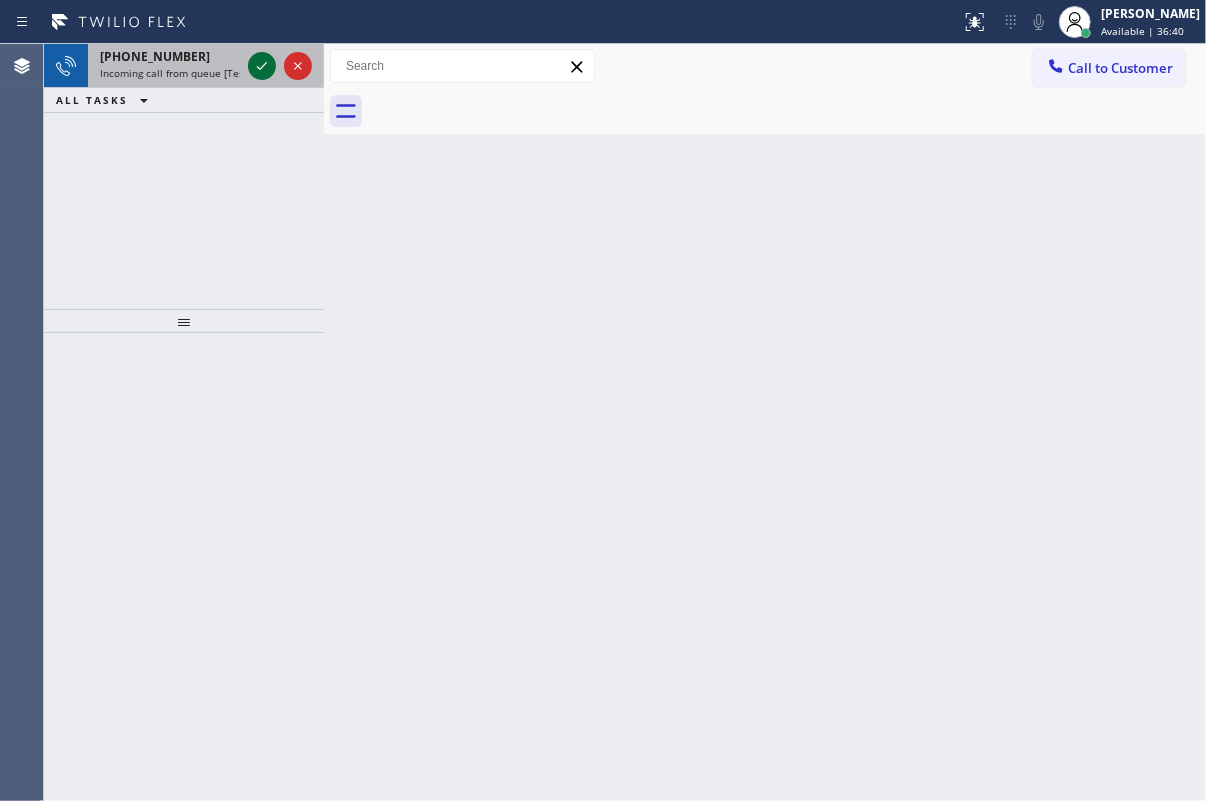 click 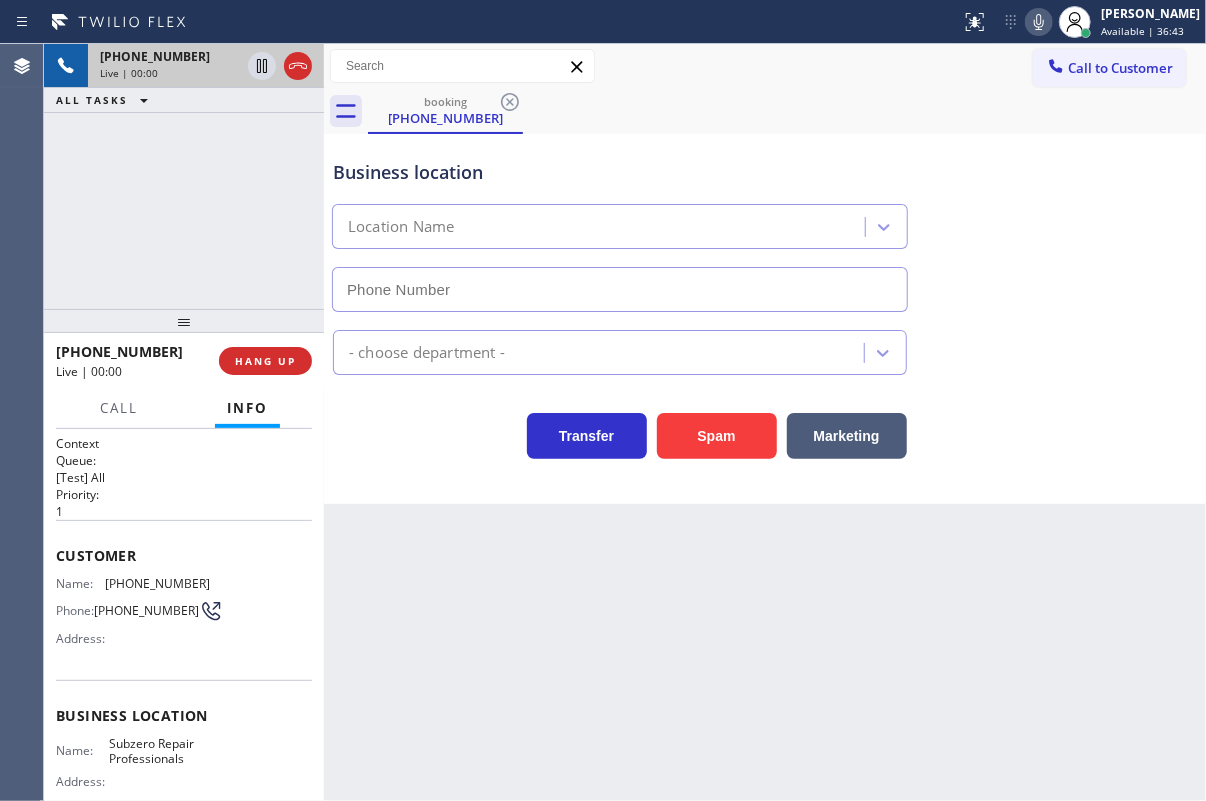 type on "[PHONE_NUMBER]" 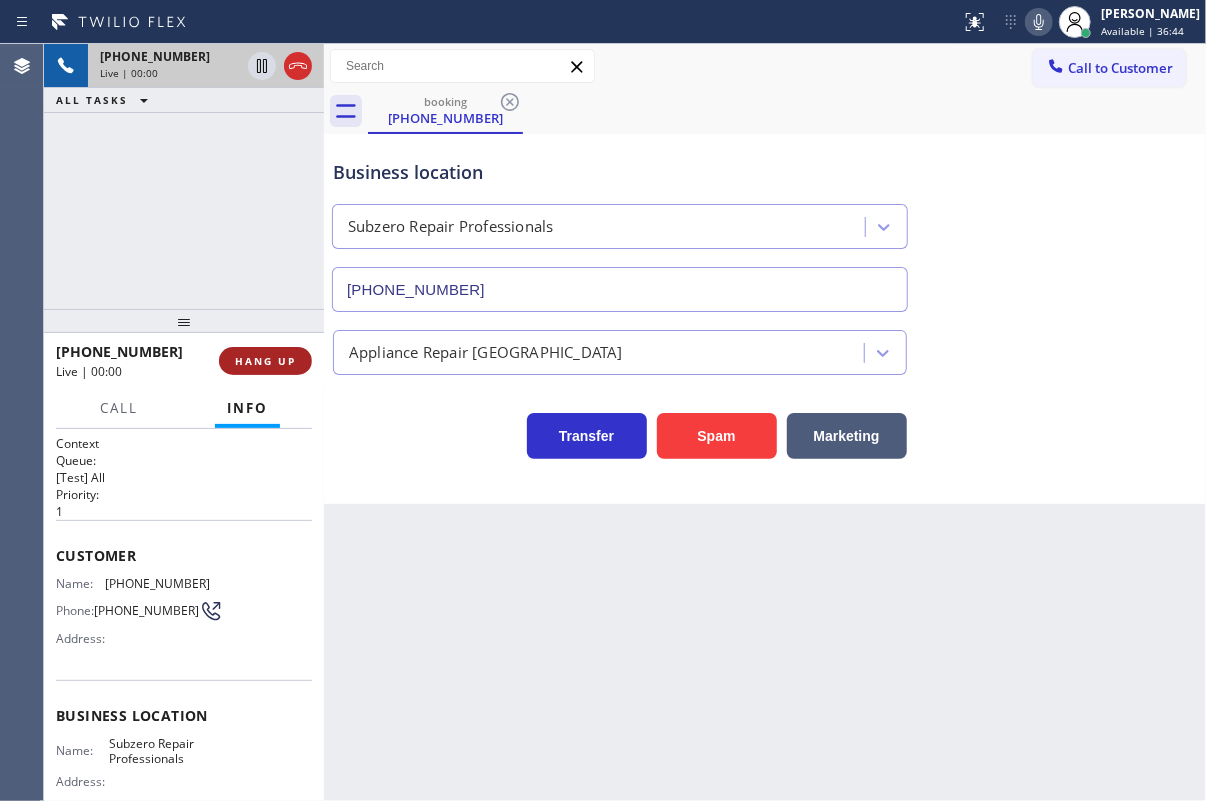 click on "HANG UP" at bounding box center [265, 361] 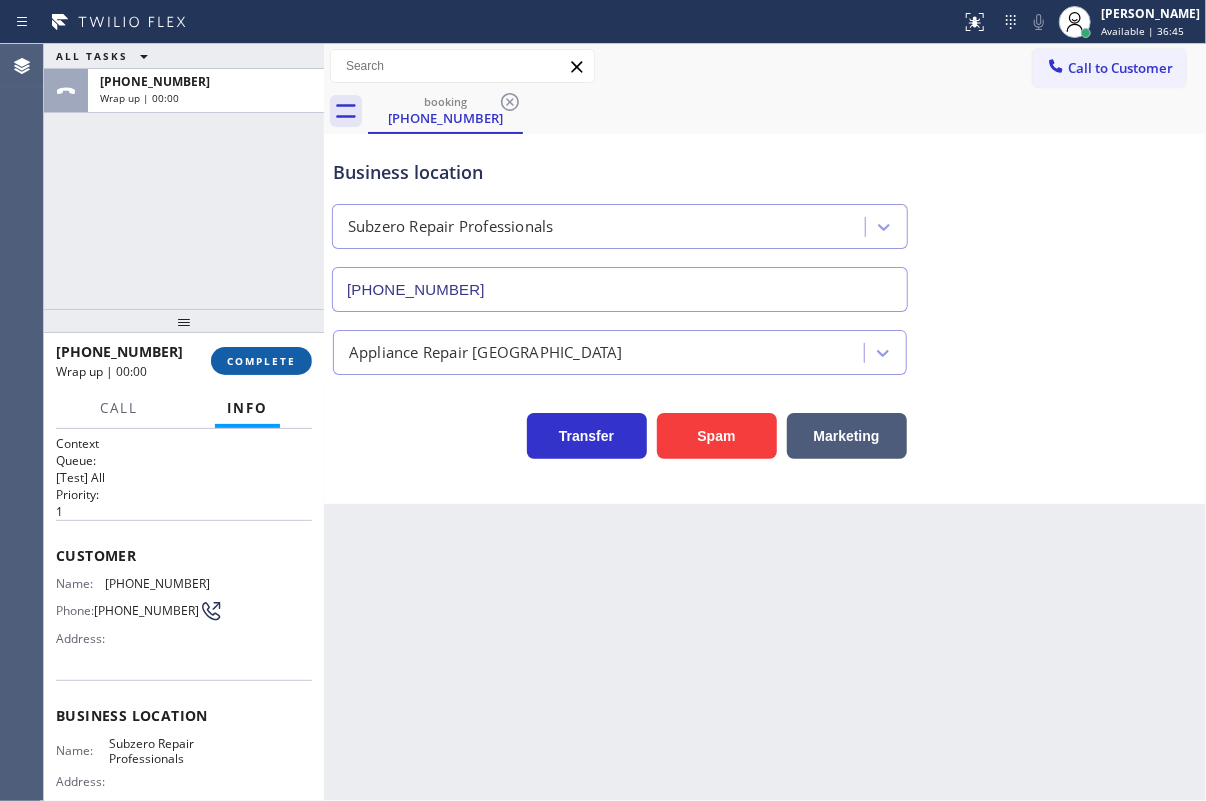 click on "COMPLETE" at bounding box center [261, 361] 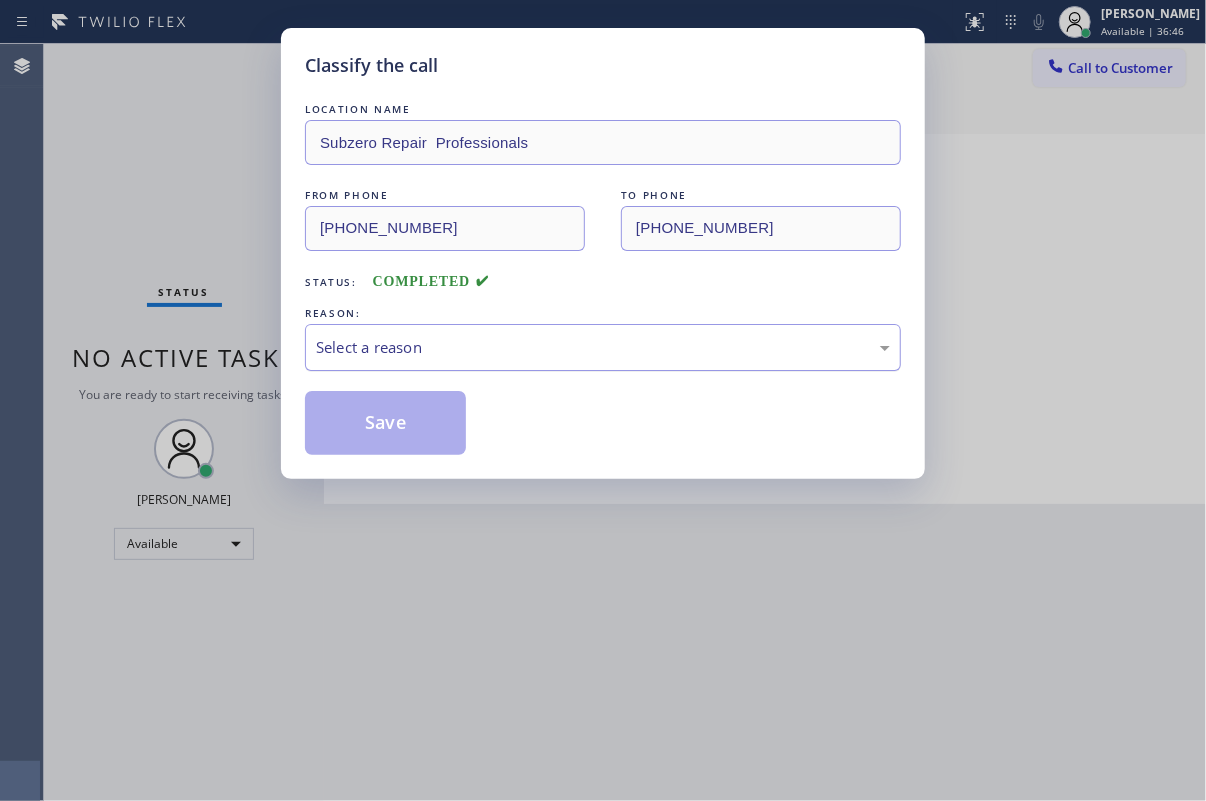 click on "Select a reason" at bounding box center [603, 347] 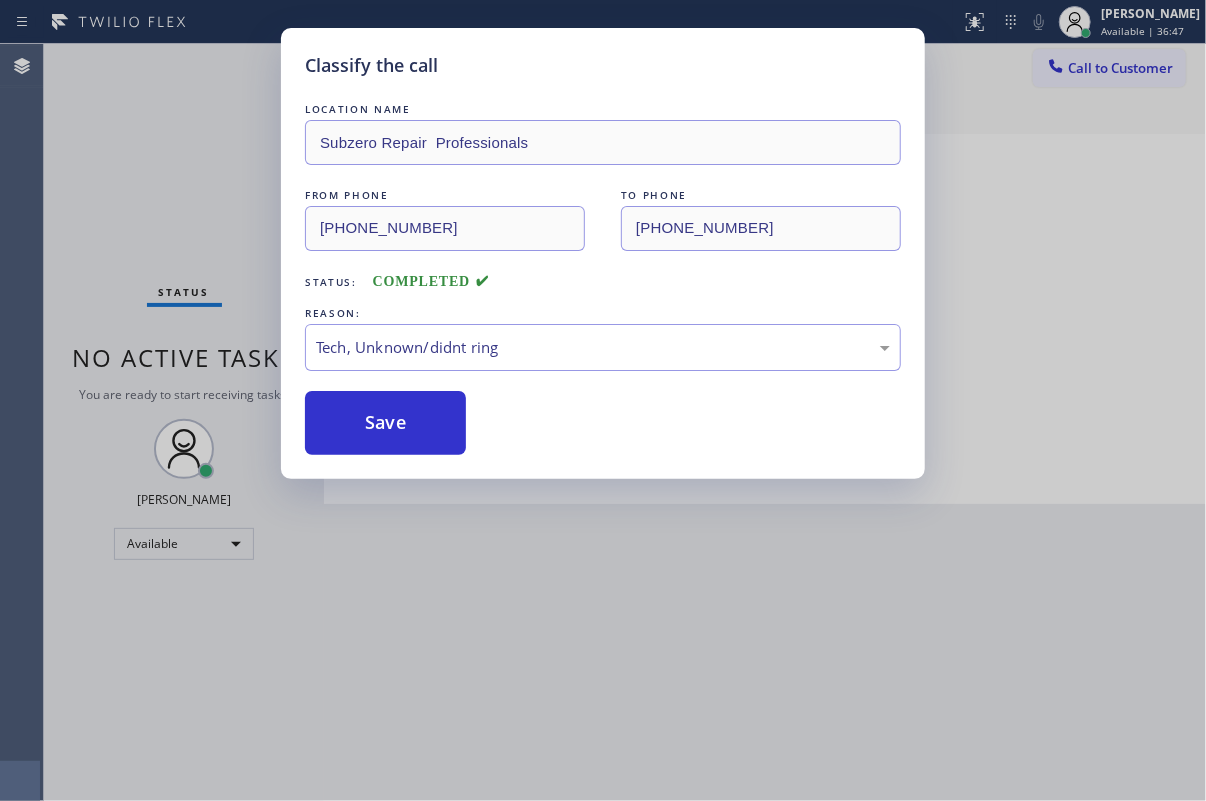 click on "Save" at bounding box center (385, 423) 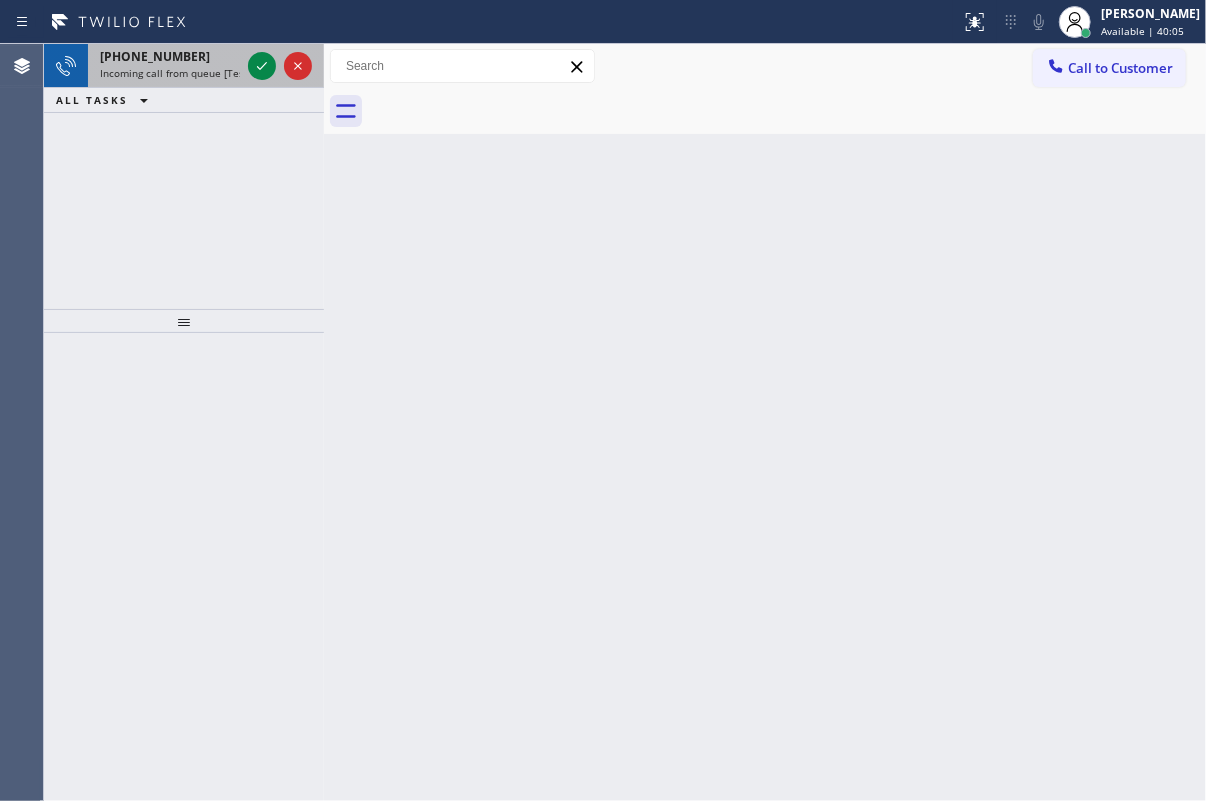 click at bounding box center [280, 66] 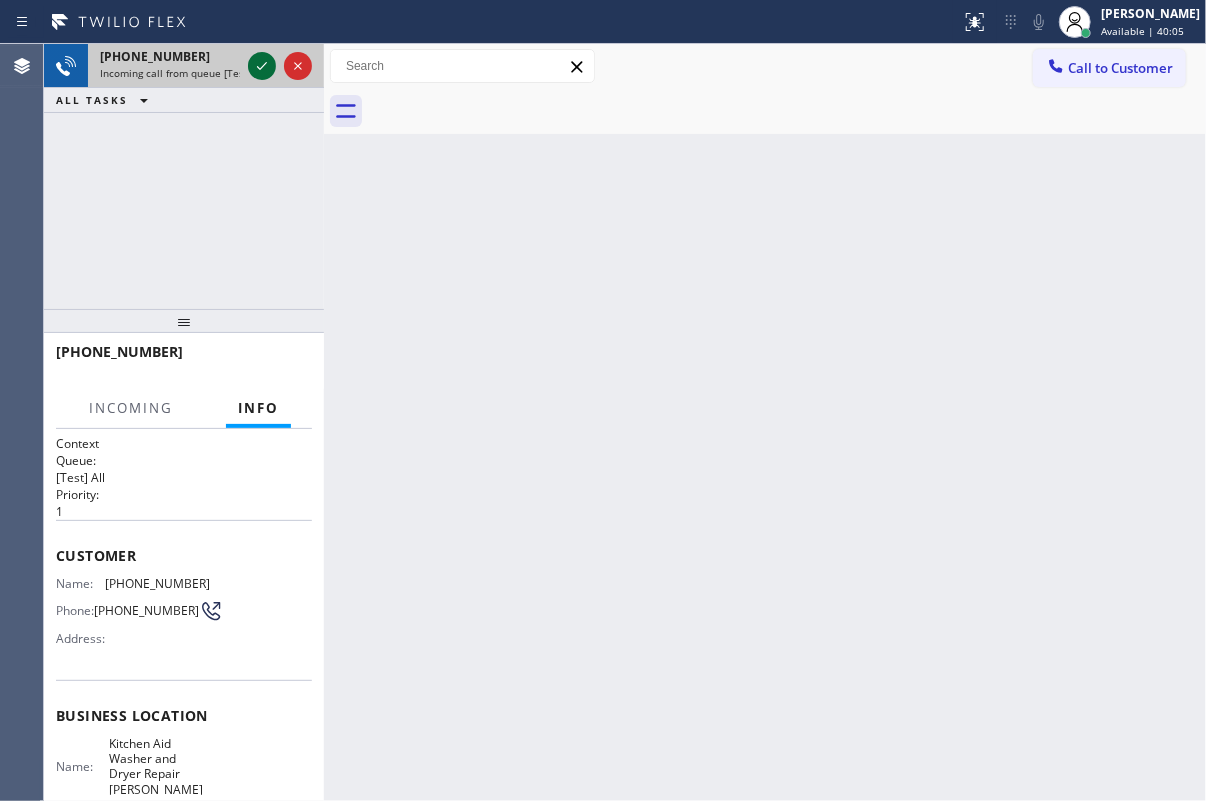 click 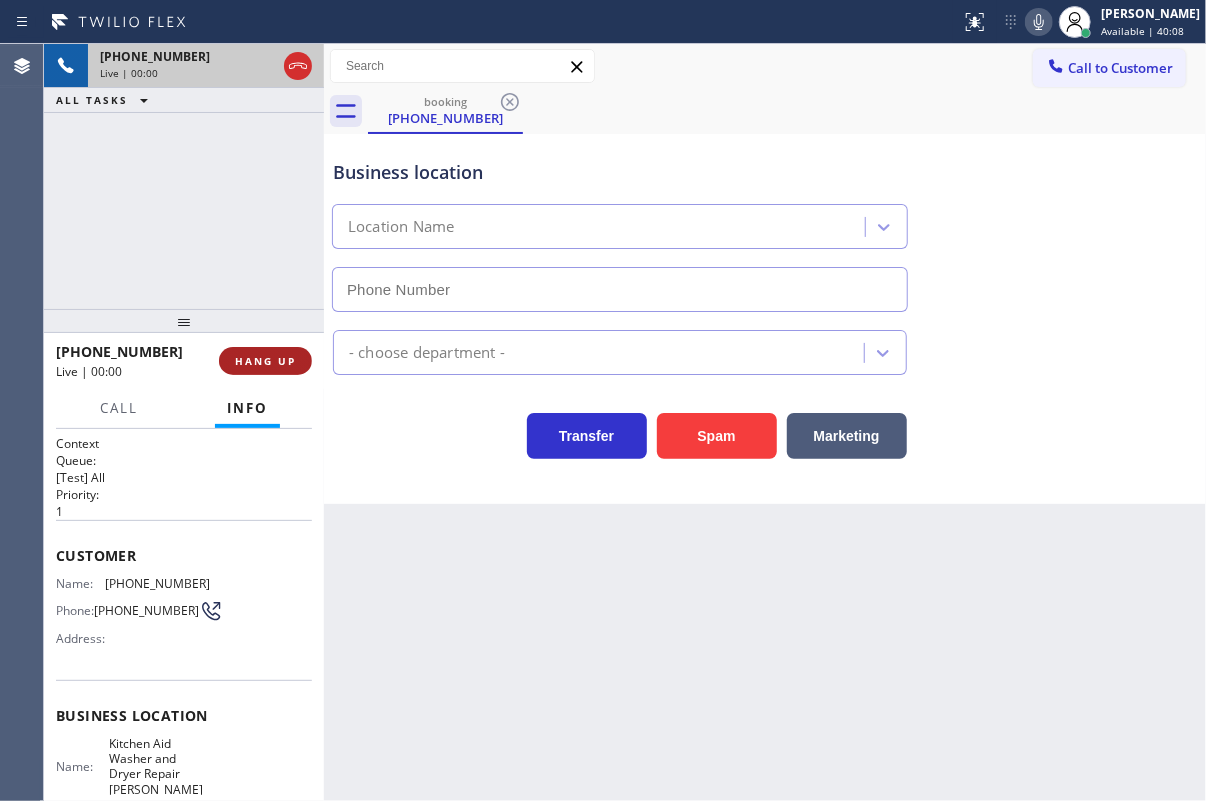 type on "[PHONE_NUMBER]" 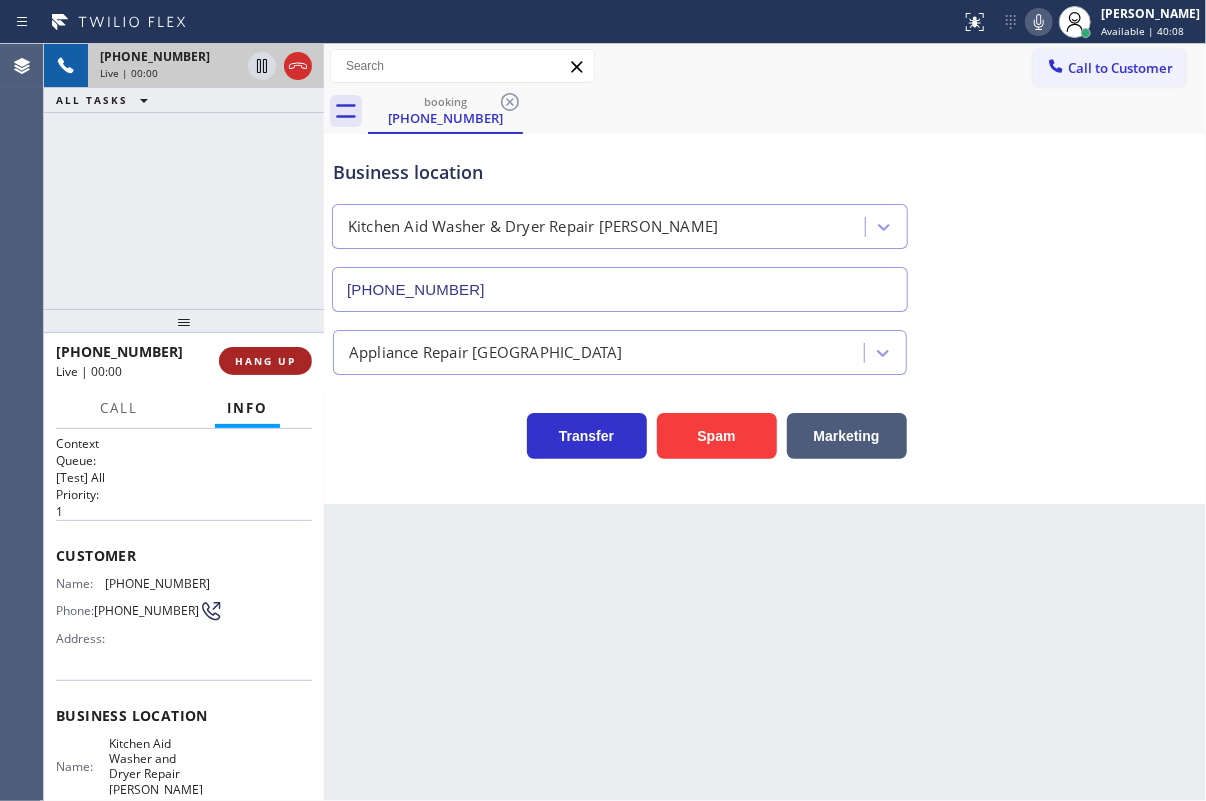 click on "HANG UP" at bounding box center [265, 361] 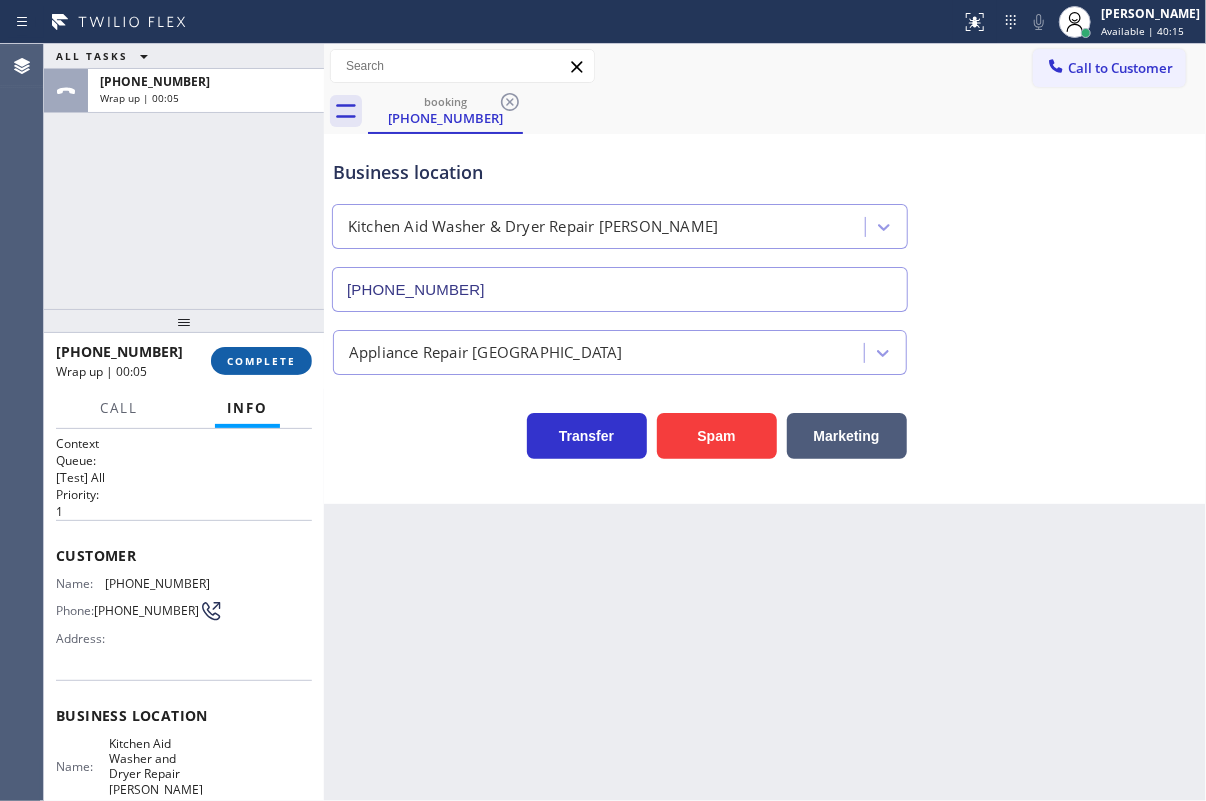 click on "COMPLETE" at bounding box center (261, 361) 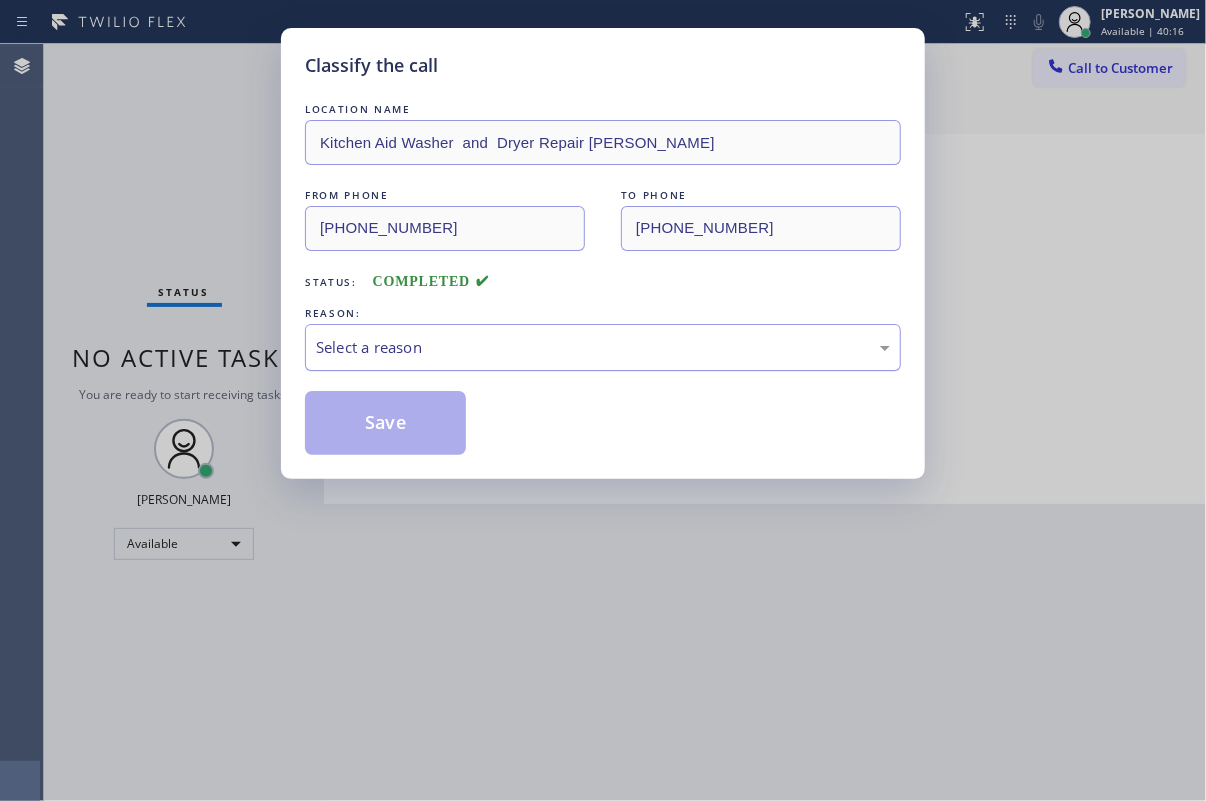 click on "Select a reason" at bounding box center (603, 347) 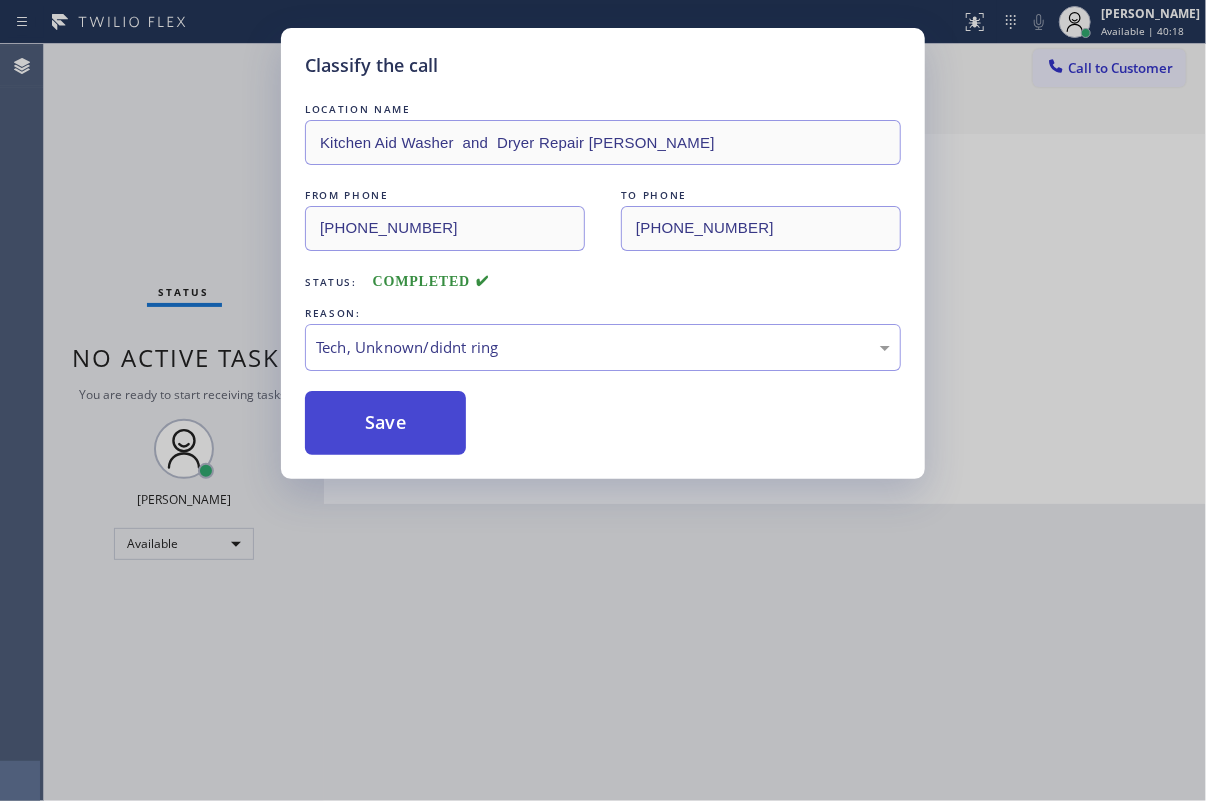 click on "Save" at bounding box center [385, 423] 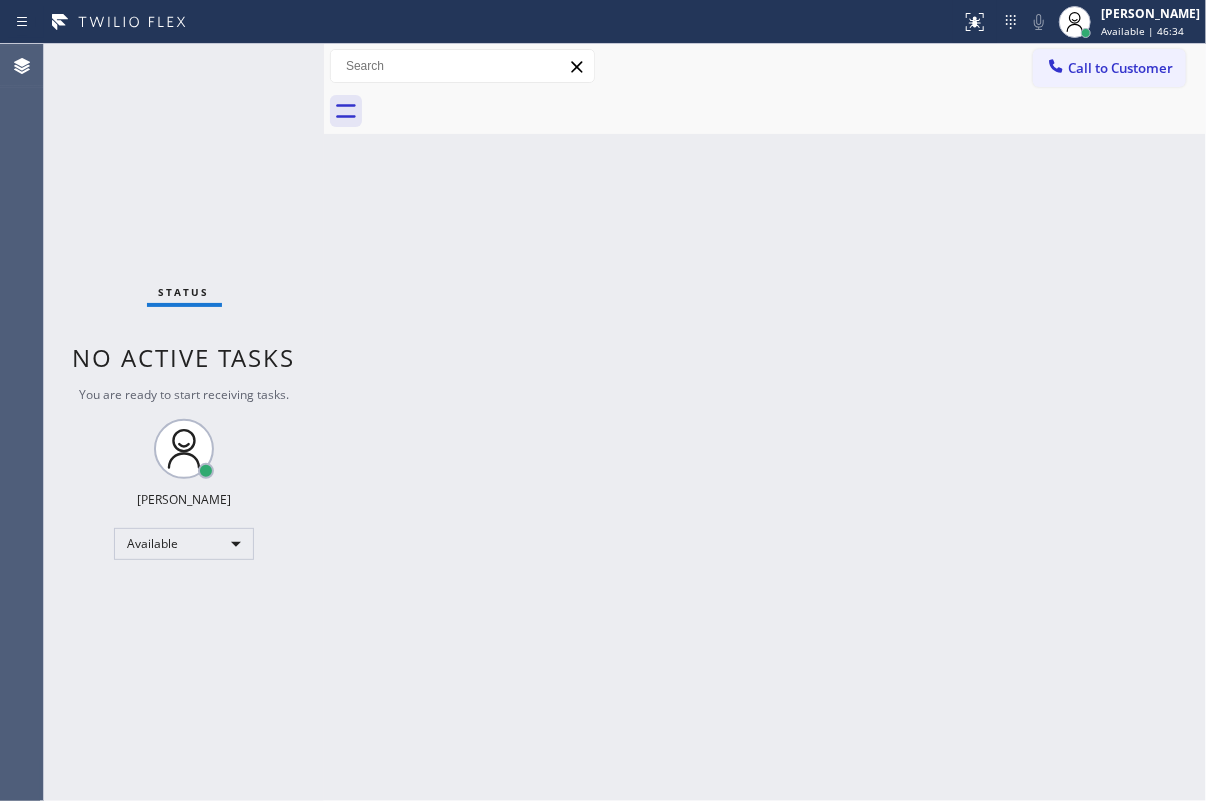 click on "Back to Dashboard Change Sender ID Customers Technicians Select a contact Outbound call Technician Search Technician Your caller id phone number Your caller id phone number Call Technician info Name   Phone none Address none Change Sender ID HVAC [PHONE_NUMBER] 5 Star Appliance [PHONE_NUMBER] Appliance Repair [PHONE_NUMBER] Plumbing [PHONE_NUMBER] Air Duct Cleaning [PHONE_NUMBER]  Electricians [PHONE_NUMBER] Cancel Change Check personal SMS Reset Change No tabs Call to Customer Outbound call Location Search location Your caller id phone number Customer number Call Outbound call Technician Search Technician Your caller id phone number Your caller id phone number Call" at bounding box center (765, 422) 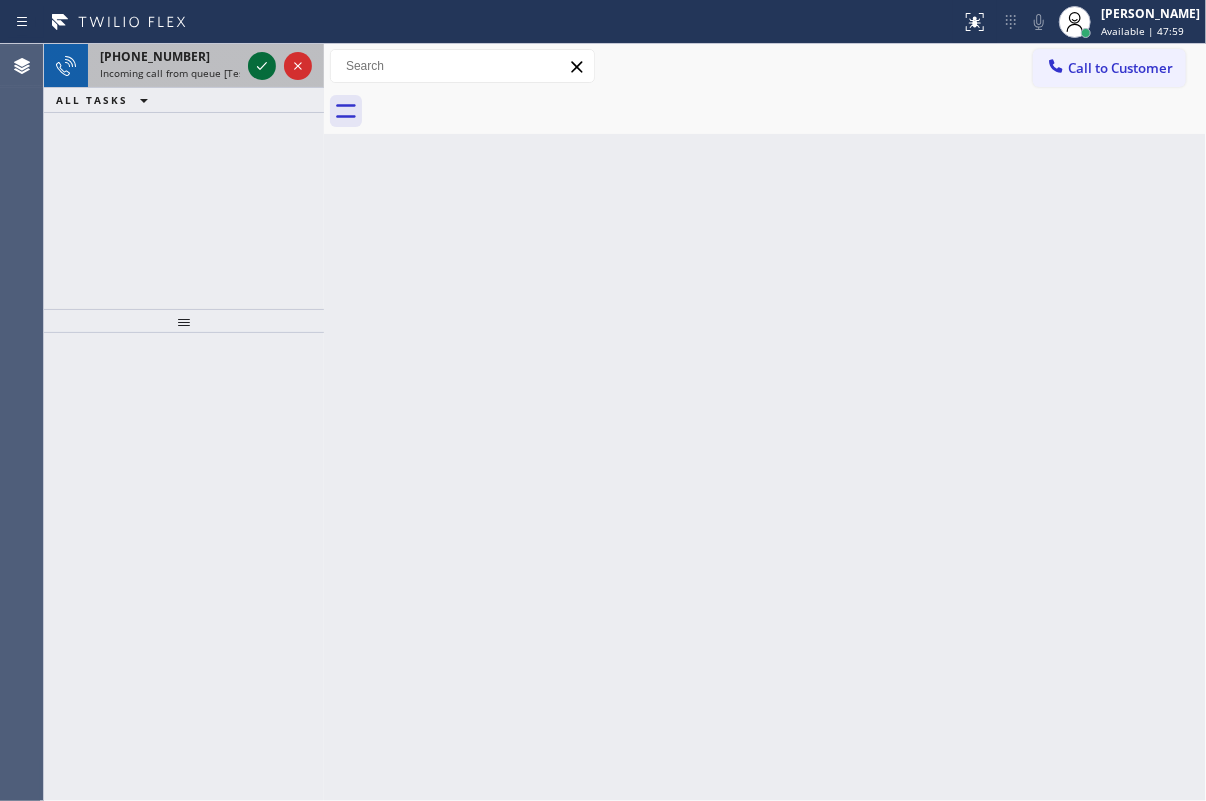 click 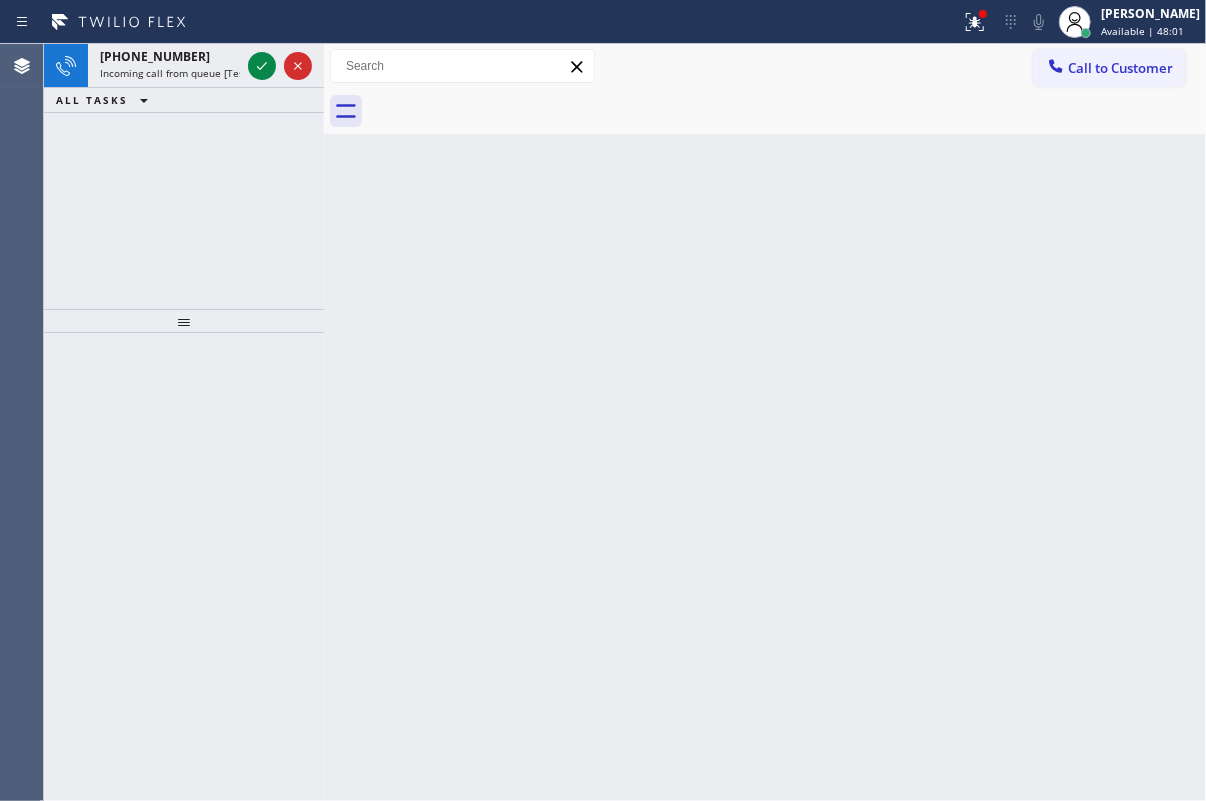 click 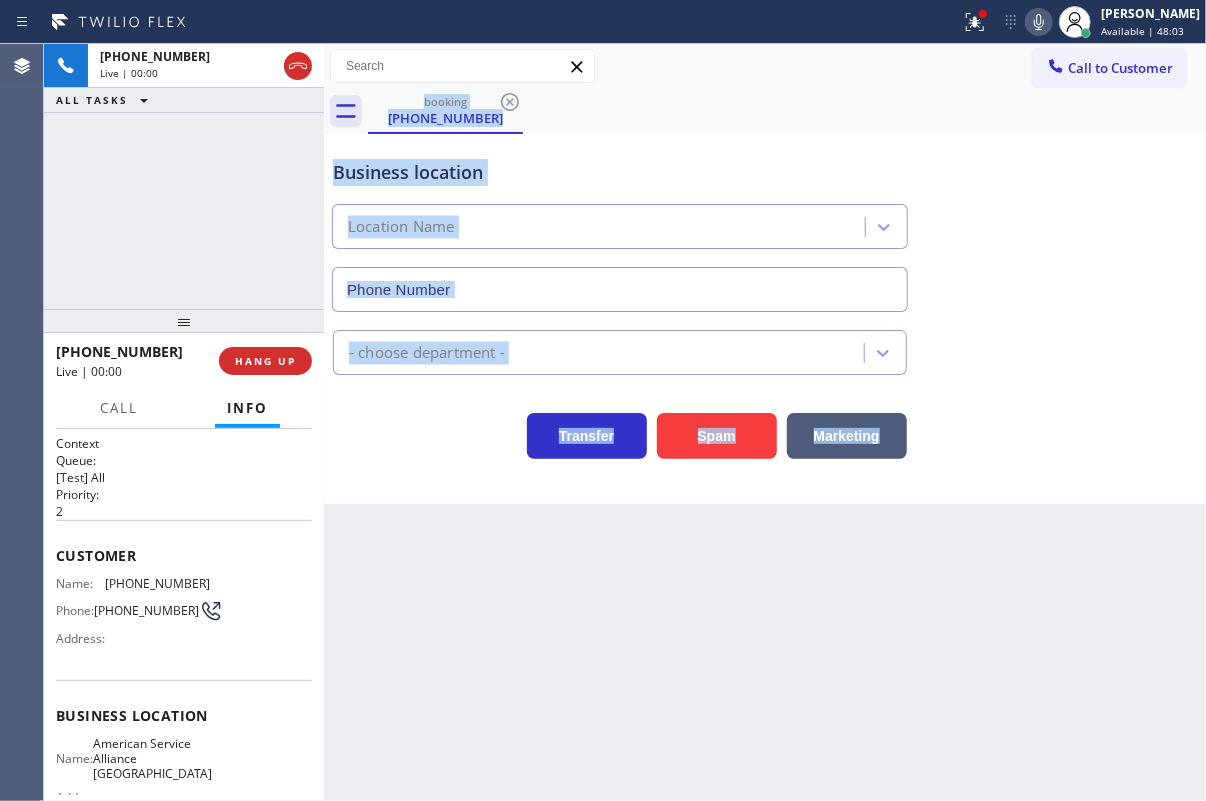 type on "[PHONE_NUMBER]" 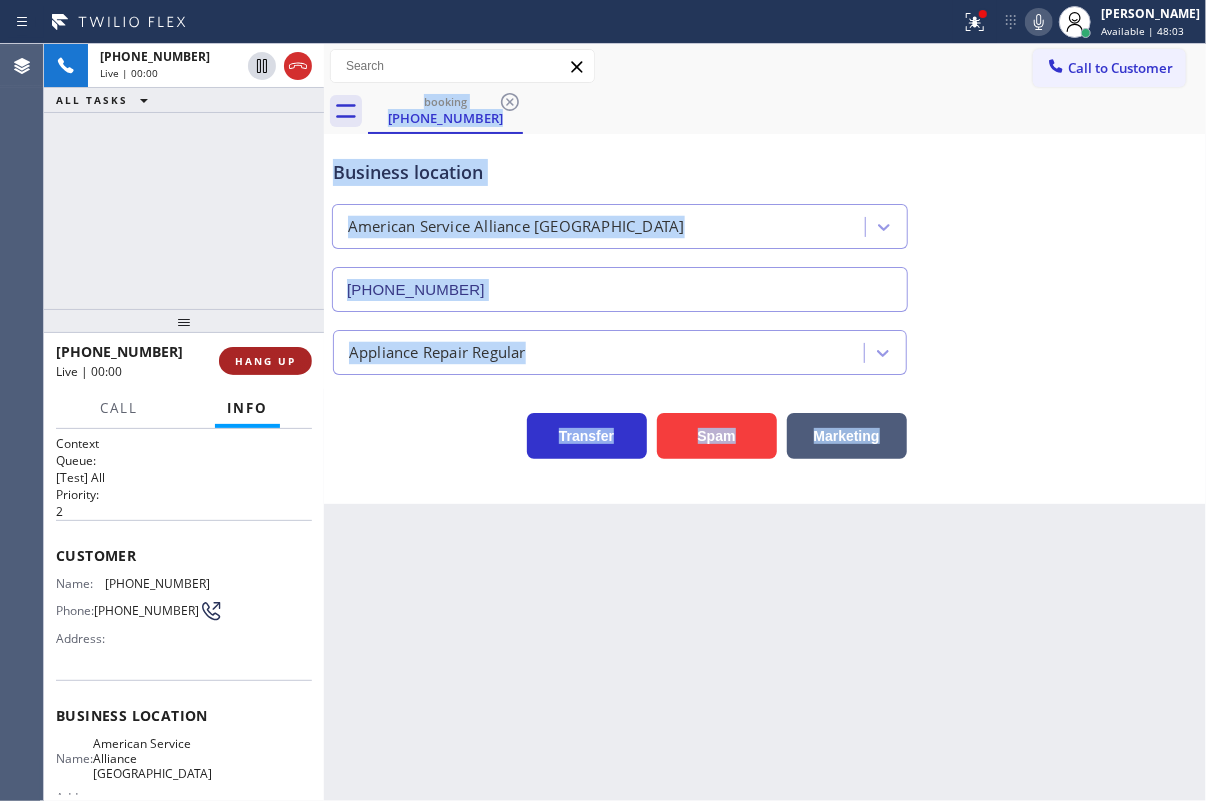 click on "HANG UP" at bounding box center [265, 361] 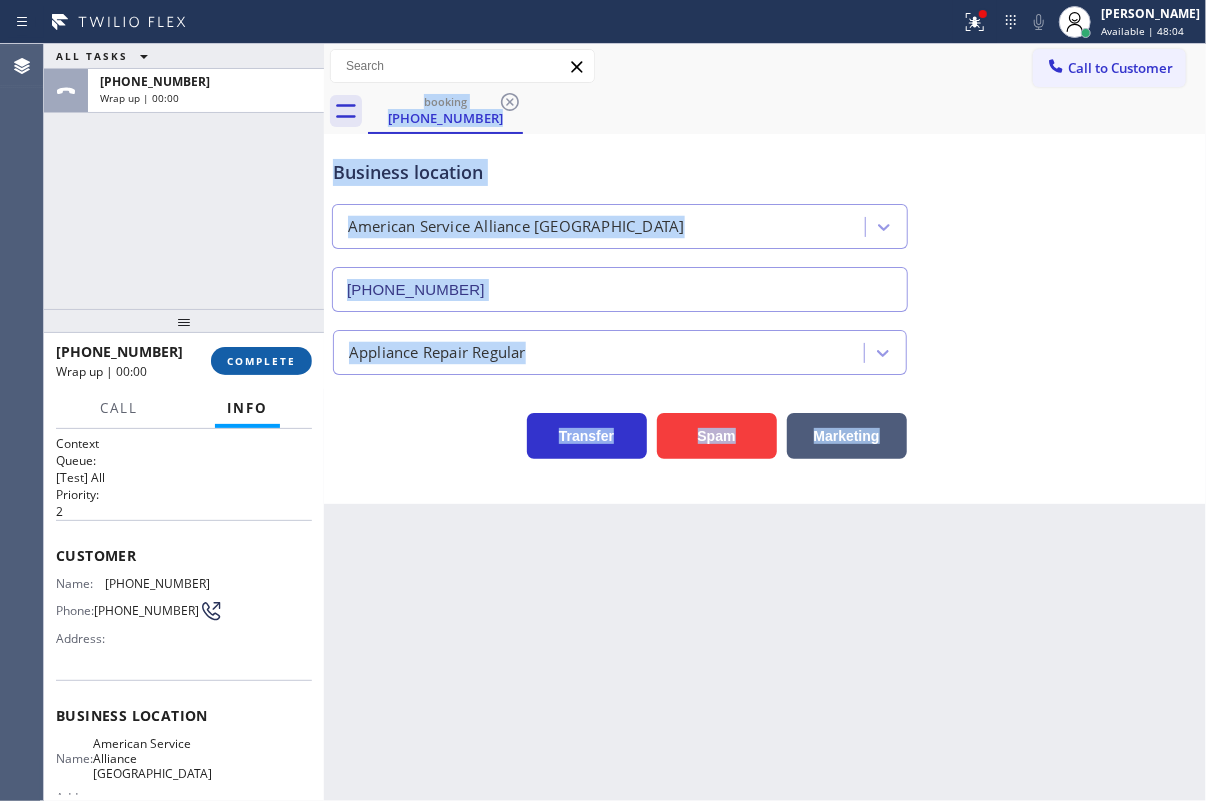 click on "COMPLETE" at bounding box center [261, 361] 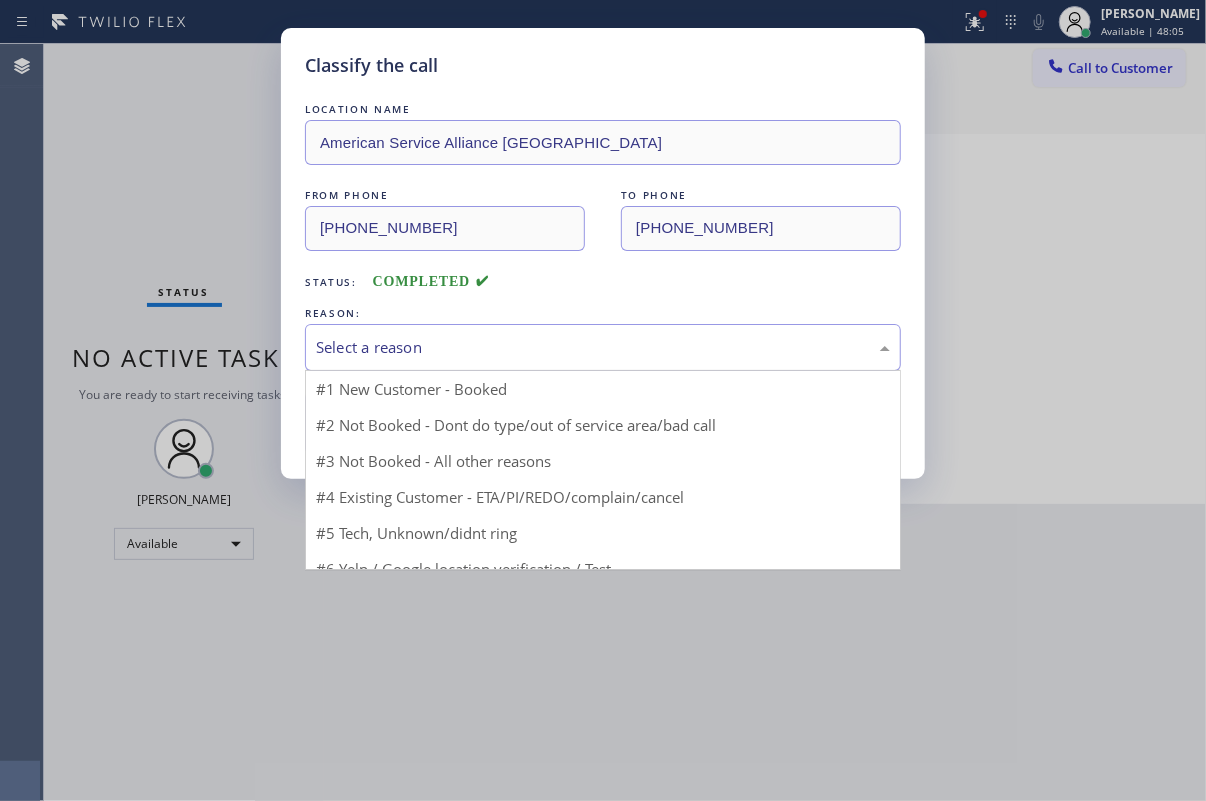 click on "Select a reason" at bounding box center [603, 347] 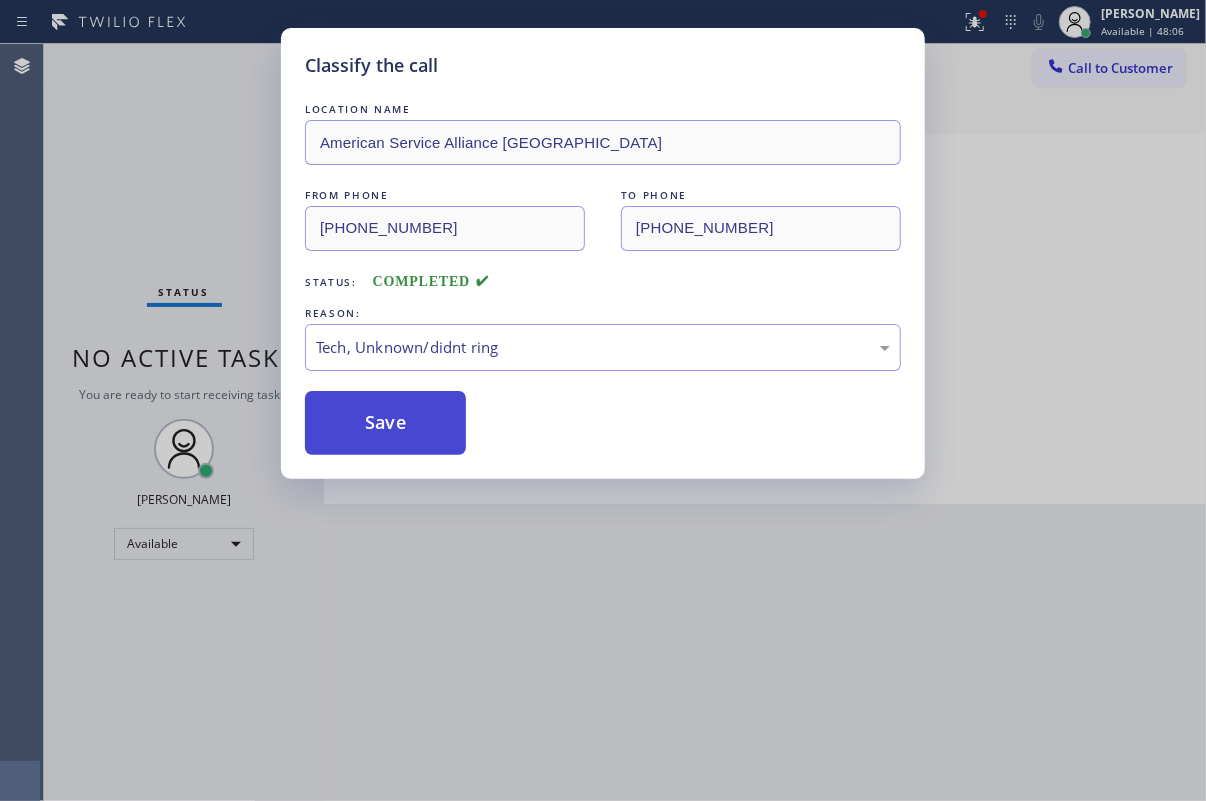 click on "Save" at bounding box center (385, 423) 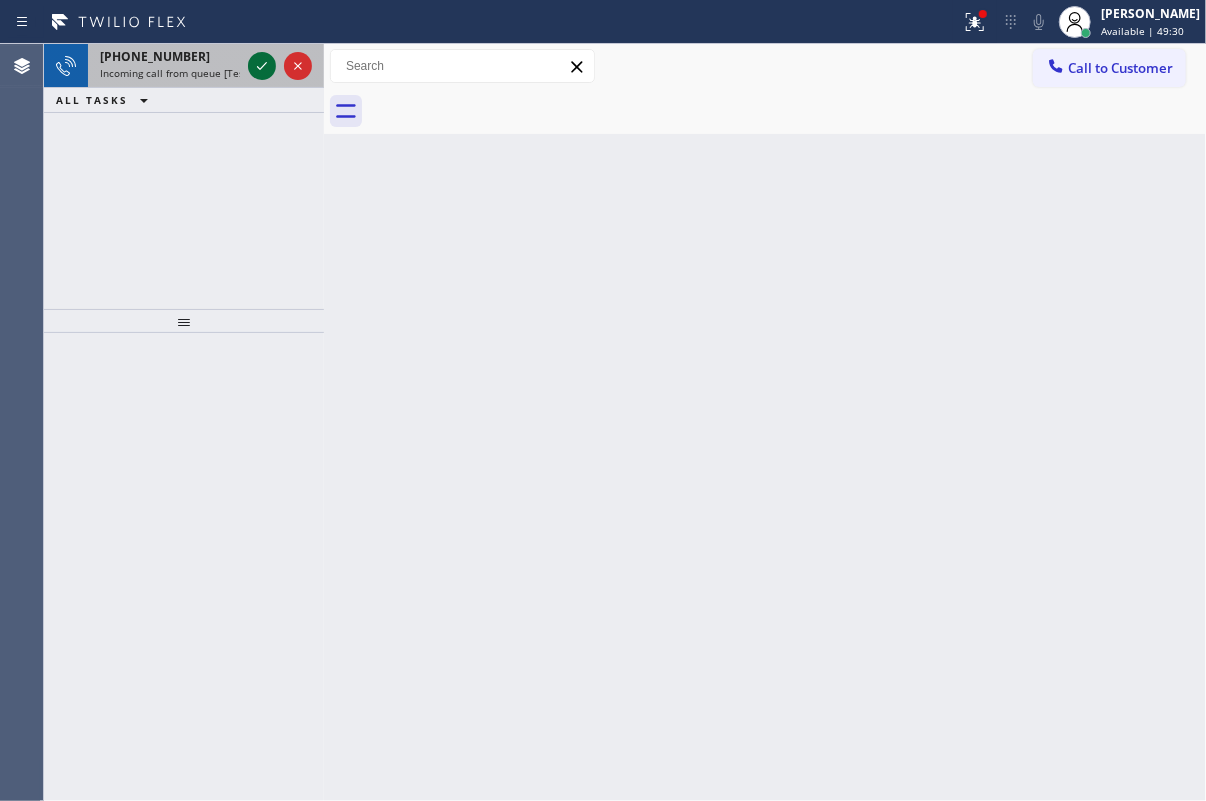 click 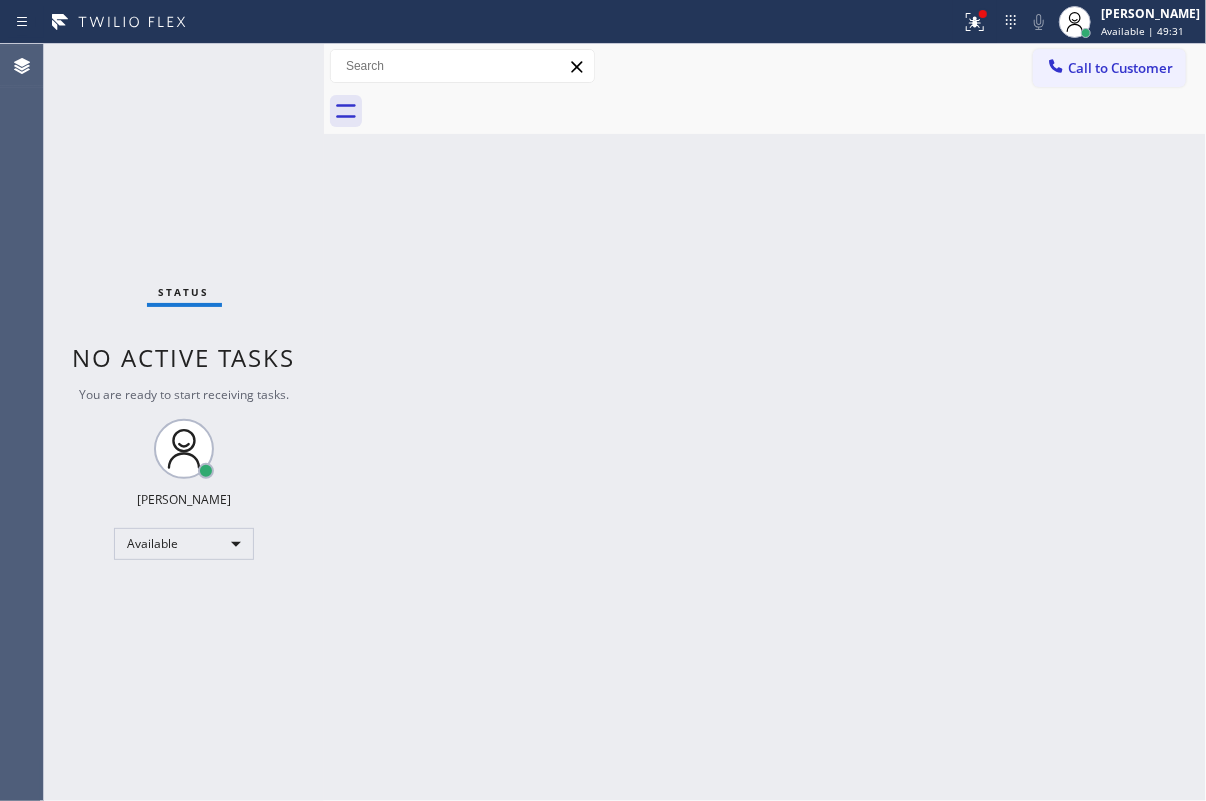 click on "Status   No active tasks     You are ready to start receiving tasks.   [PERSON_NAME] Available" at bounding box center [184, 422] 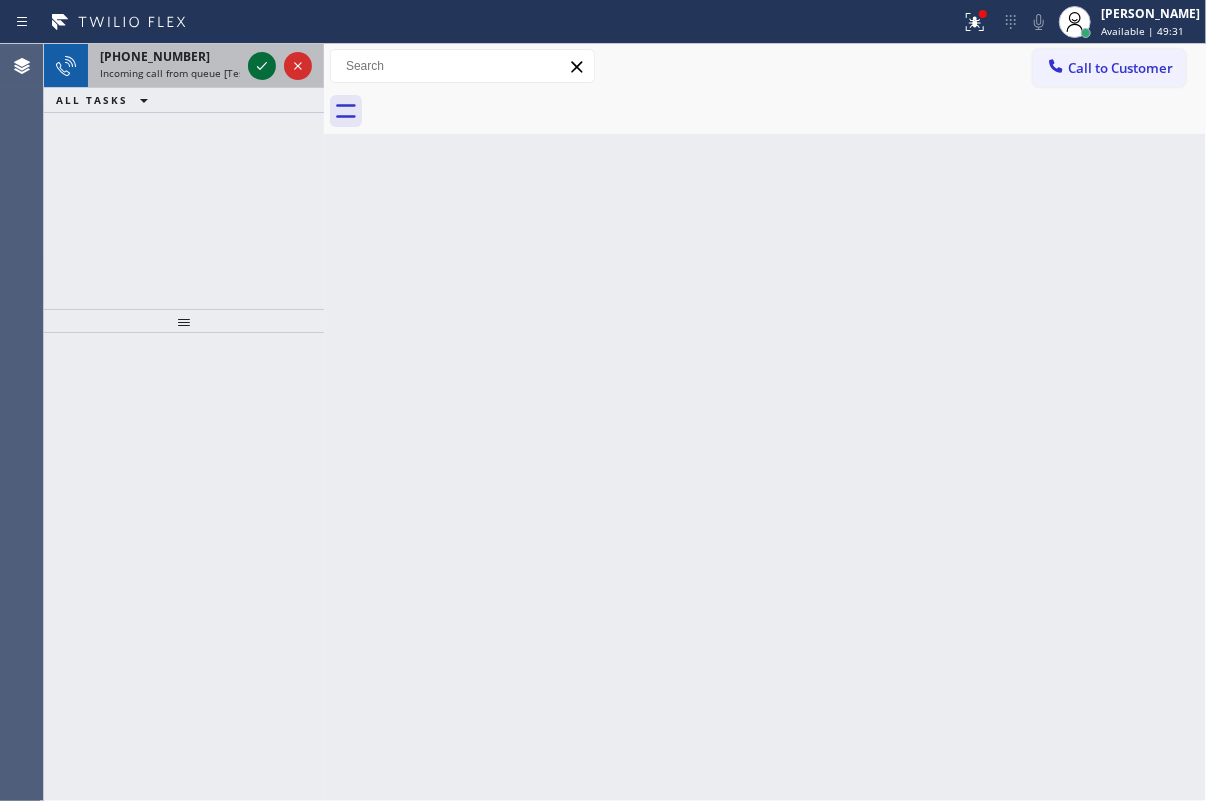 click 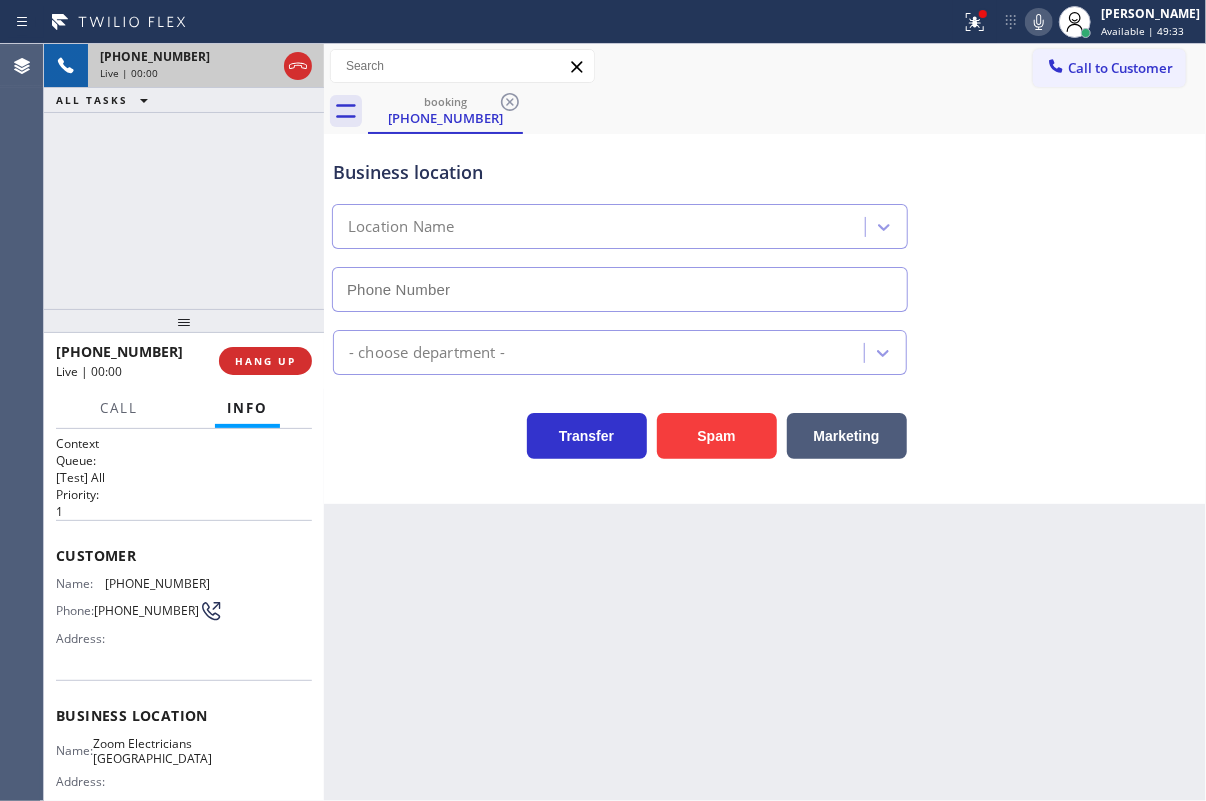 type on "[PHONE_NUMBER]" 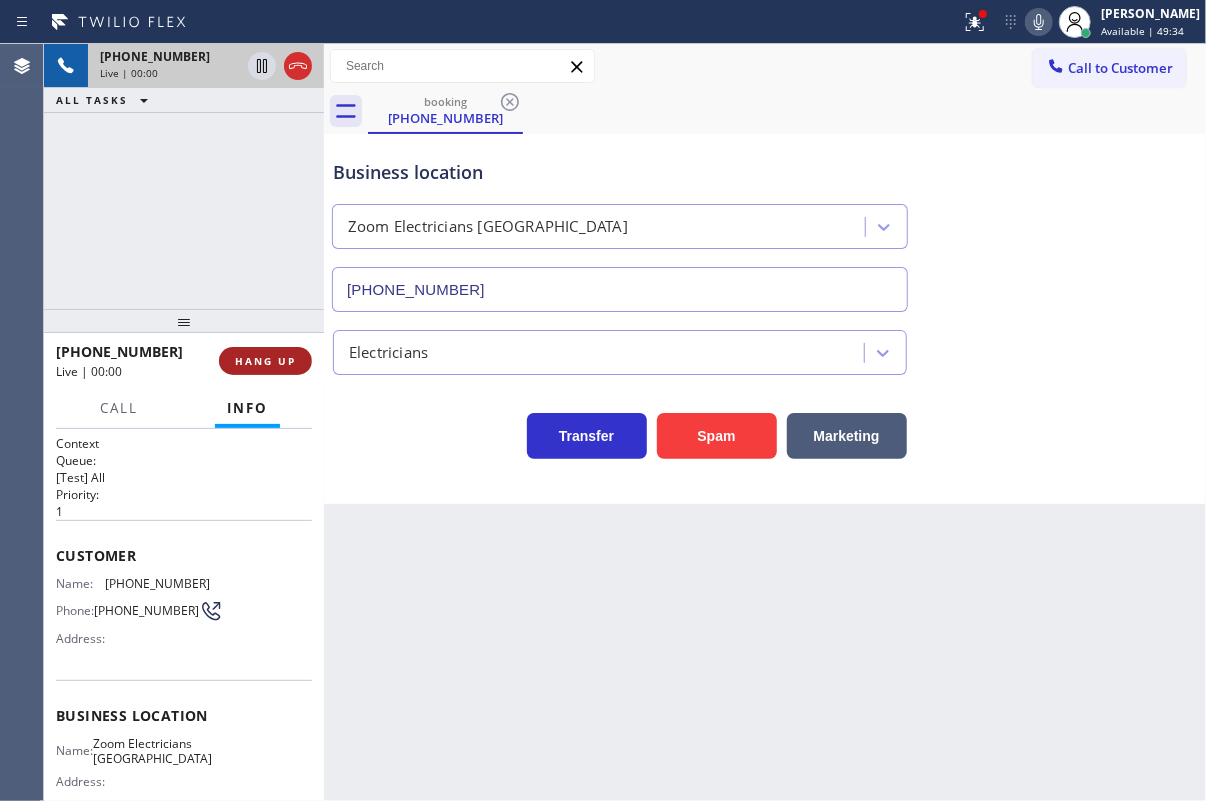 click on "HANG UP" at bounding box center (265, 361) 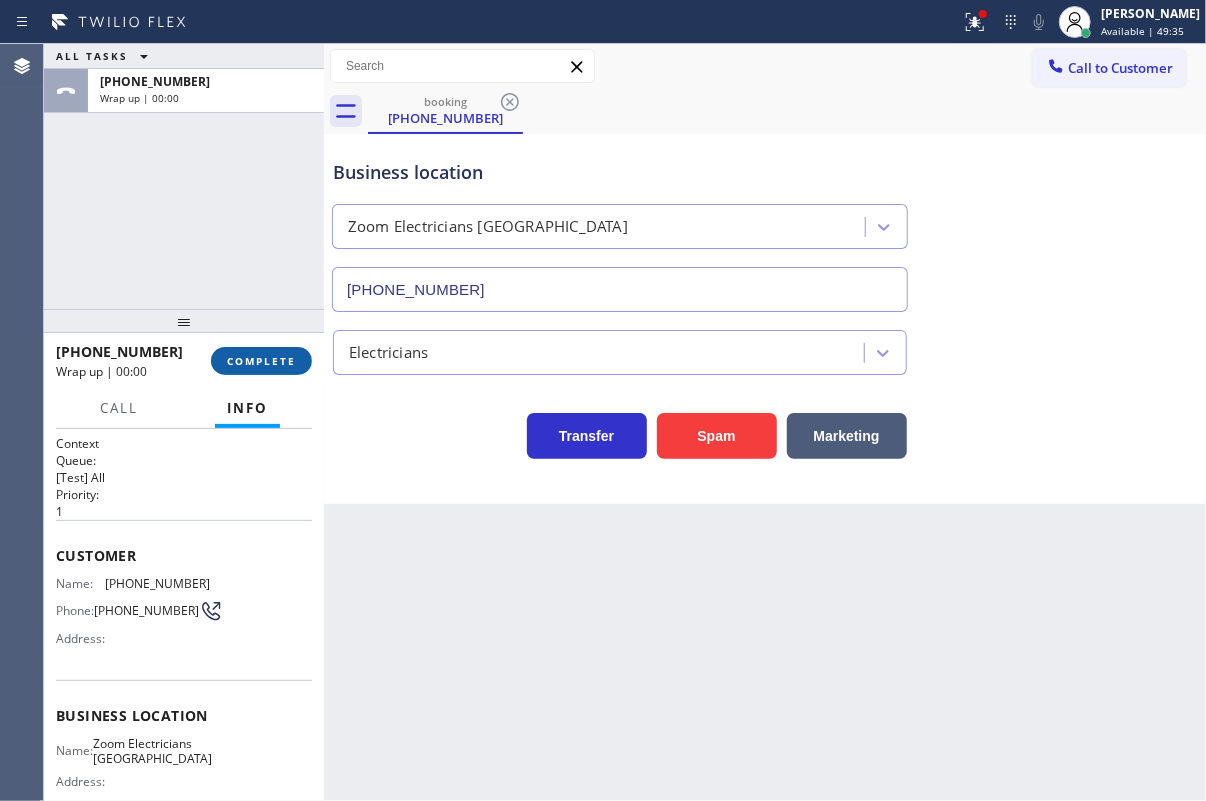 click on "COMPLETE" at bounding box center [261, 361] 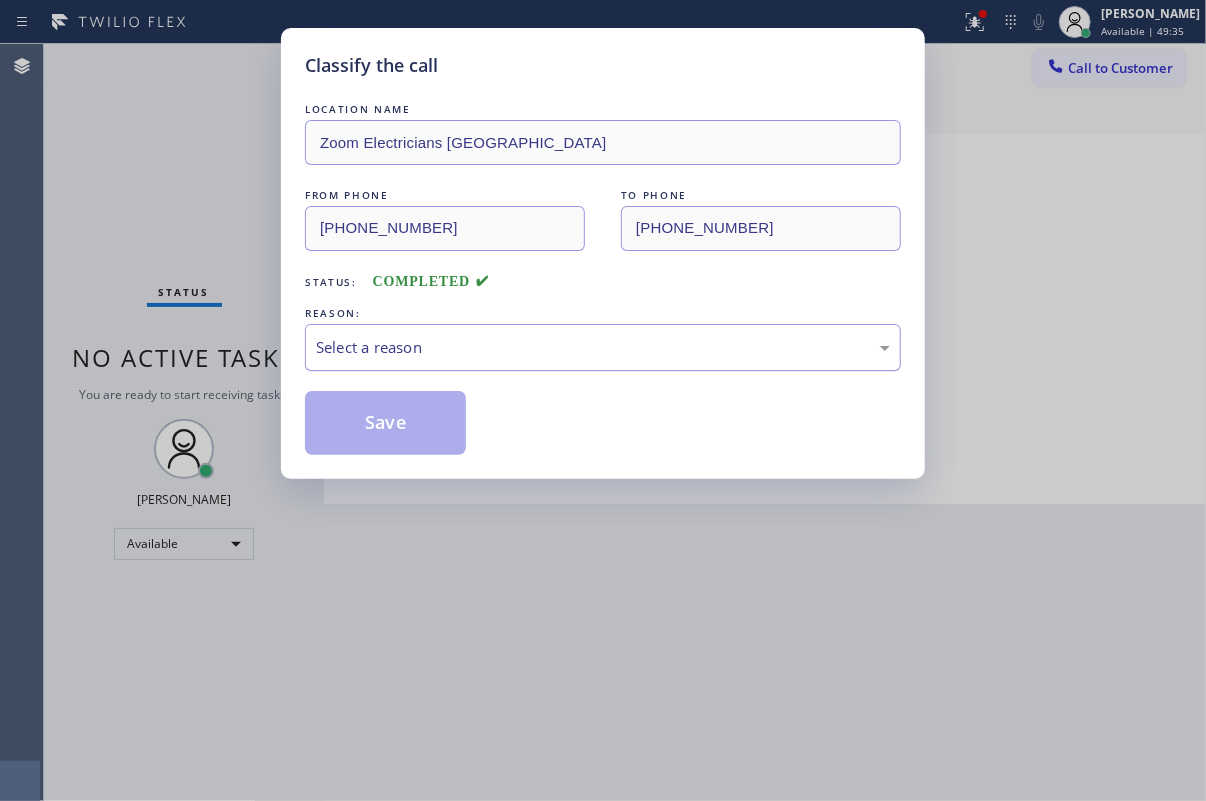 click on "Select a reason" at bounding box center (603, 347) 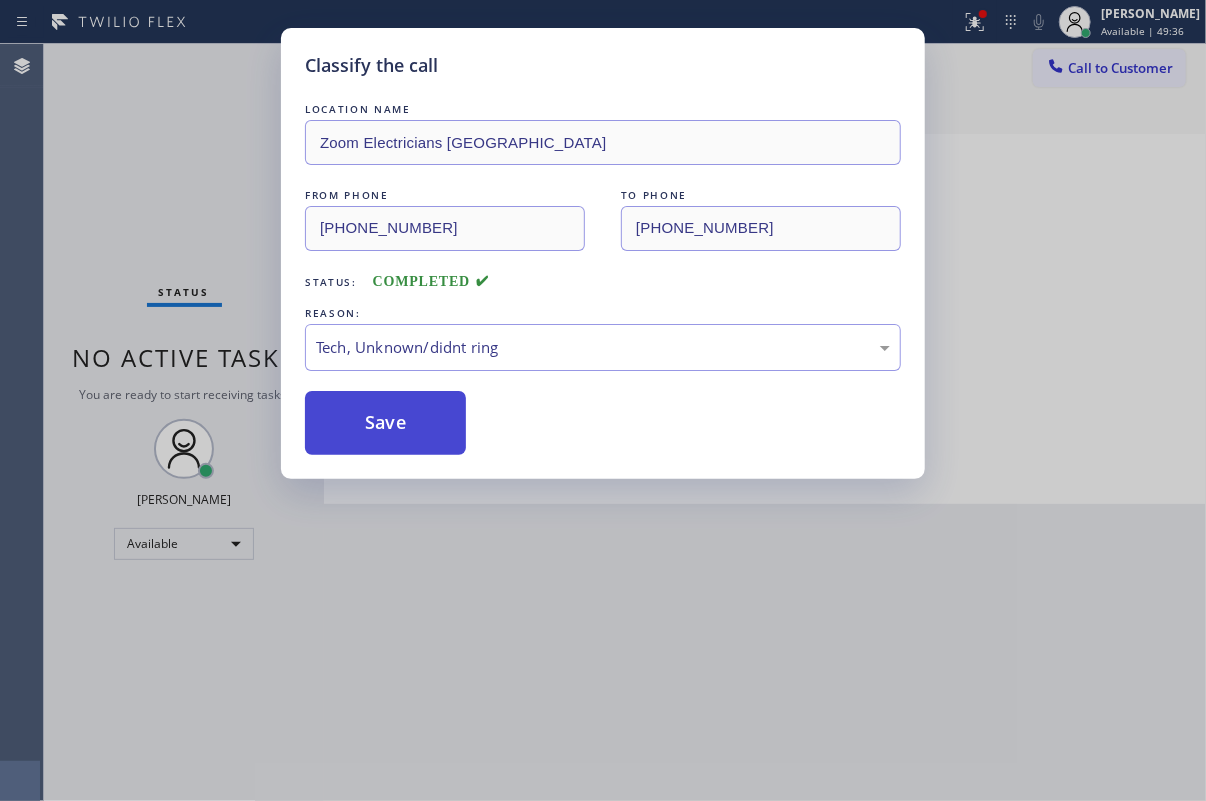 click on "Save" at bounding box center (385, 423) 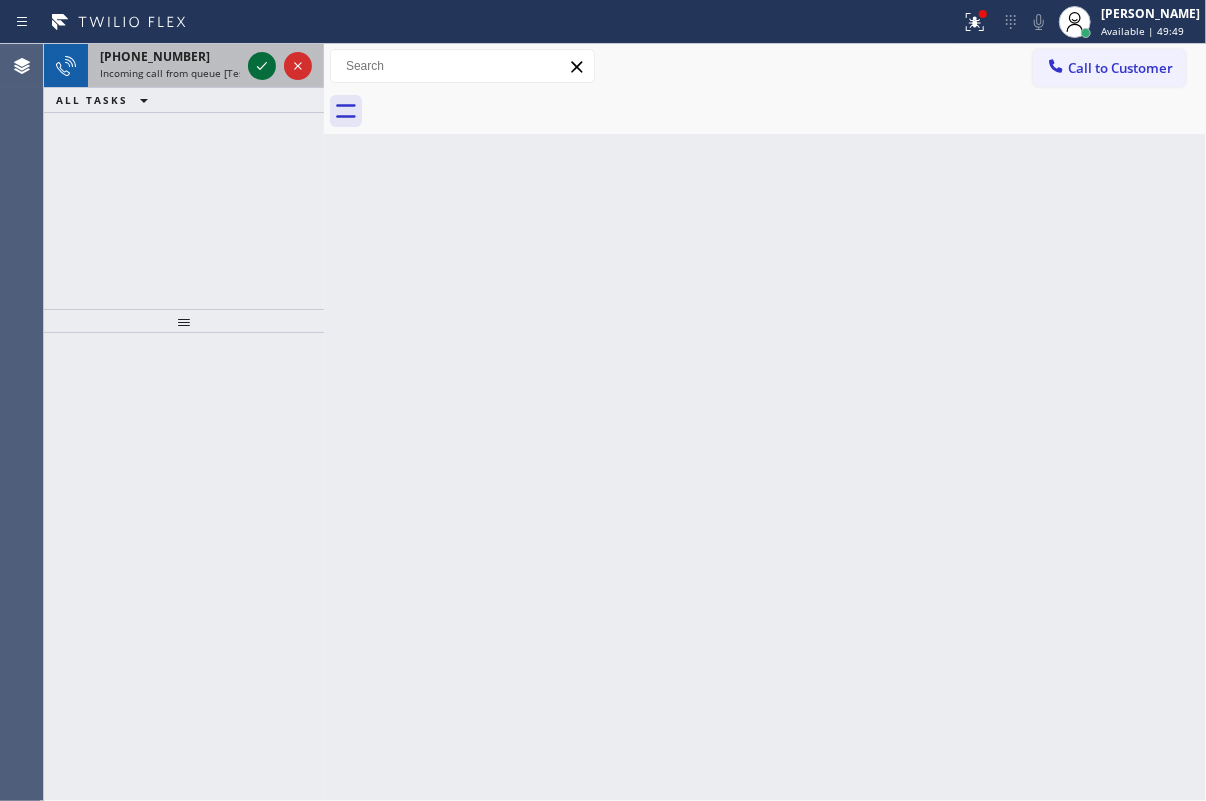click 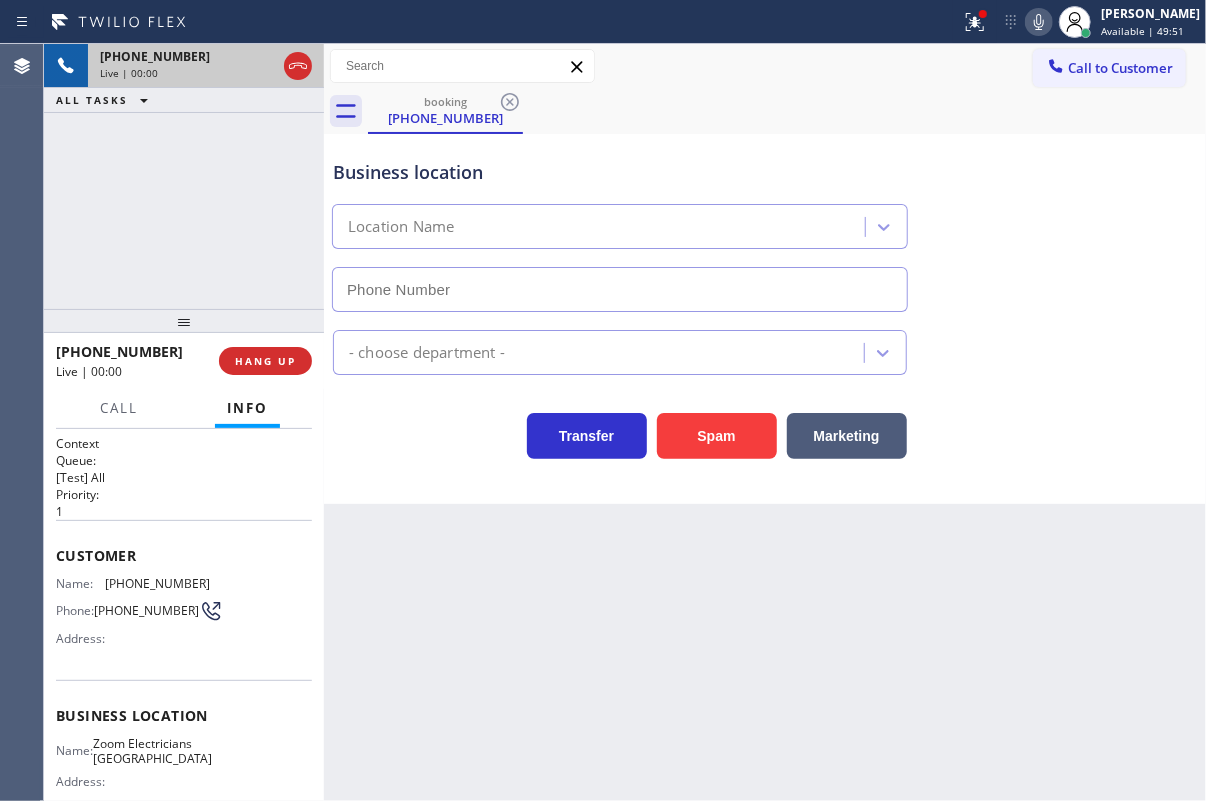 type on "[PHONE_NUMBER]" 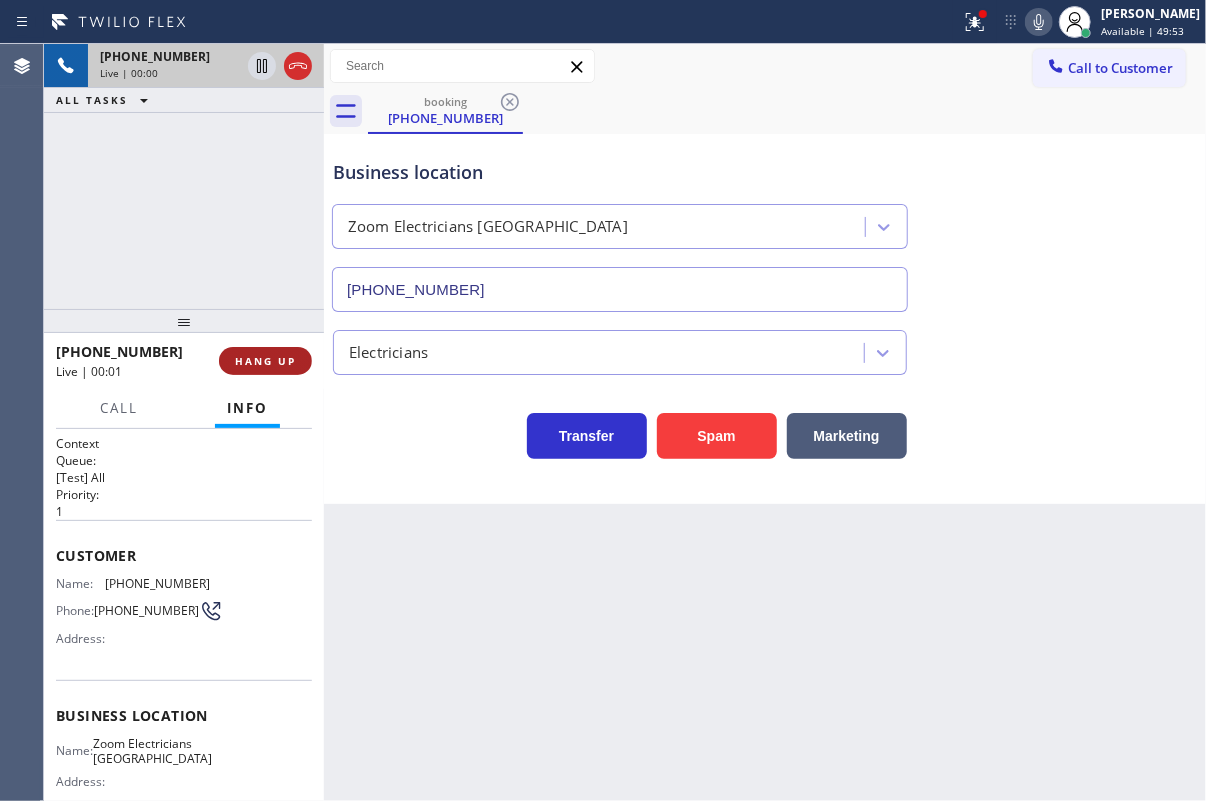 click on "HANG UP" at bounding box center [265, 361] 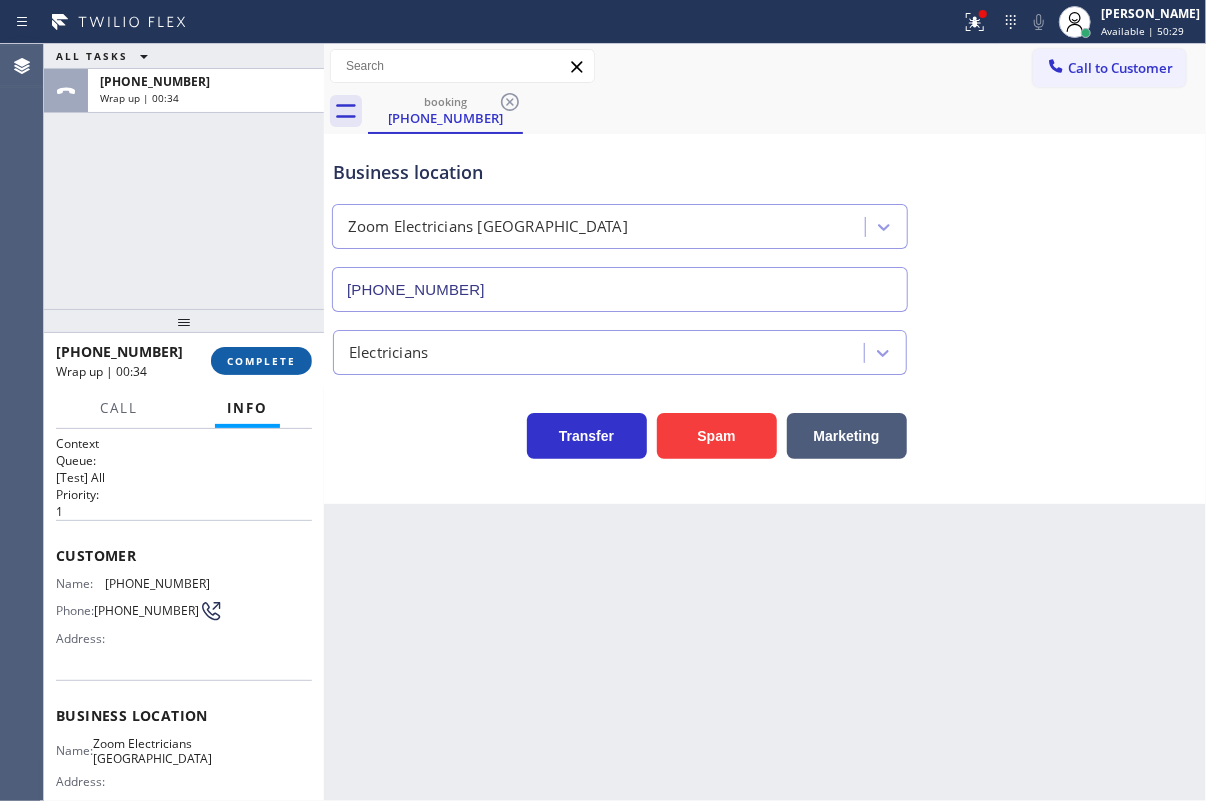 click on "COMPLETE" at bounding box center [261, 361] 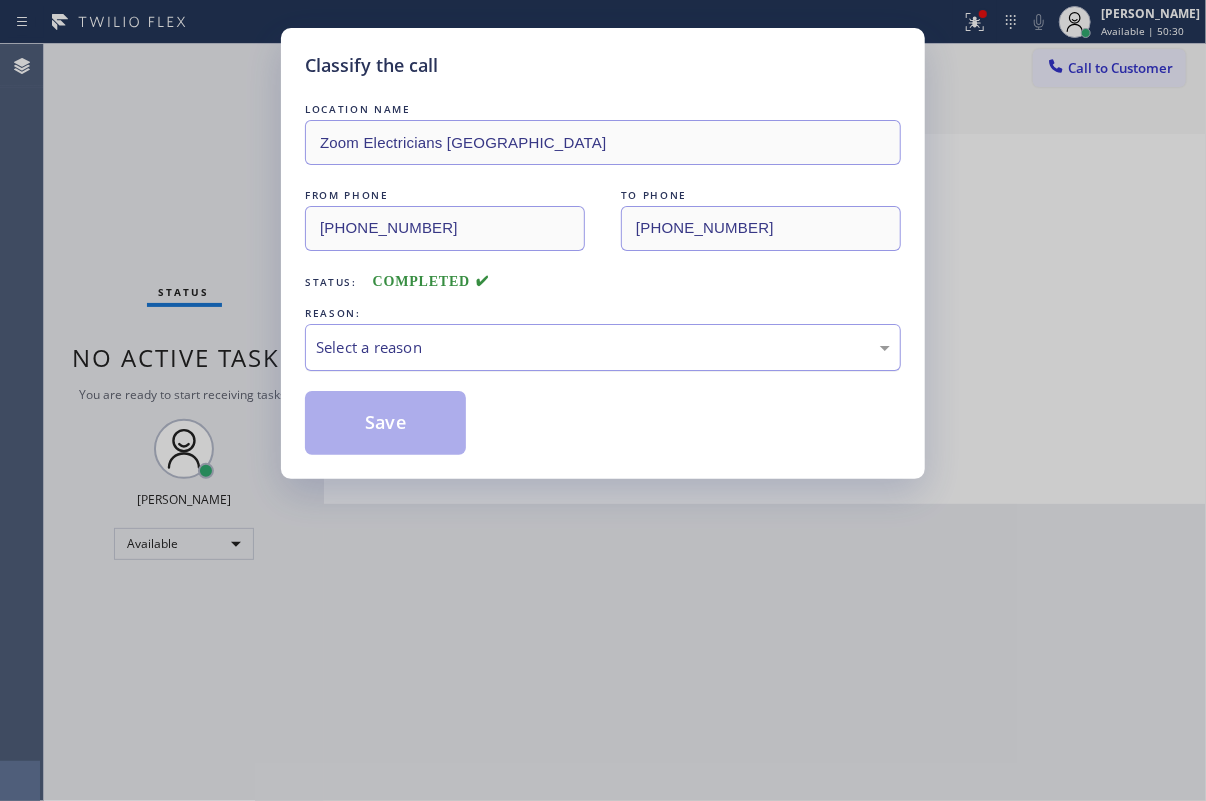click on "Select a reason" at bounding box center (603, 347) 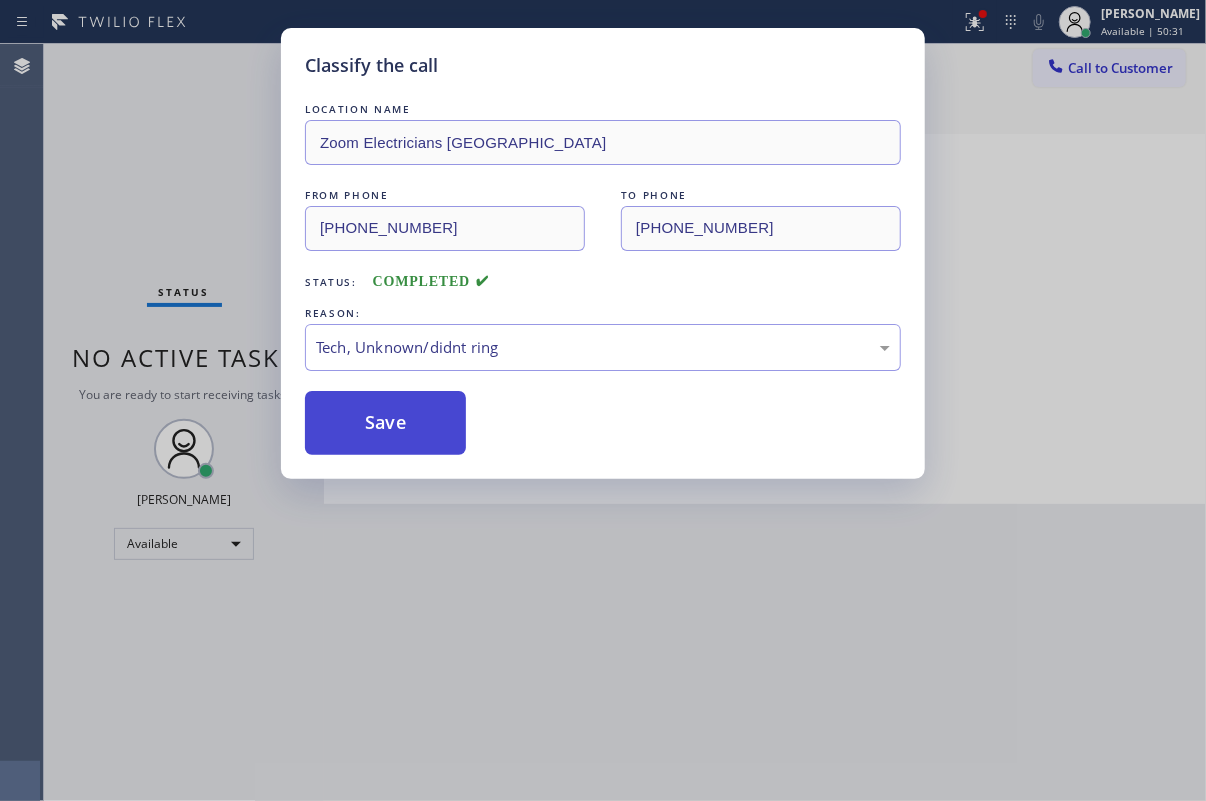 click on "Save" at bounding box center [385, 423] 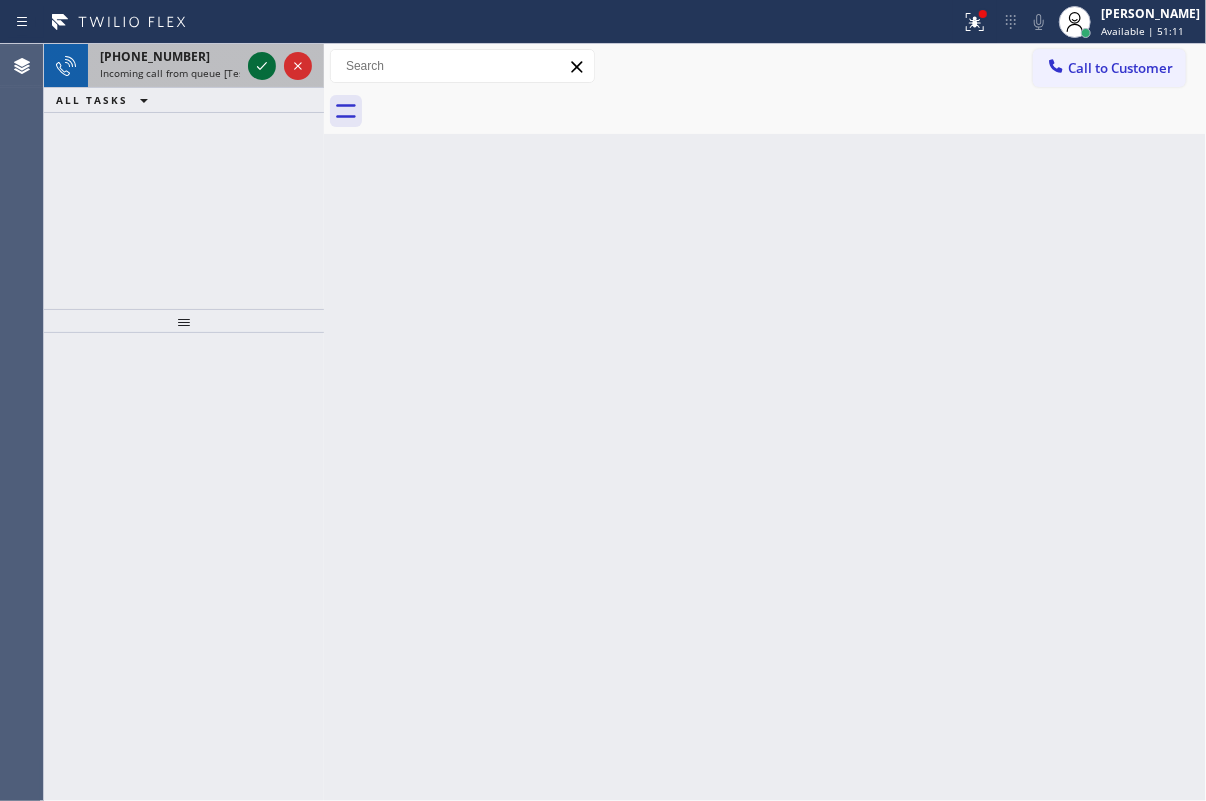 click 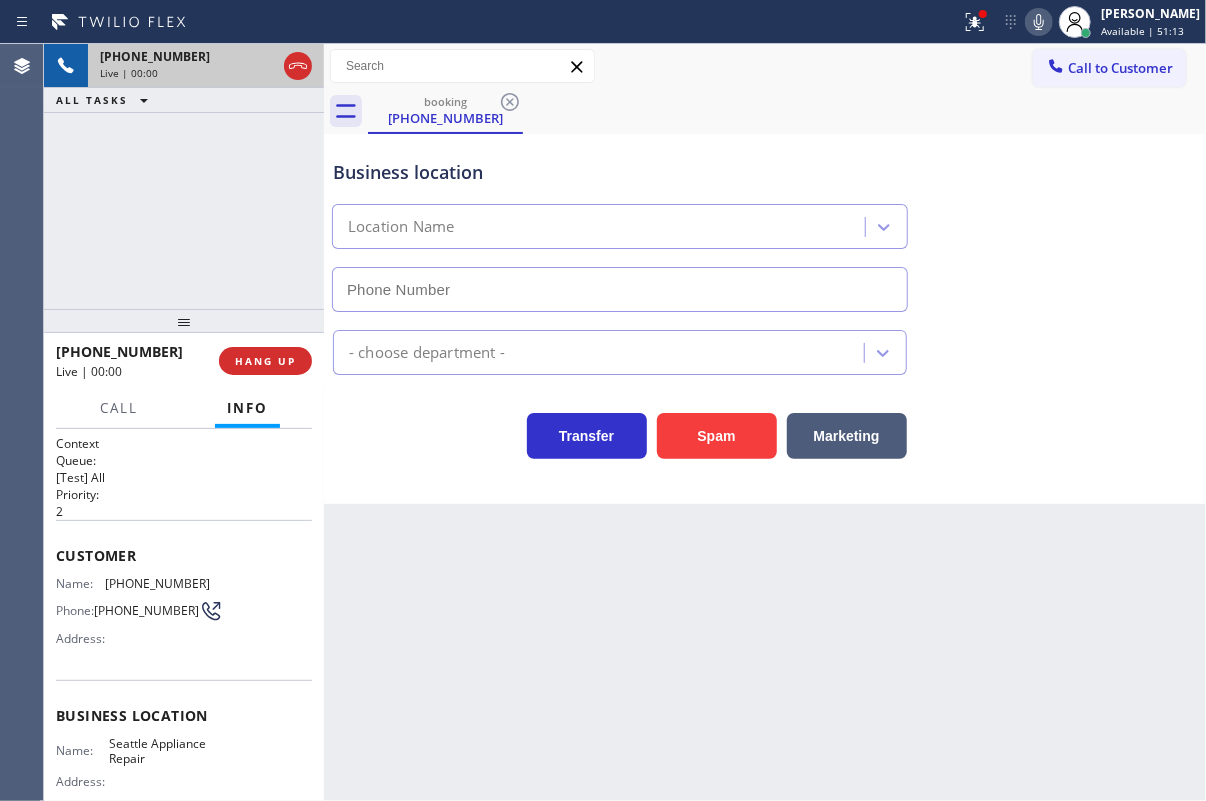 type on "[PHONE_NUMBER]" 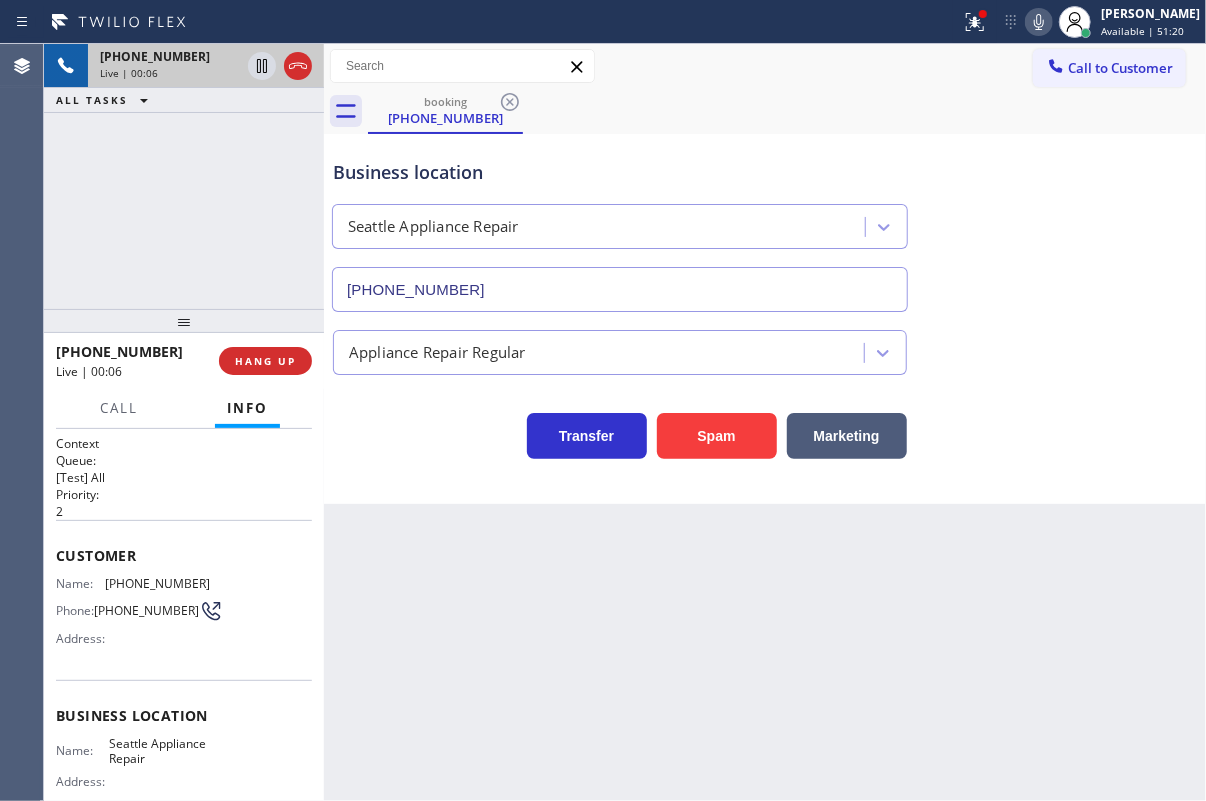 click on "Business location [GEOGRAPHIC_DATA] Appliance Repair [PHONE_NUMBER] Appliance Repair Regular Transfer Spam Marketing" at bounding box center [765, 319] 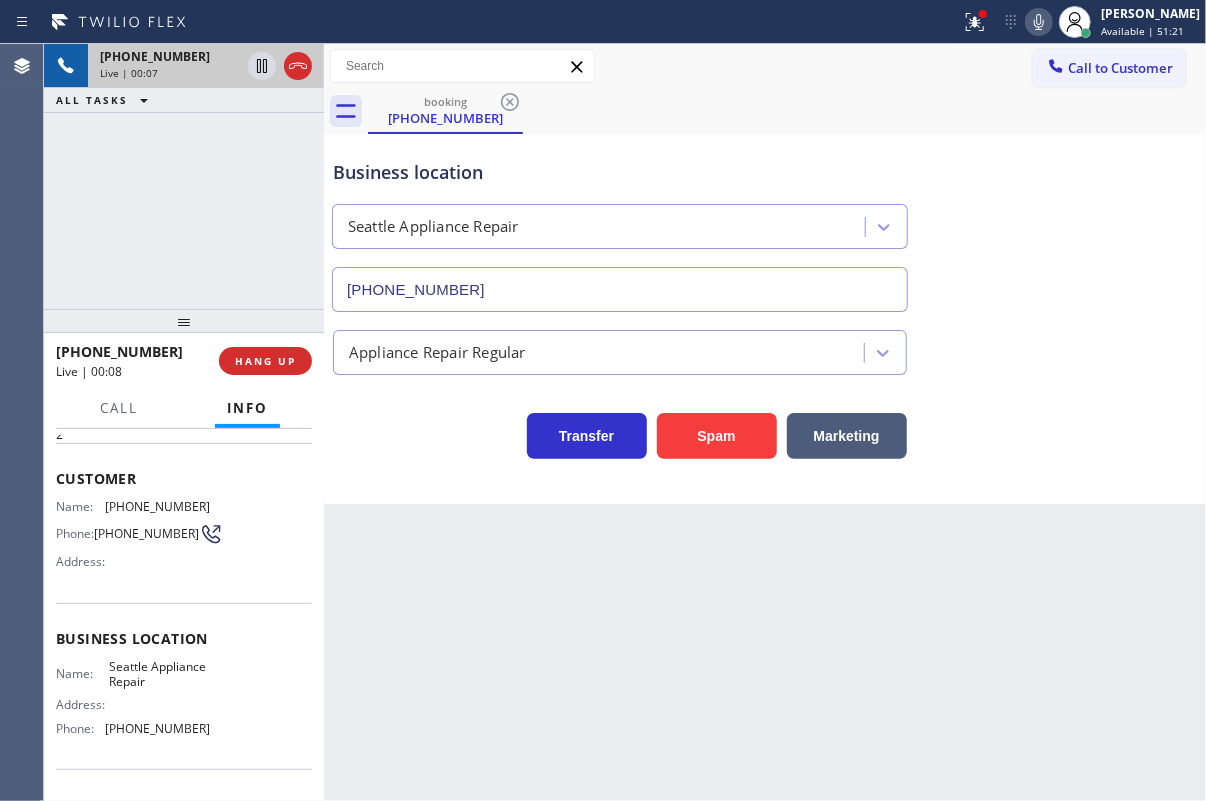 scroll, scrollTop: 181, scrollLeft: 0, axis: vertical 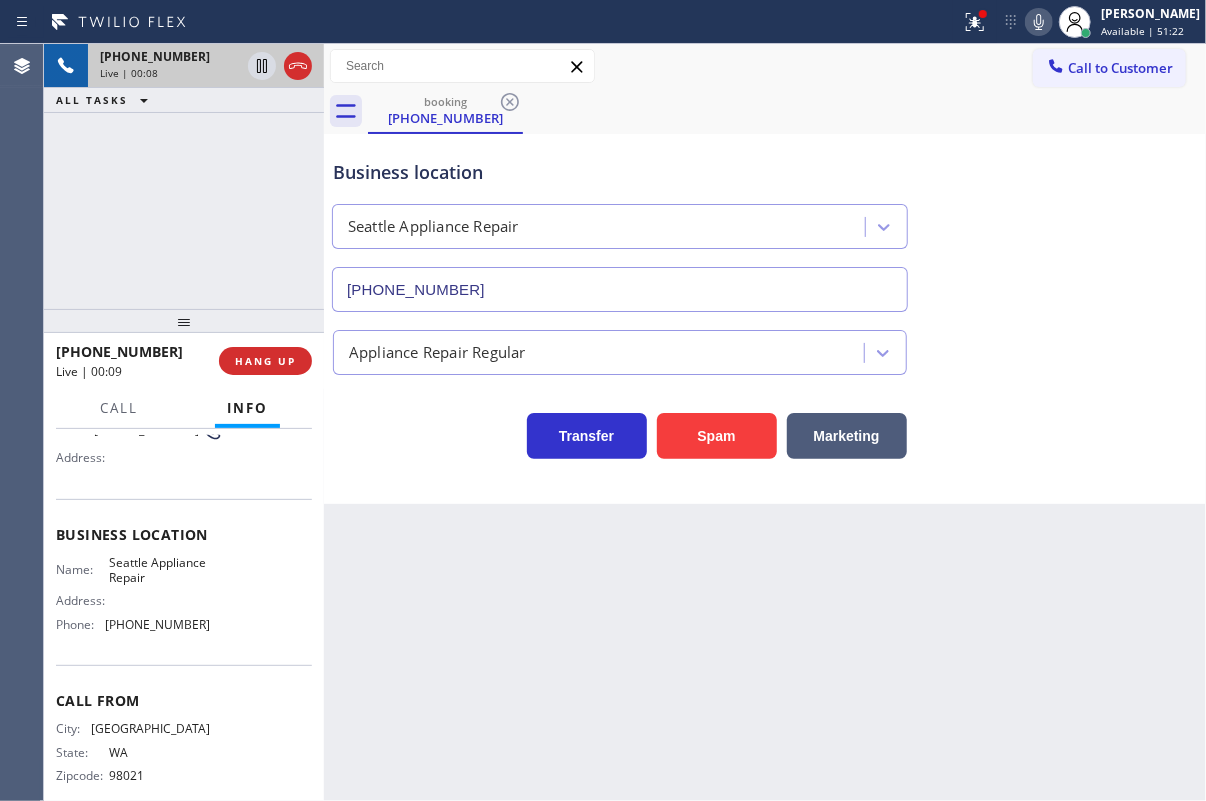 click on "Seattle Appliance Repair" at bounding box center (159, 570) 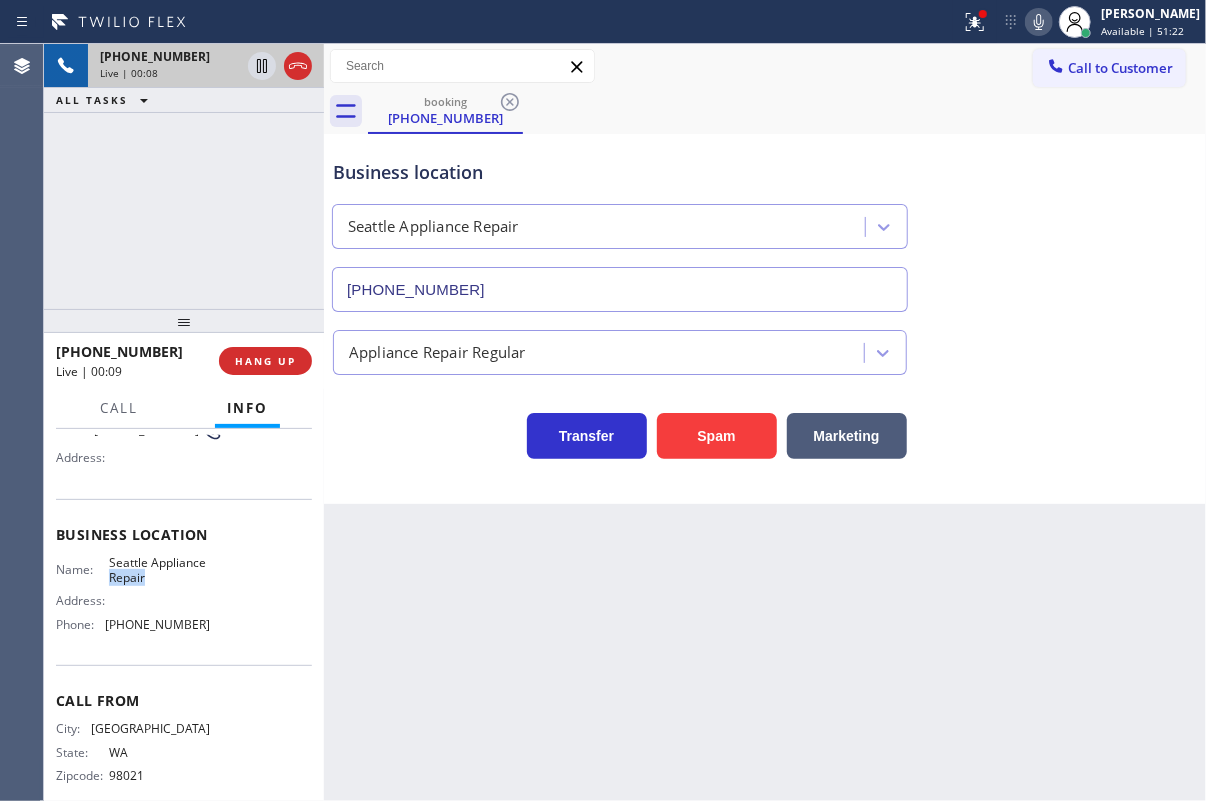 click on "Seattle Appliance Repair" at bounding box center [159, 570] 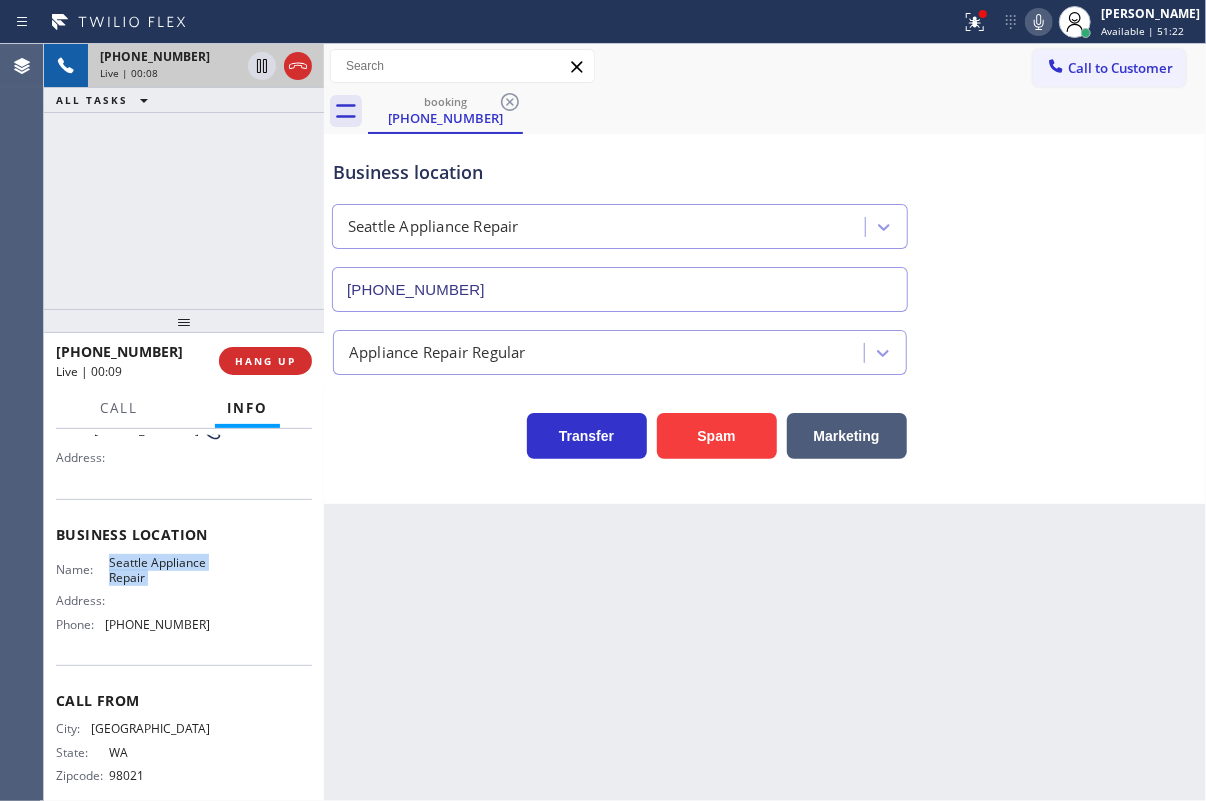 click on "Seattle Appliance Repair" at bounding box center [159, 570] 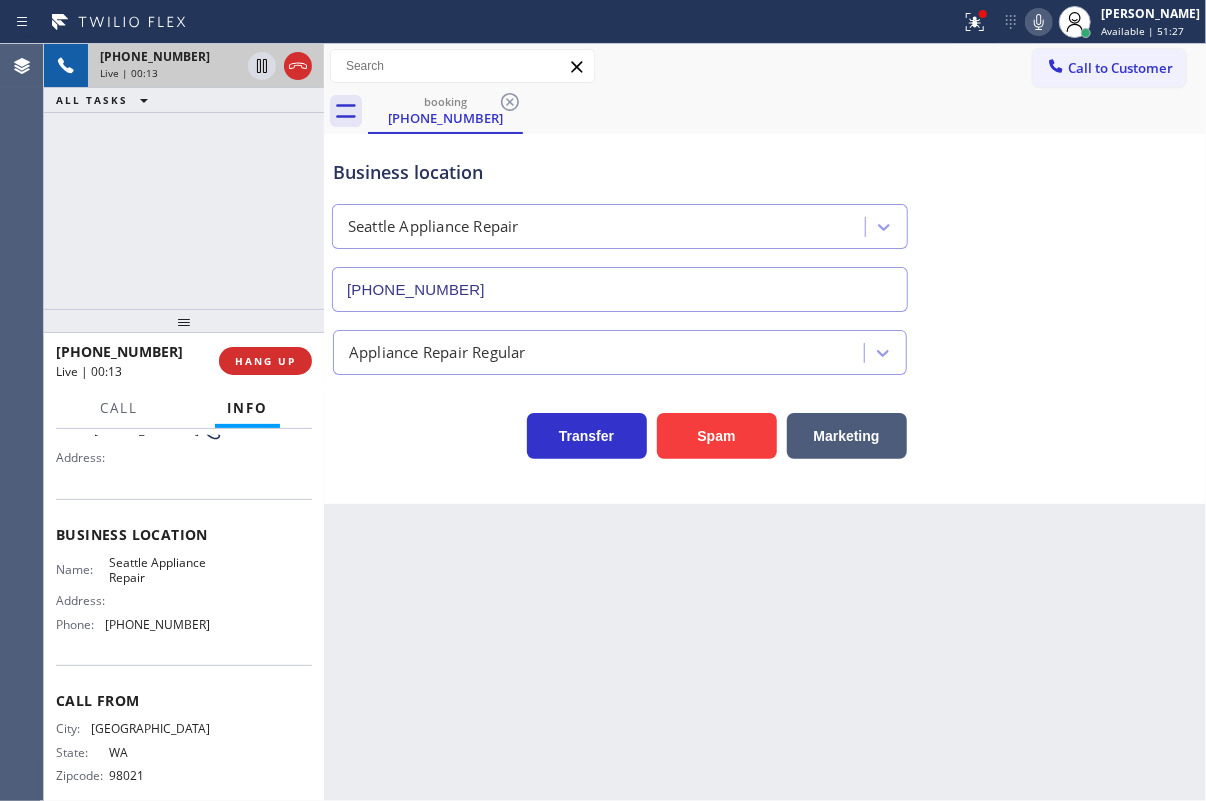 click on "[PHONE_NUMBER]" at bounding box center [157, 624] 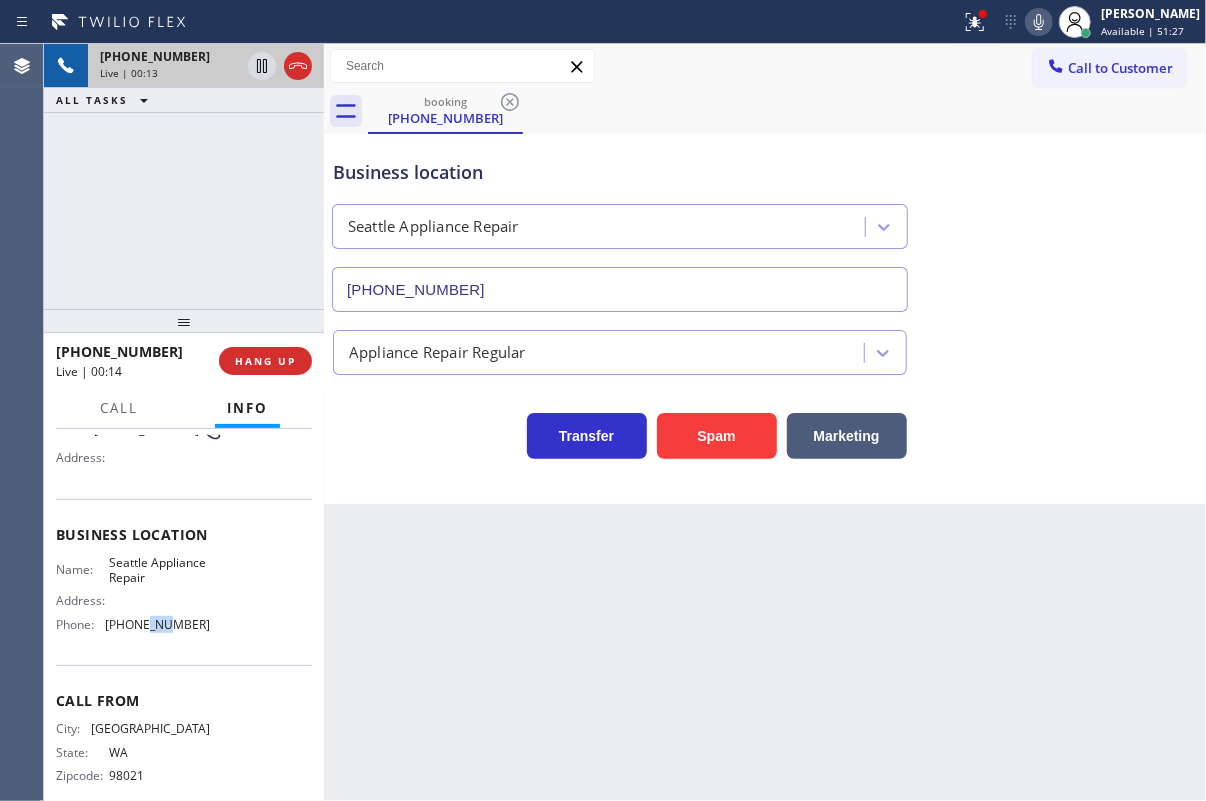 click on "[PHONE_NUMBER]" at bounding box center [157, 624] 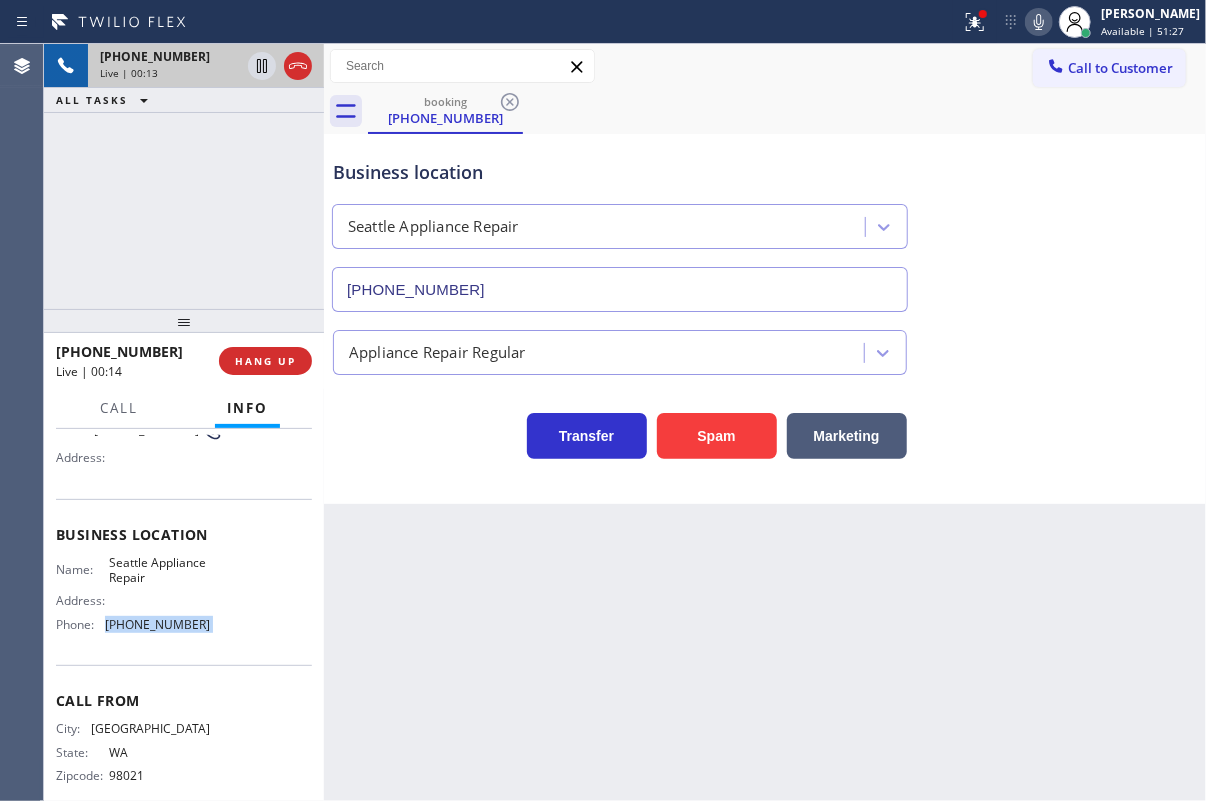 click on "[PHONE_NUMBER]" at bounding box center [157, 624] 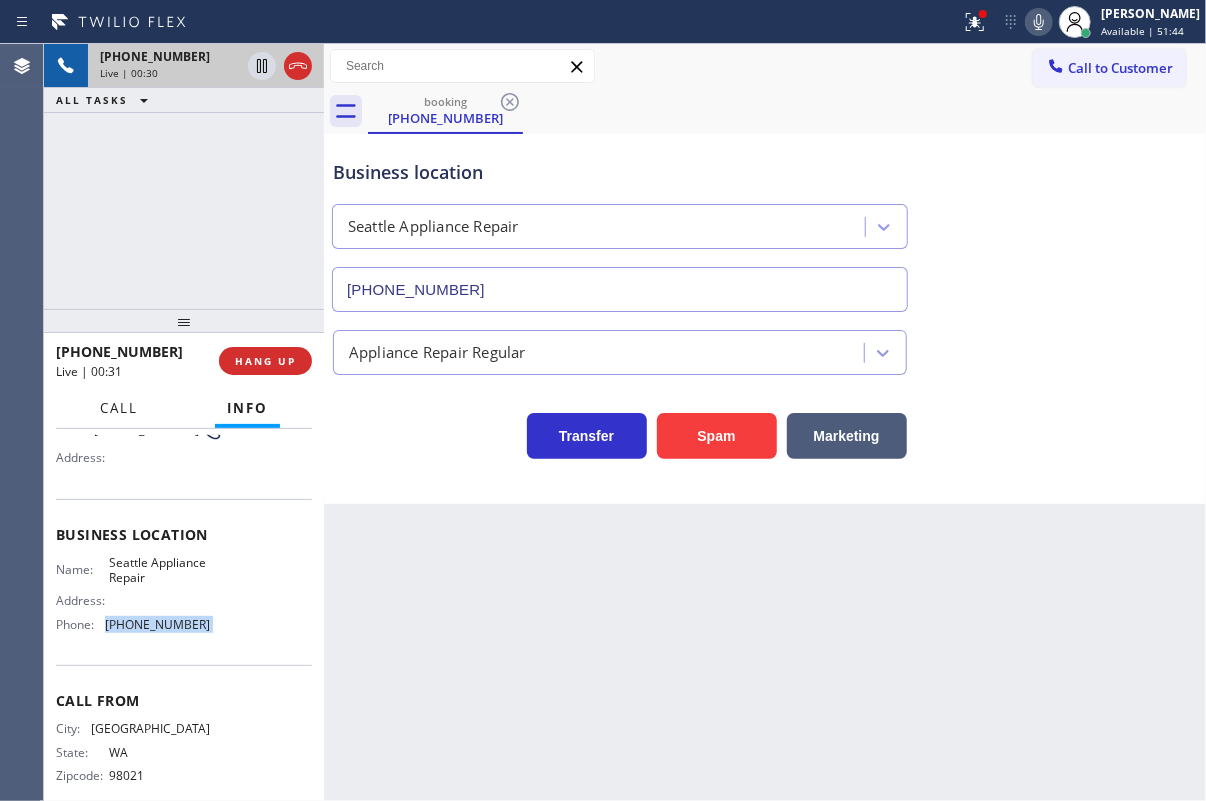 click on "Call" at bounding box center [119, 408] 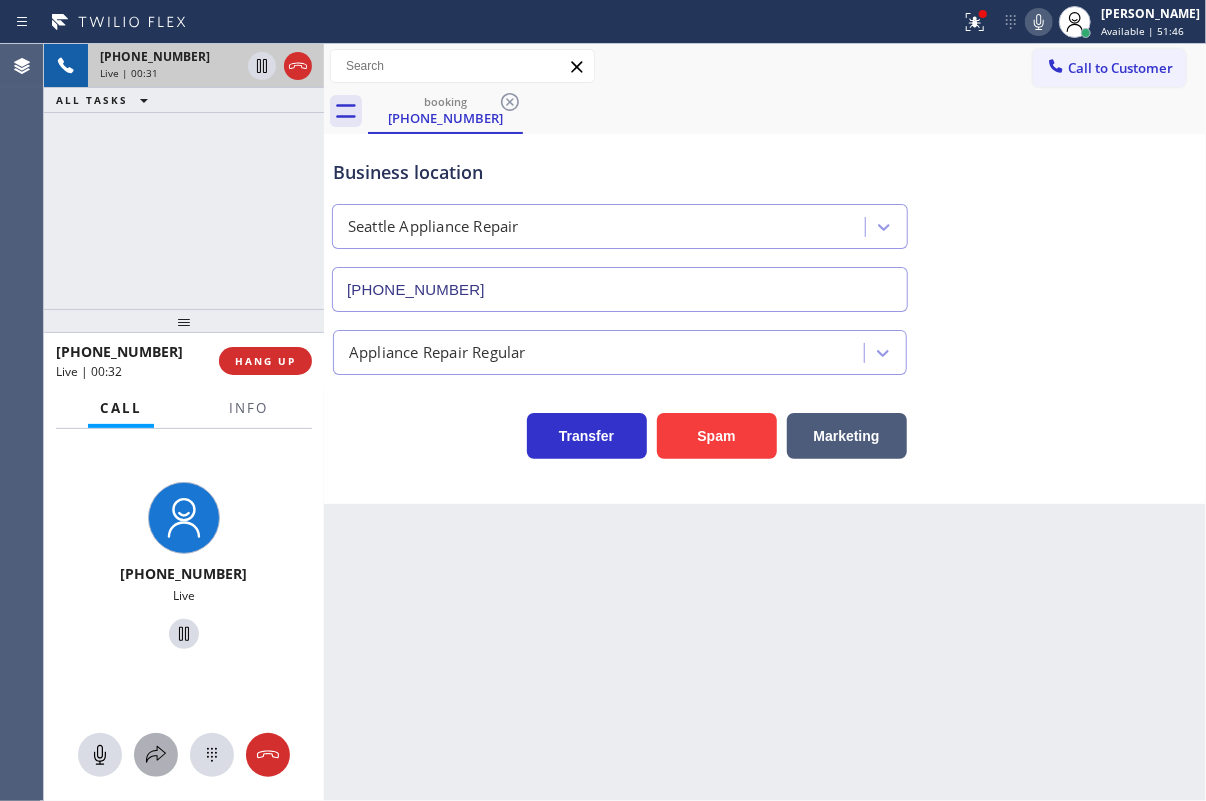 click 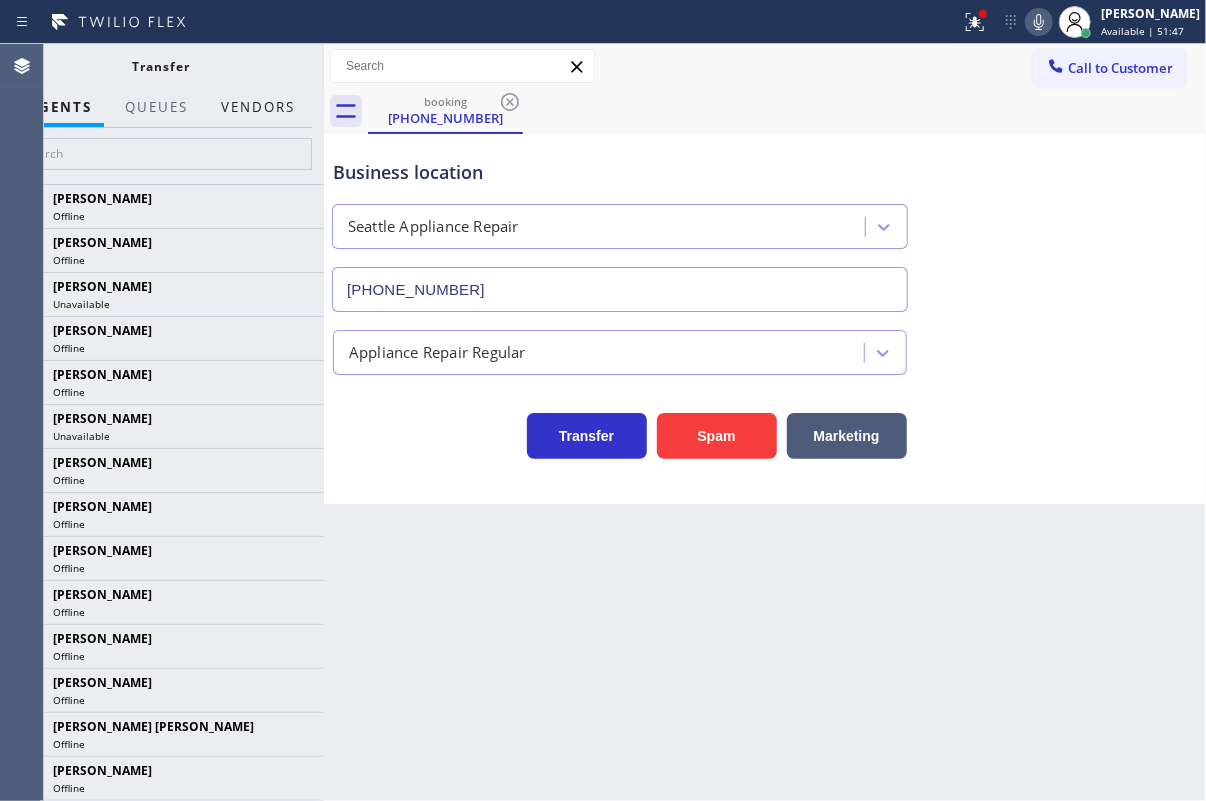 click on "Vendors" at bounding box center (258, 107) 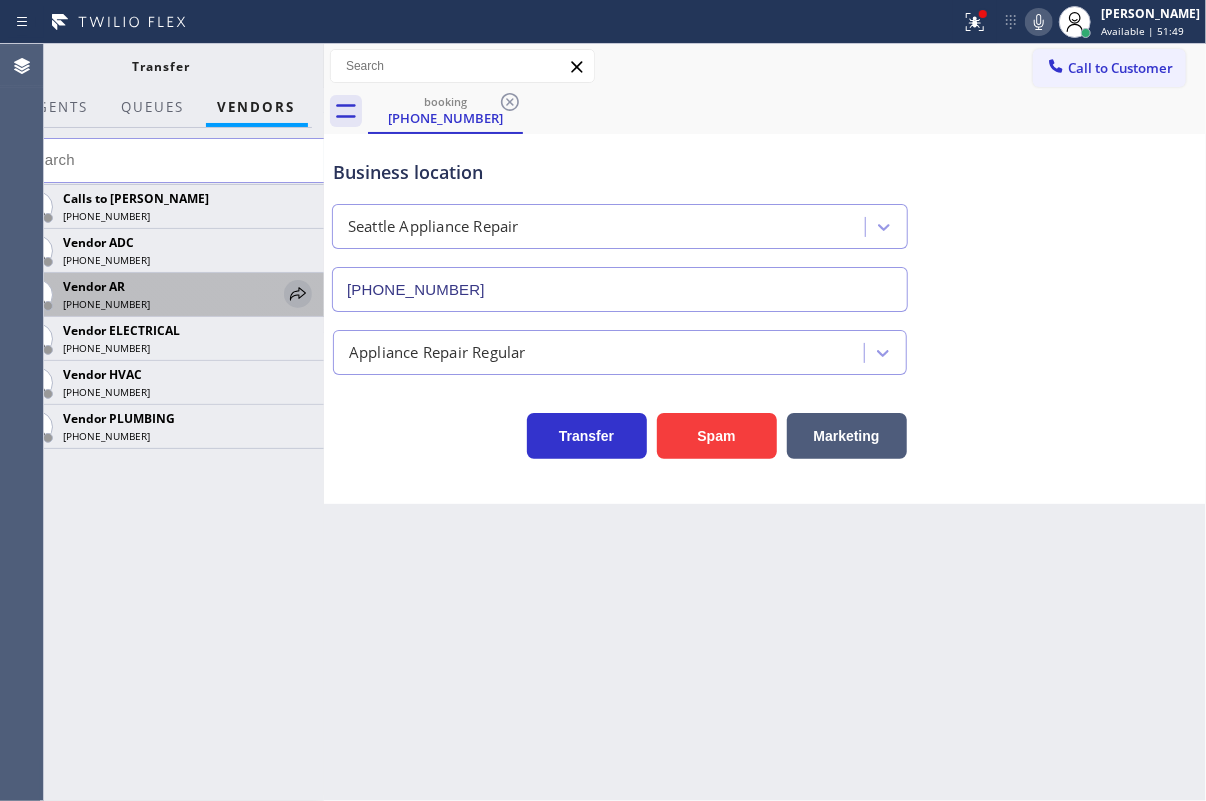 click 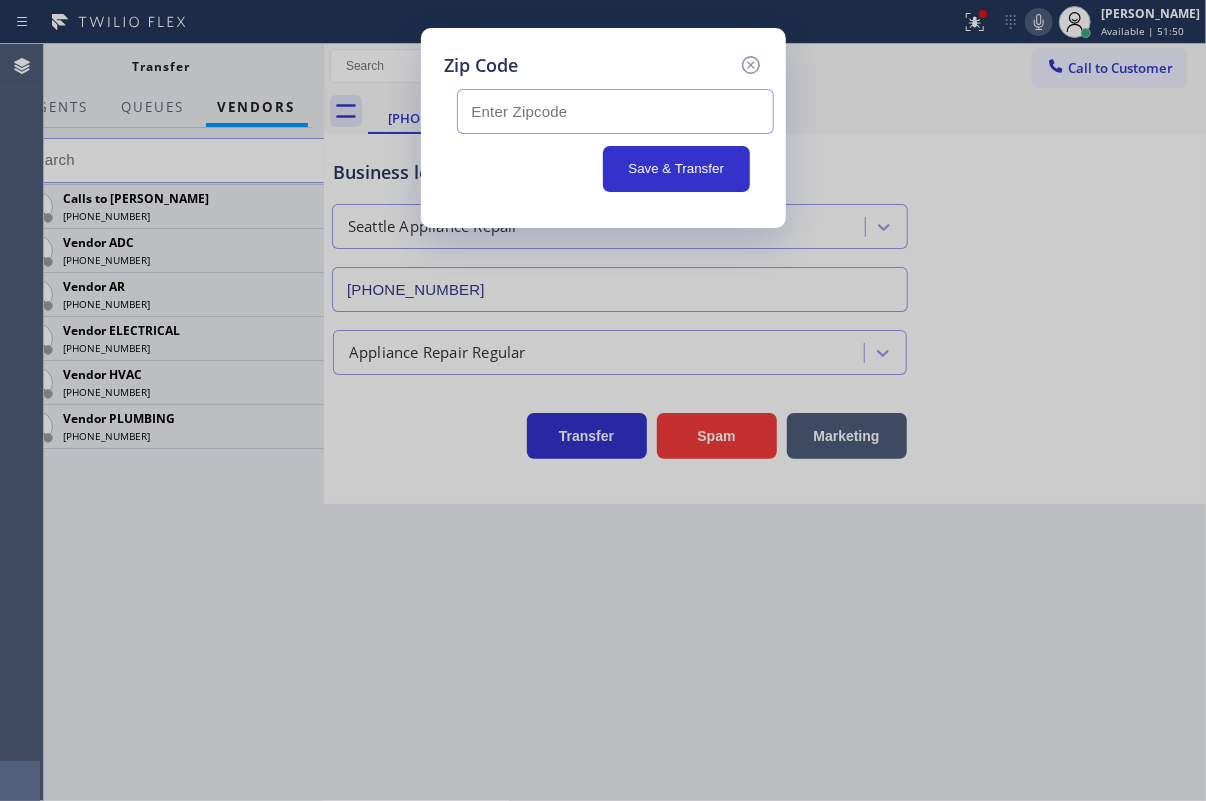 click at bounding box center [615, 111] 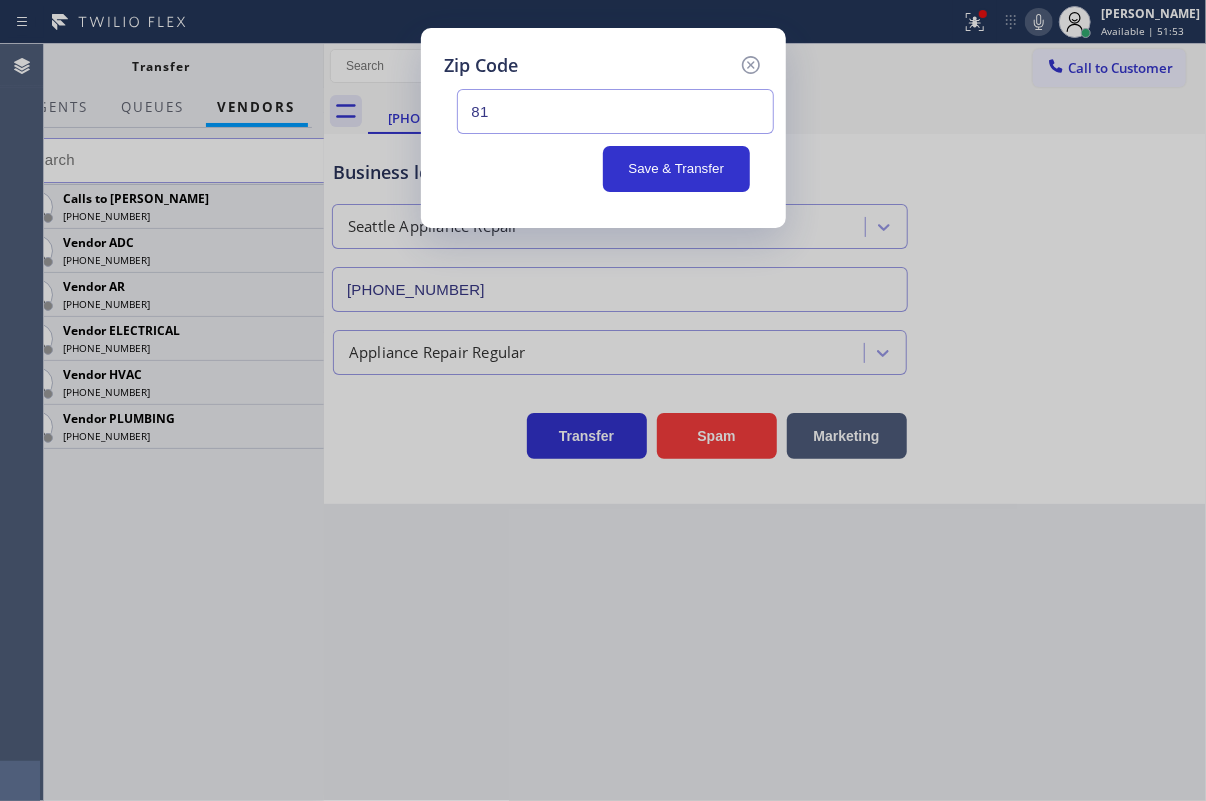 type on "8" 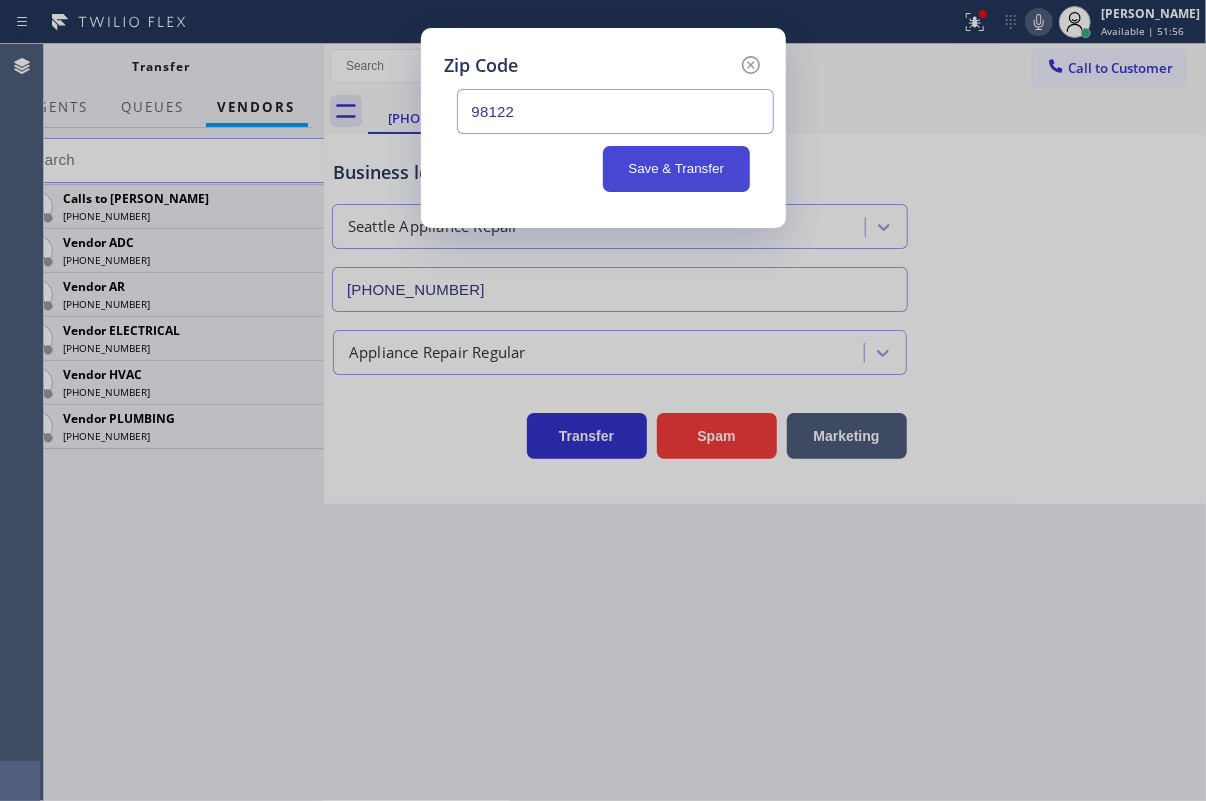 type on "98122" 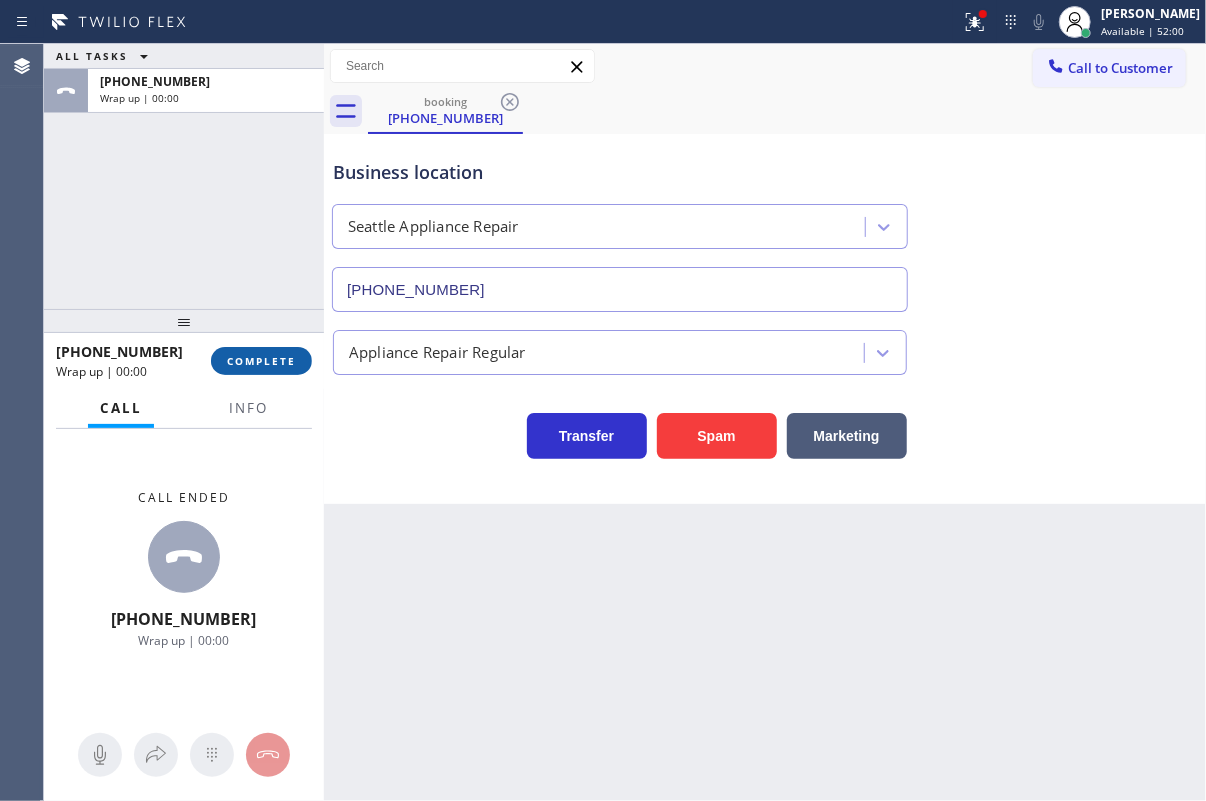 click on "COMPLETE" at bounding box center [261, 361] 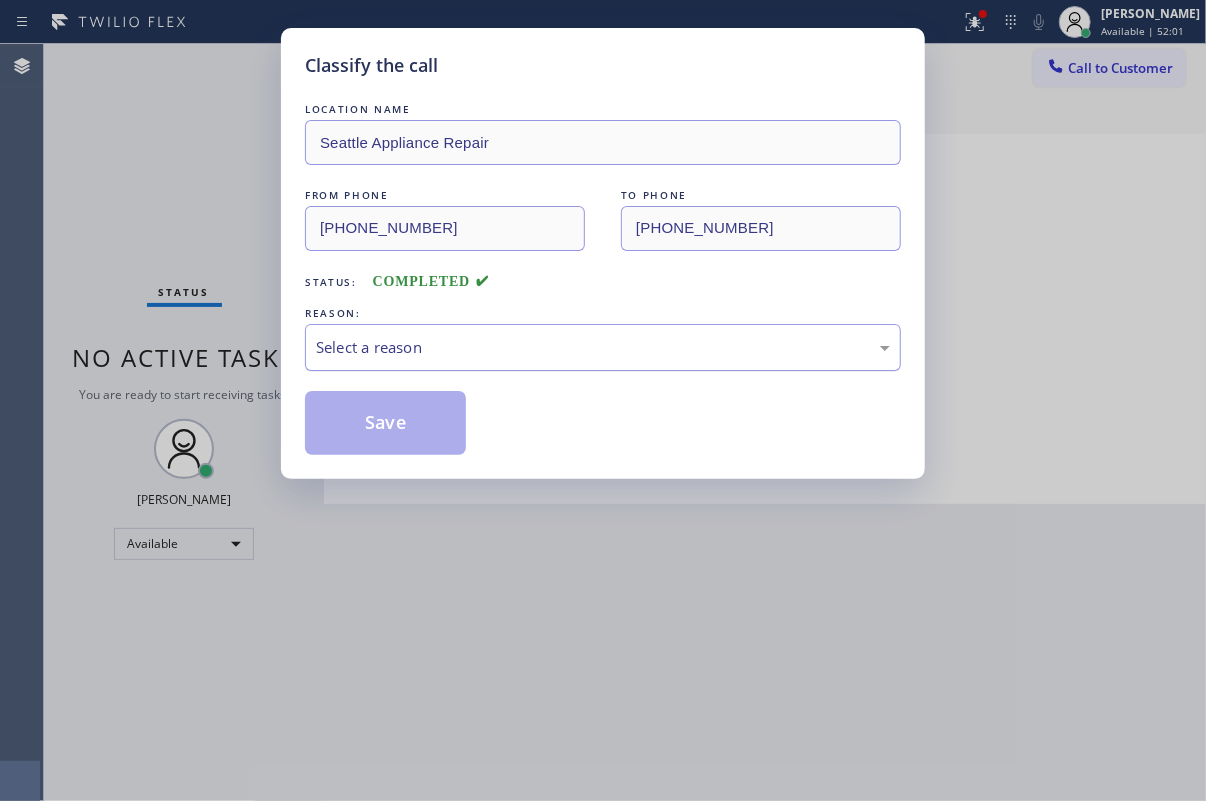 drag, startPoint x: 436, startPoint y: 340, endPoint x: 436, endPoint y: 360, distance: 20 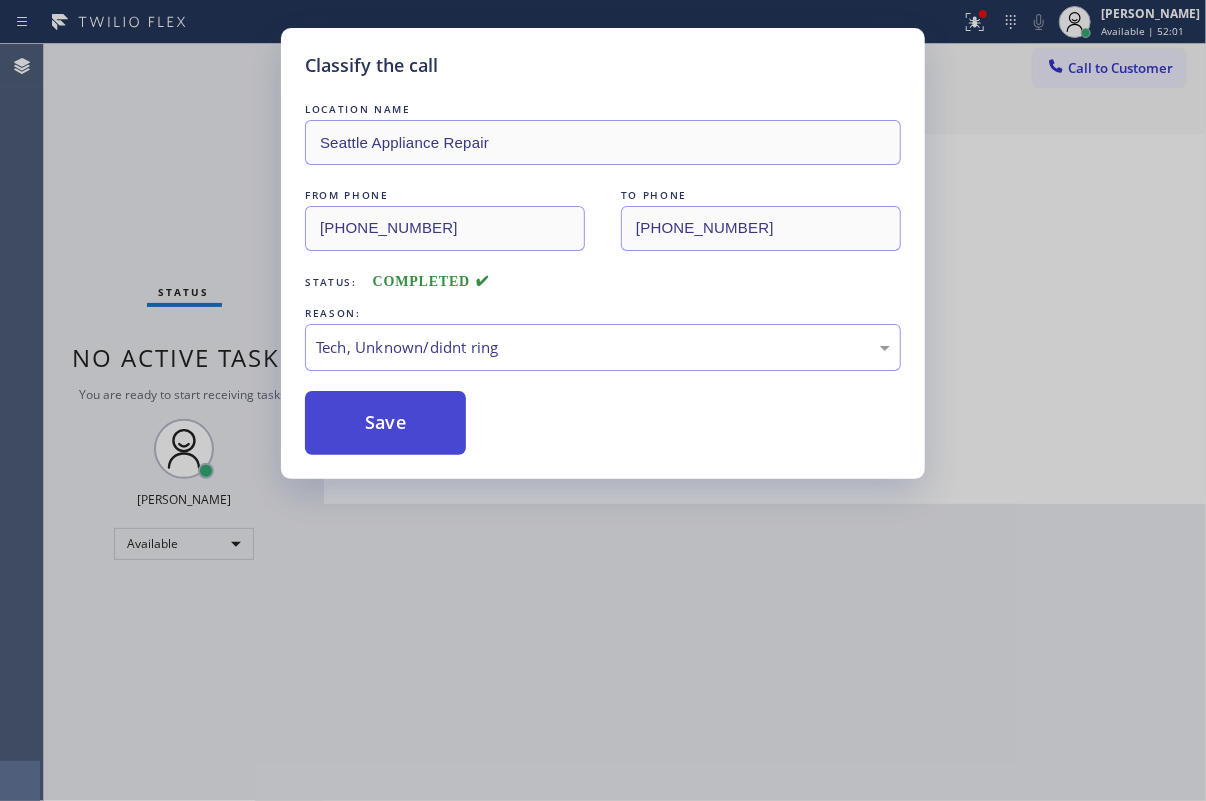 click on "Save" at bounding box center [385, 423] 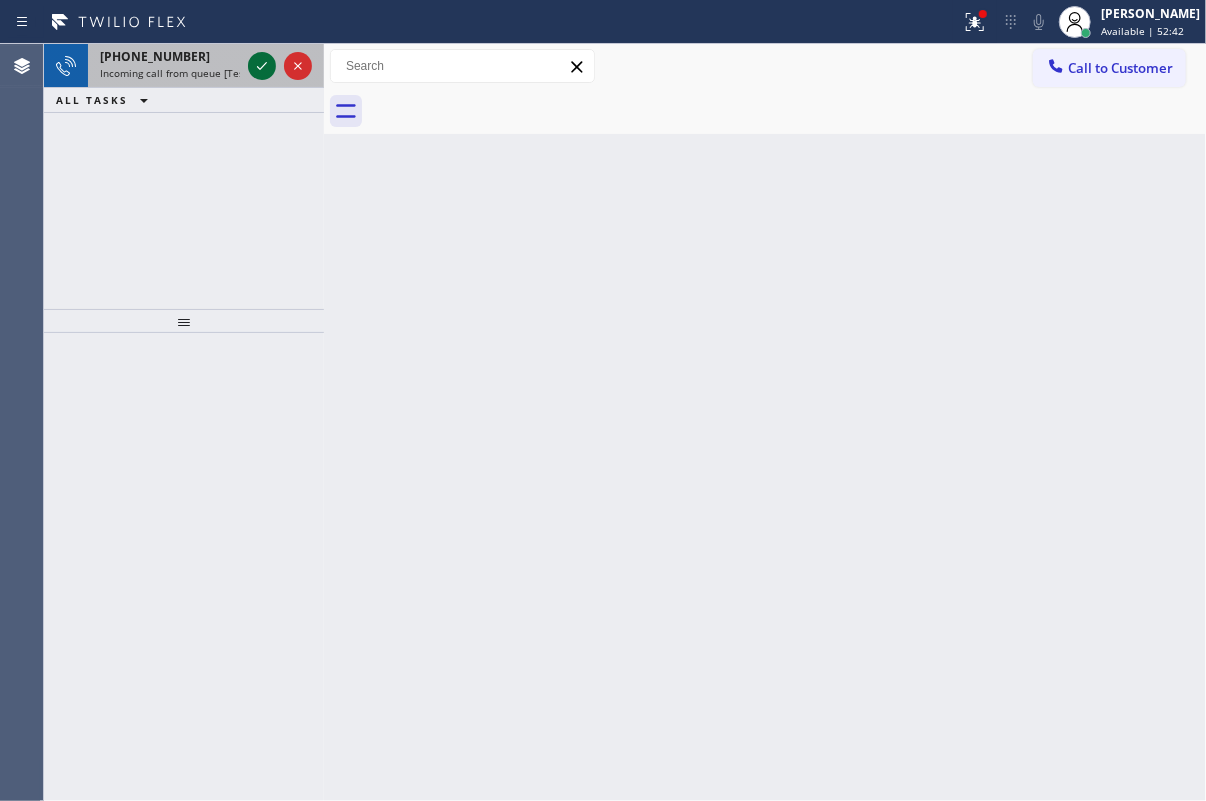 click 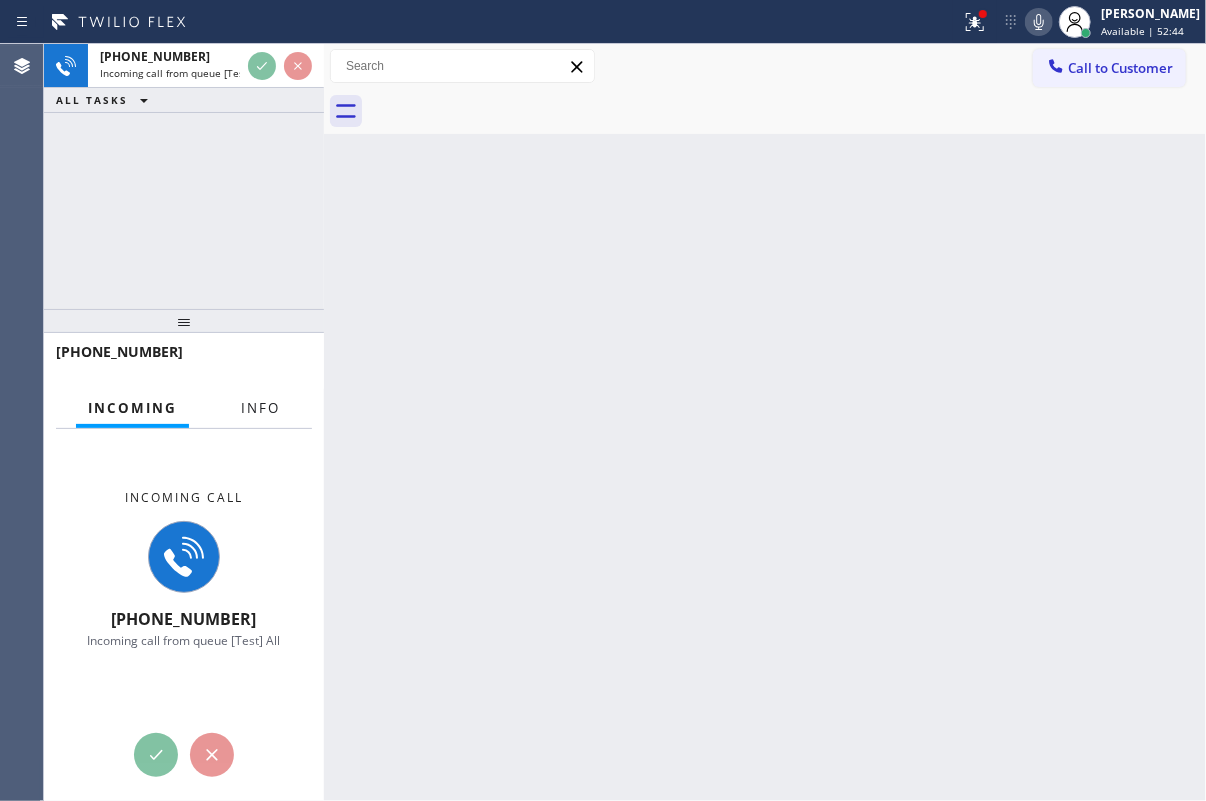 click on "Info" at bounding box center (260, 408) 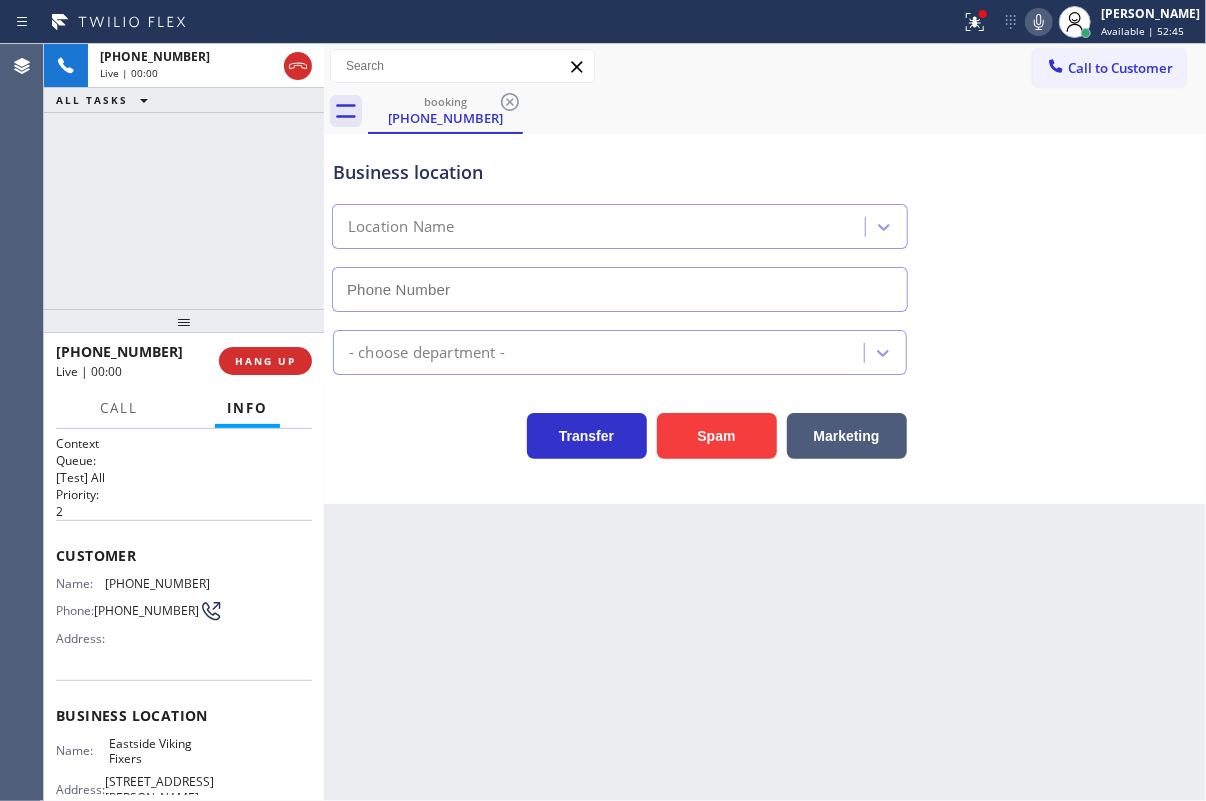 type on "[PHONE_NUMBER]" 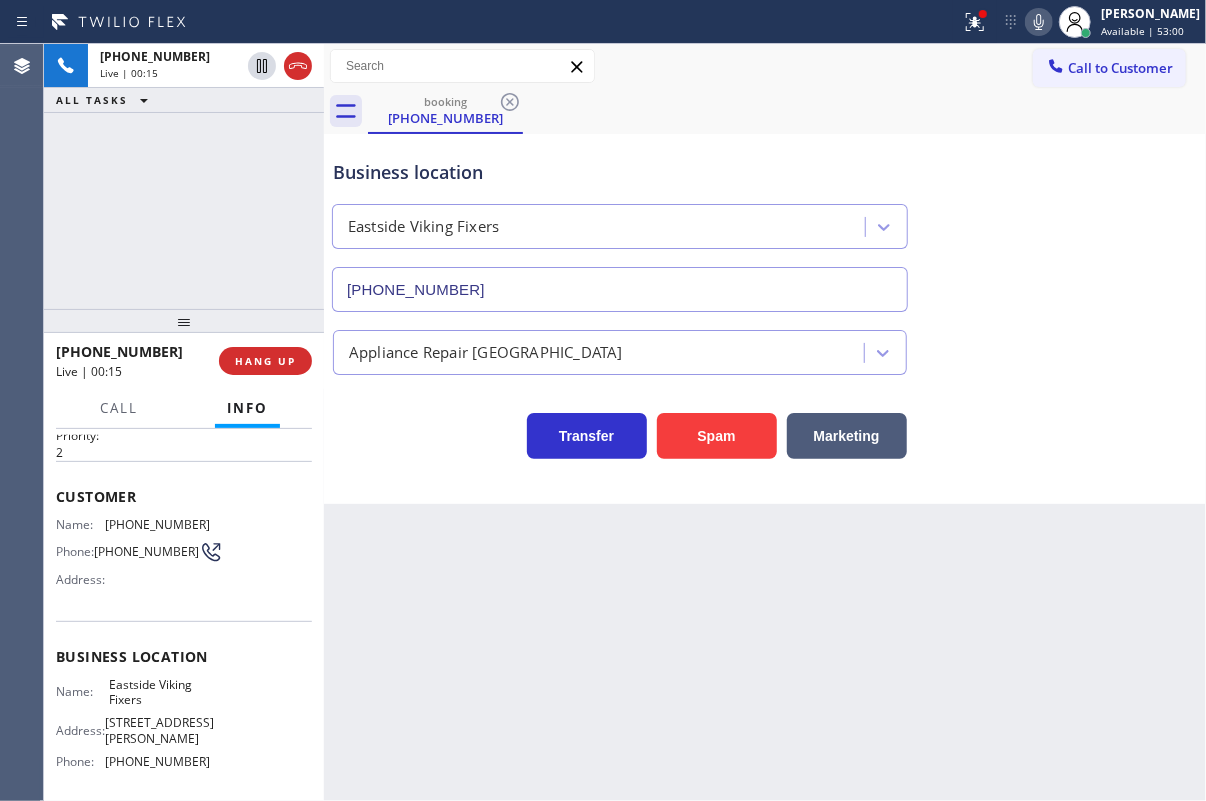scroll, scrollTop: 90, scrollLeft: 0, axis: vertical 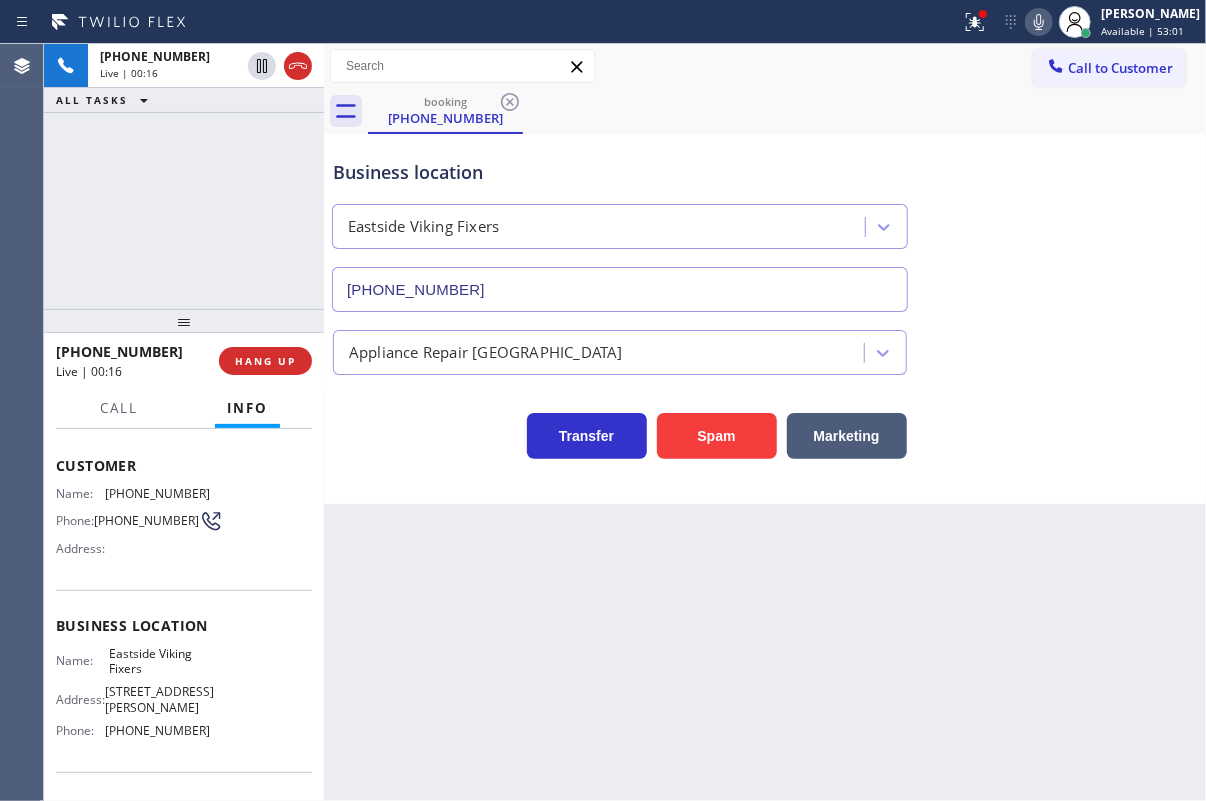 click on "Eastside Viking Fixers" at bounding box center (159, 661) 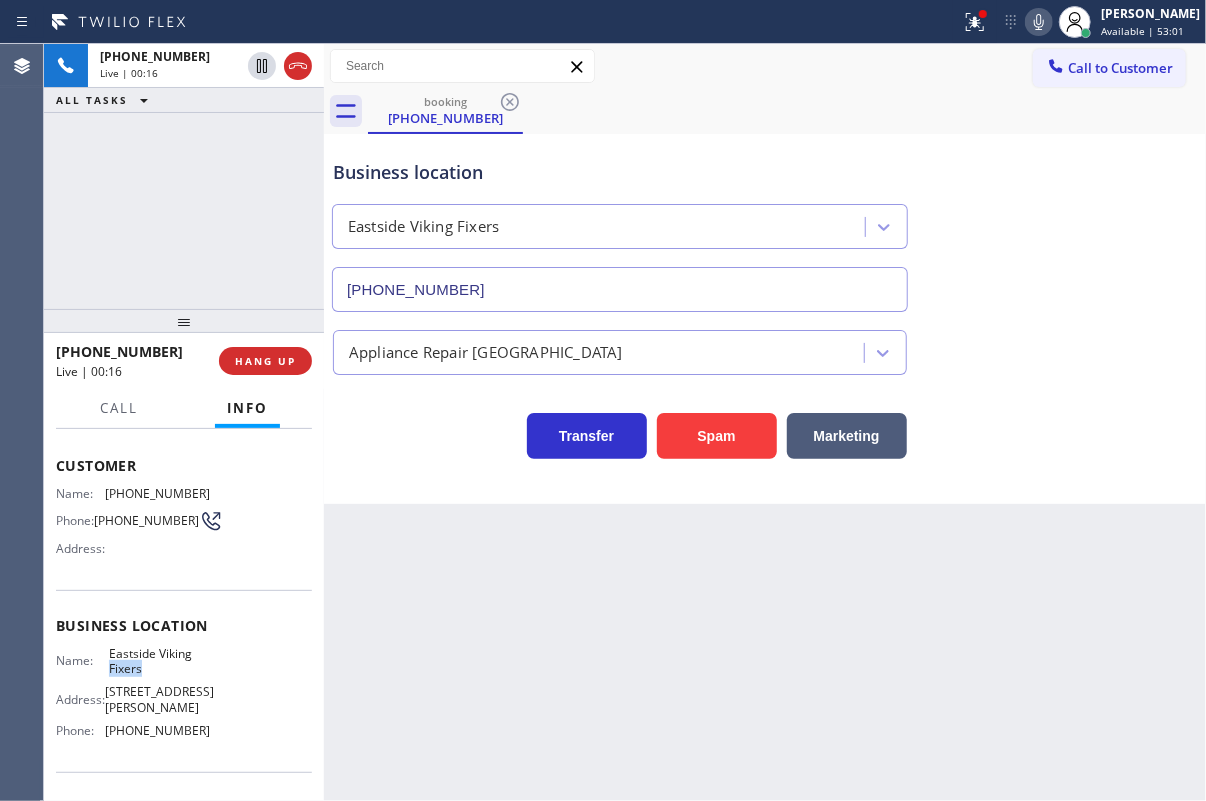 click on "Eastside Viking Fixers" at bounding box center (159, 661) 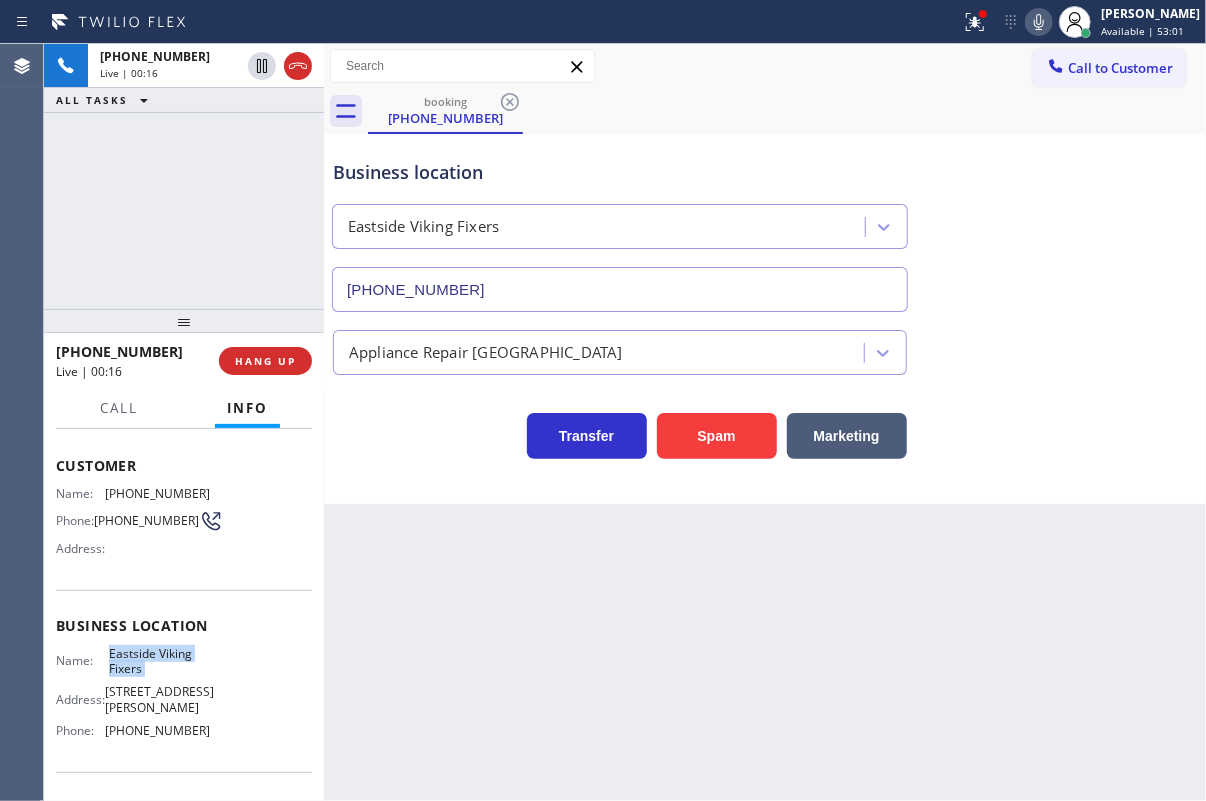 click on "Eastside Viking Fixers" at bounding box center [159, 661] 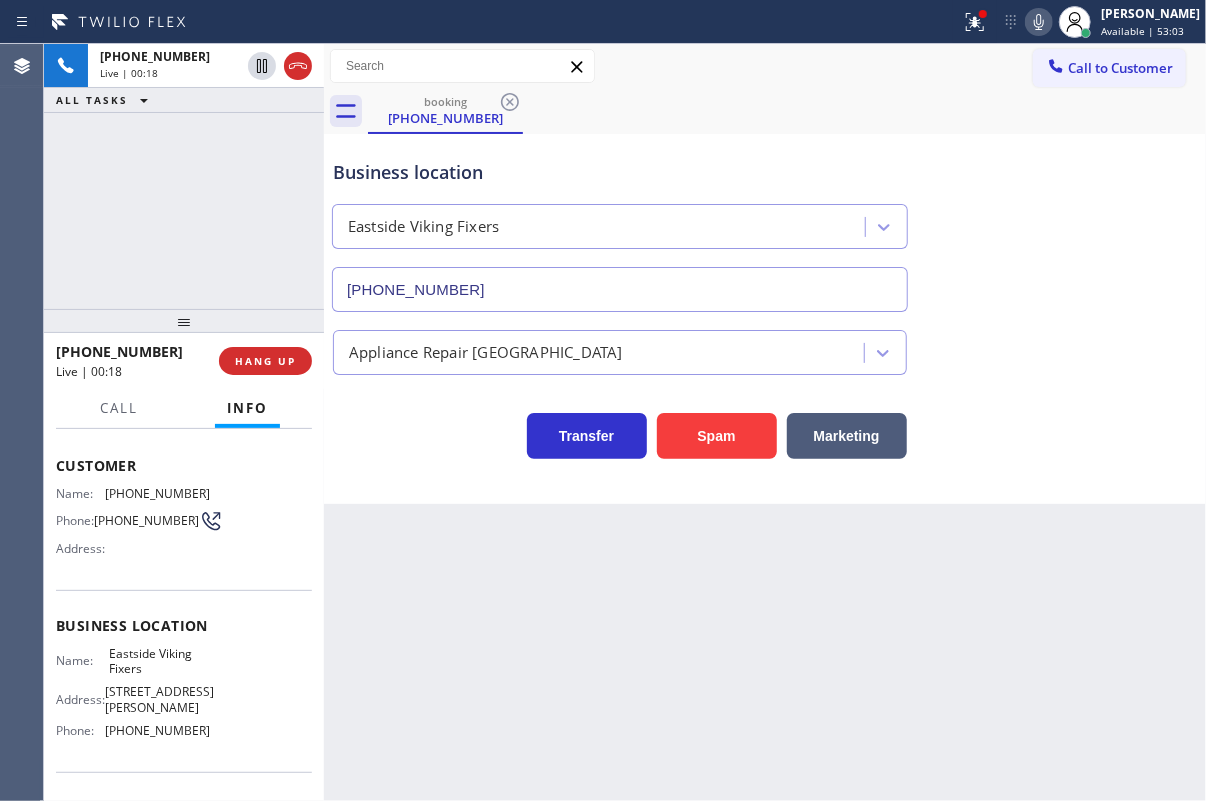 click on "[PHONE_NUMBER]" at bounding box center [620, 285] 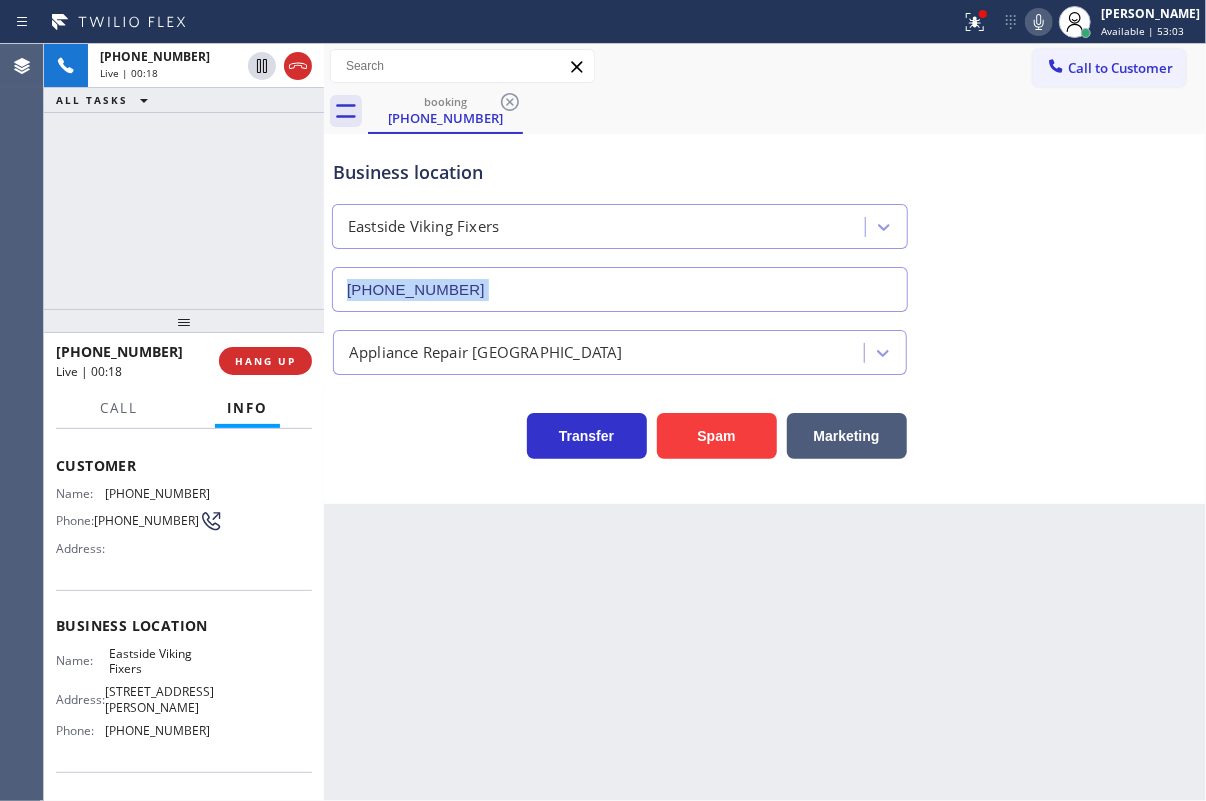 click on "[PHONE_NUMBER]" at bounding box center [620, 285] 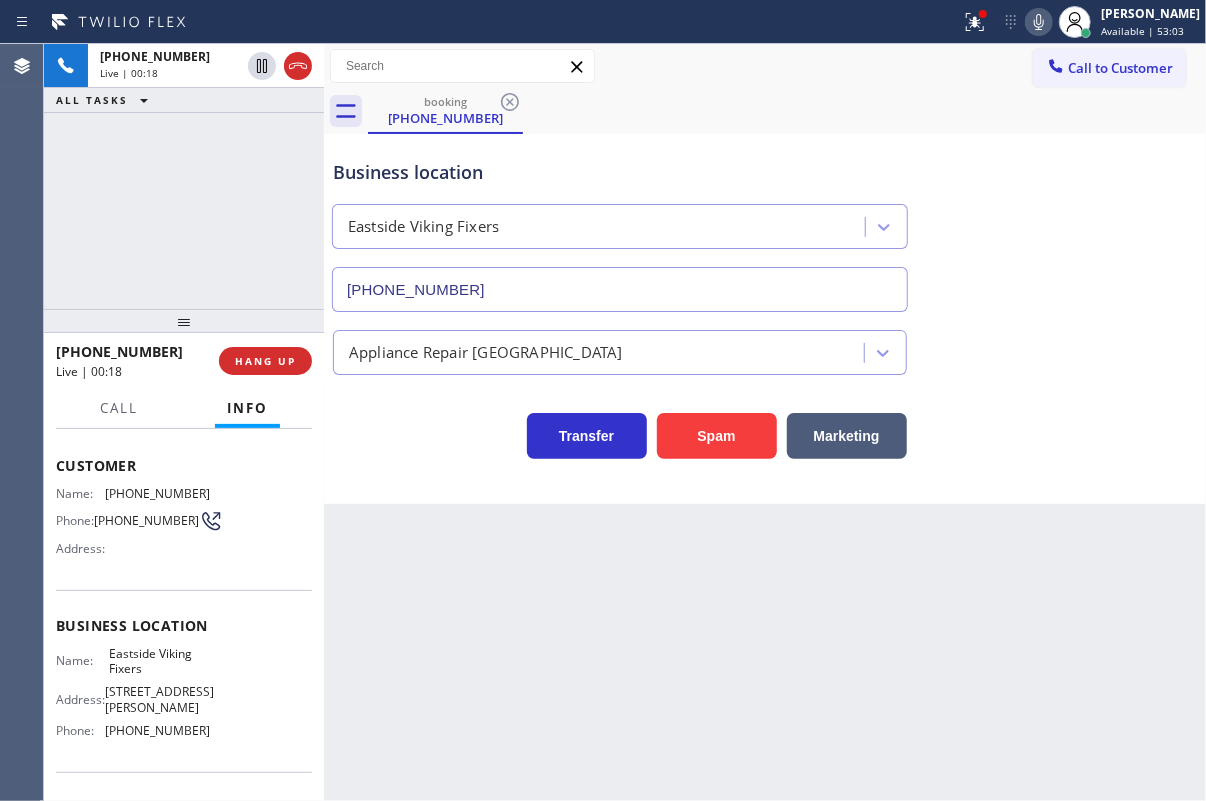 click on "[PHONE_NUMBER]" at bounding box center (620, 289) 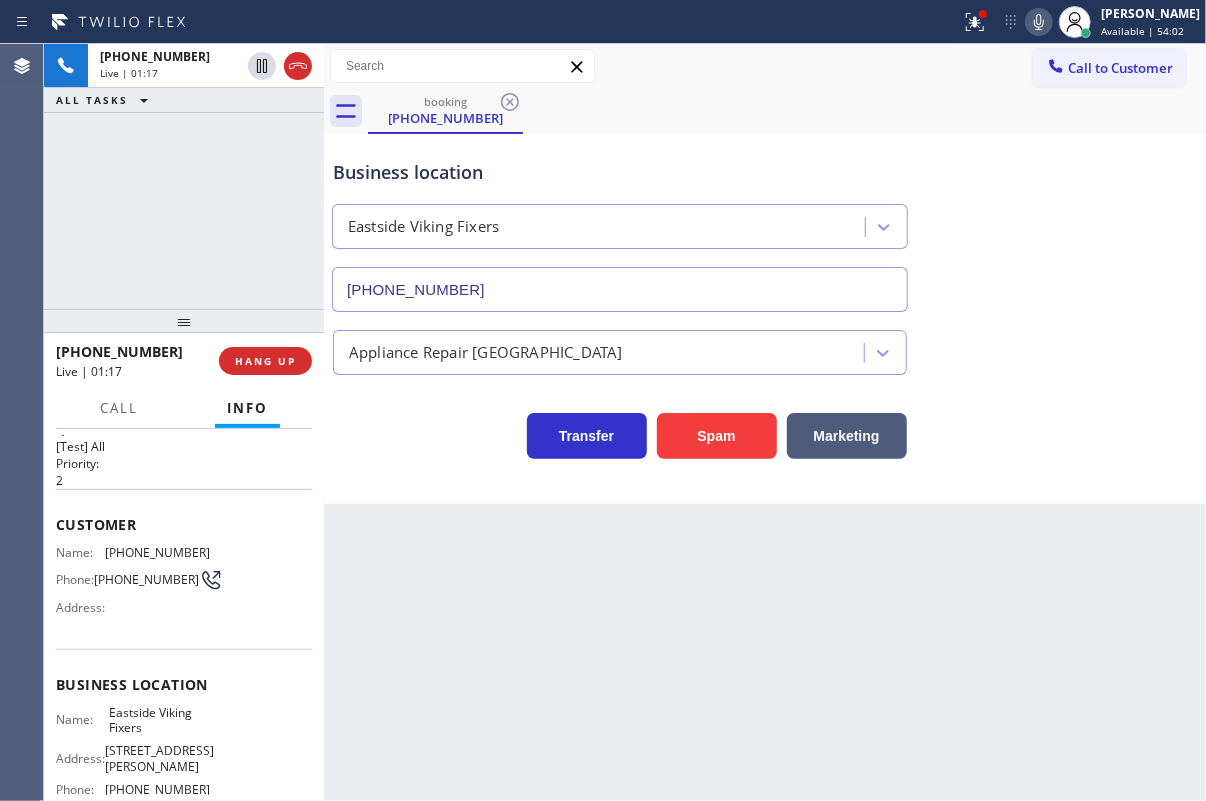 scroll, scrollTop: 0, scrollLeft: 0, axis: both 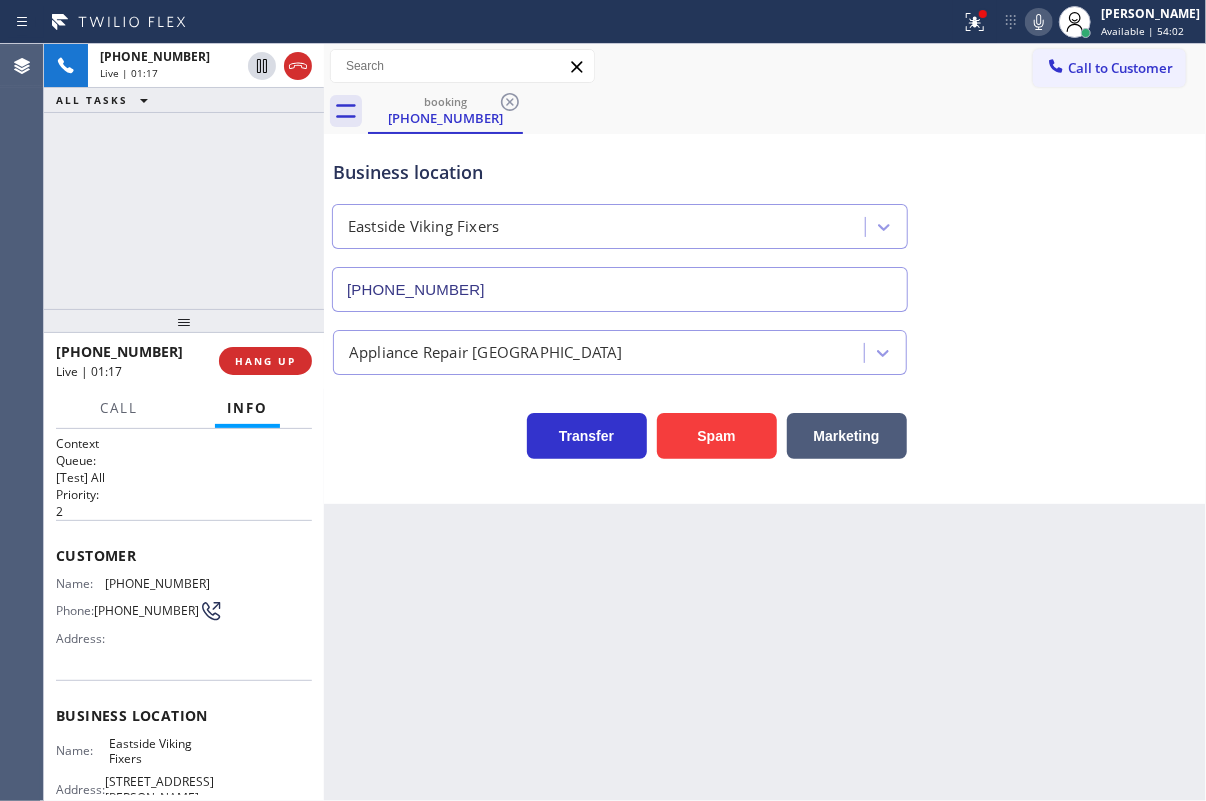 click on "[PHONE_NUMBER]" at bounding box center (157, 583) 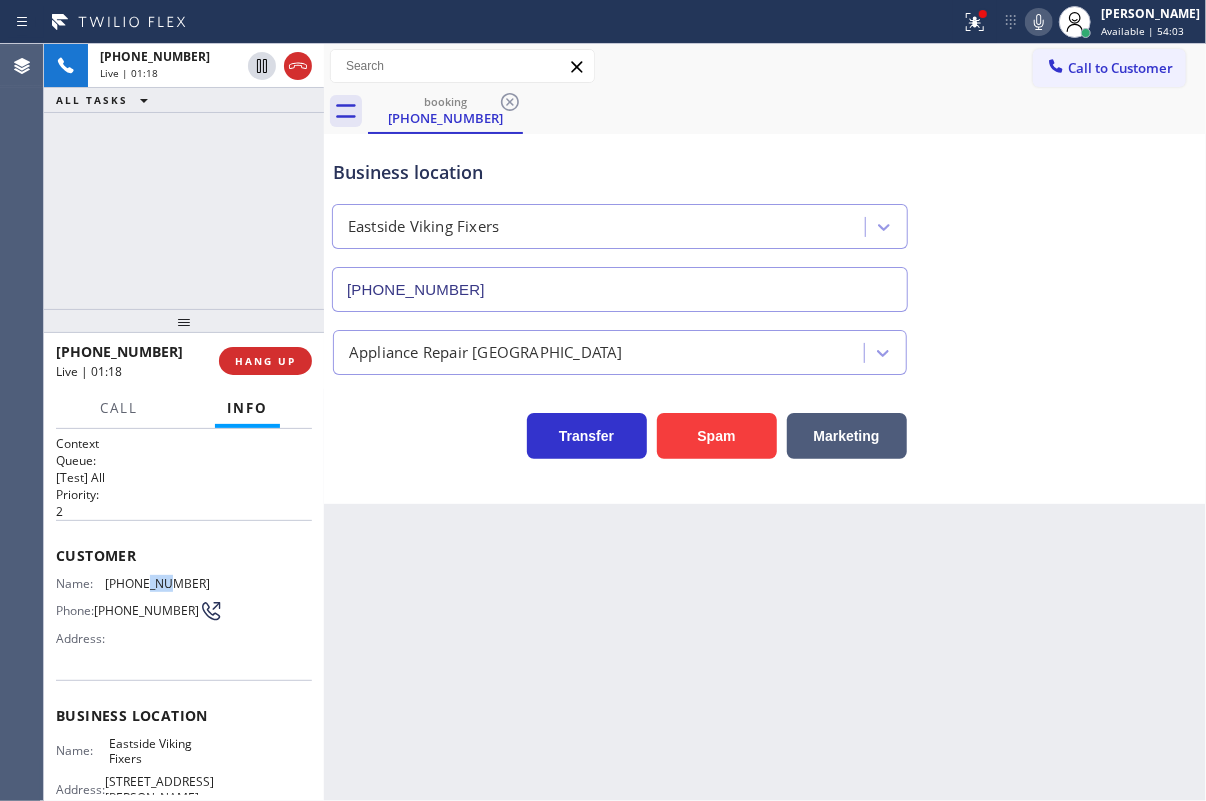 click on "[PHONE_NUMBER]" at bounding box center [157, 583] 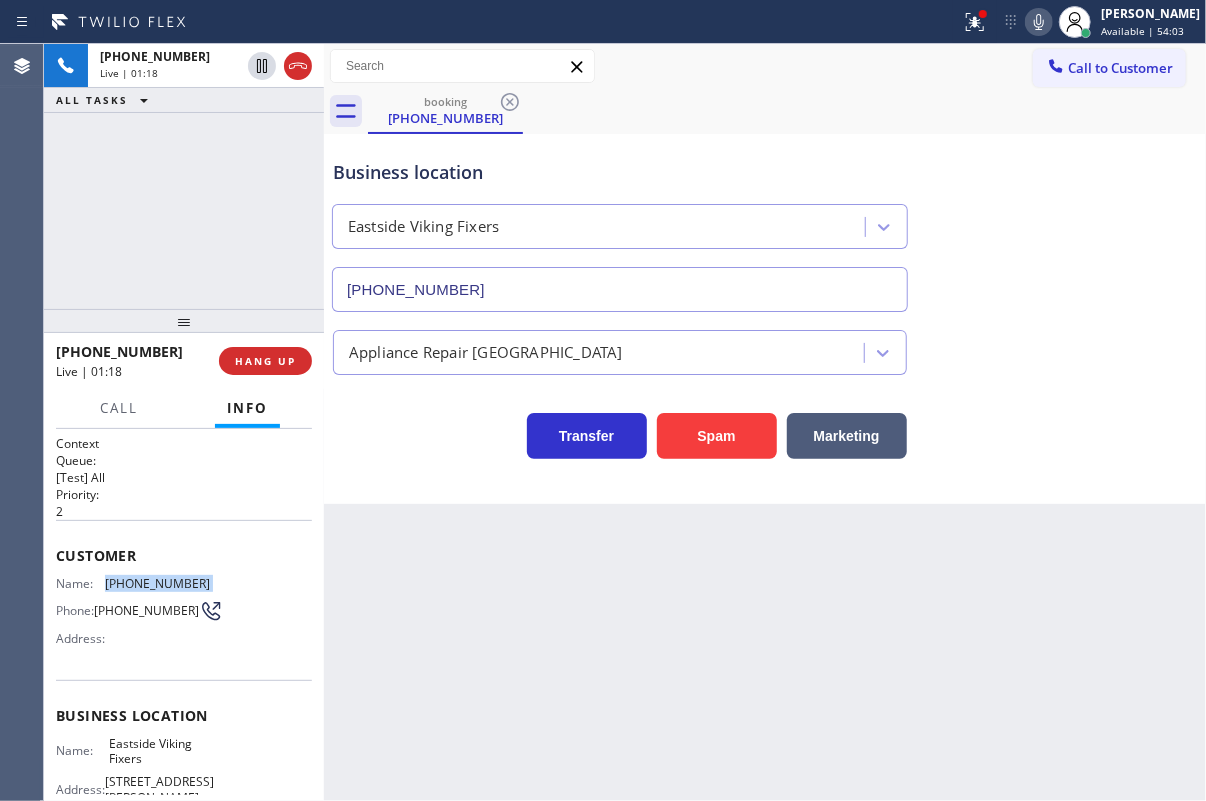 click on "[PHONE_NUMBER]" at bounding box center (157, 583) 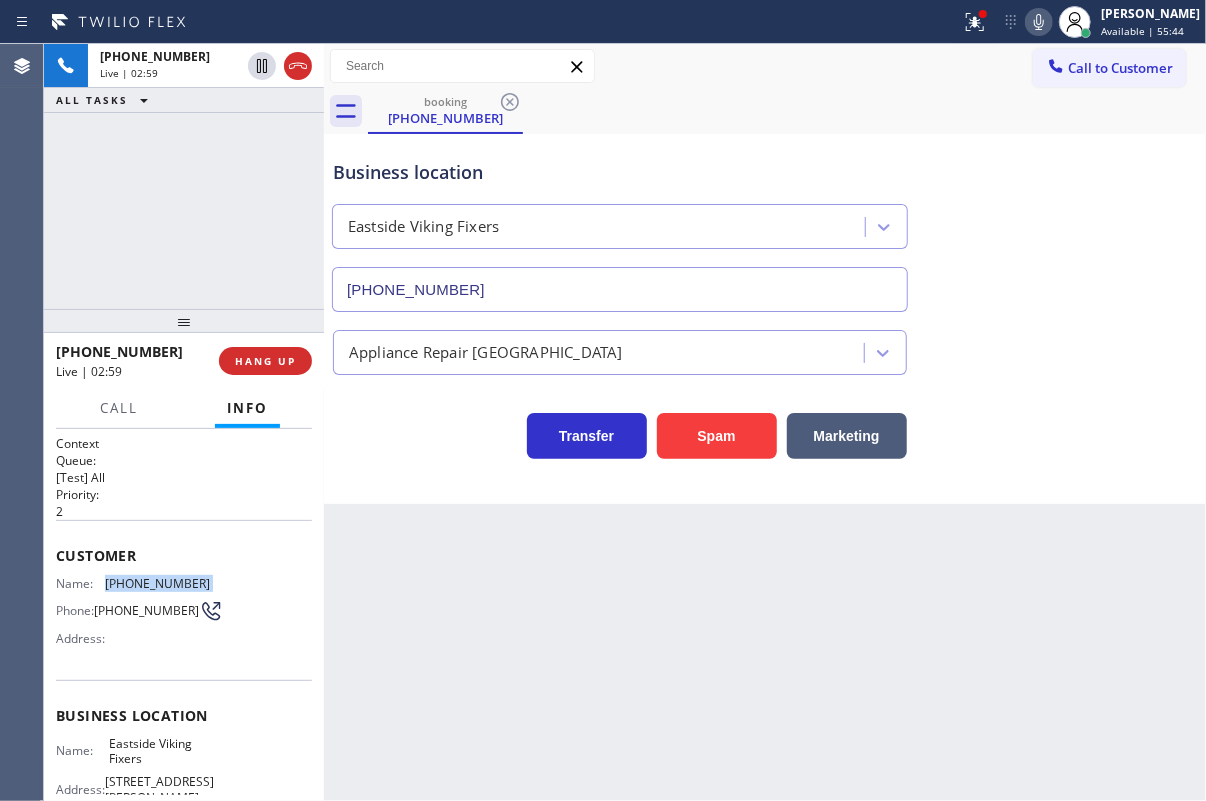 click 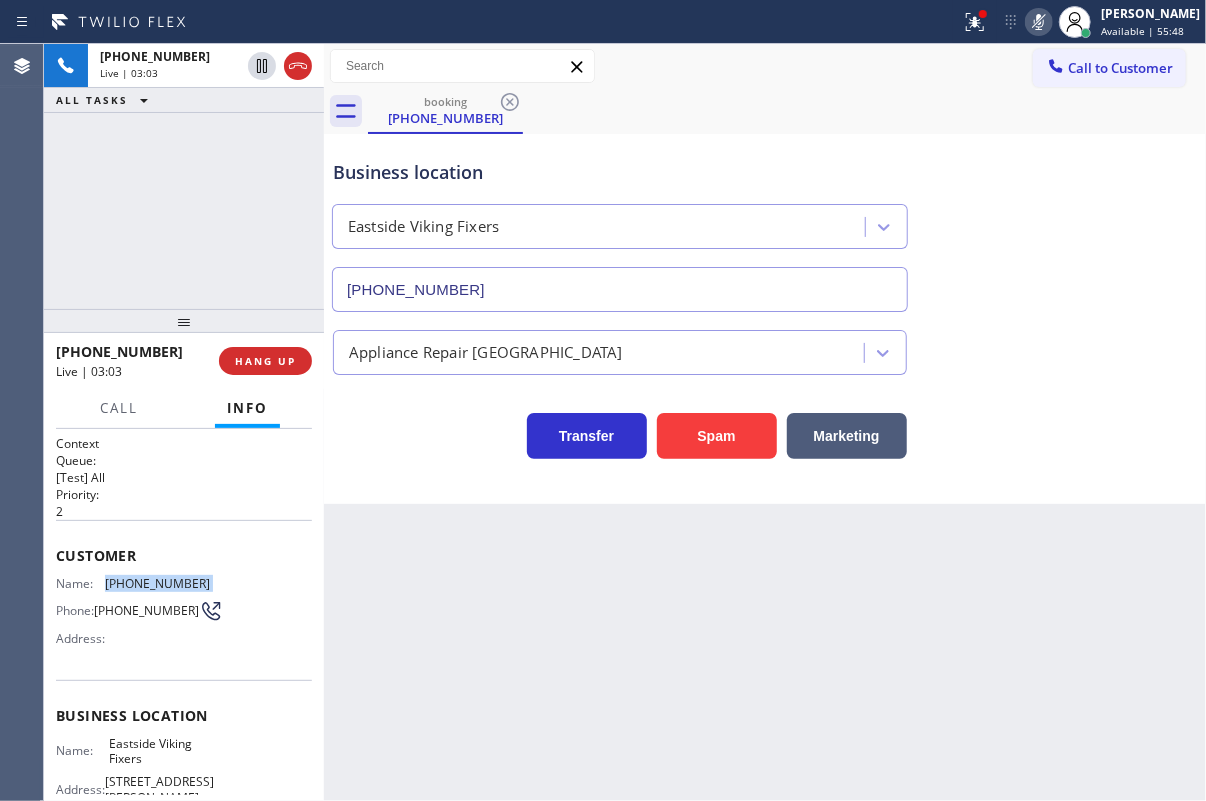 click 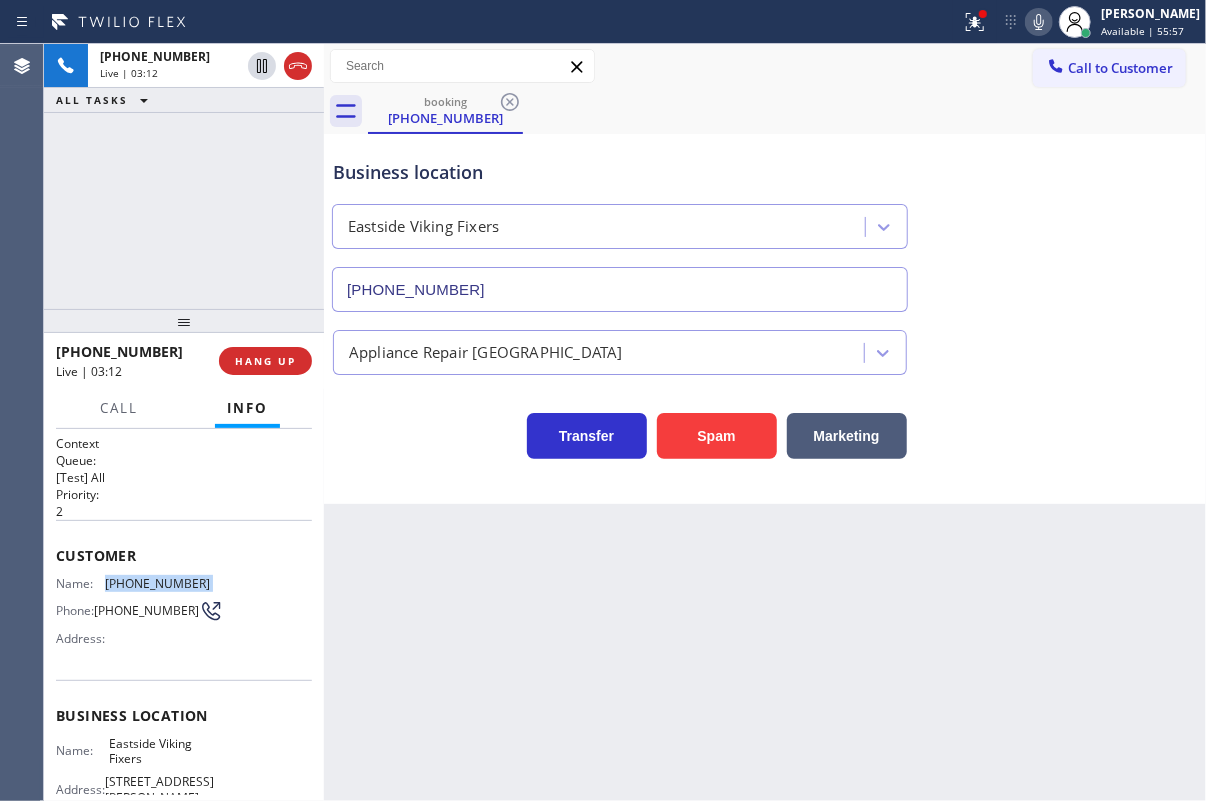click 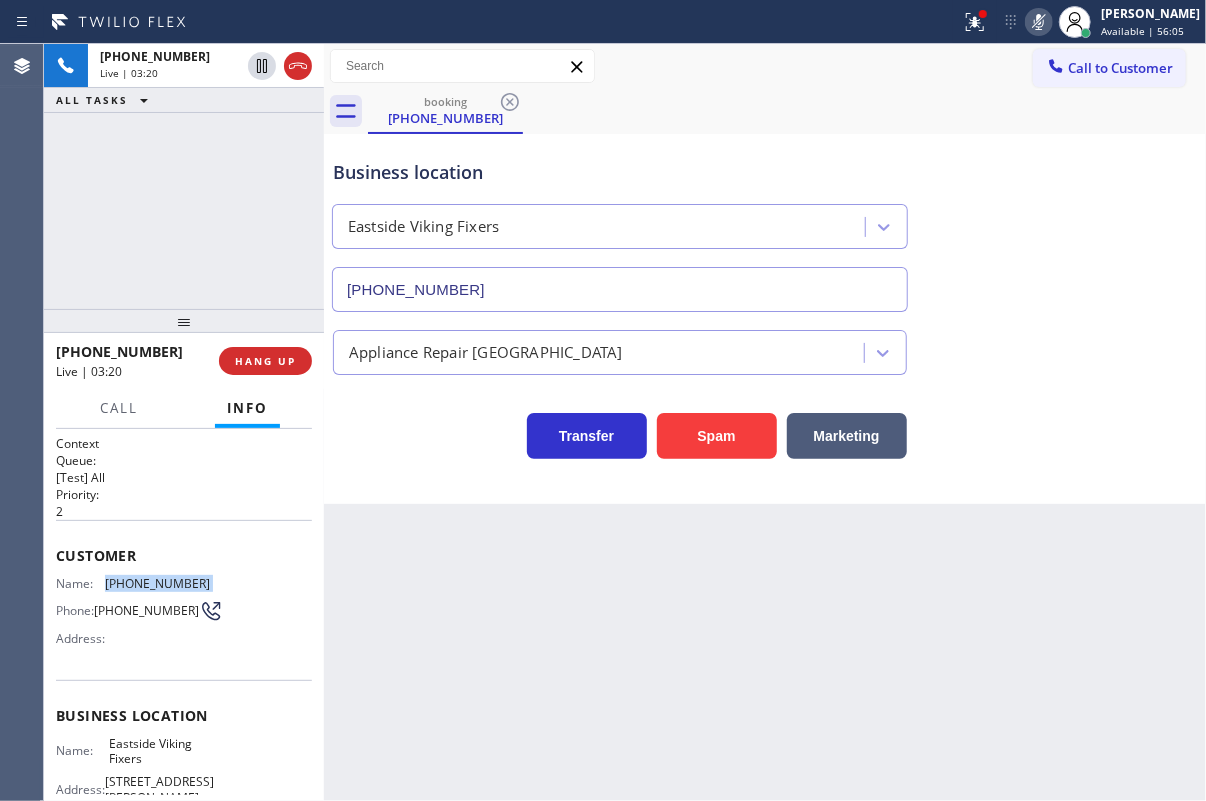 click 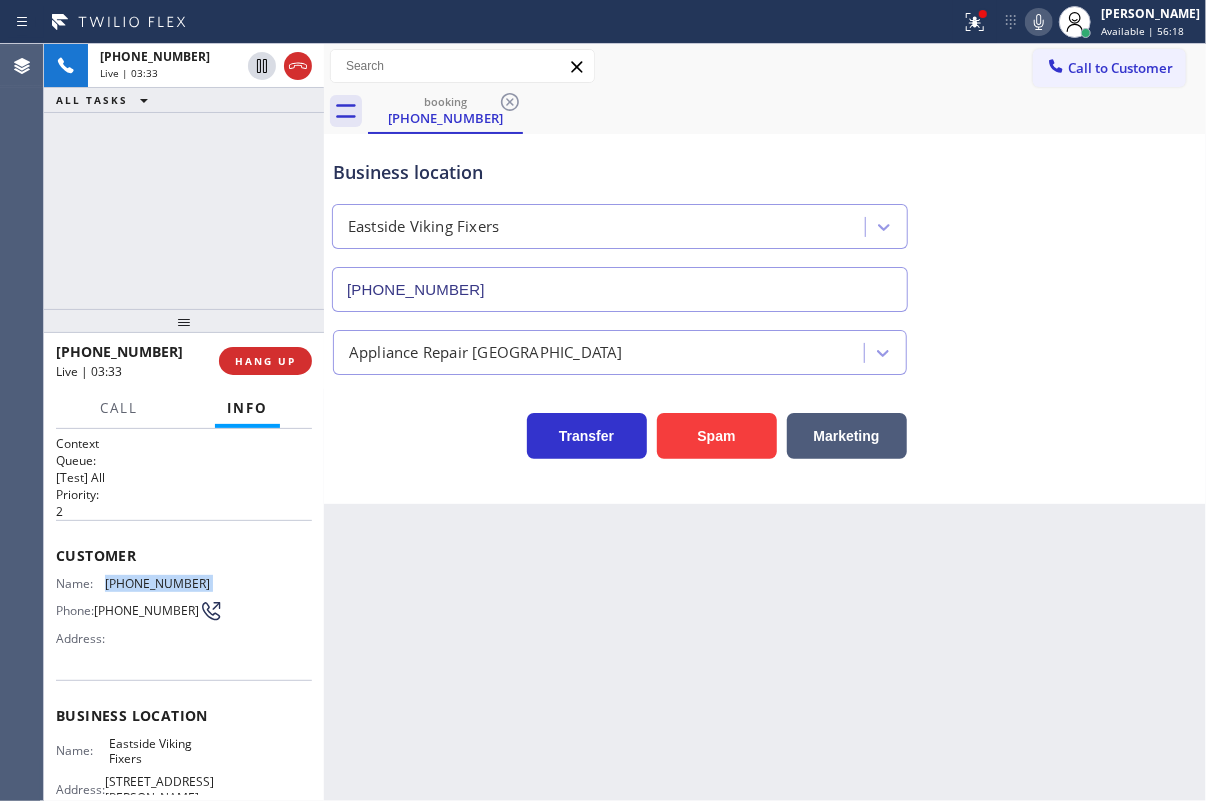 click 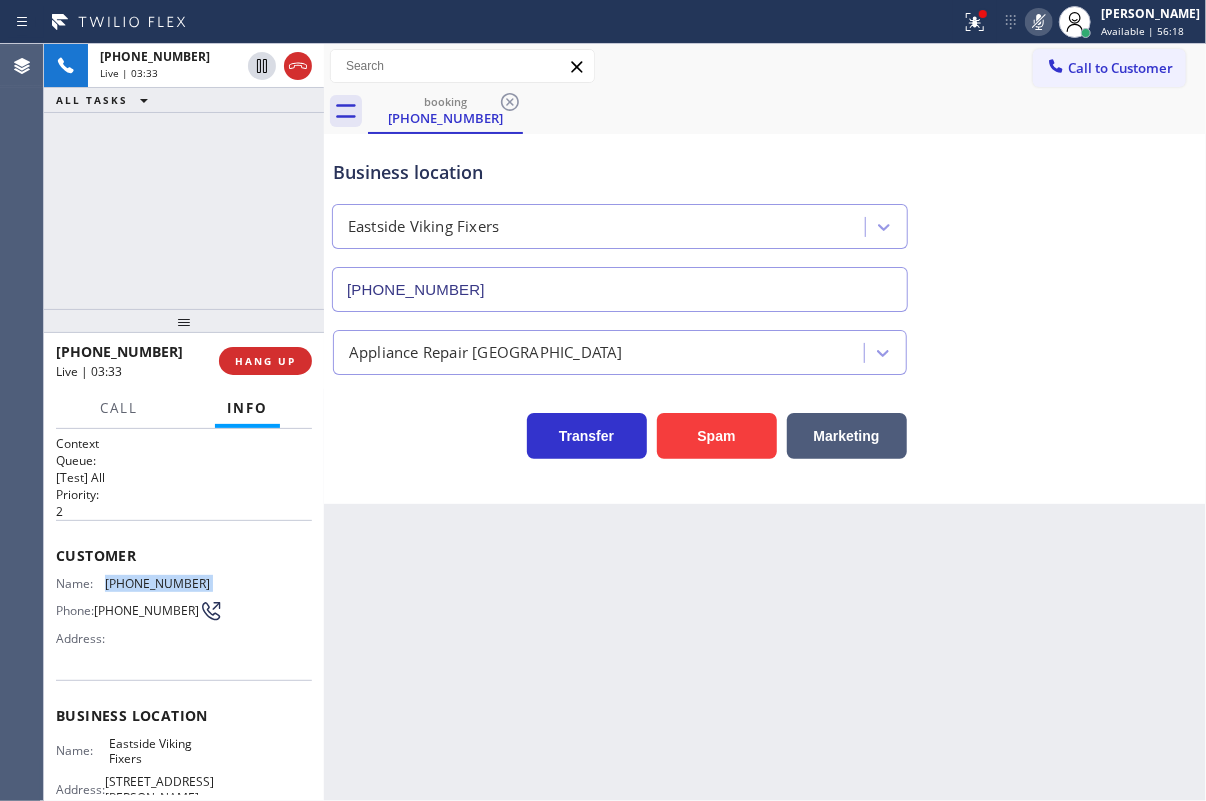 click 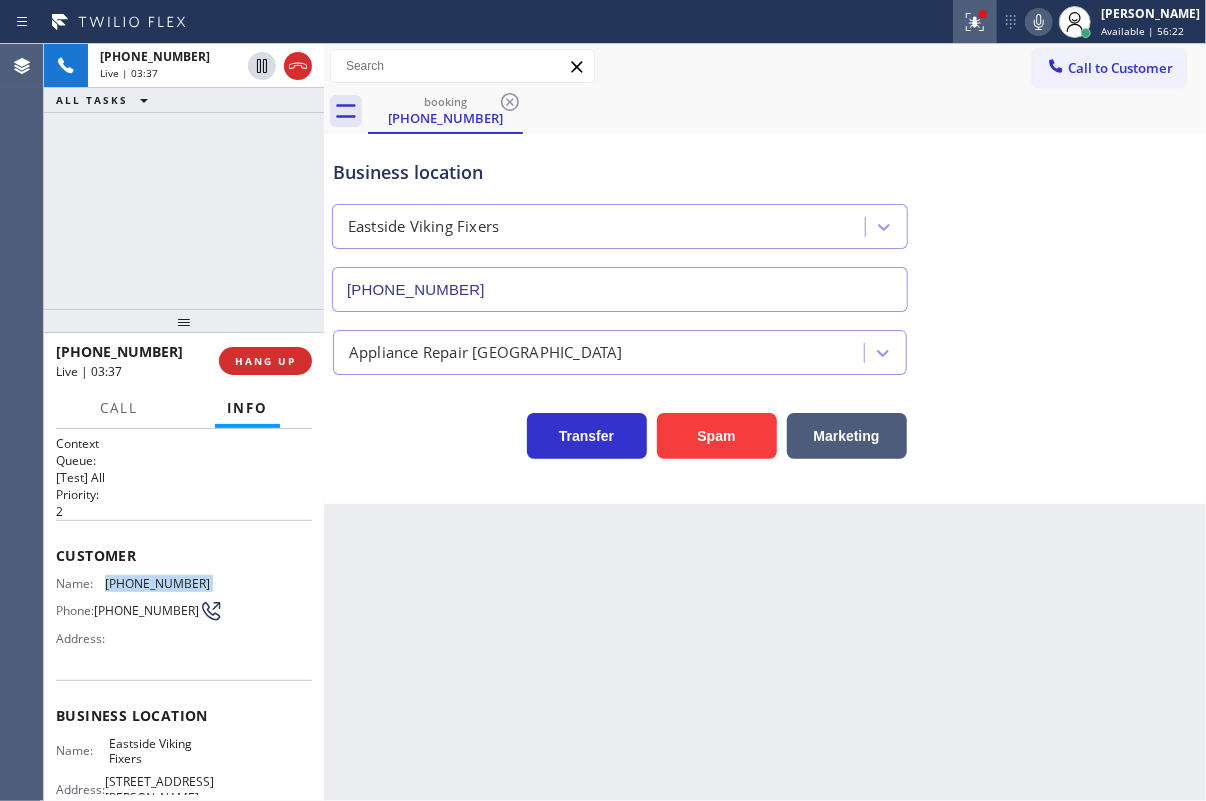 click at bounding box center (975, 22) 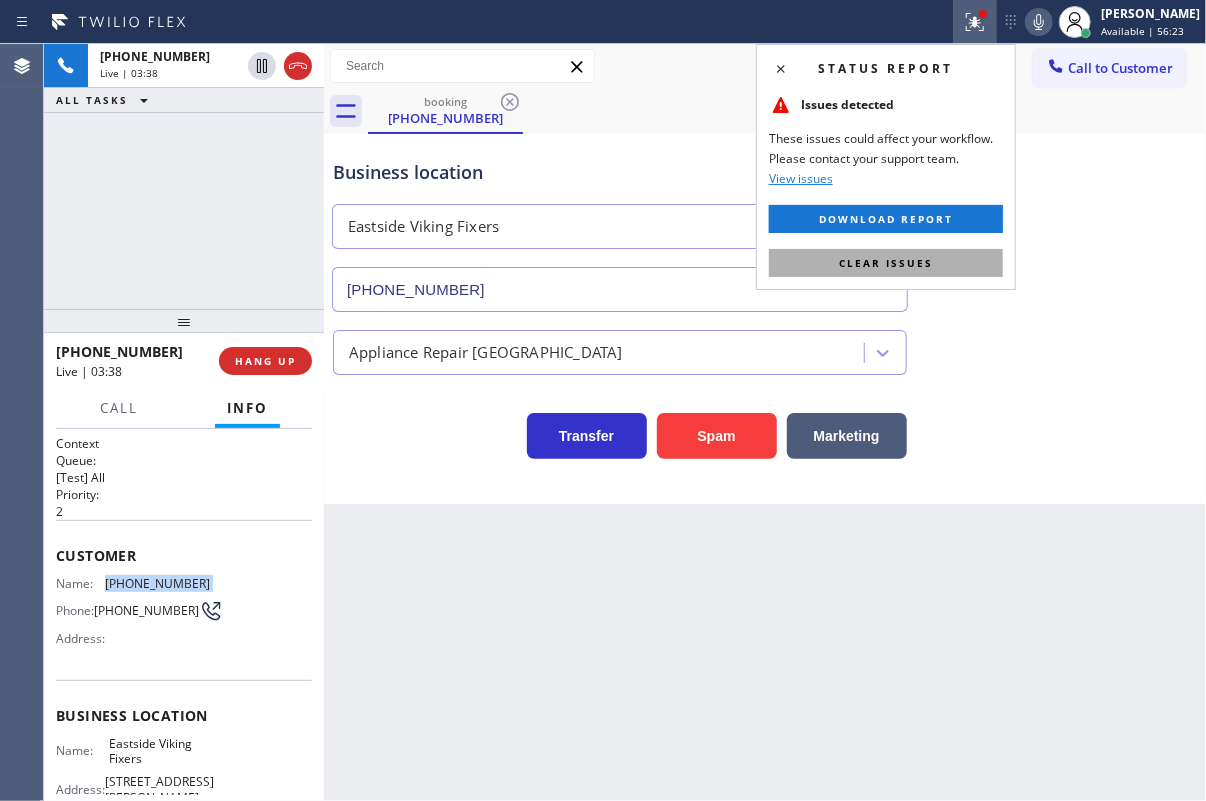 click on "Clear issues" at bounding box center (886, 263) 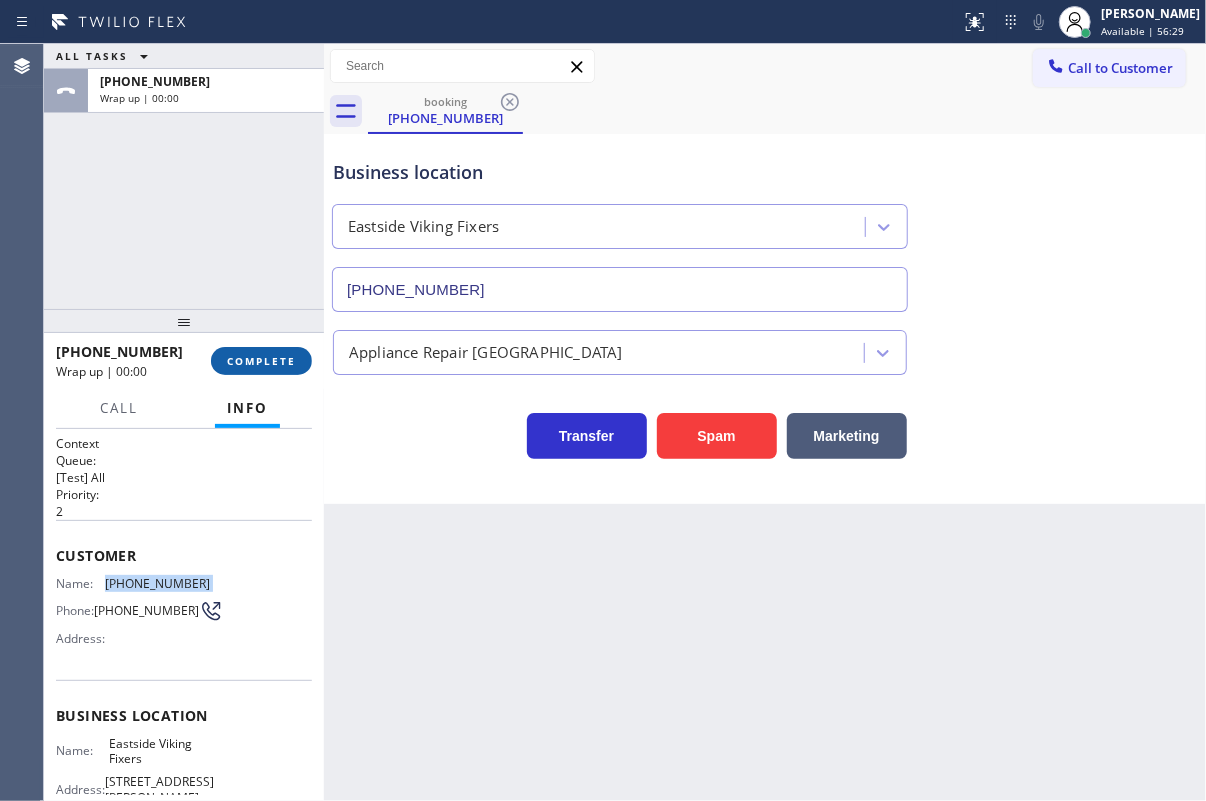 click on "COMPLETE" at bounding box center (261, 361) 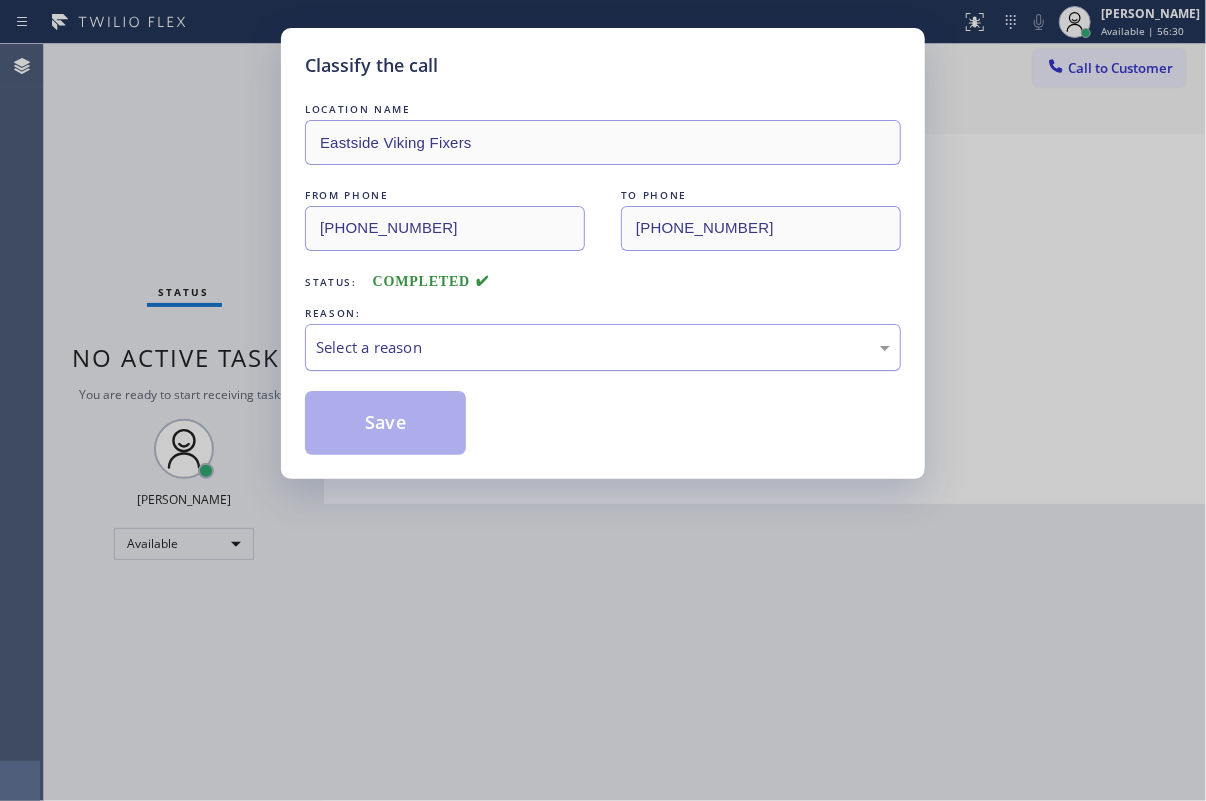 click on "Select a reason" at bounding box center (603, 347) 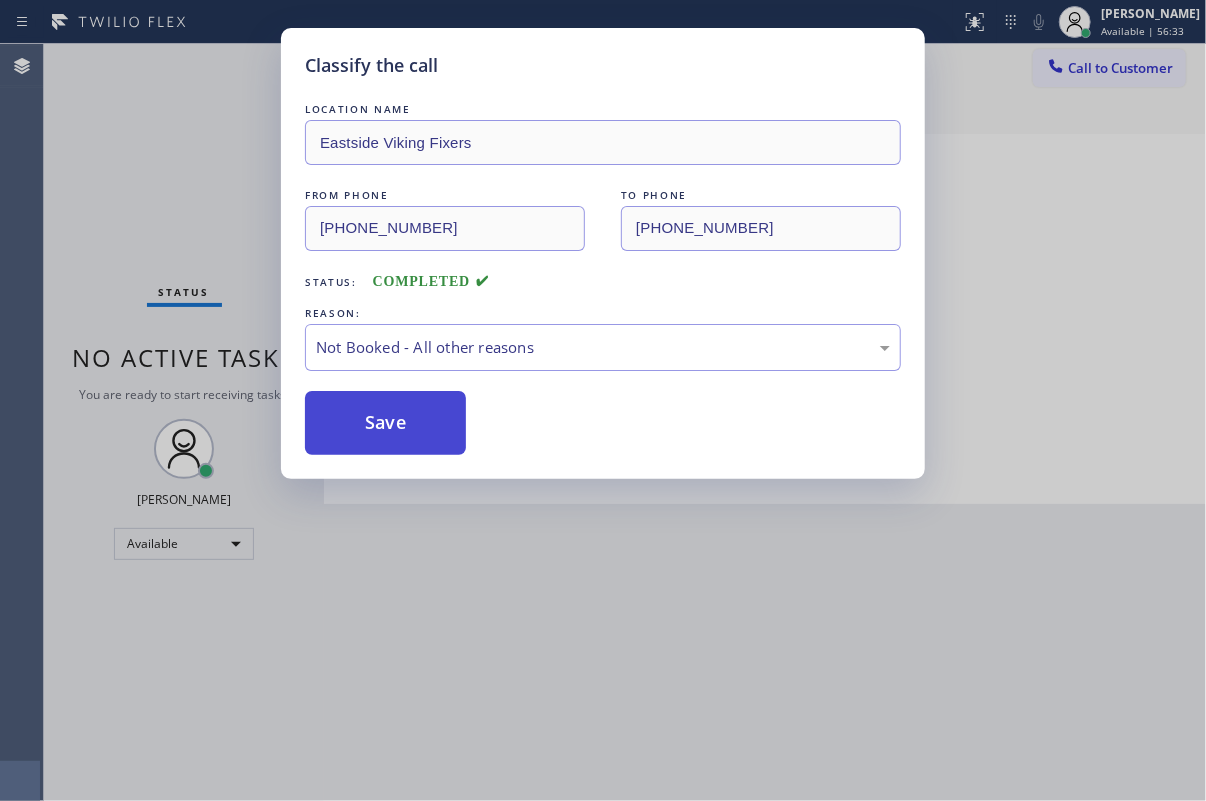click on "Save" at bounding box center (385, 423) 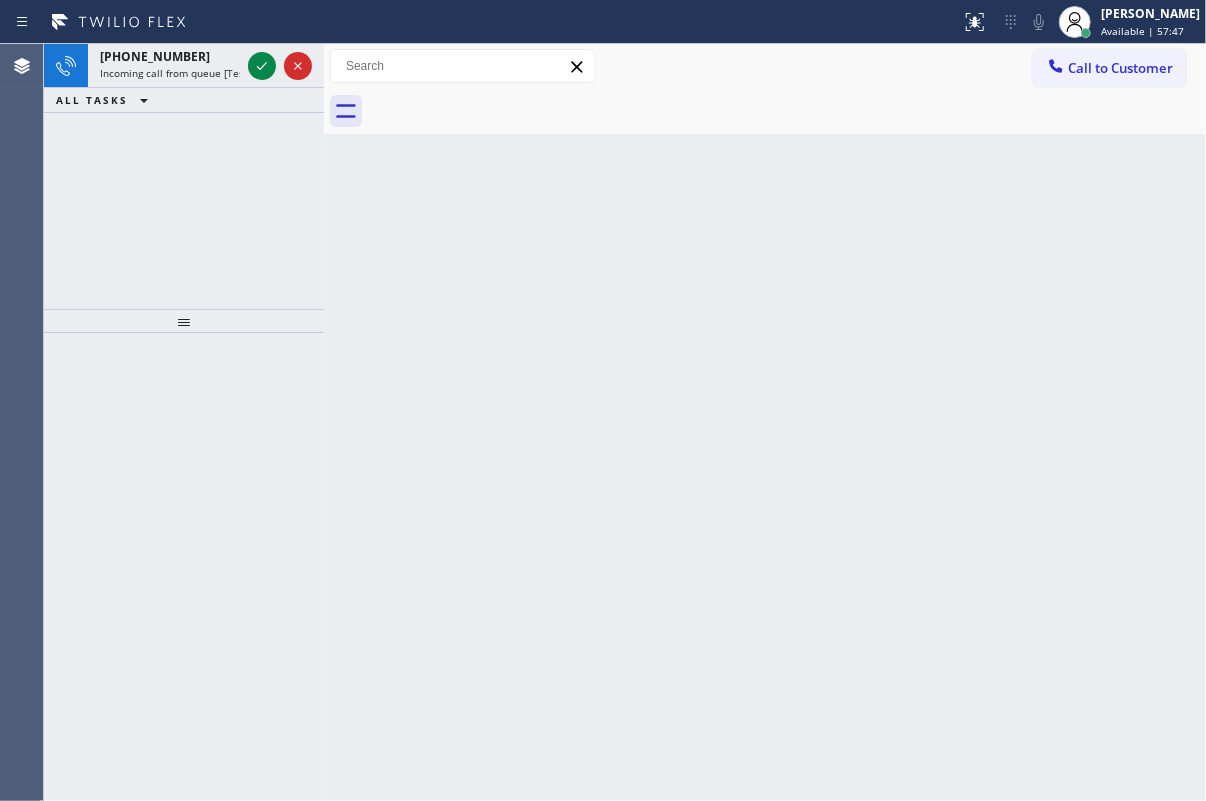 click 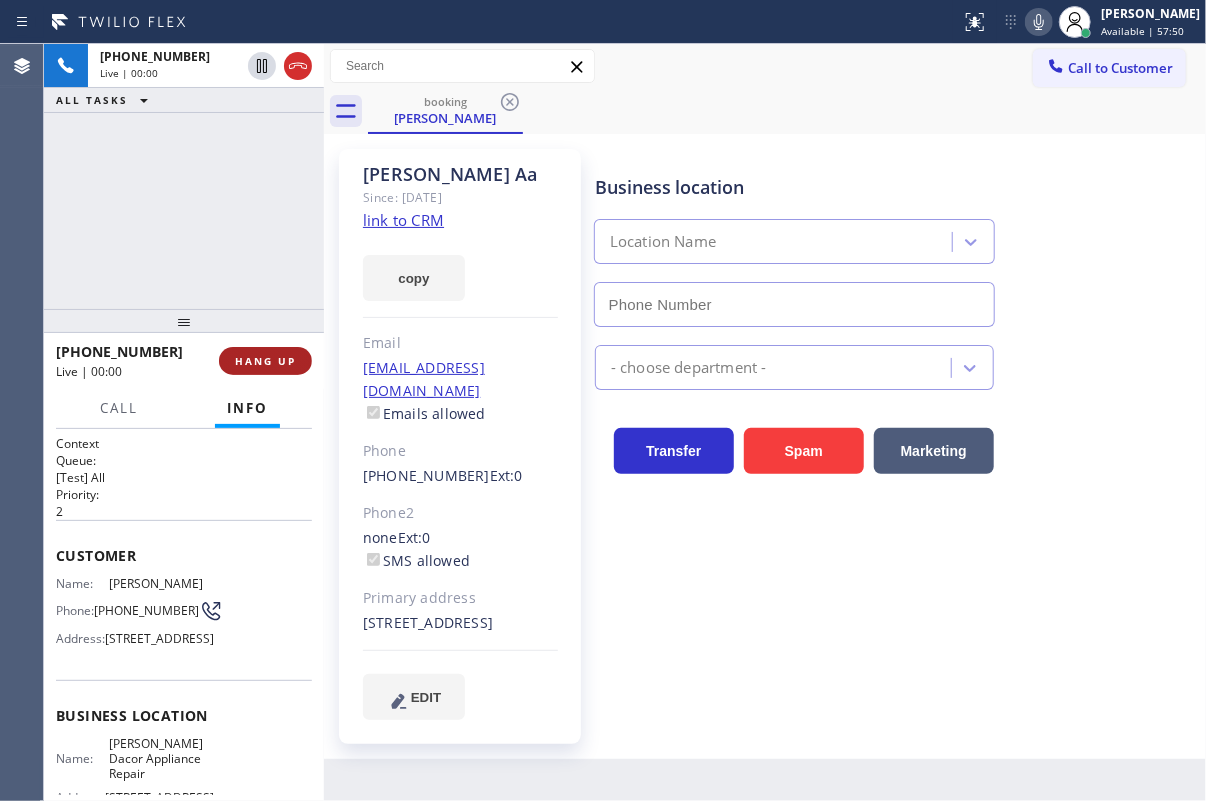 click on "HANG UP" at bounding box center [265, 361] 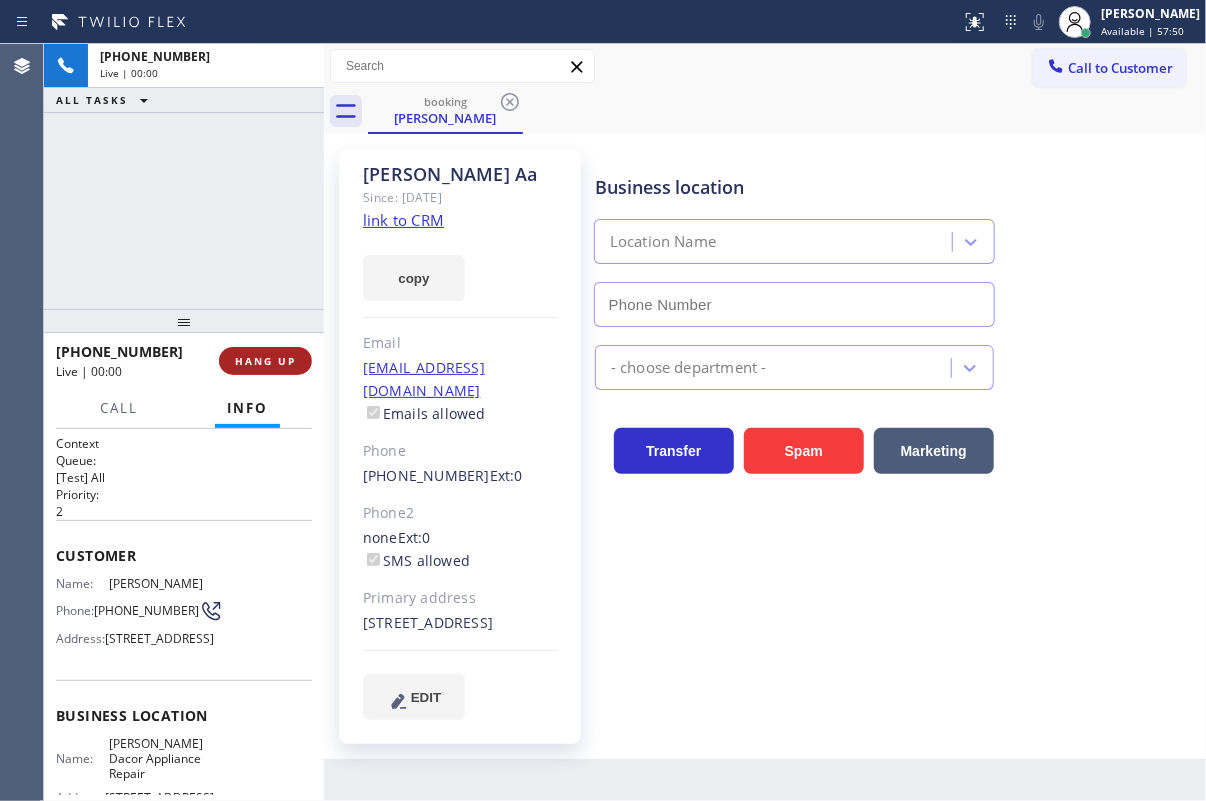 type on "[PHONE_NUMBER]" 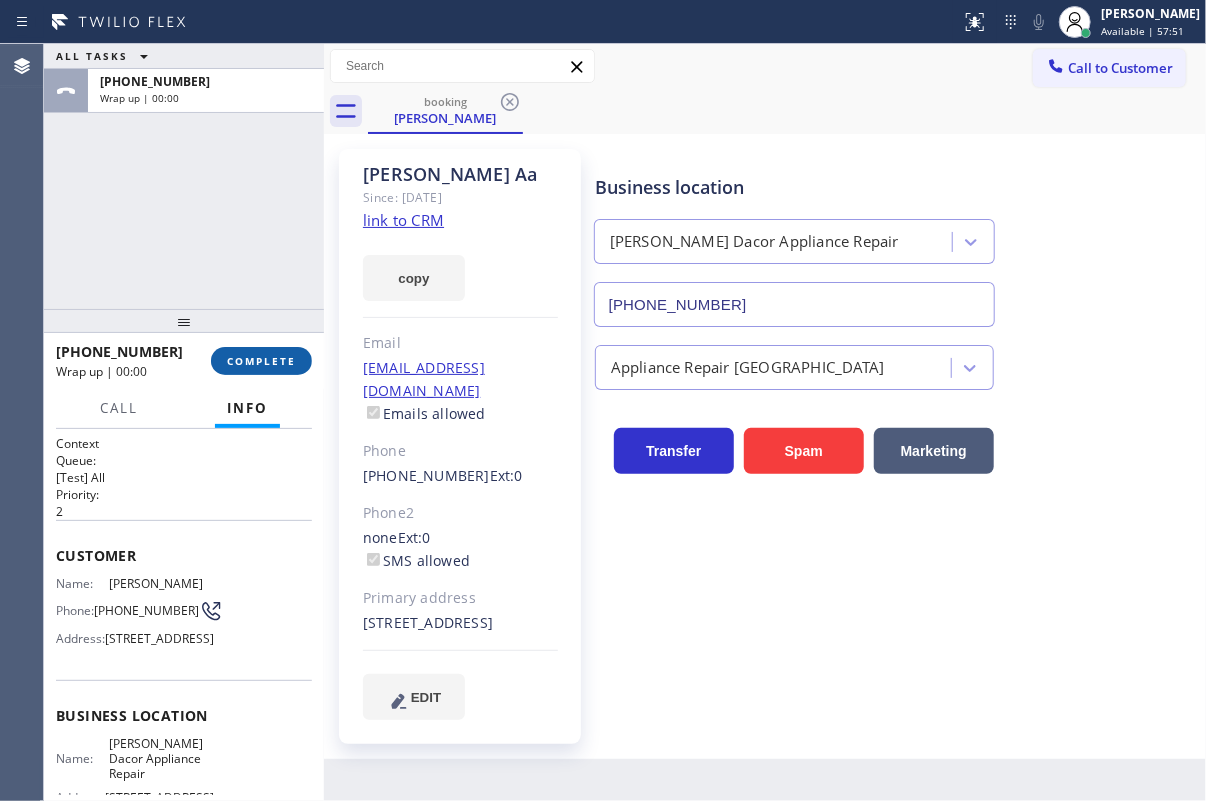 click on "COMPLETE" at bounding box center [261, 361] 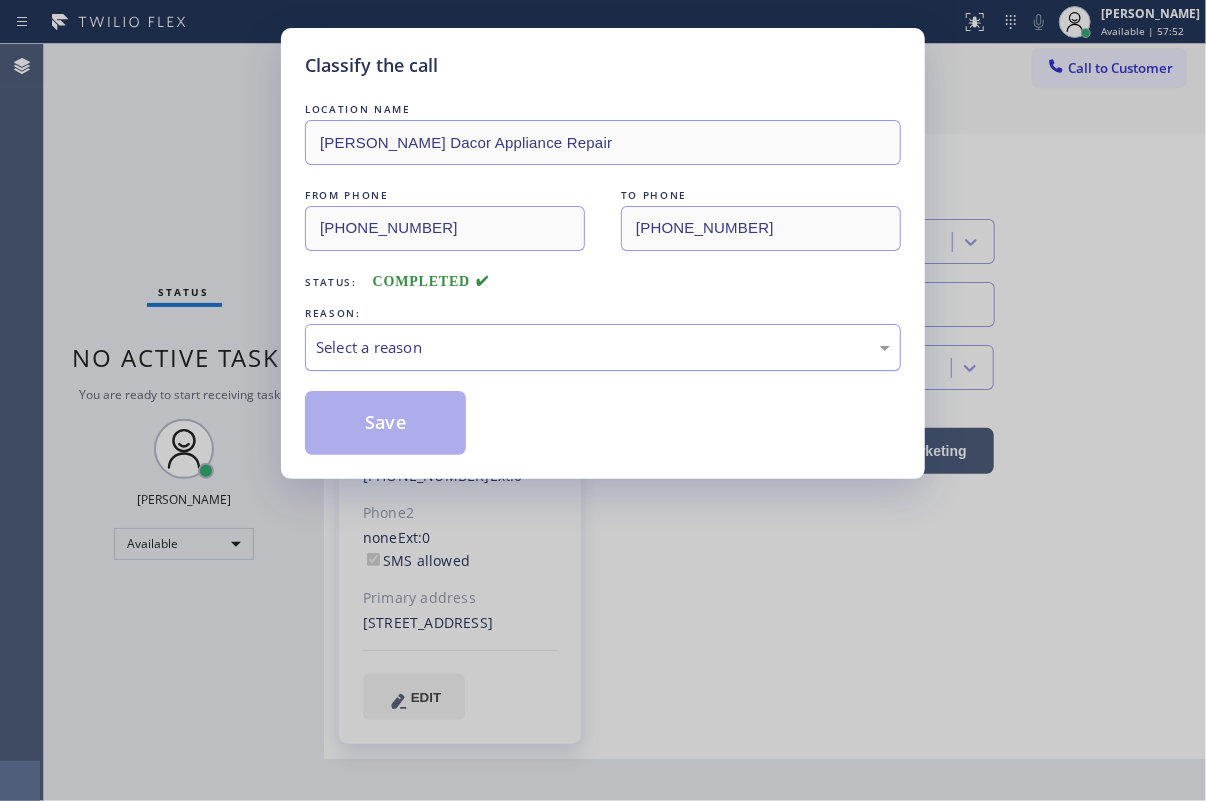 click on "Select a reason" at bounding box center (603, 347) 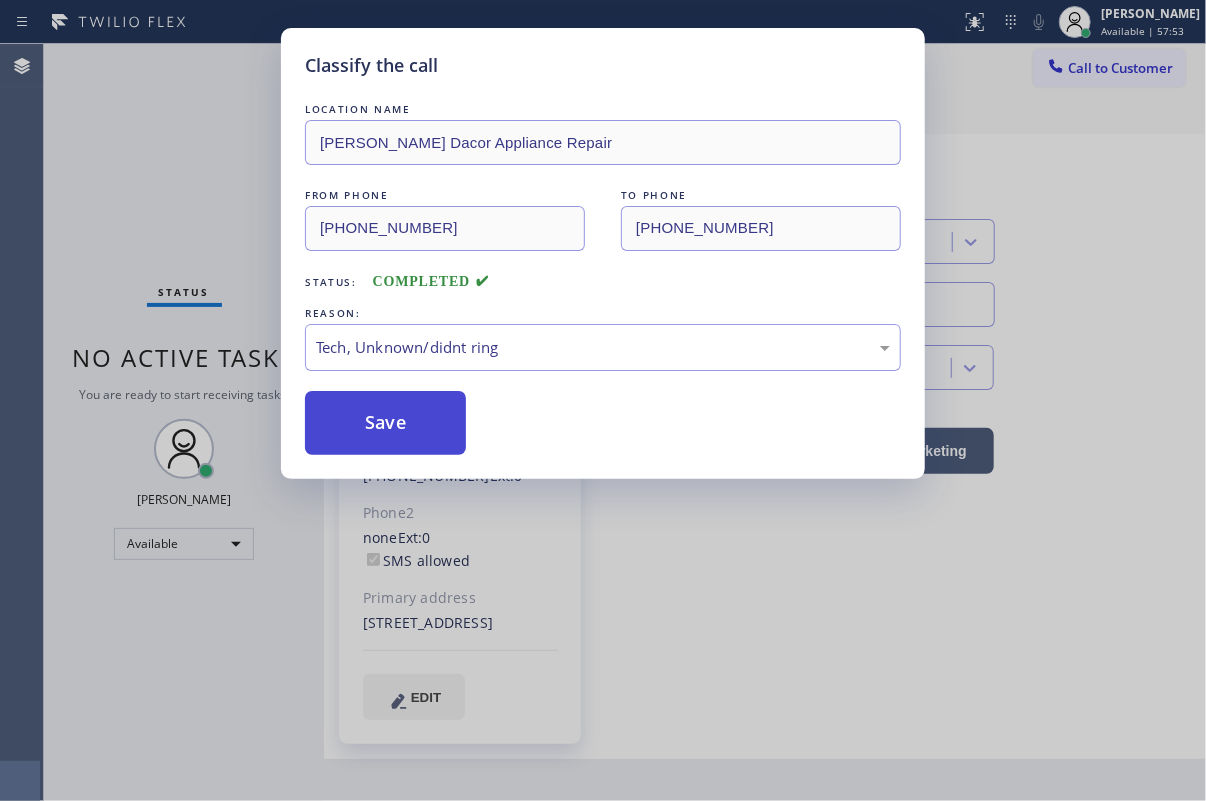 click on "Save" at bounding box center (385, 423) 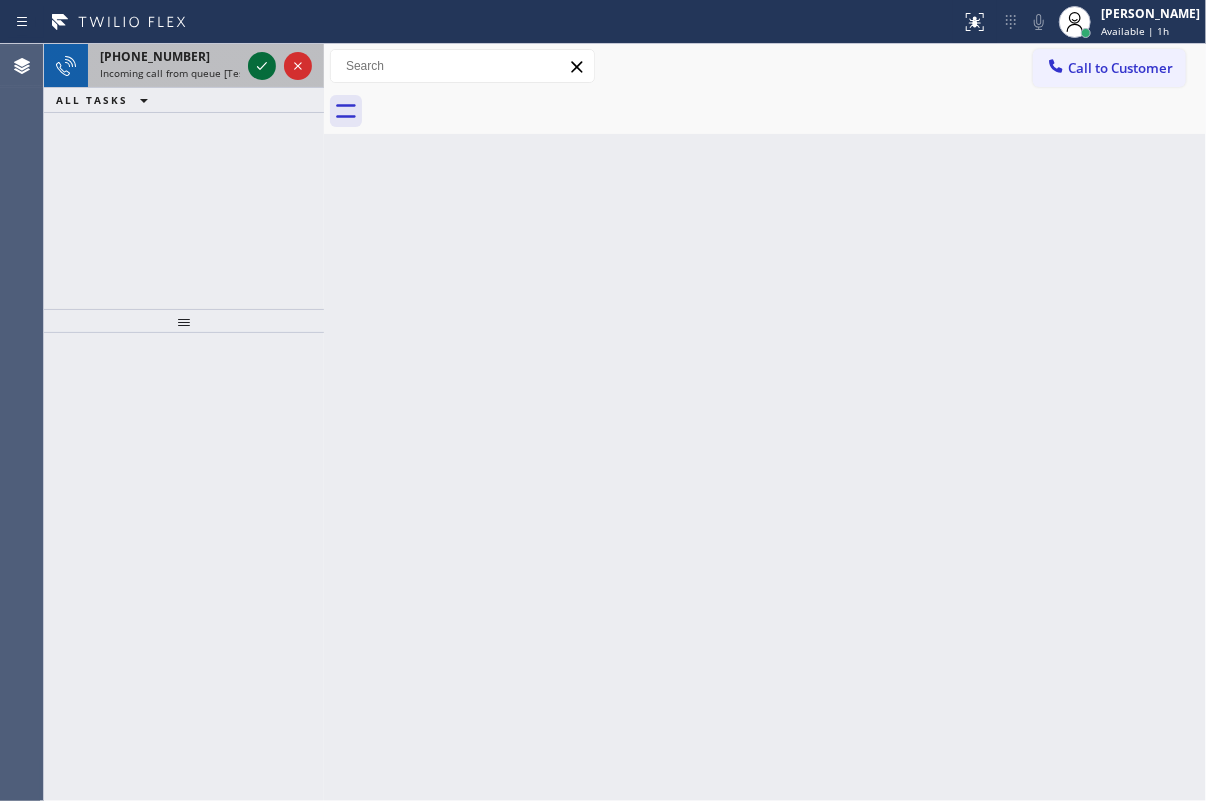 click 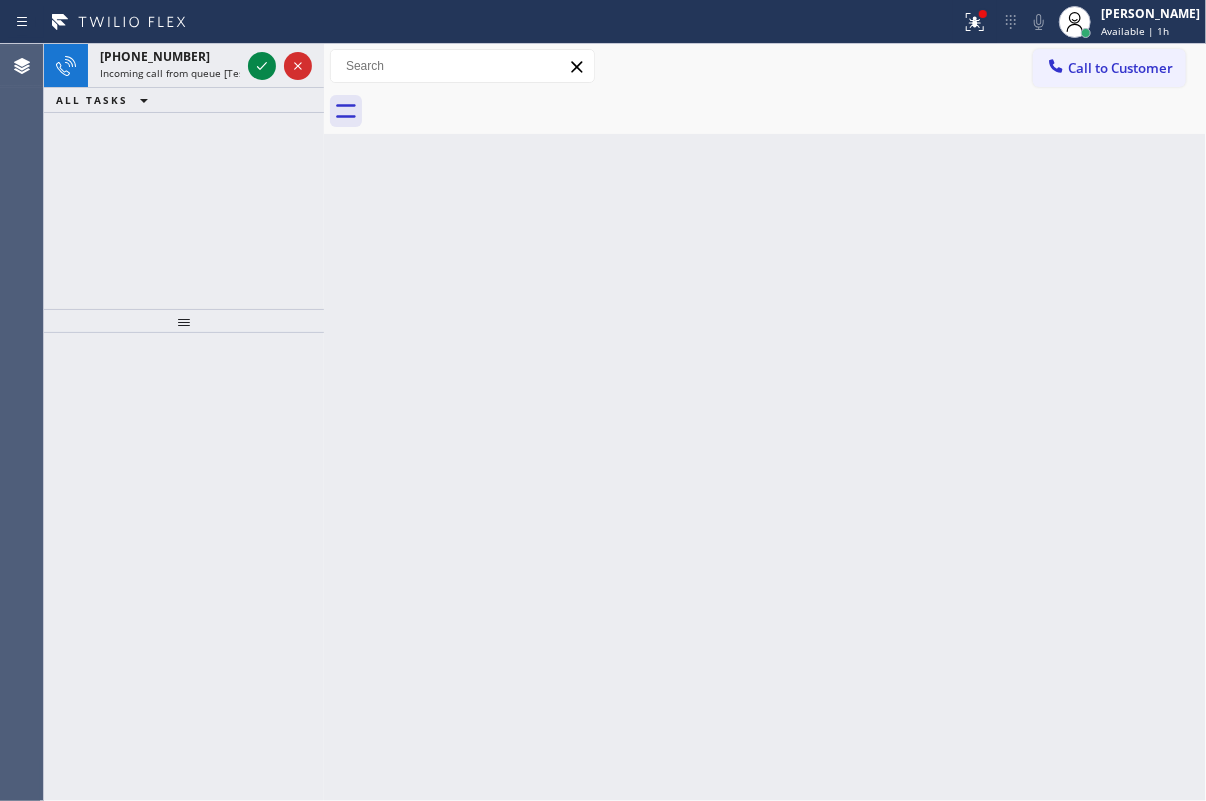 click 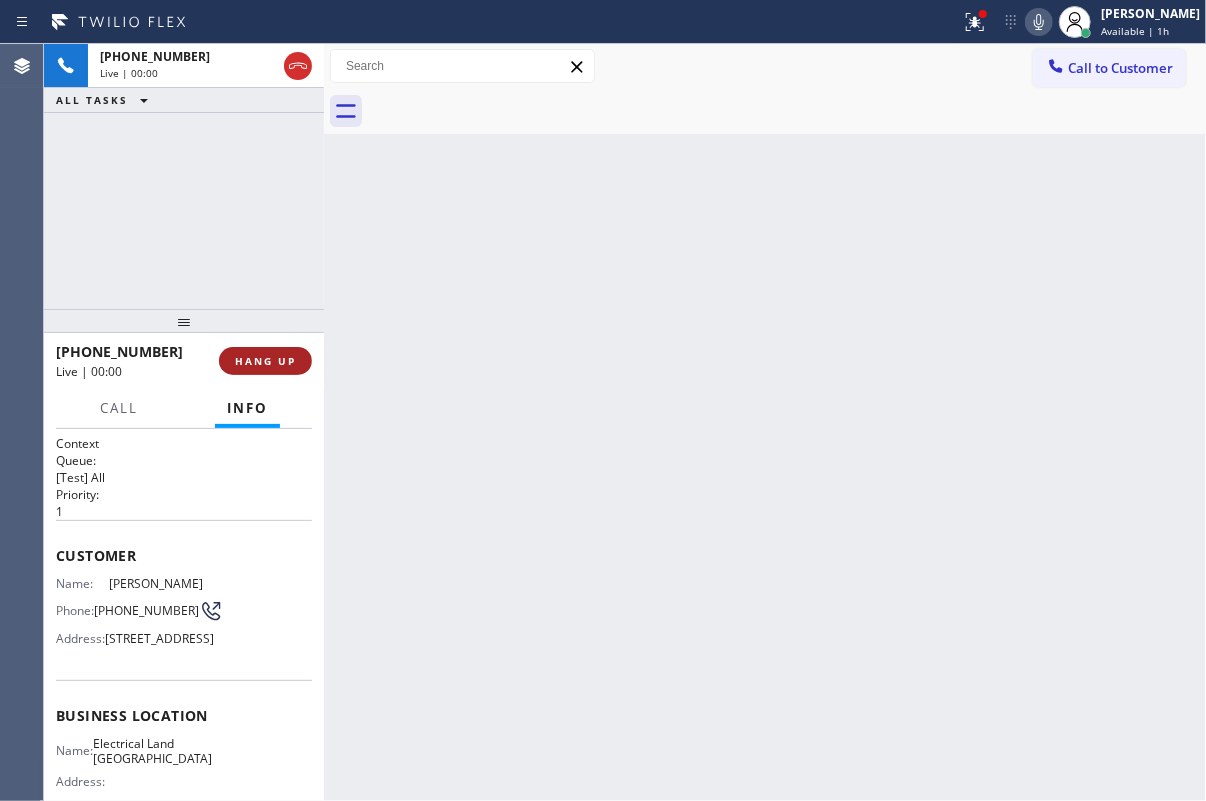 click on "HANG UP" at bounding box center (265, 361) 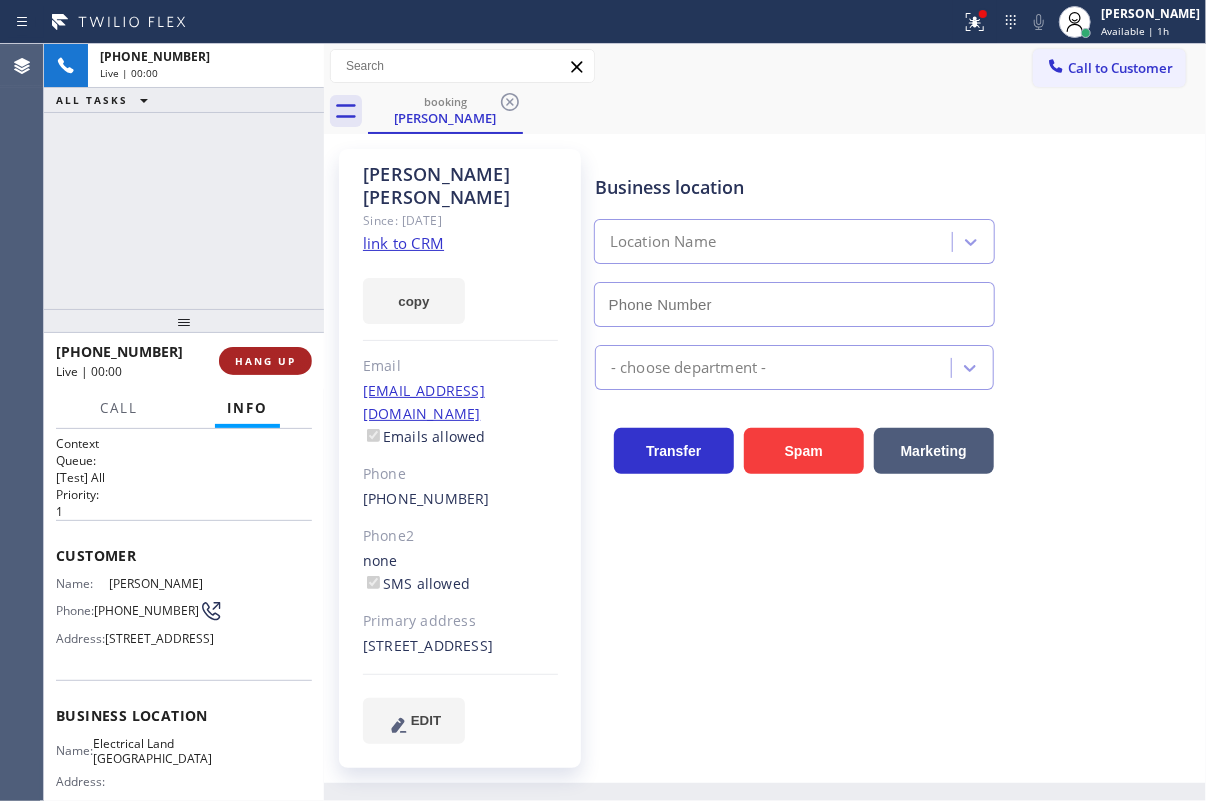 type on "[PHONE_NUMBER]" 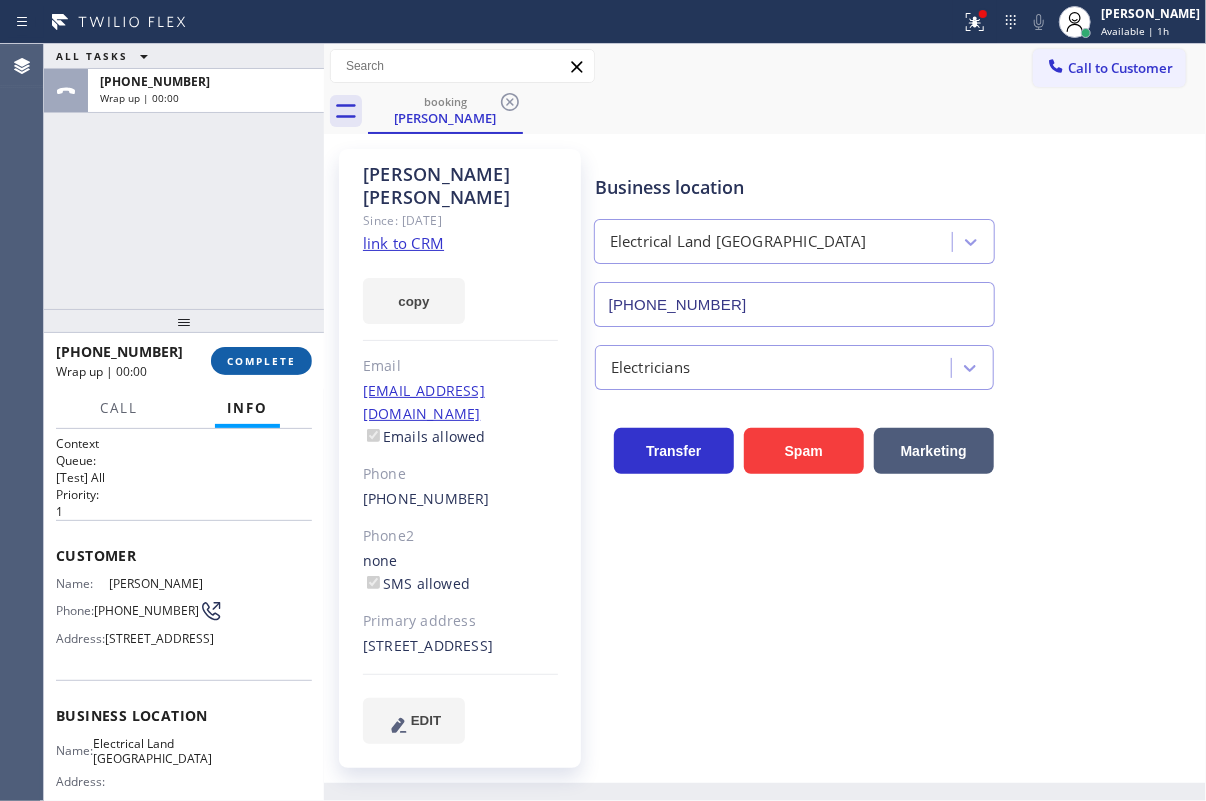 click on "COMPLETE" at bounding box center (261, 361) 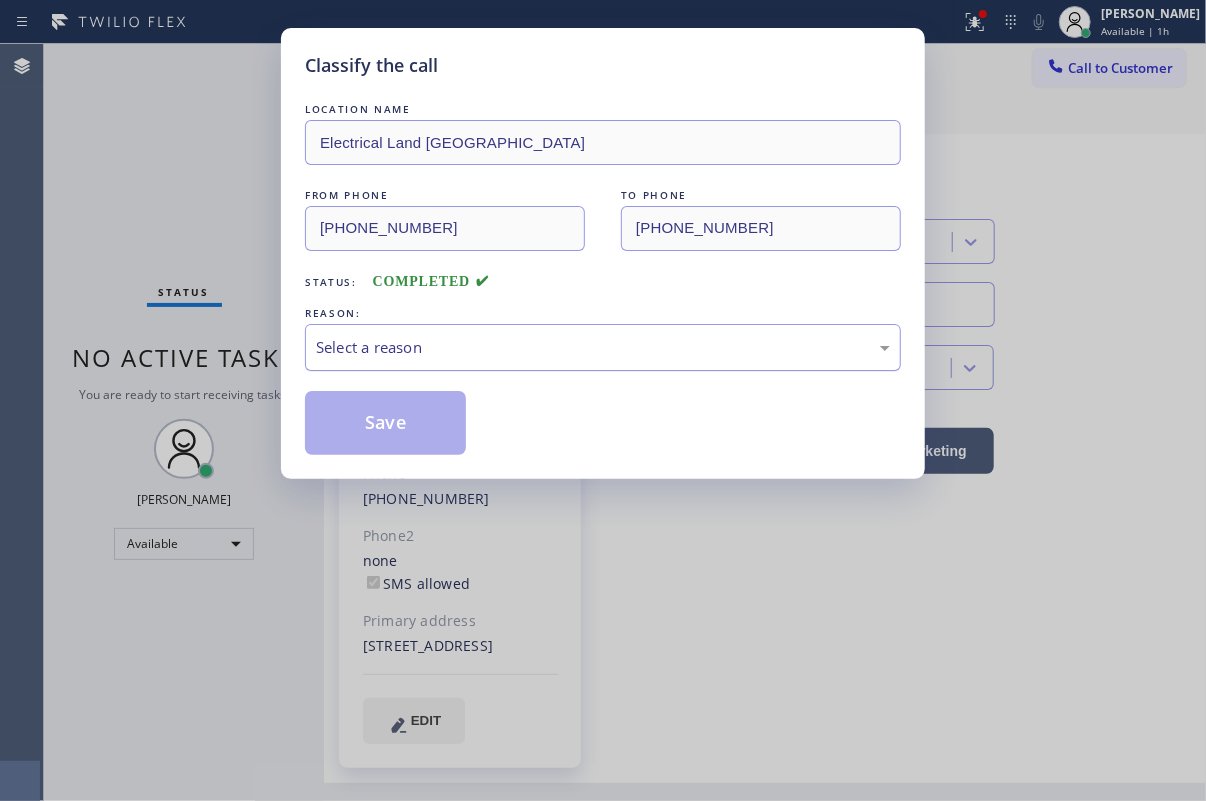 click on "Select a reason" at bounding box center (603, 347) 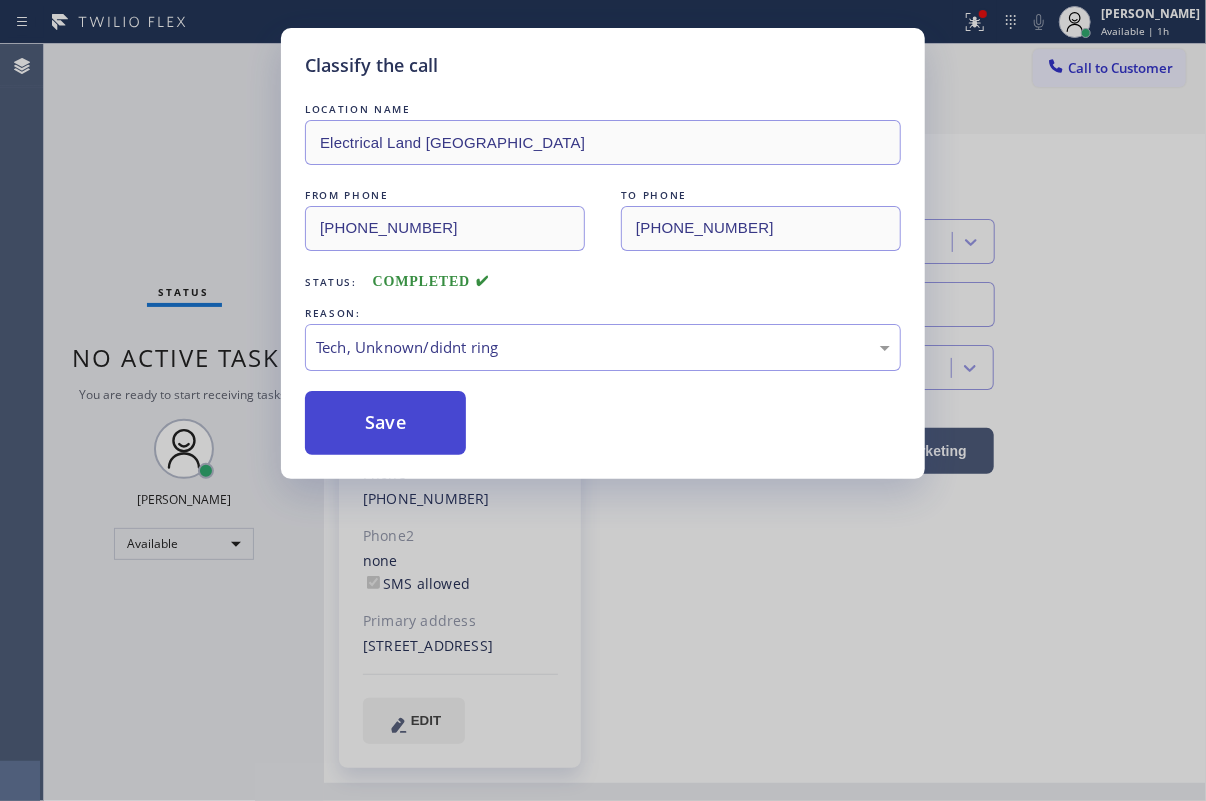 click on "Save" at bounding box center (385, 423) 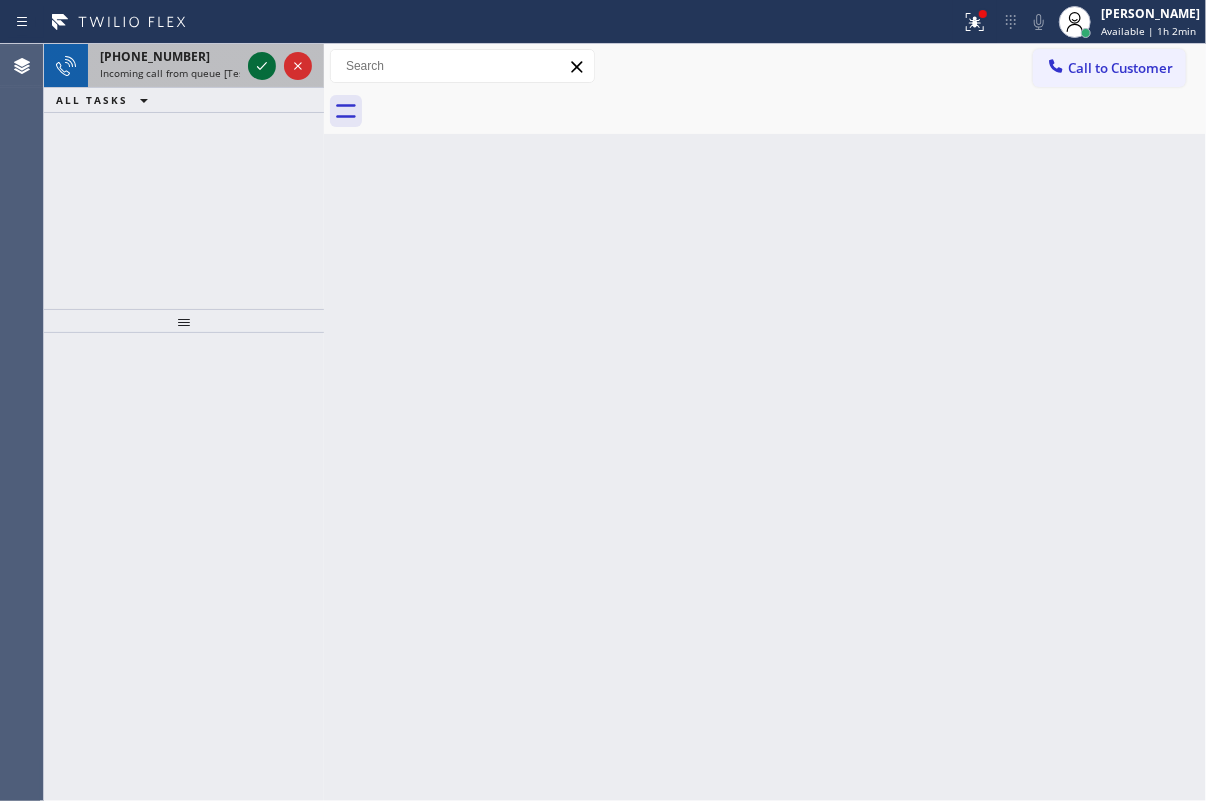 click 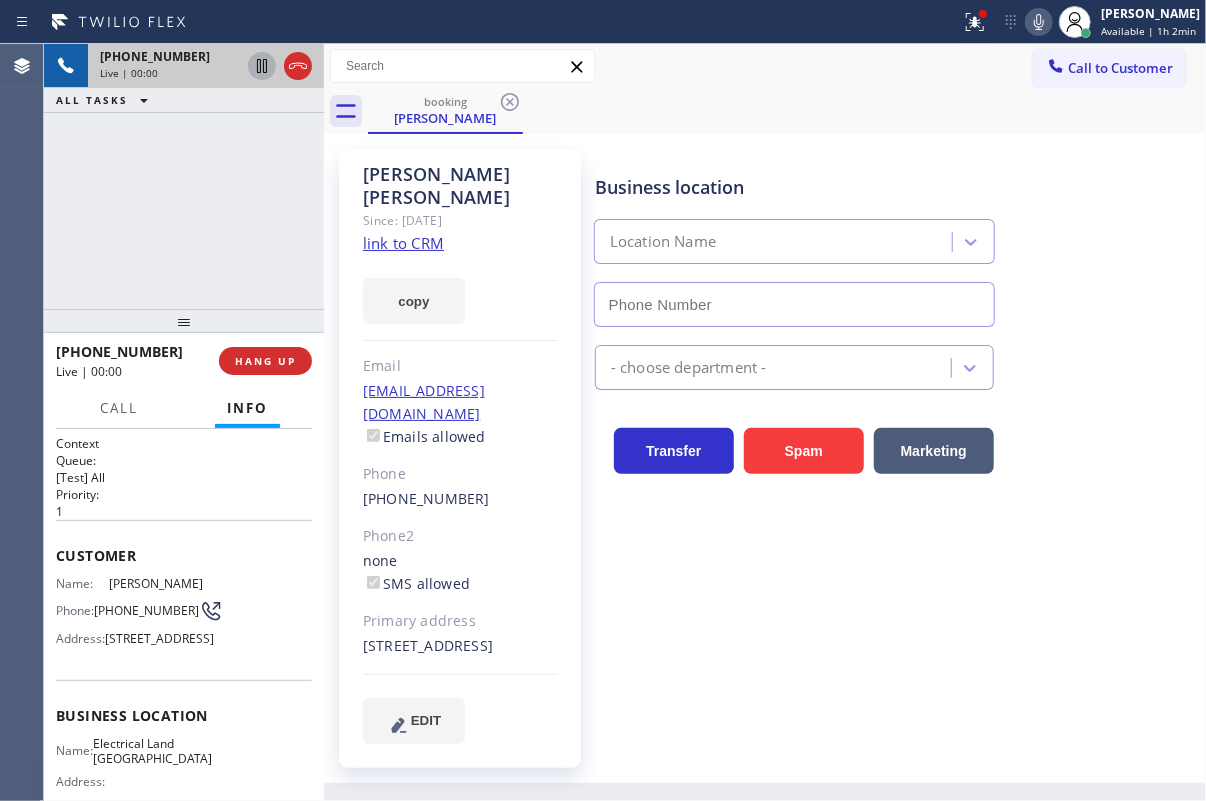 type on "[PHONE_NUMBER]" 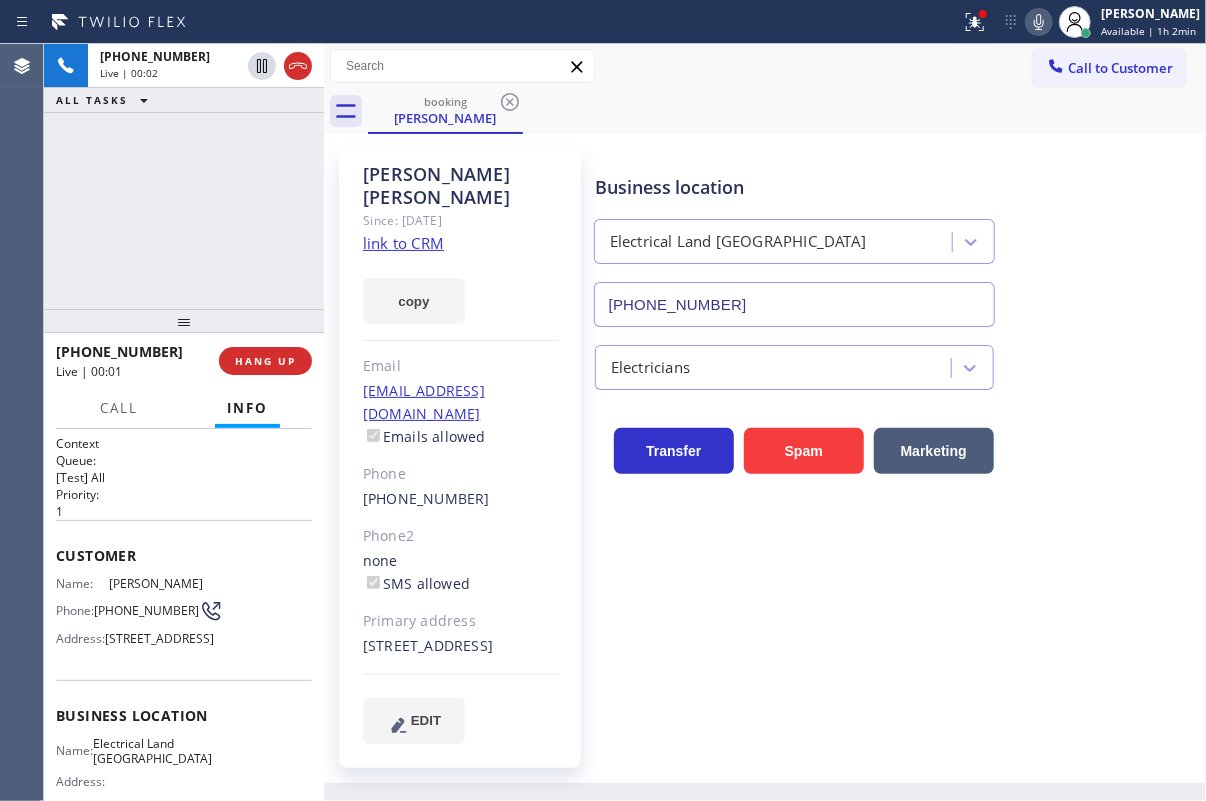 click on "link to CRM" 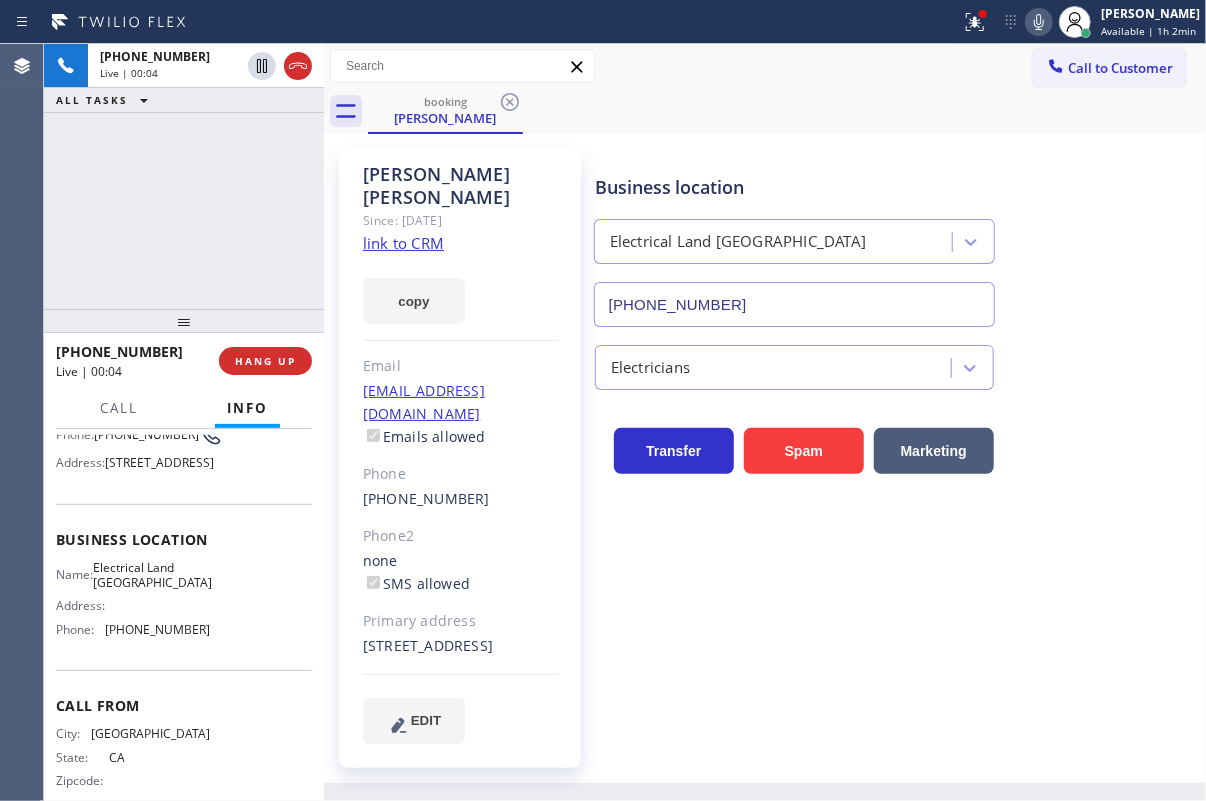 scroll, scrollTop: 181, scrollLeft: 0, axis: vertical 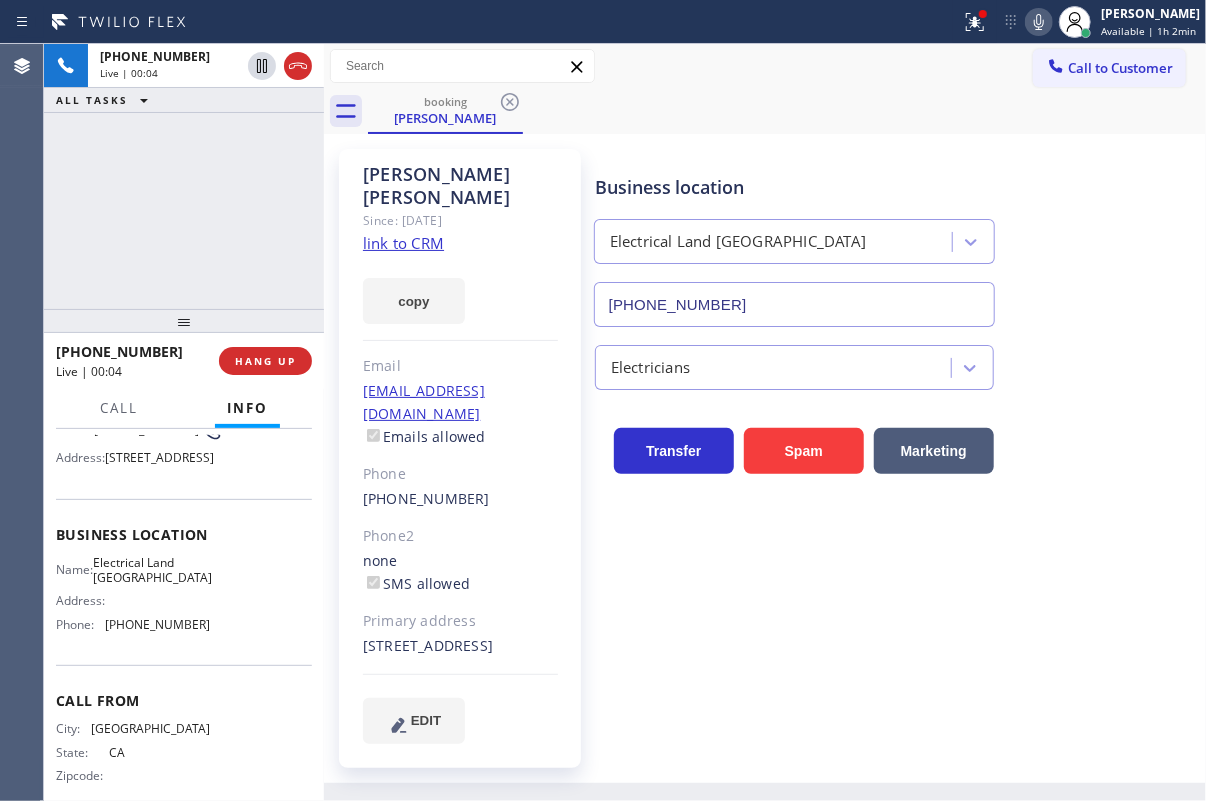 click on "Electrical Land [GEOGRAPHIC_DATA]" at bounding box center [152, 570] 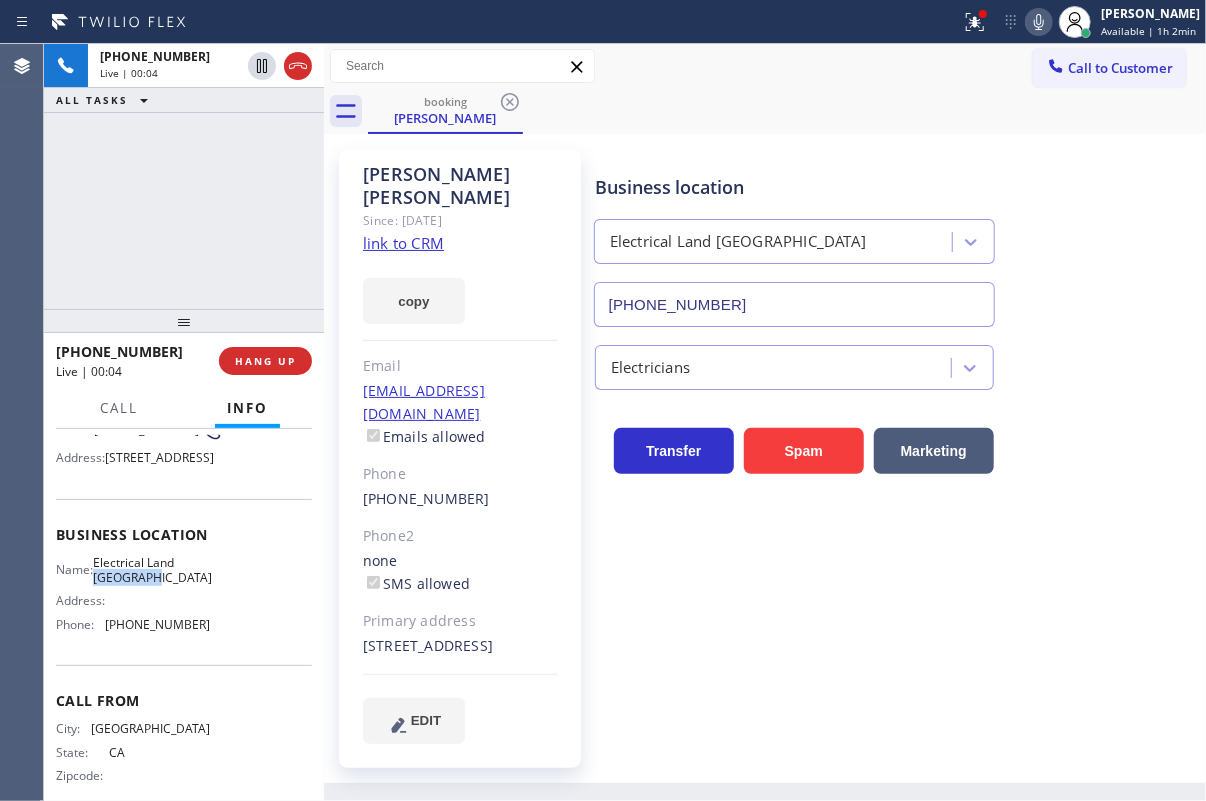 click on "Electrical Land [GEOGRAPHIC_DATA]" at bounding box center (152, 570) 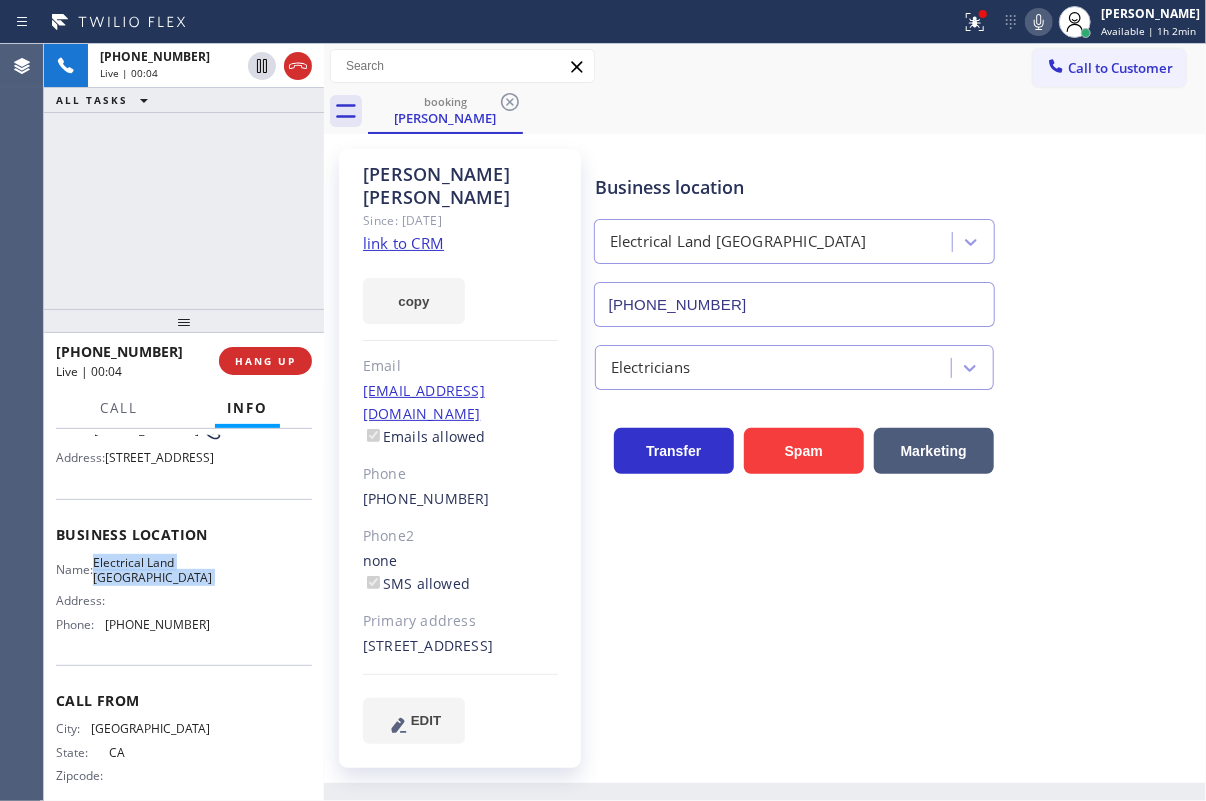 click on "Electrical Land [GEOGRAPHIC_DATA]" at bounding box center (152, 570) 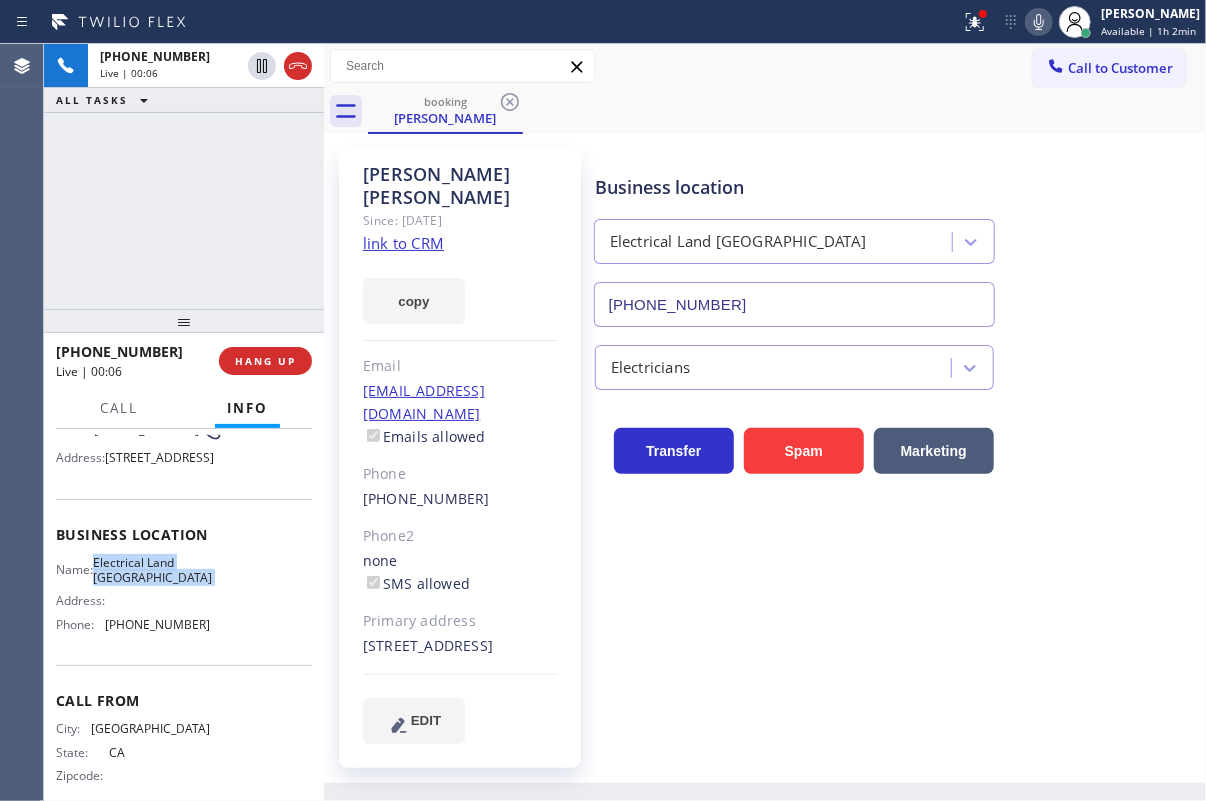 click on "[PHONE_NUMBER]" at bounding box center (794, 304) 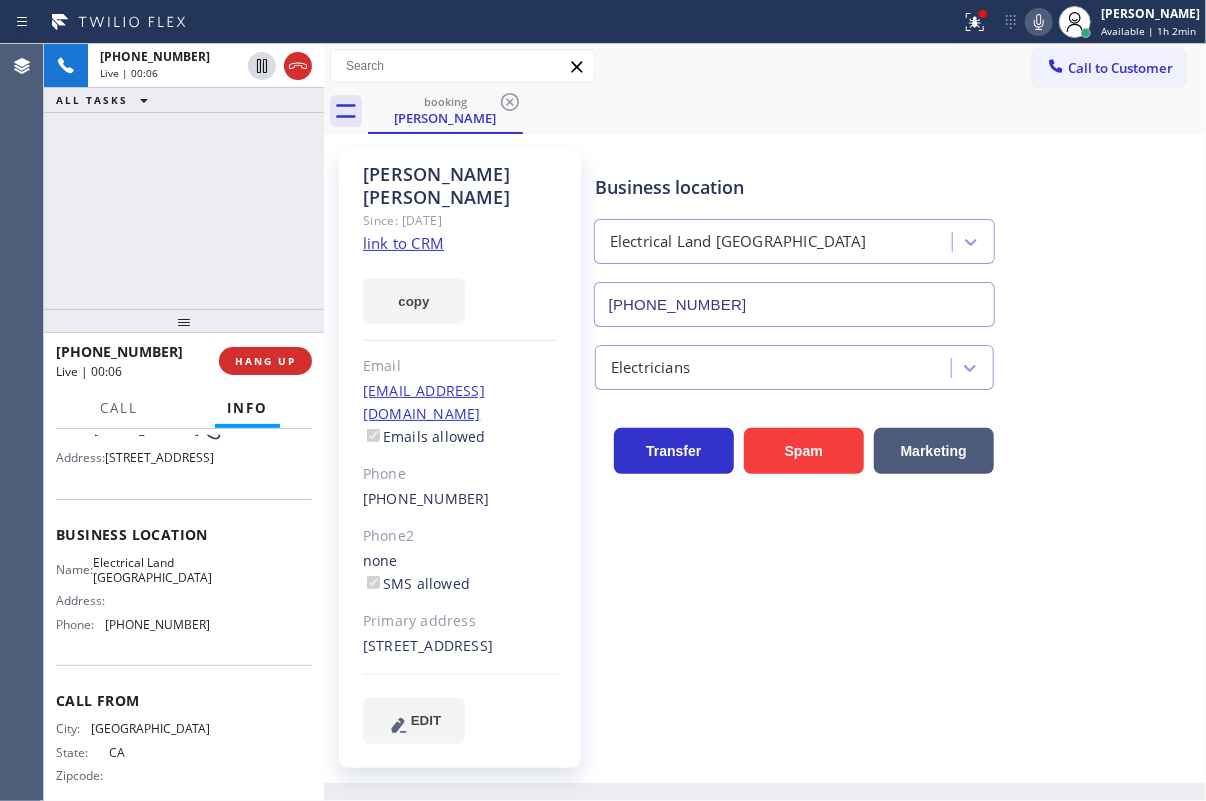 click on "[PHONE_NUMBER]" at bounding box center [794, 304] 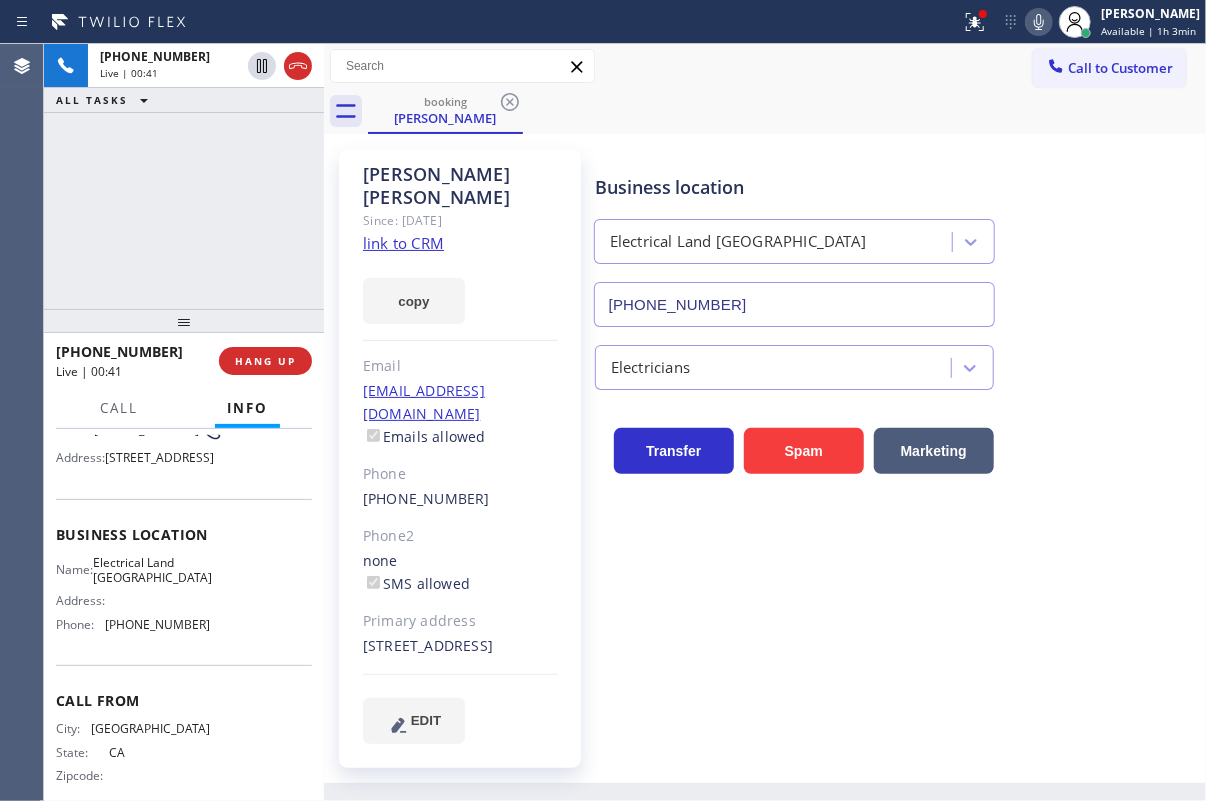 click 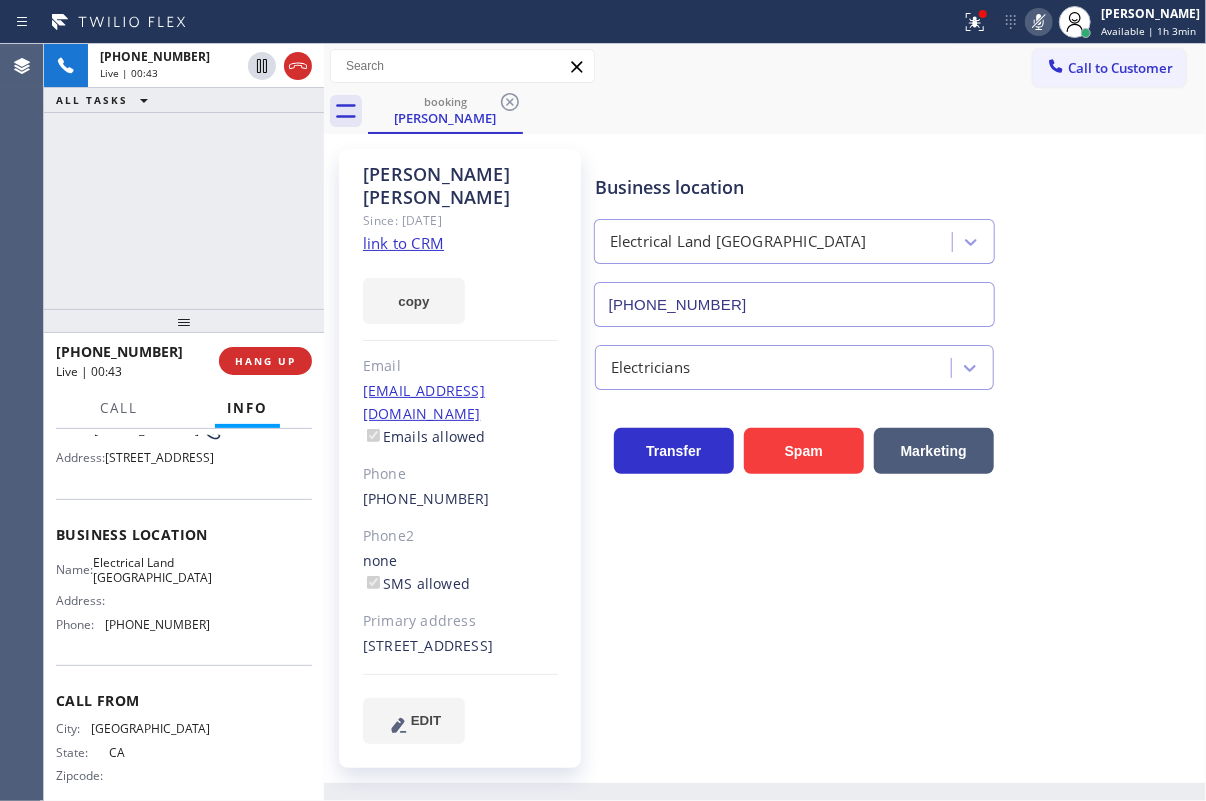 click 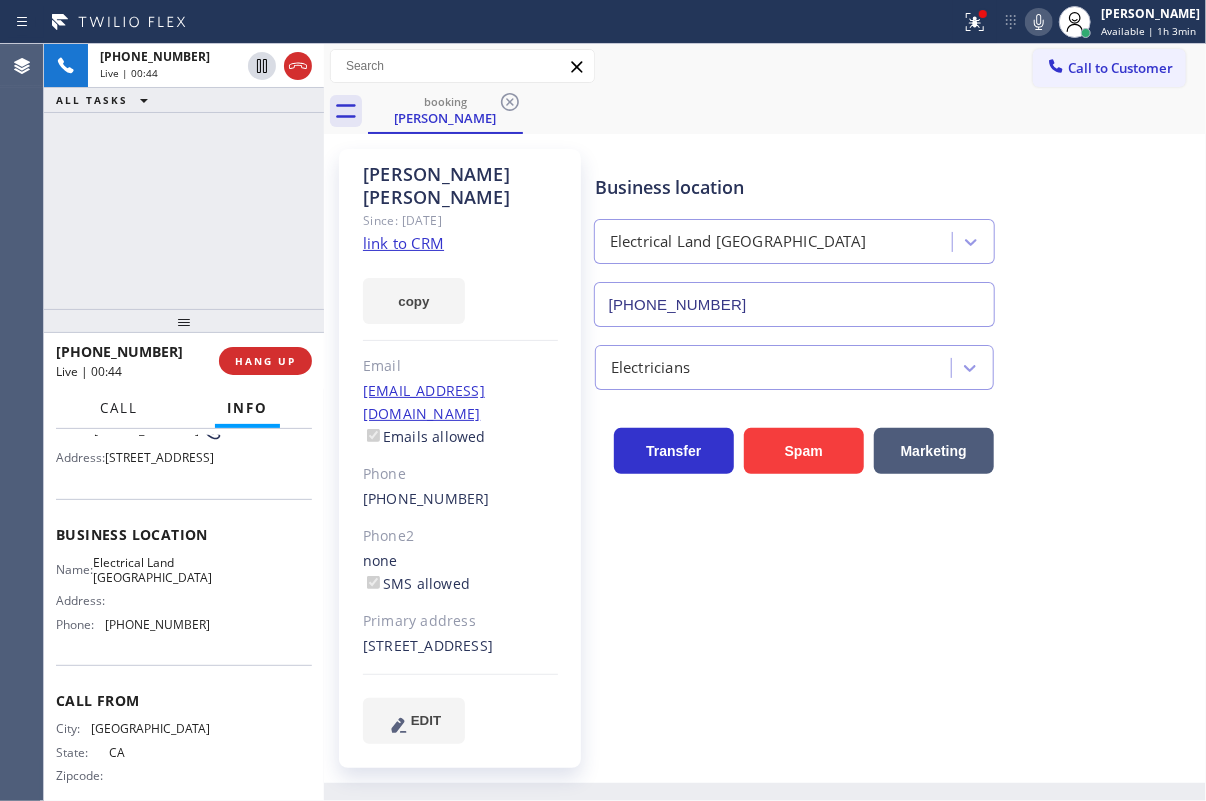 click on "Call" at bounding box center (119, 408) 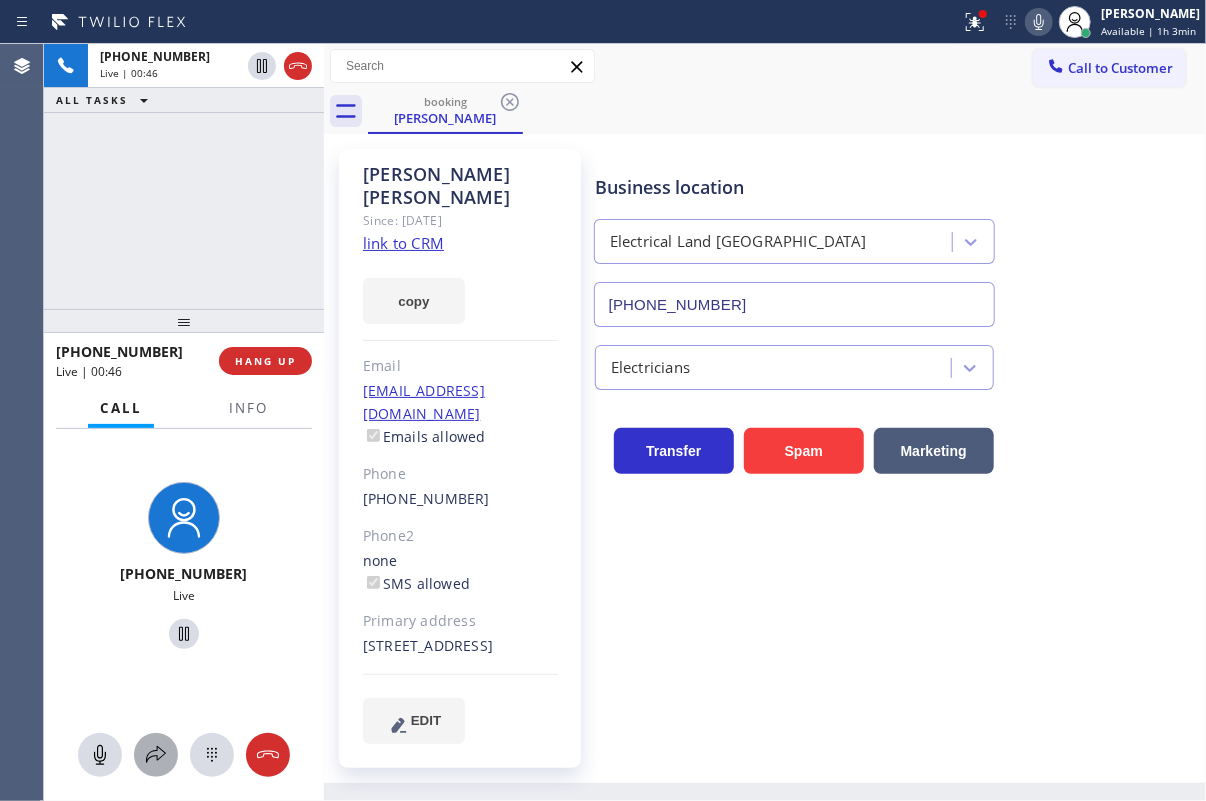 click 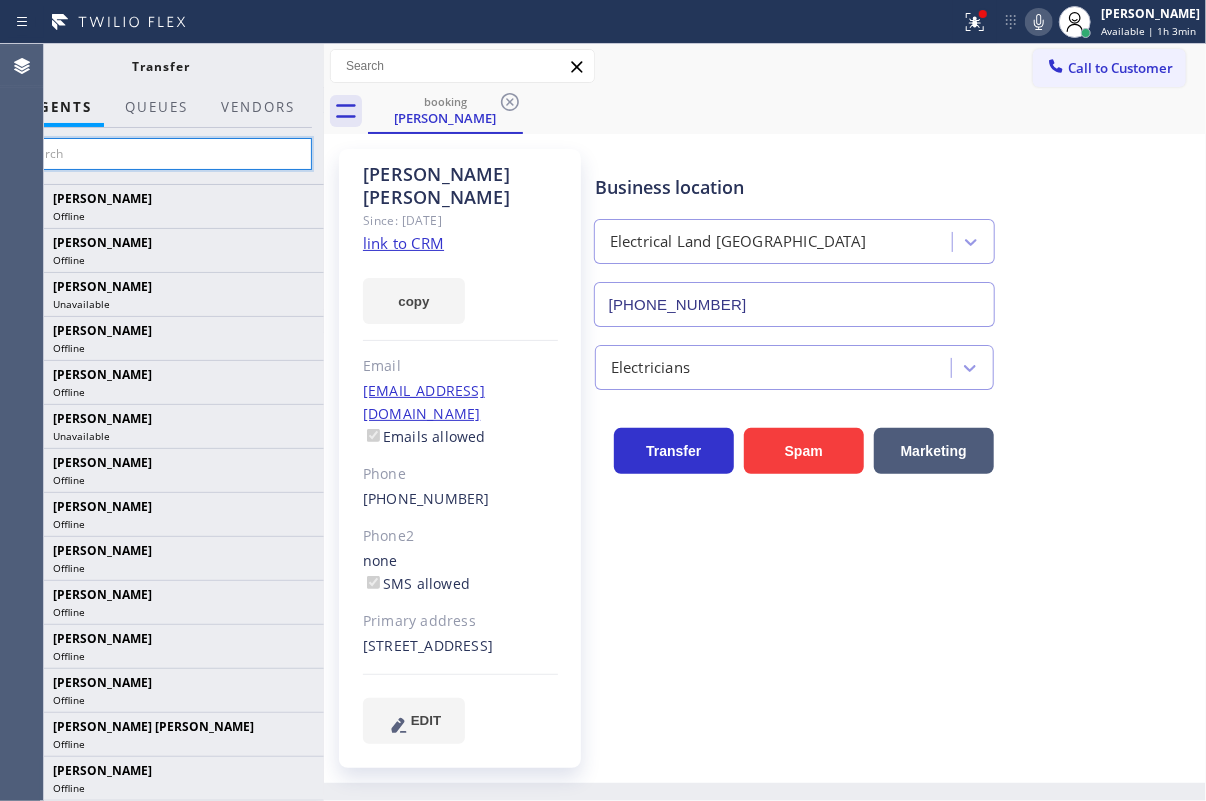 click at bounding box center [161, 154] 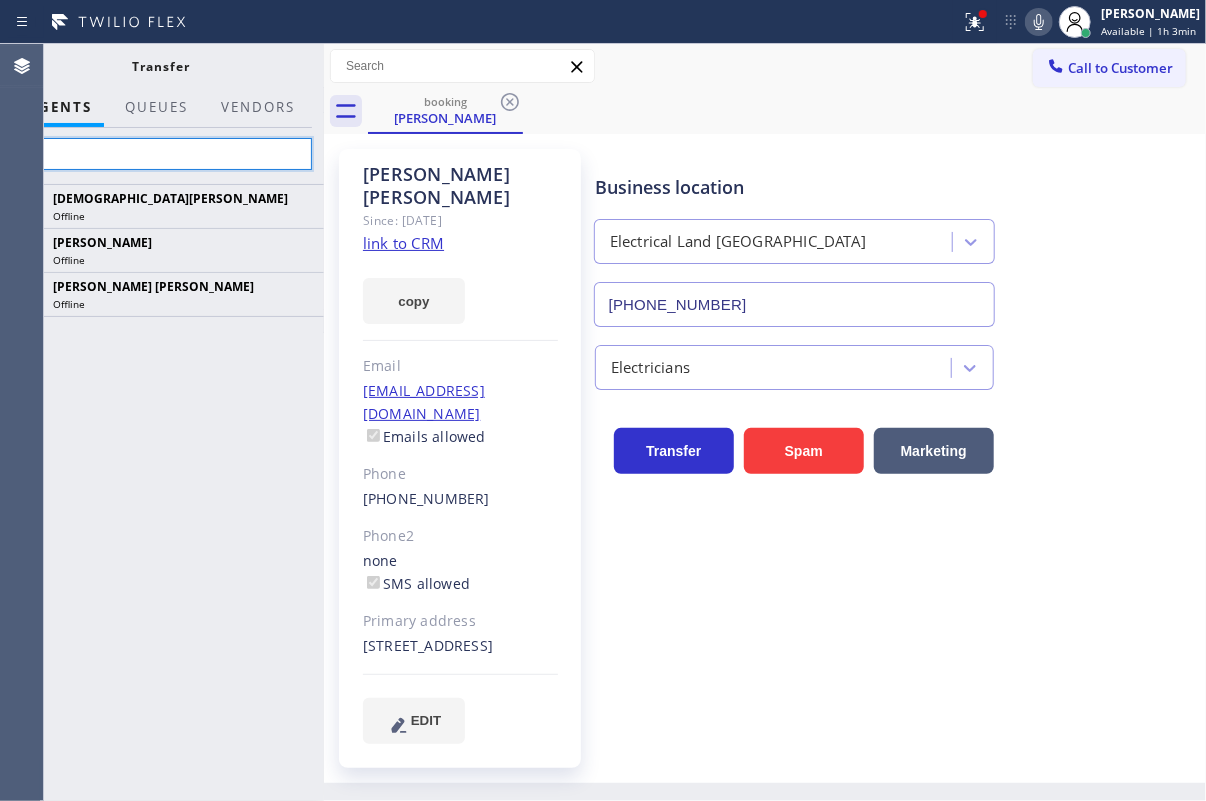 type on "c" 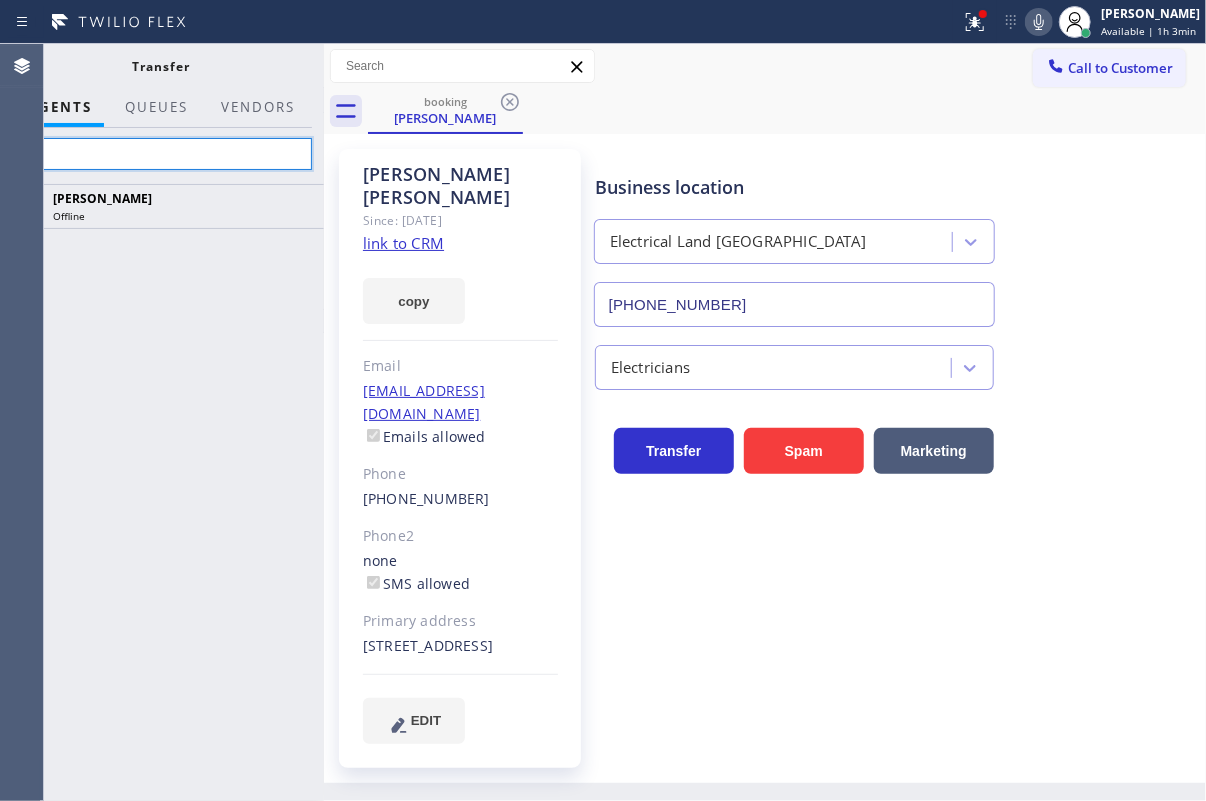type on "k" 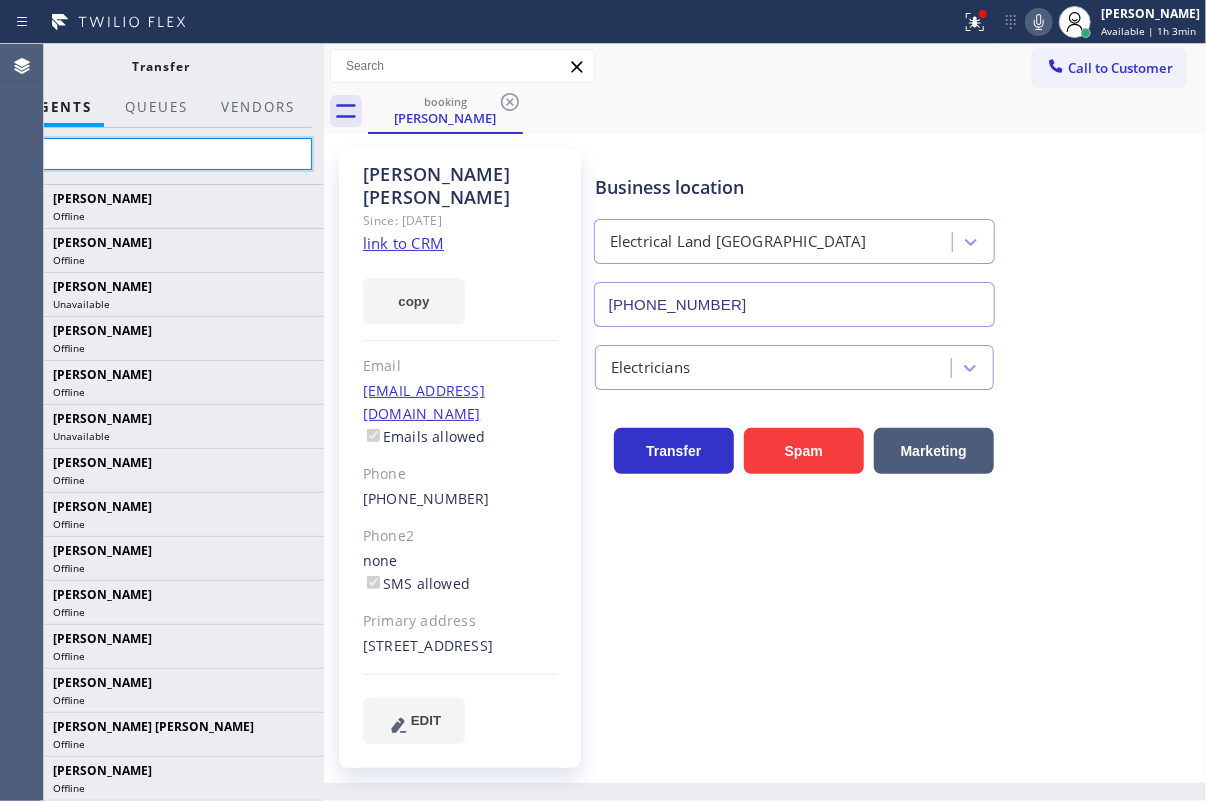 type on "cri" 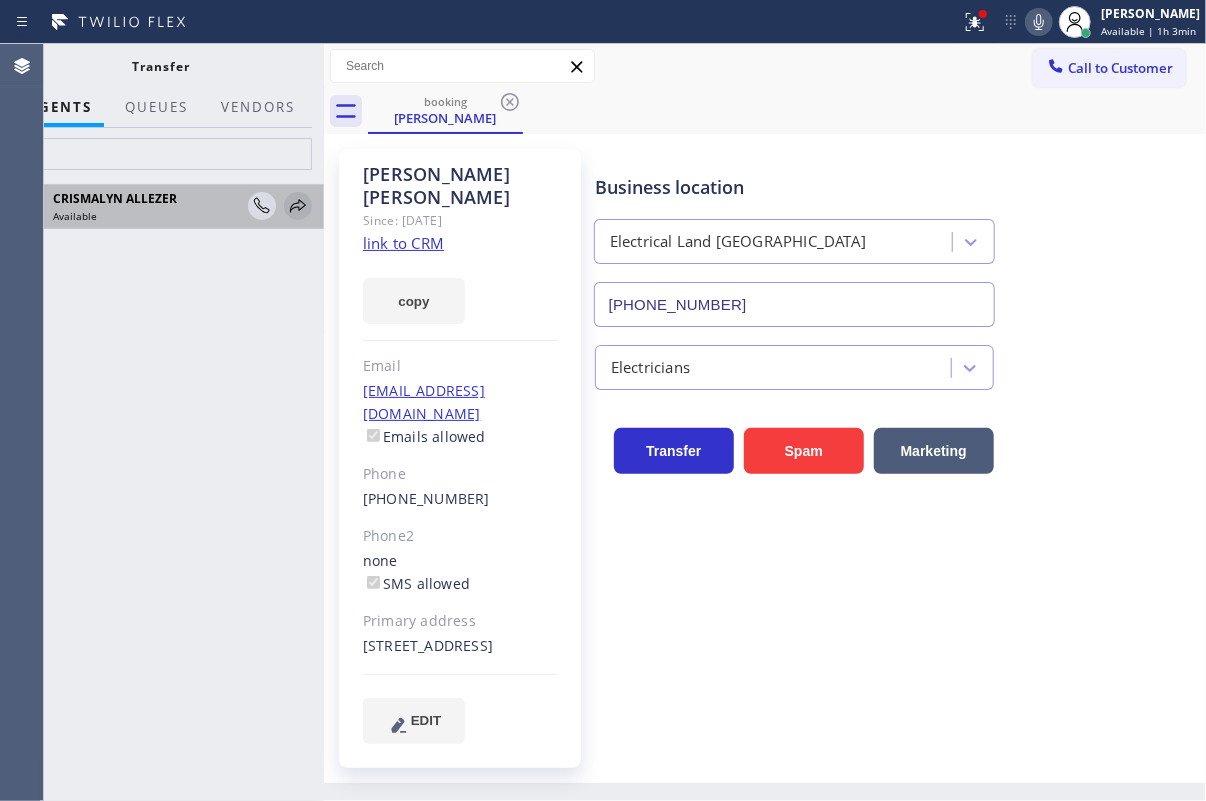 click 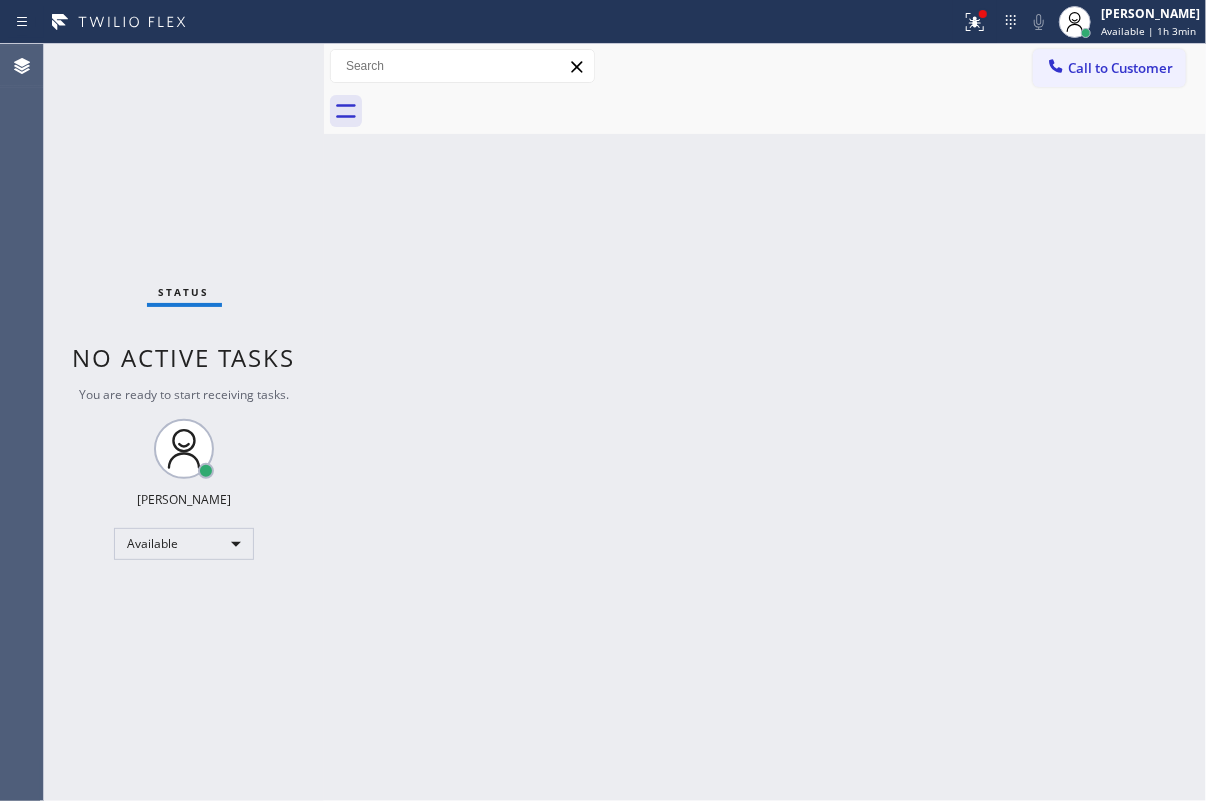 click on "Back to Dashboard Change Sender ID Customers Technicians Select a contact Outbound call Technician Search Technician Your caller id phone number Your caller id phone number Call Technician info Name   Phone none Address none Change Sender ID HVAC [PHONE_NUMBER] 5 Star Appliance [PHONE_NUMBER] Appliance Repair [PHONE_NUMBER] Plumbing [PHONE_NUMBER] Air Duct Cleaning [PHONE_NUMBER]  Electricians [PHONE_NUMBER] Cancel Change Check personal SMS Reset Change No tabs Call to Customer Outbound call Location Search location Your caller id phone number Customer number Call Outbound call Technician Search Technician Your caller id phone number Your caller id phone number Call" at bounding box center (765, 422) 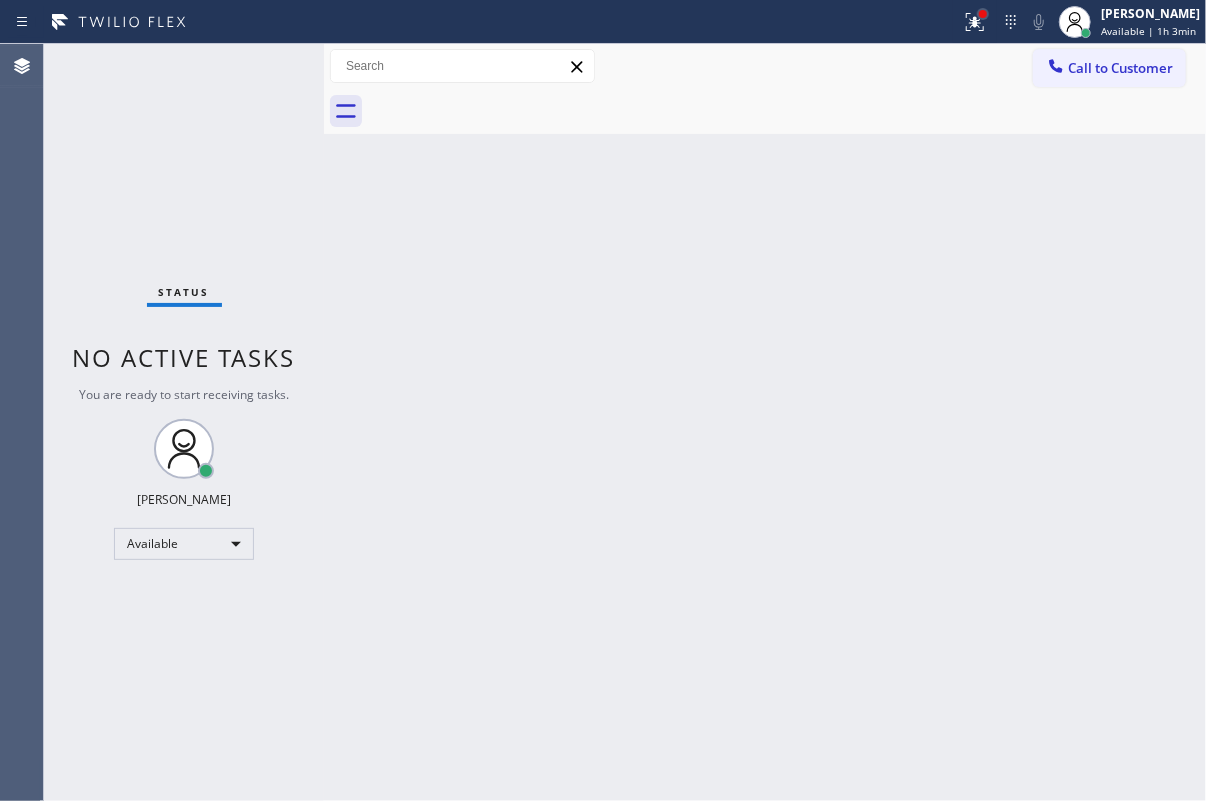 click at bounding box center [983, 14] 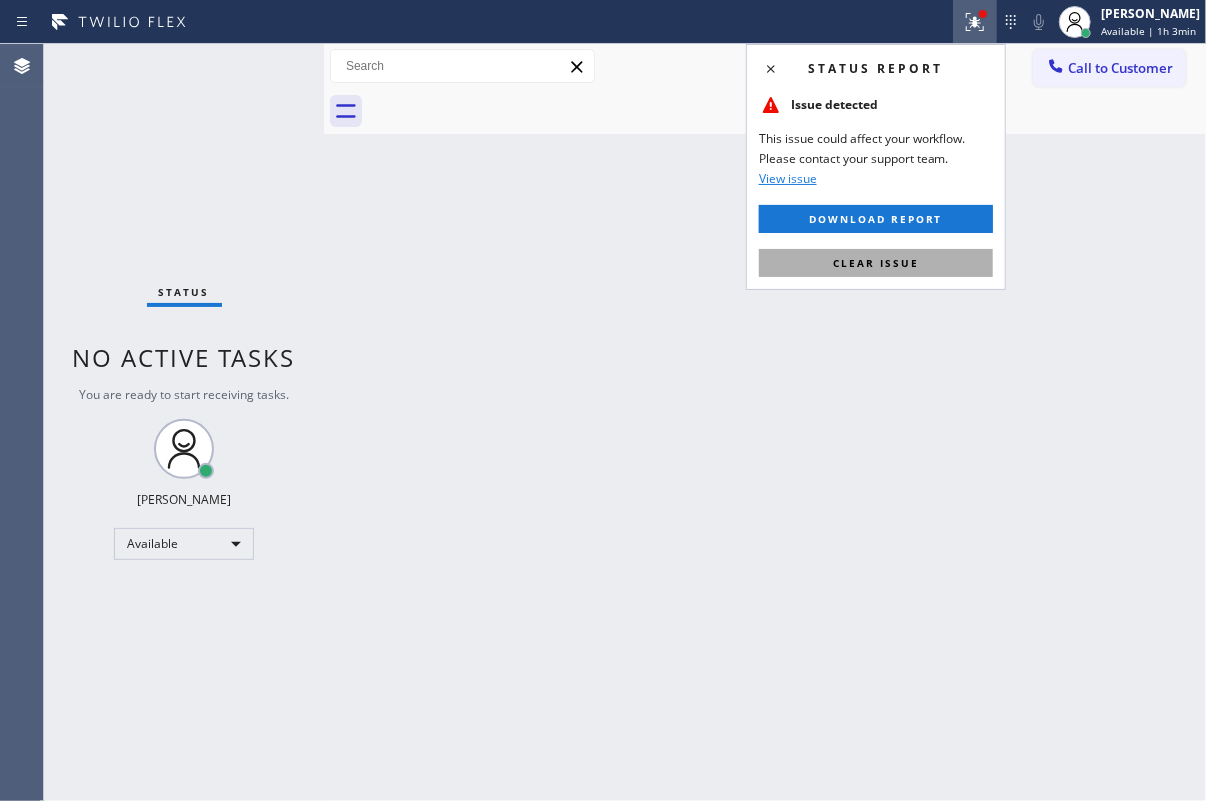 click on "Clear issue" at bounding box center (876, 263) 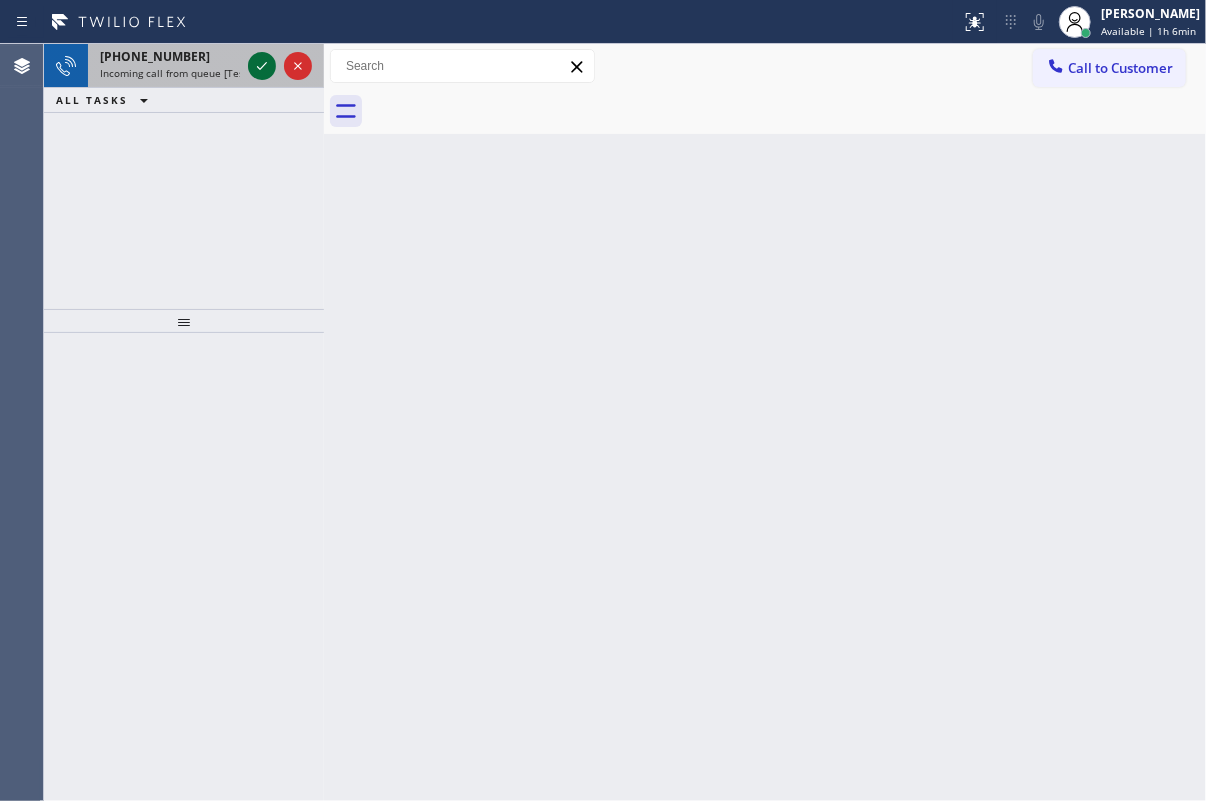 click 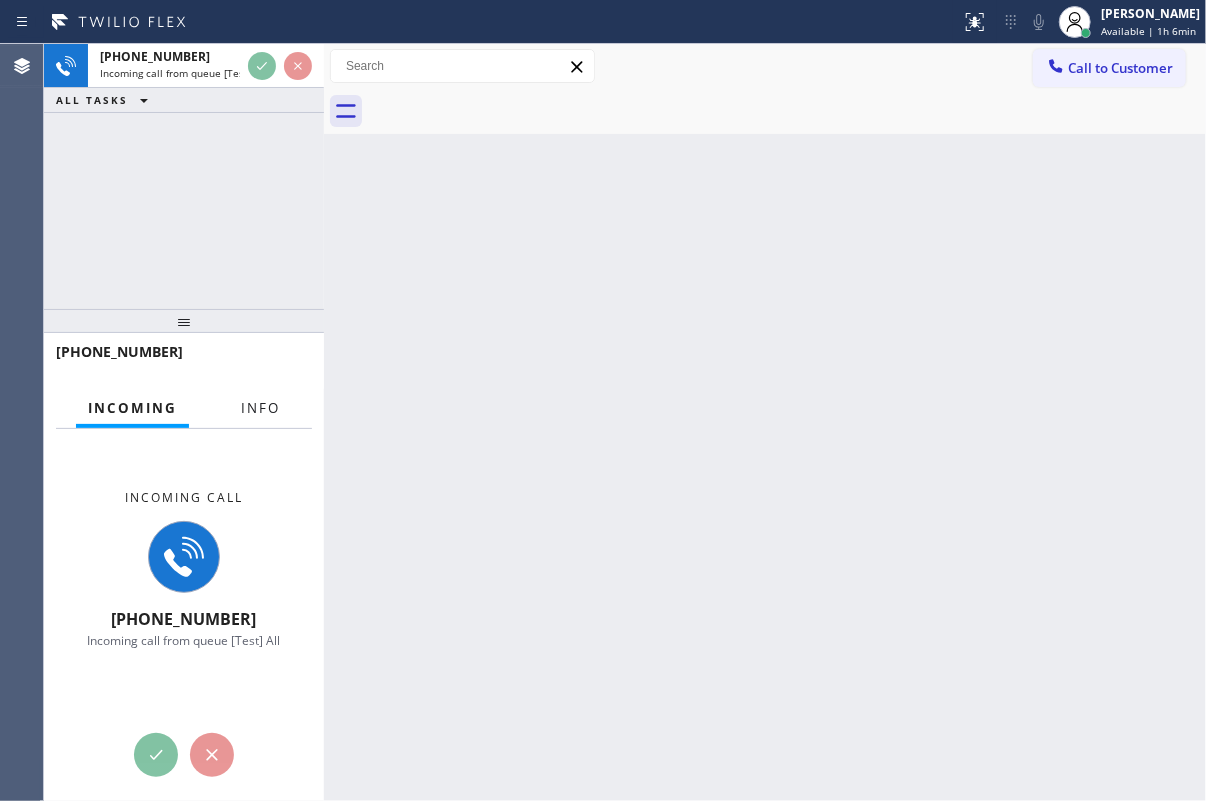 click on "Info" at bounding box center [260, 408] 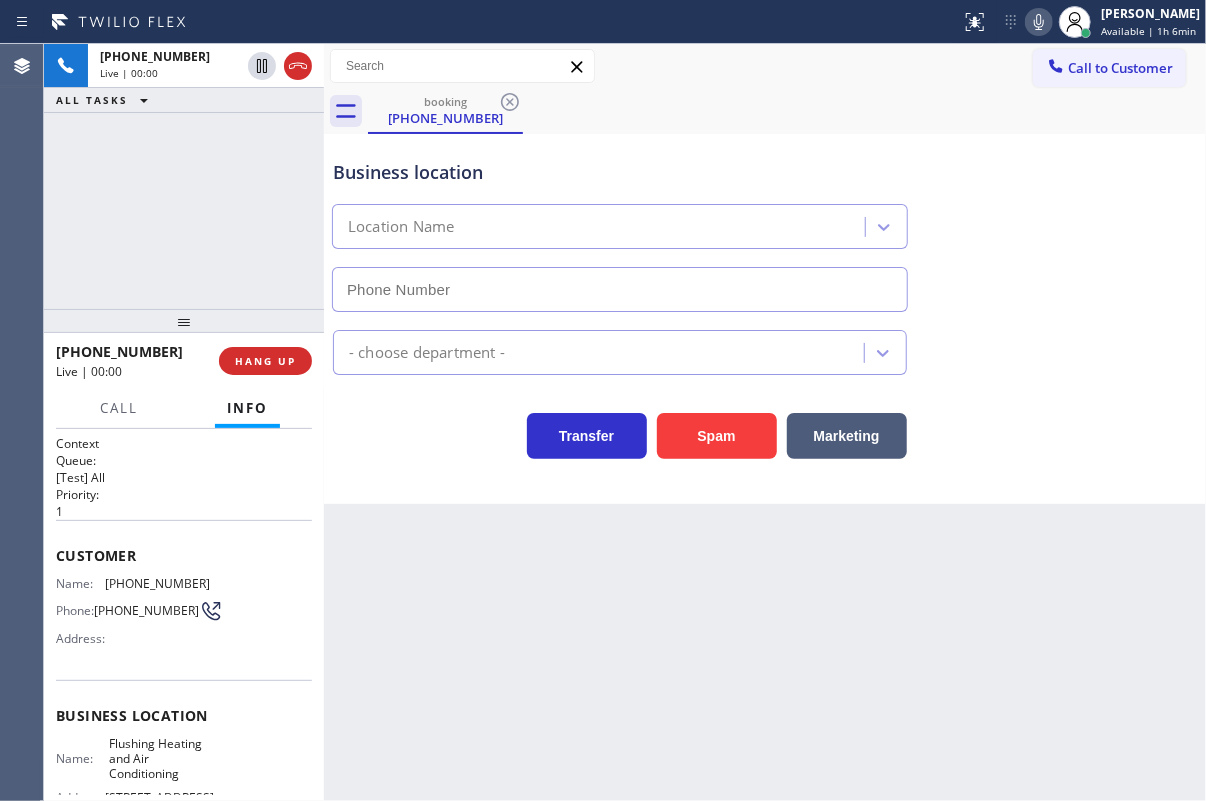 type on "[PHONE_NUMBER]" 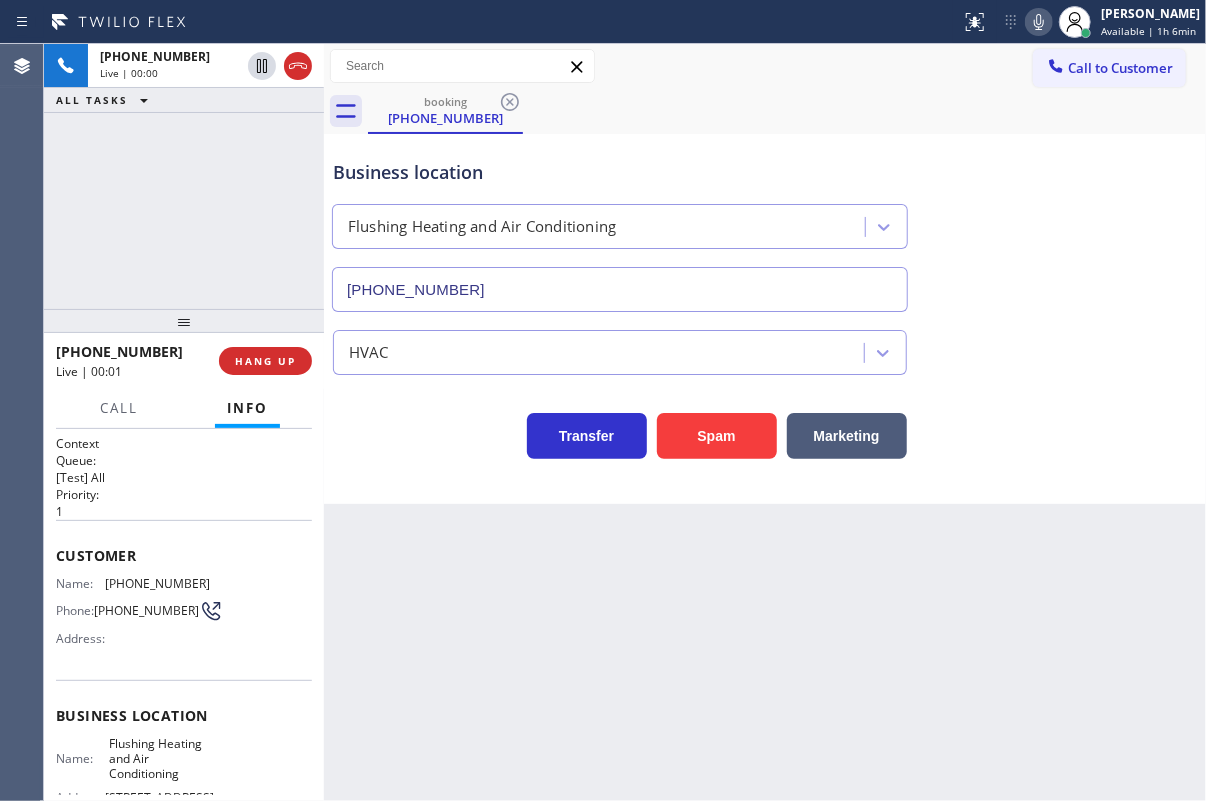 click on "[PHONE_NUMBER] Live | 00:01 HANG UP" at bounding box center (184, 361) 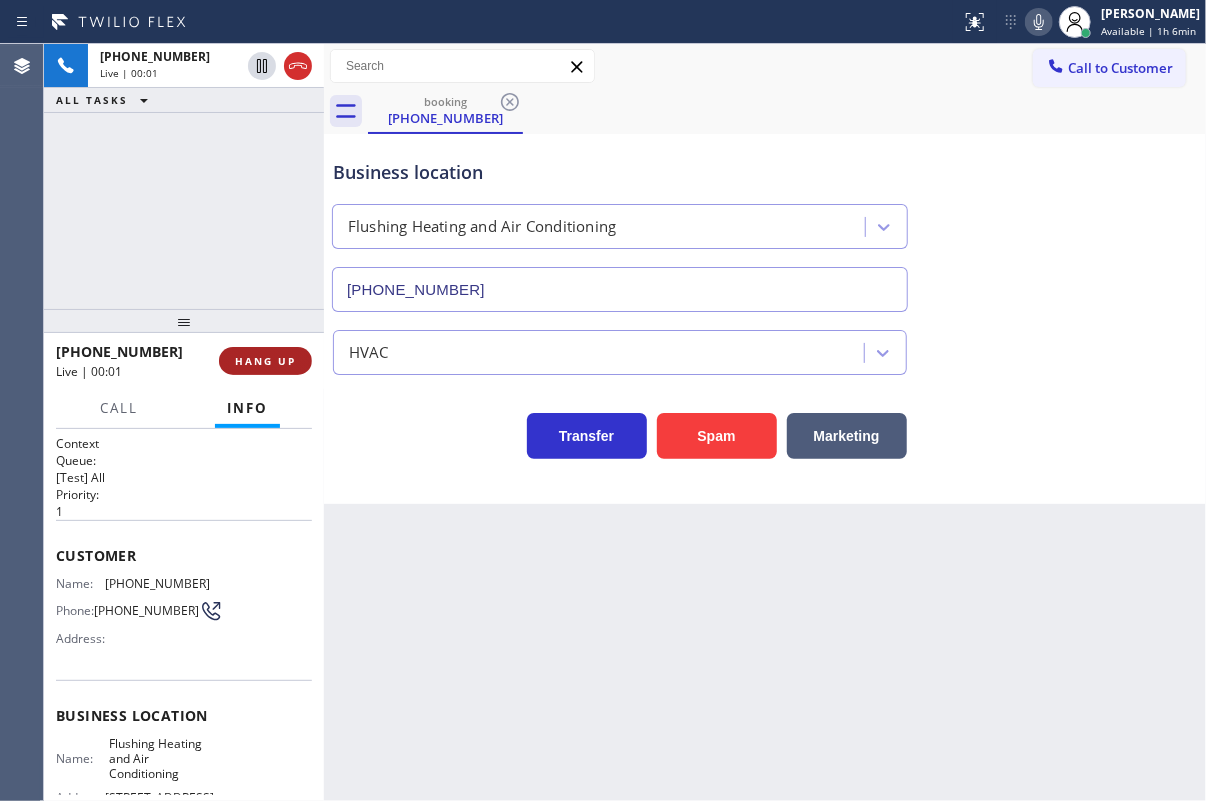 click on "HANG UP" at bounding box center [265, 361] 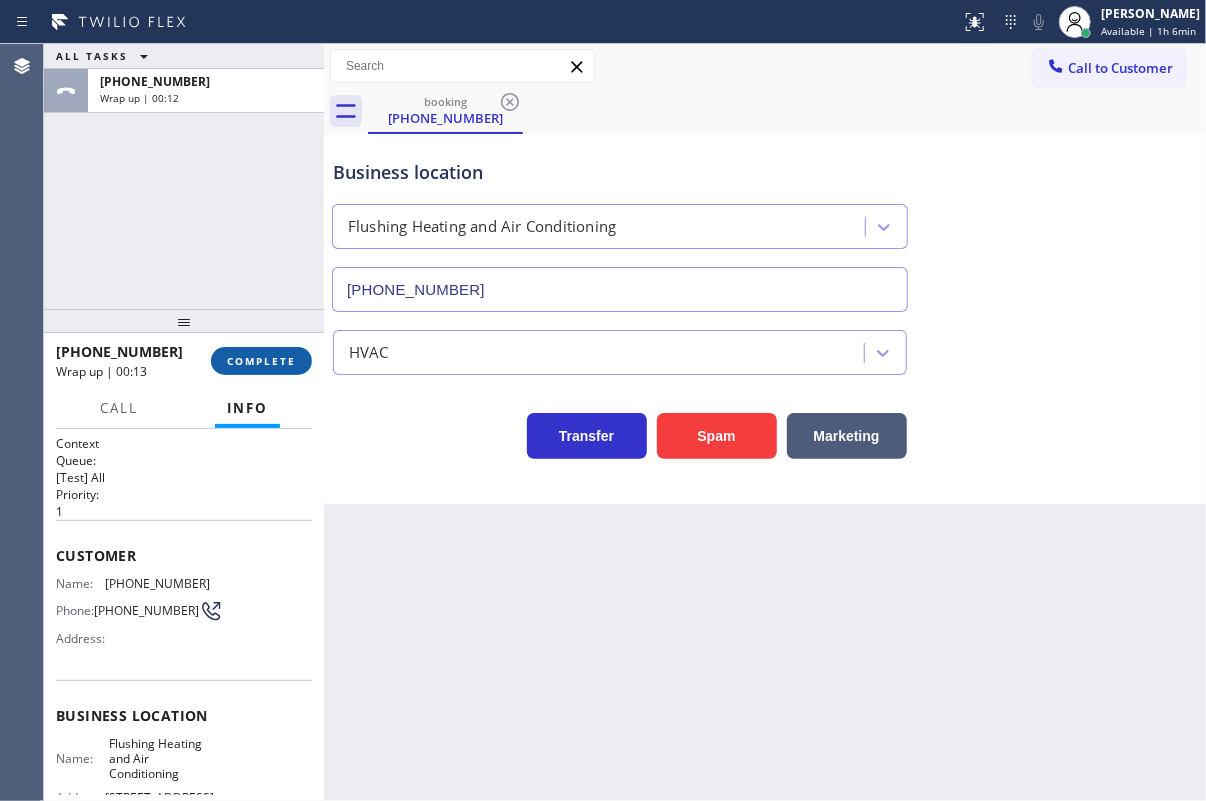 click on "COMPLETE" at bounding box center [261, 361] 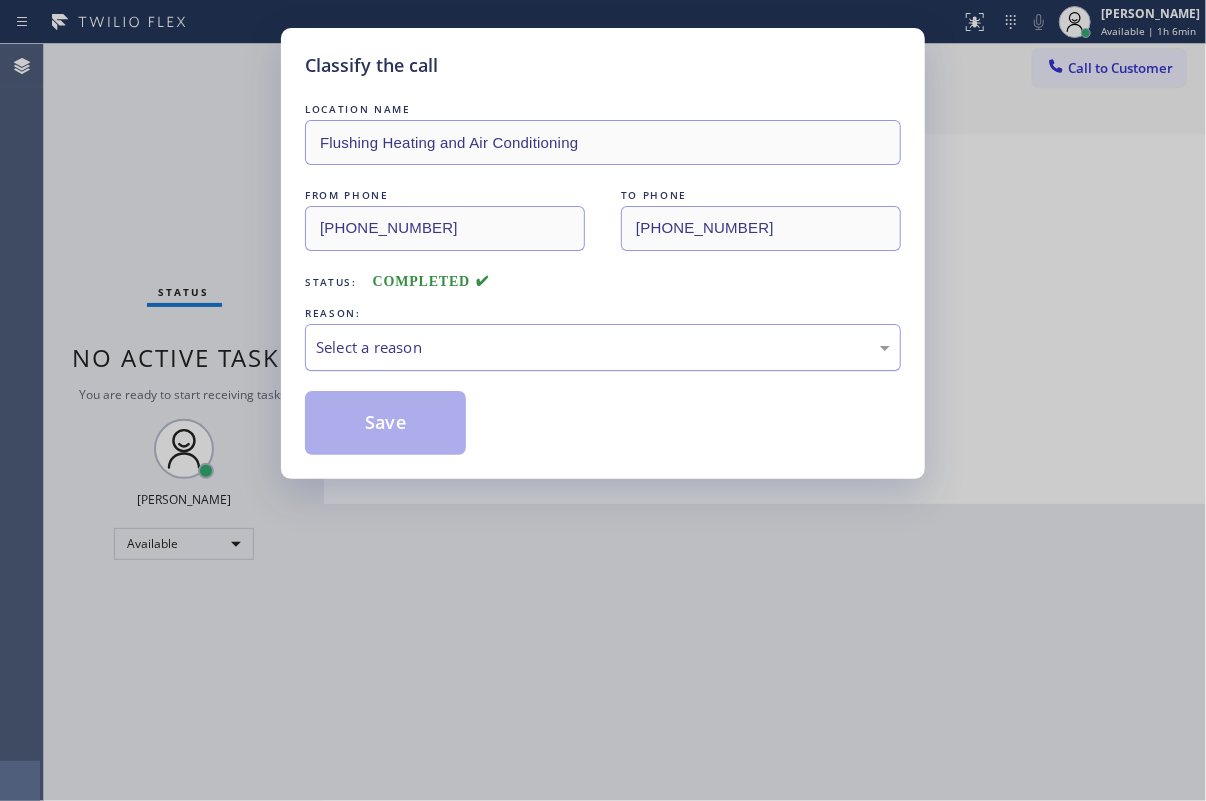 click on "Select a reason" at bounding box center [603, 347] 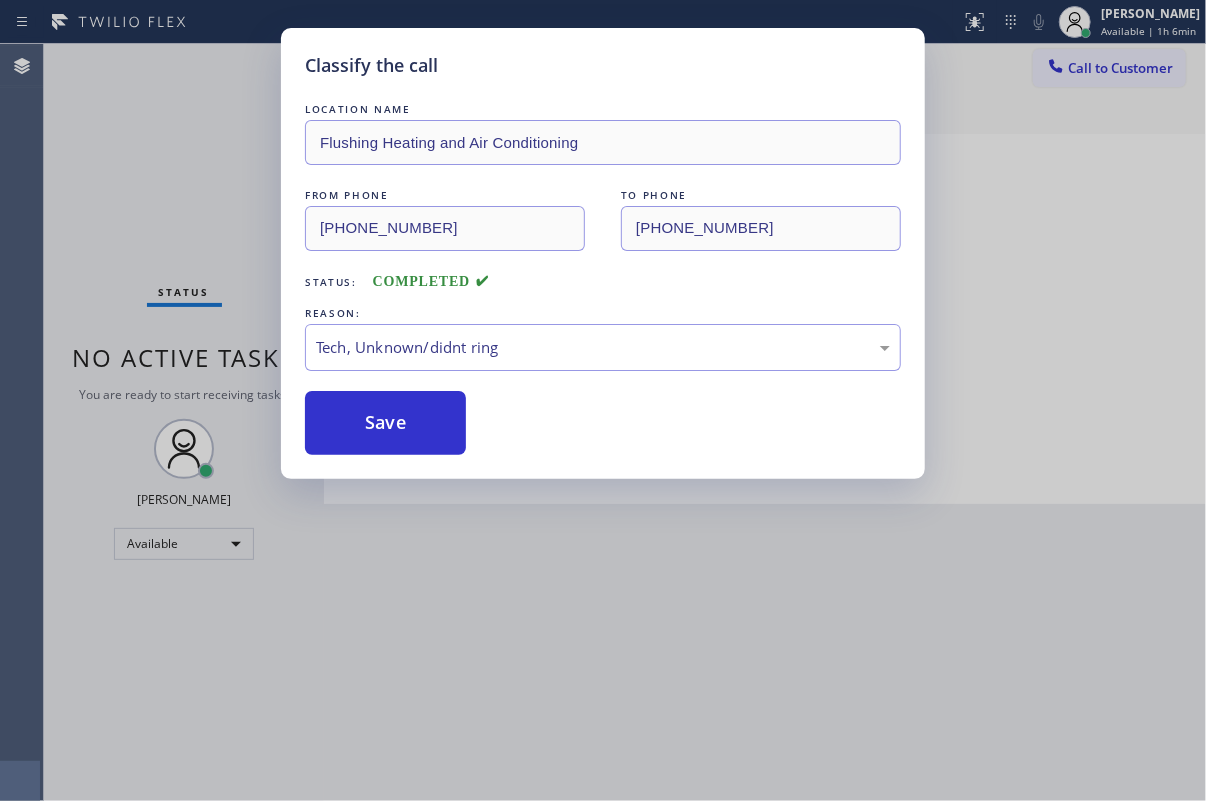 click on "Save" at bounding box center (385, 423) 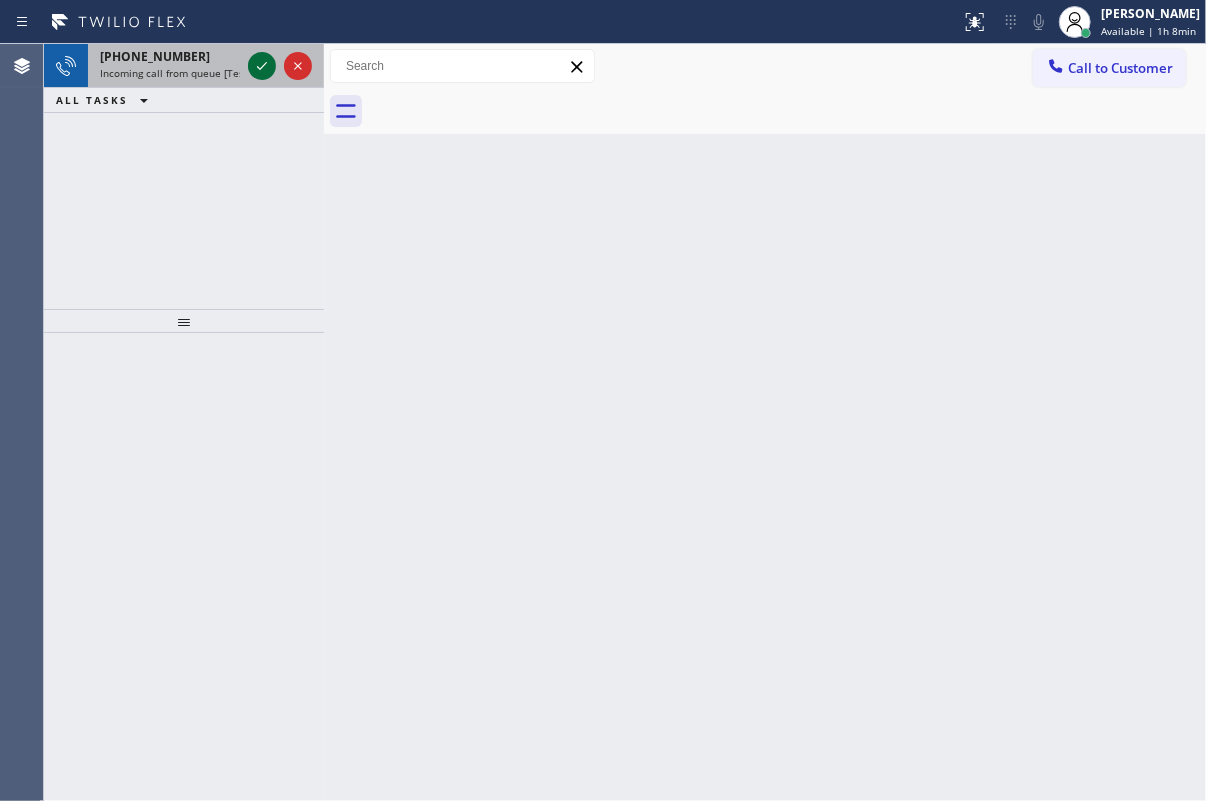 click 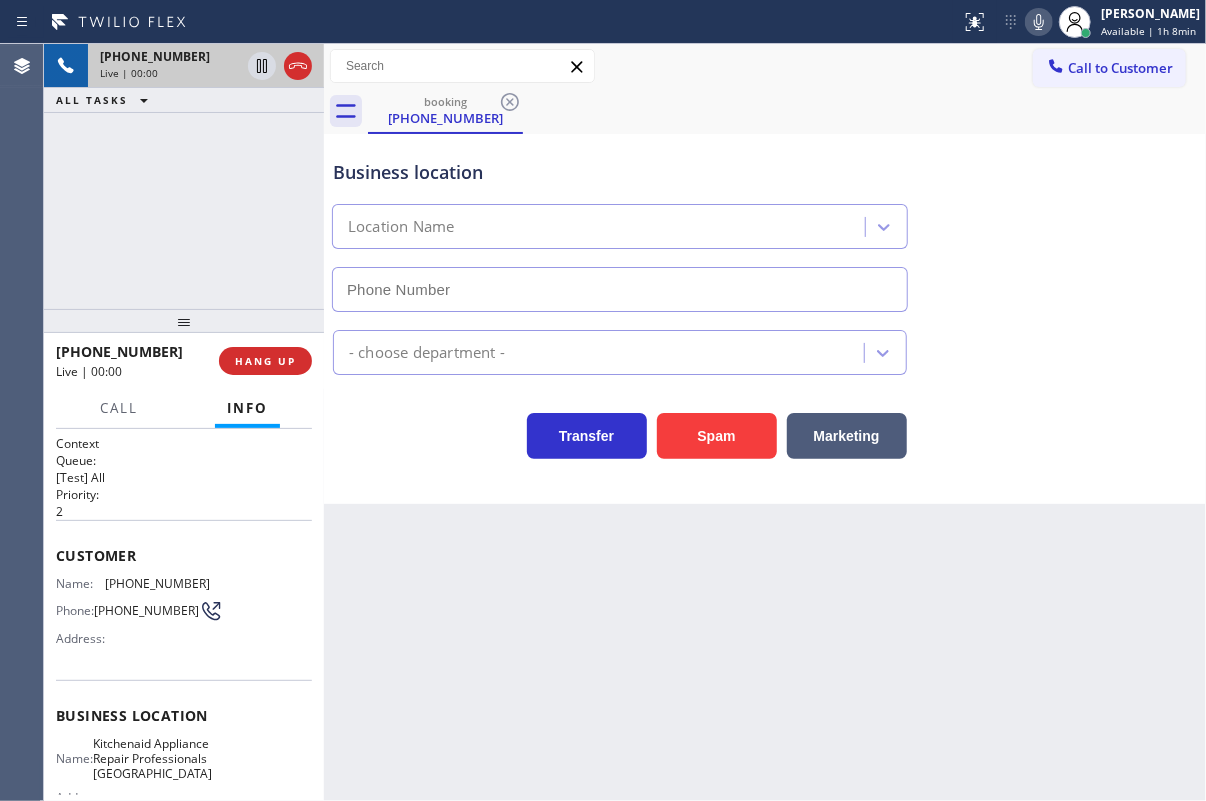 type on "[PHONE_NUMBER]" 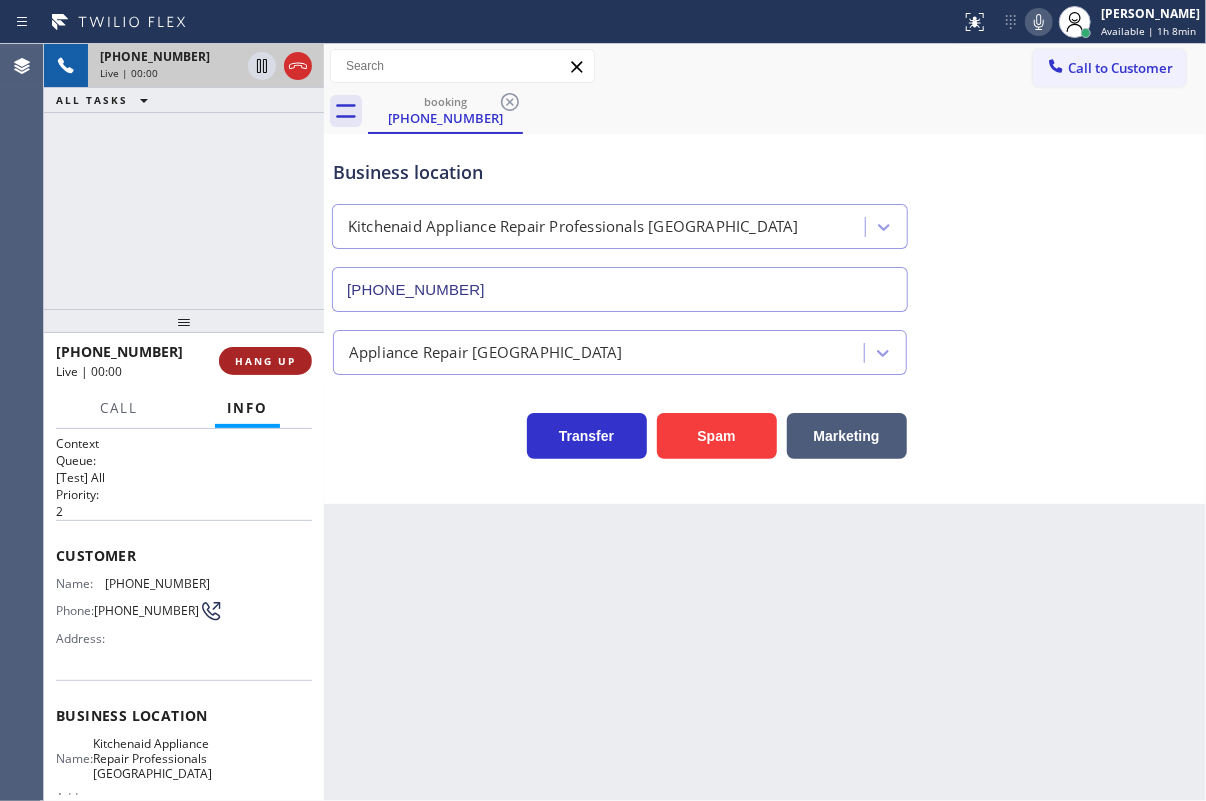 click on "HANG UP" at bounding box center (265, 361) 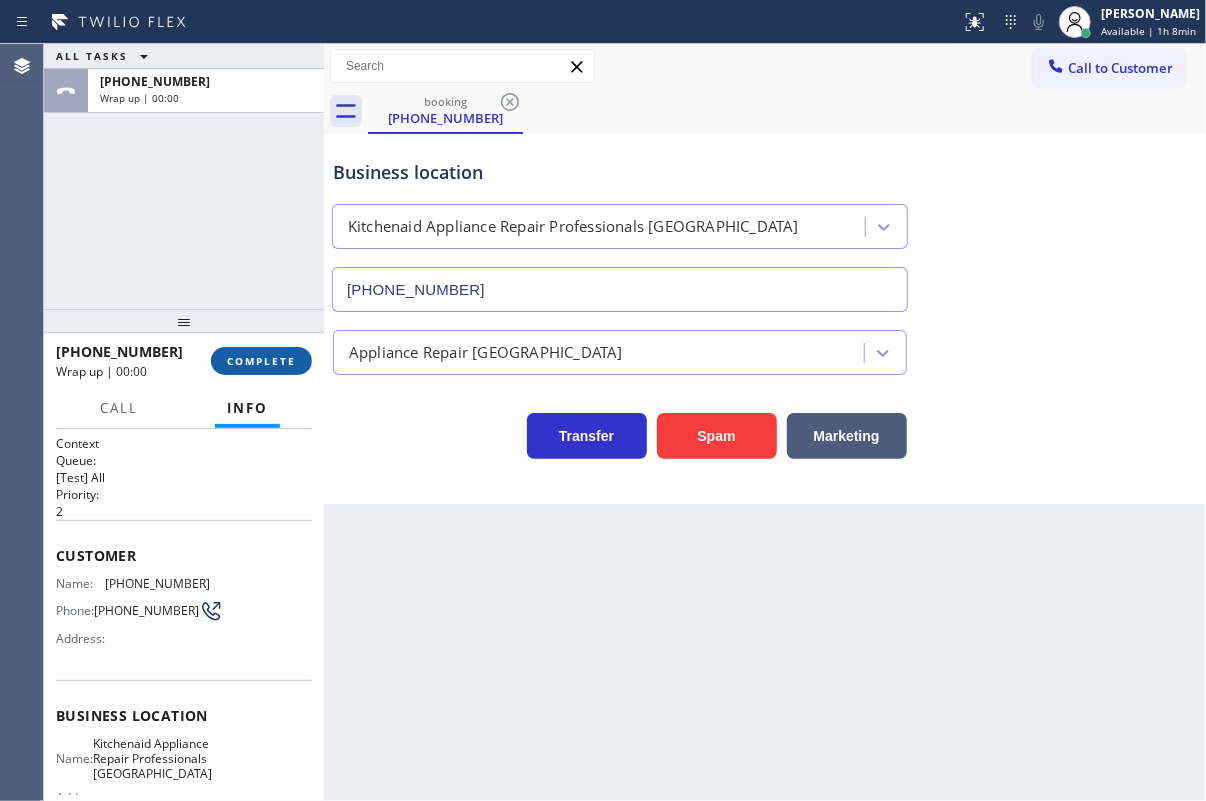 click on "COMPLETE" at bounding box center (261, 361) 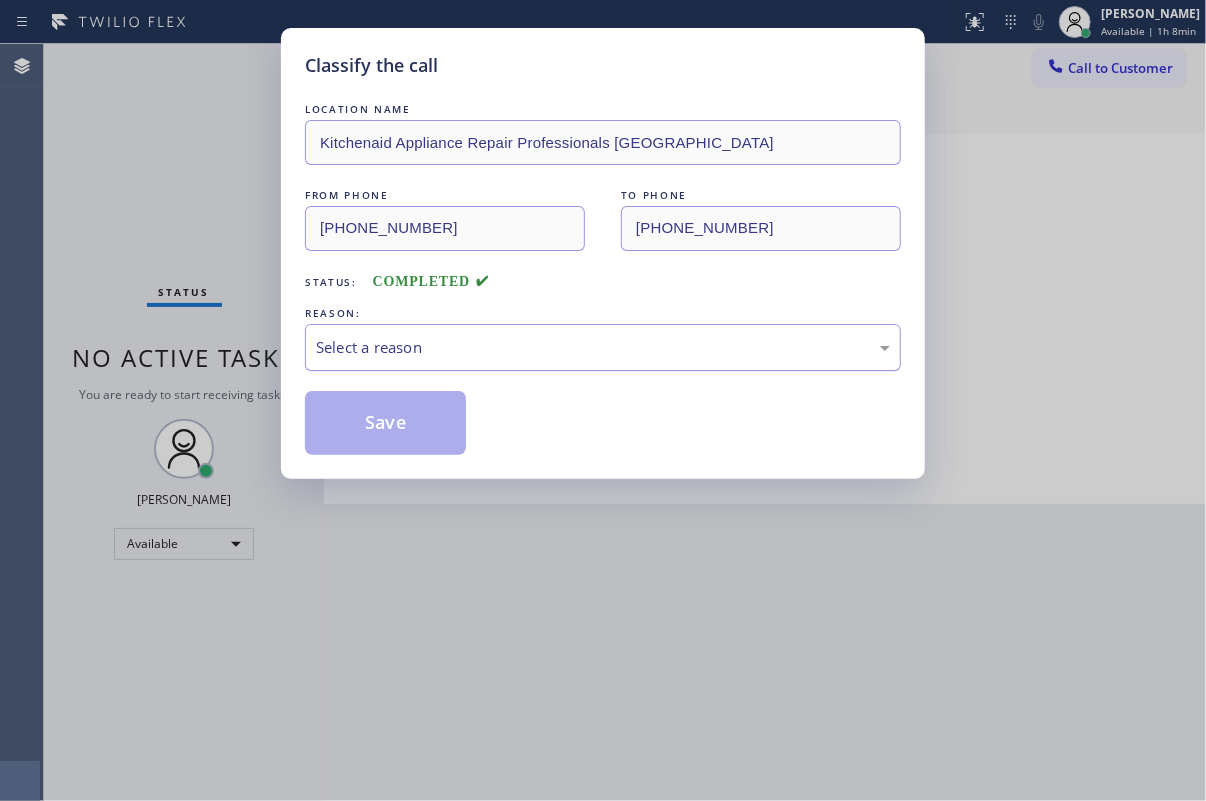 drag, startPoint x: 557, startPoint y: 339, endPoint x: 550, endPoint y: 354, distance: 16.552946 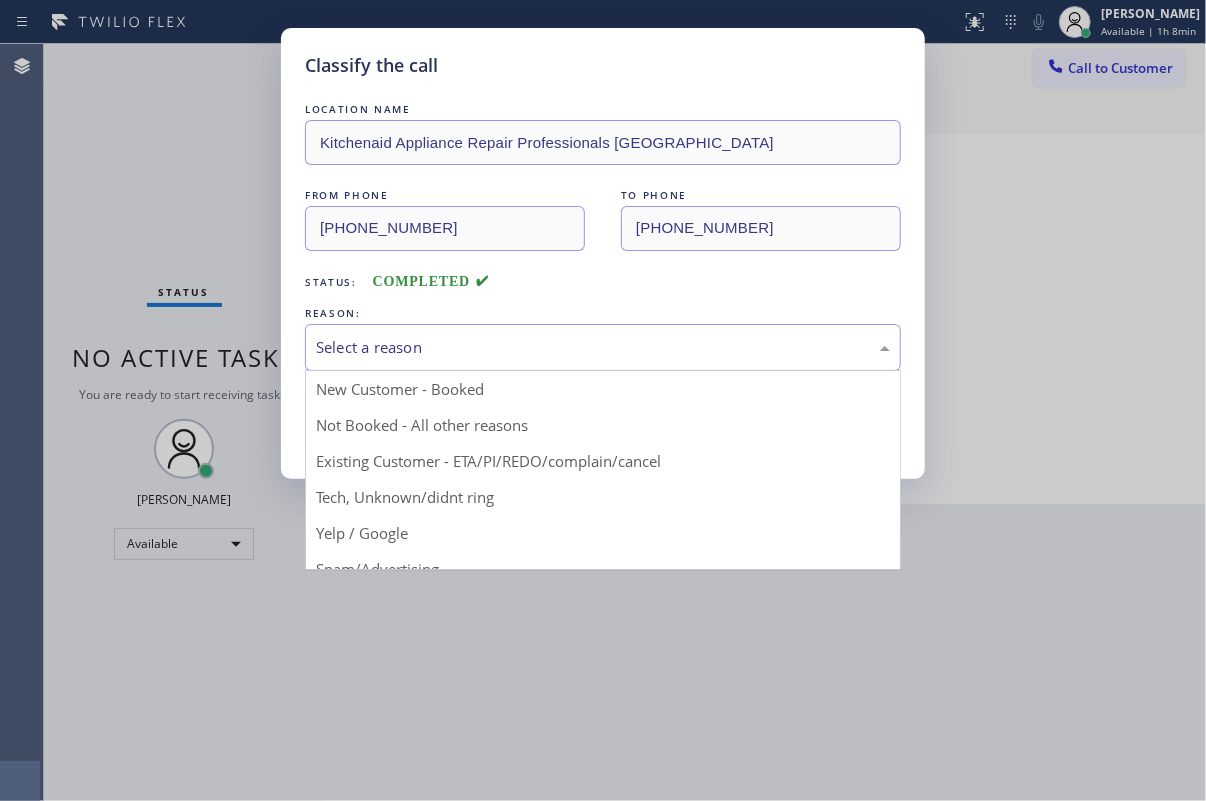 drag, startPoint x: 443, startPoint y: 499, endPoint x: 446, endPoint y: 441, distance: 58.077534 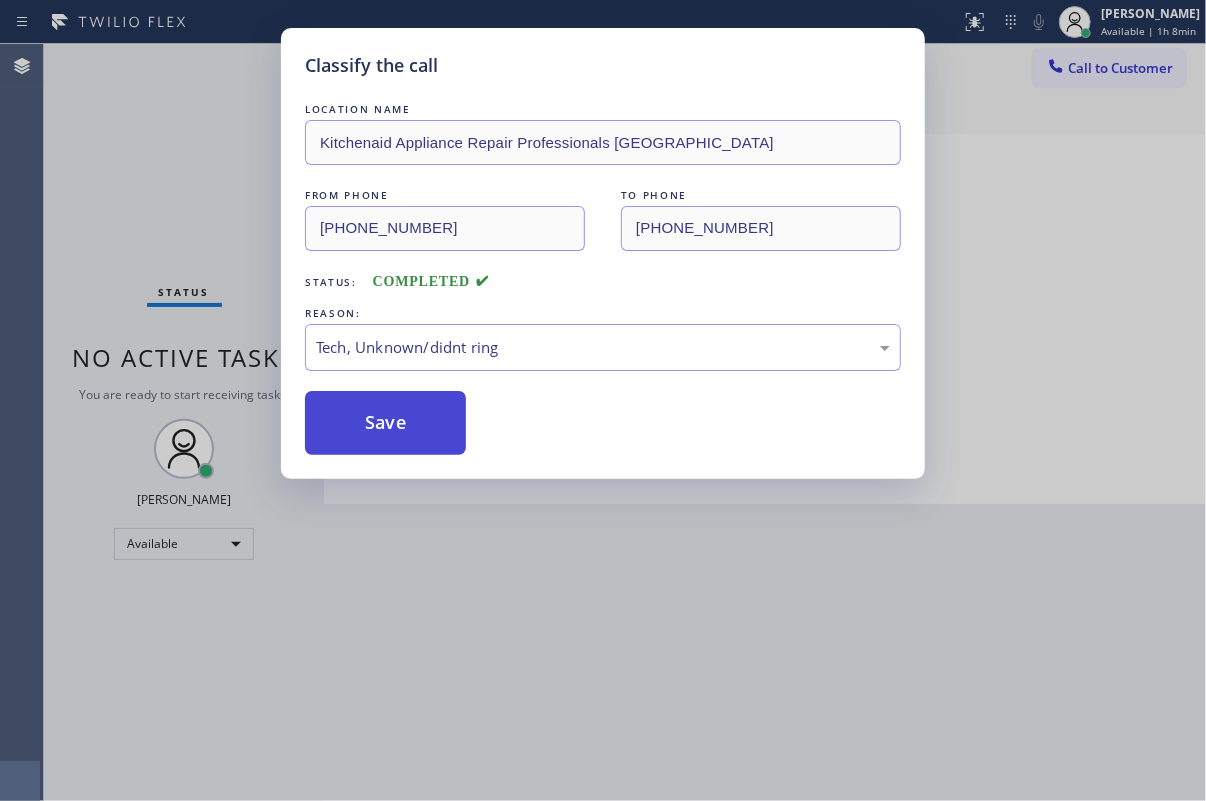 click on "Save" at bounding box center [385, 423] 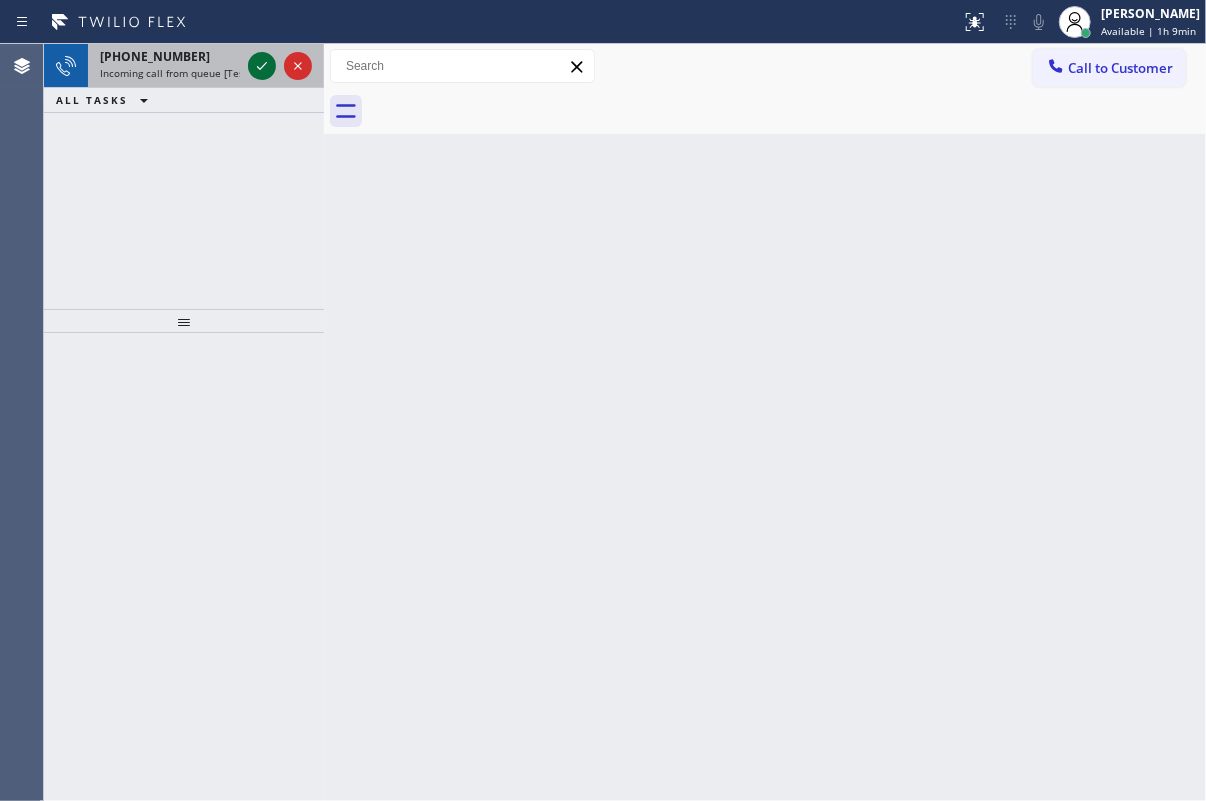 click 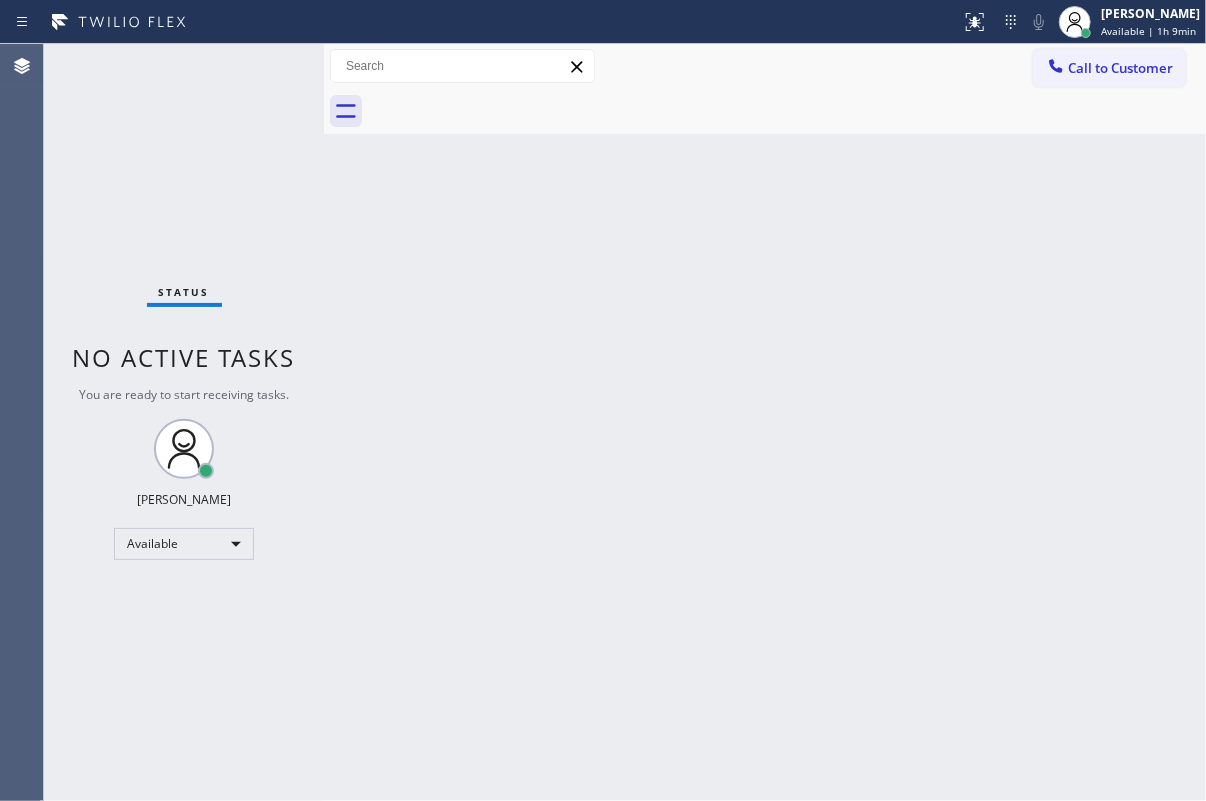 click on "Status   No active tasks     You are ready to start receiving tasks.   [PERSON_NAME] Available" at bounding box center [184, 422] 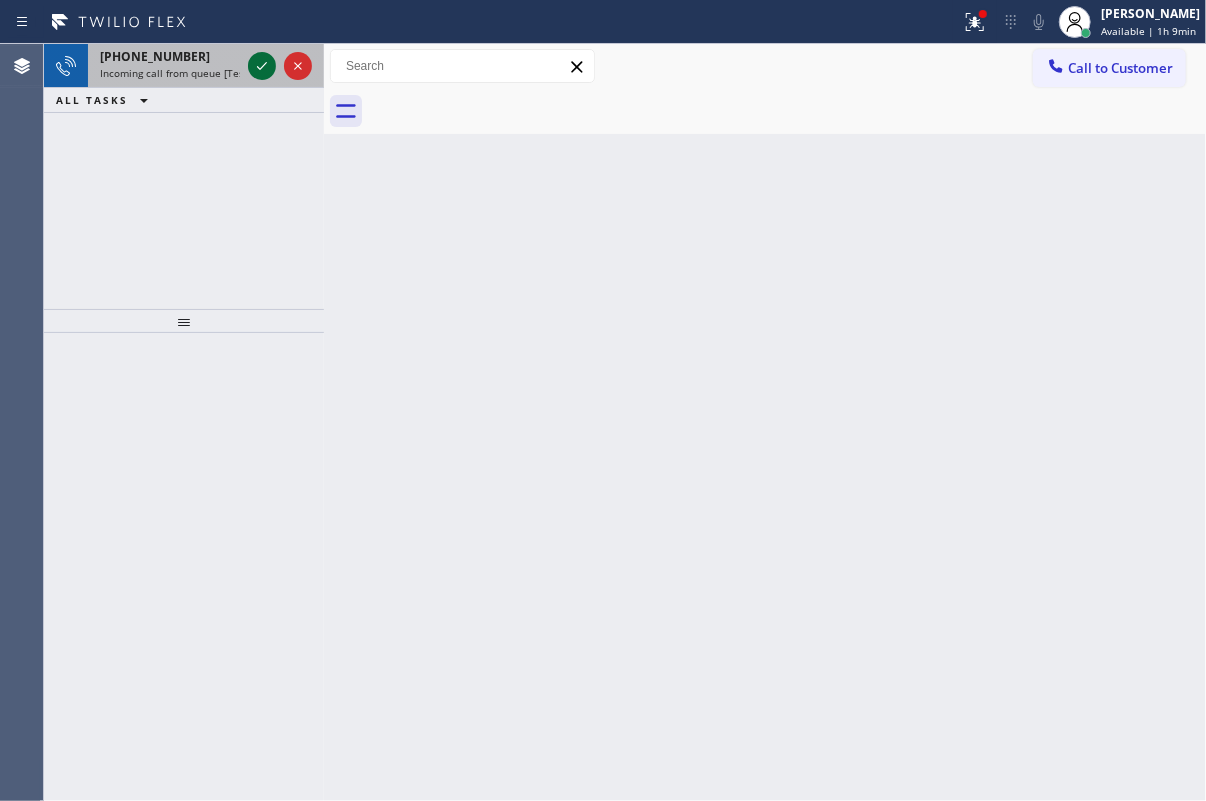 click 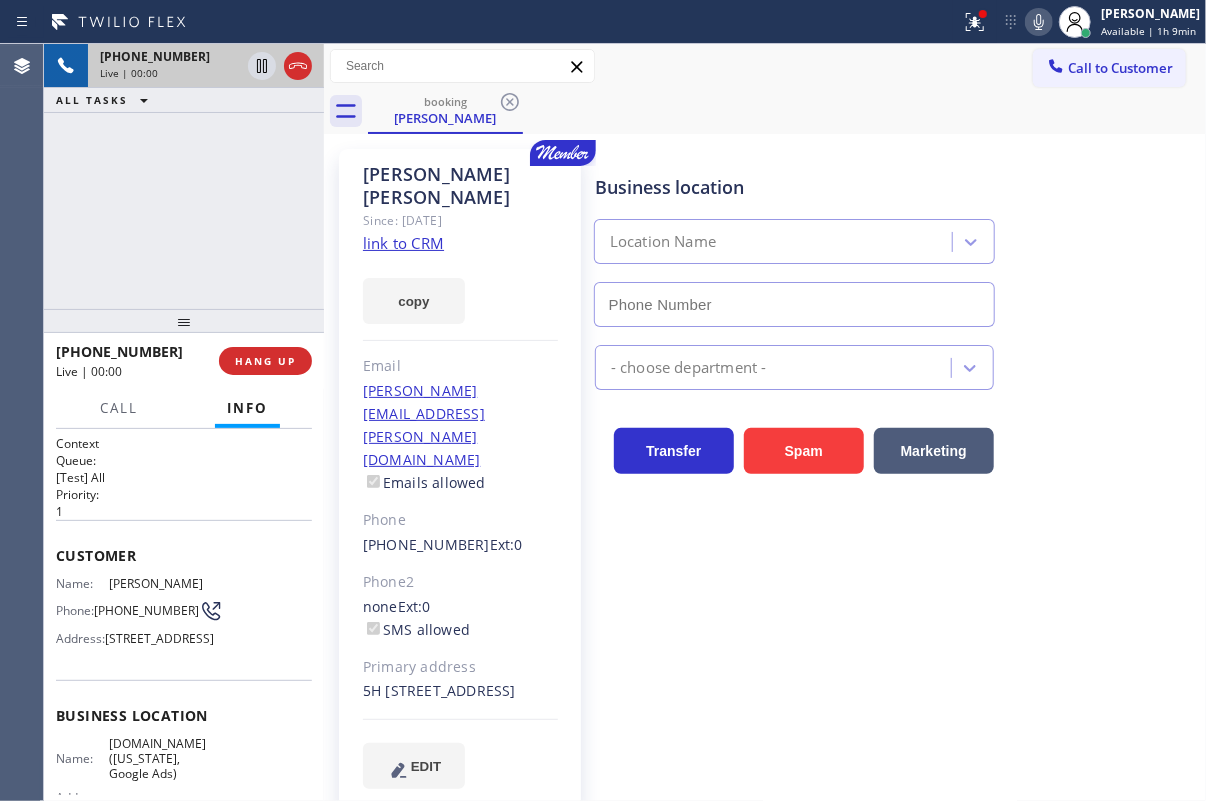 type on "[PHONE_NUMBER]" 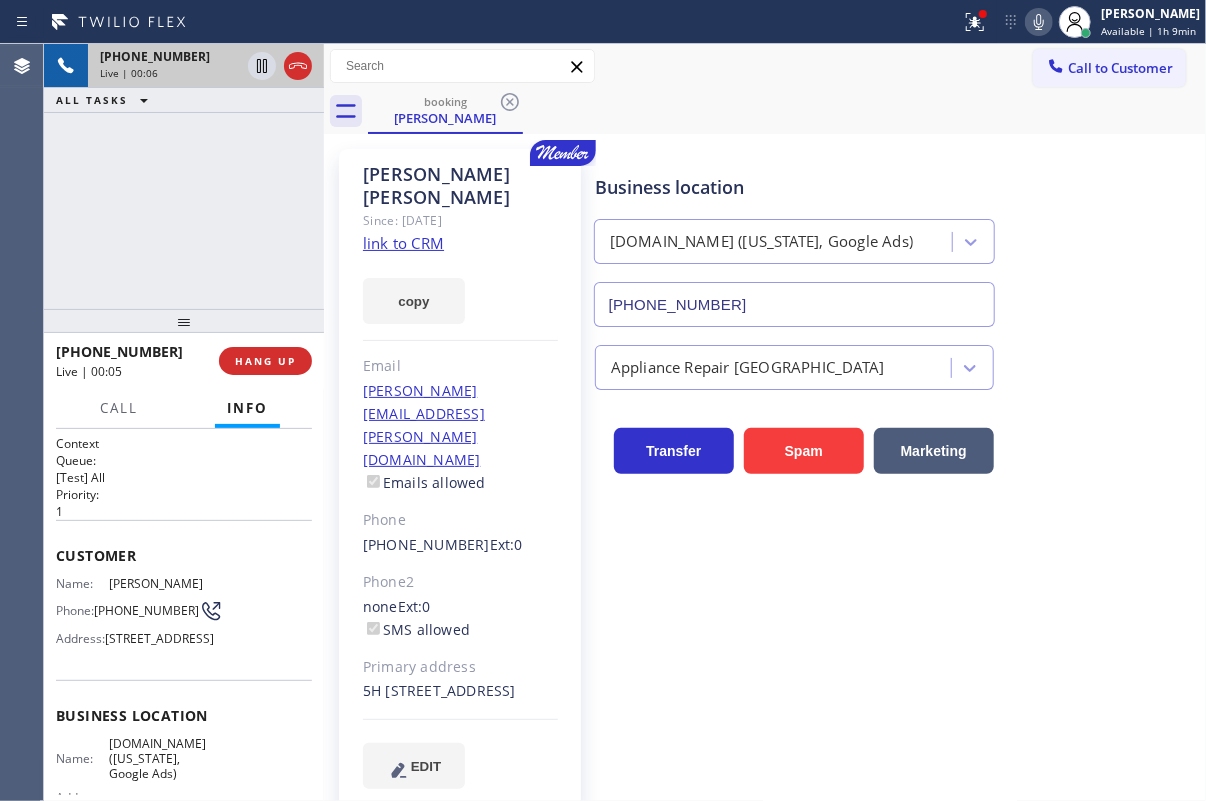 click on "link to CRM" at bounding box center (403, 243) 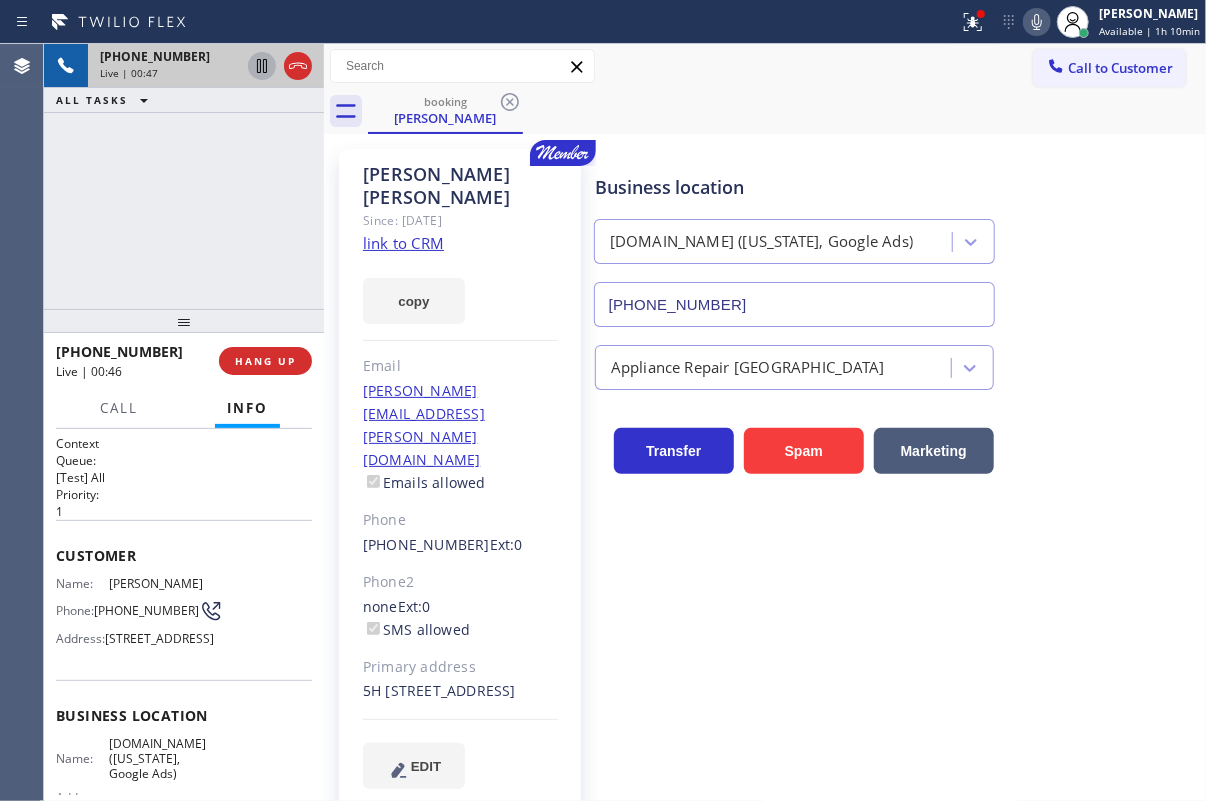 click 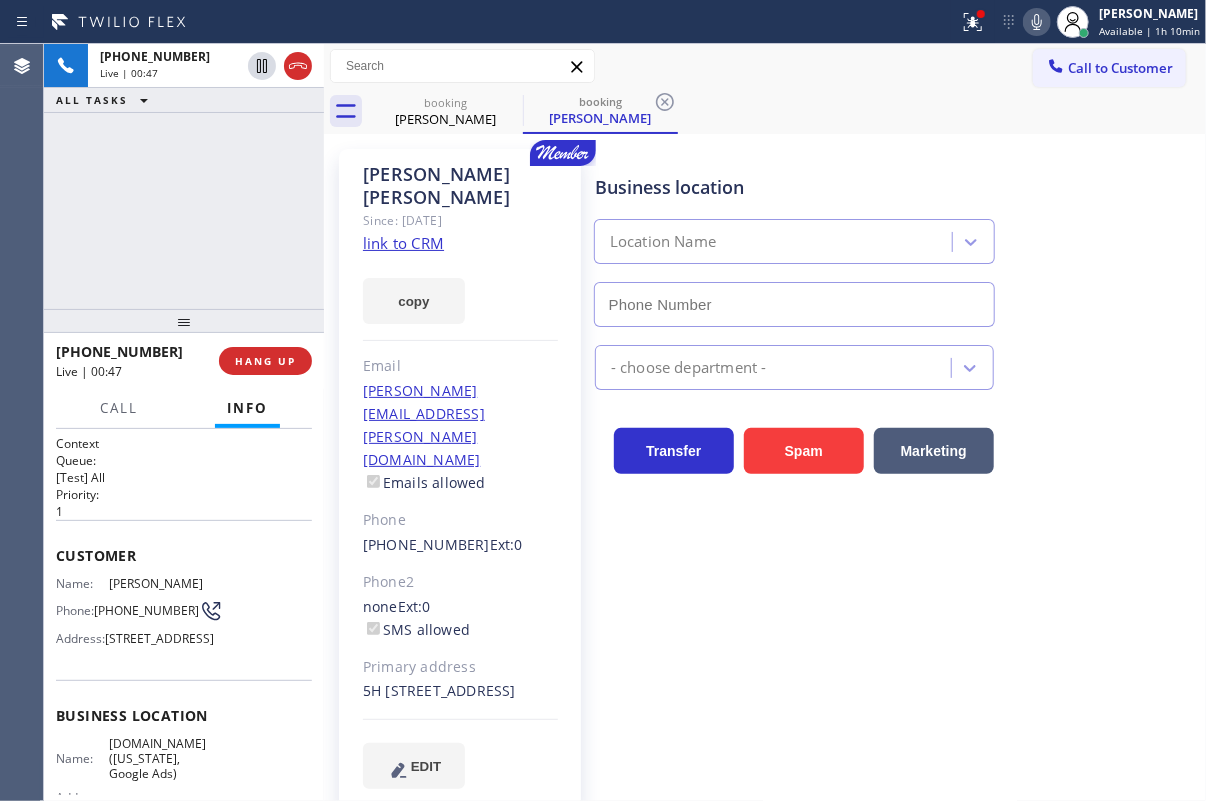 click 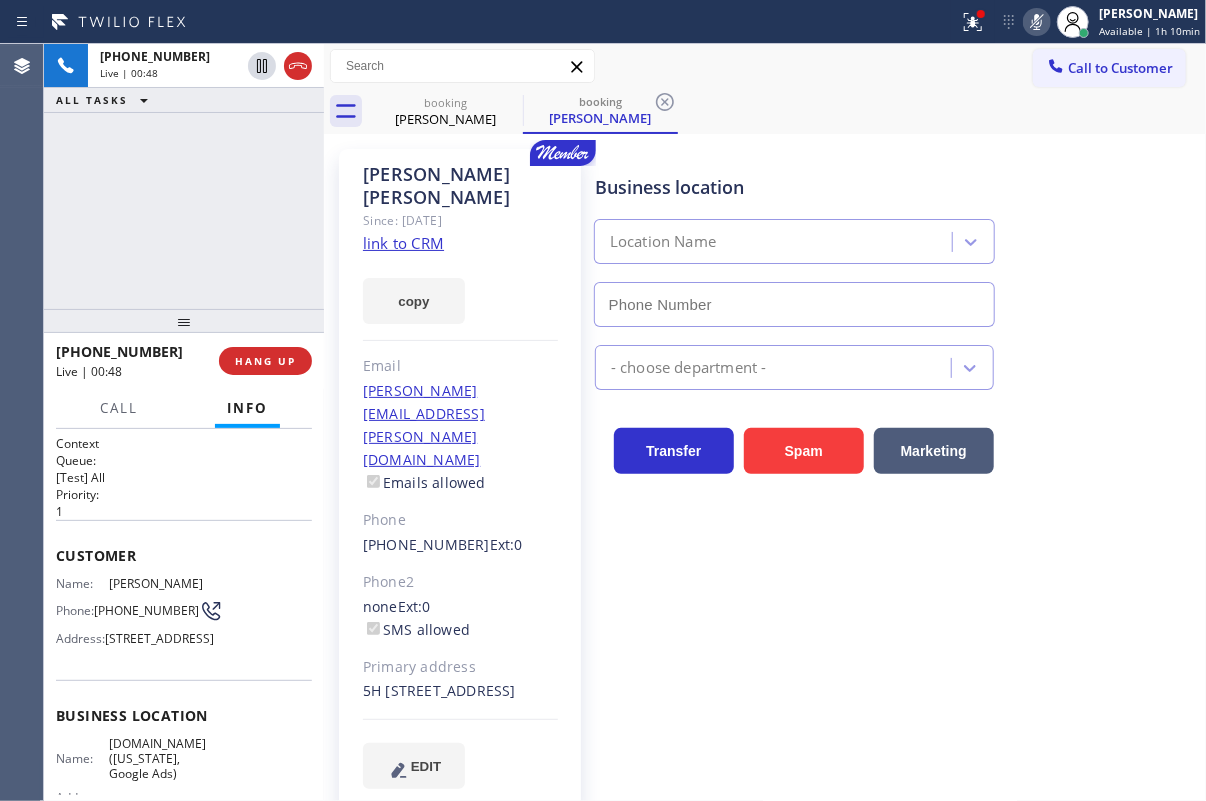 type on "[PHONE_NUMBER]" 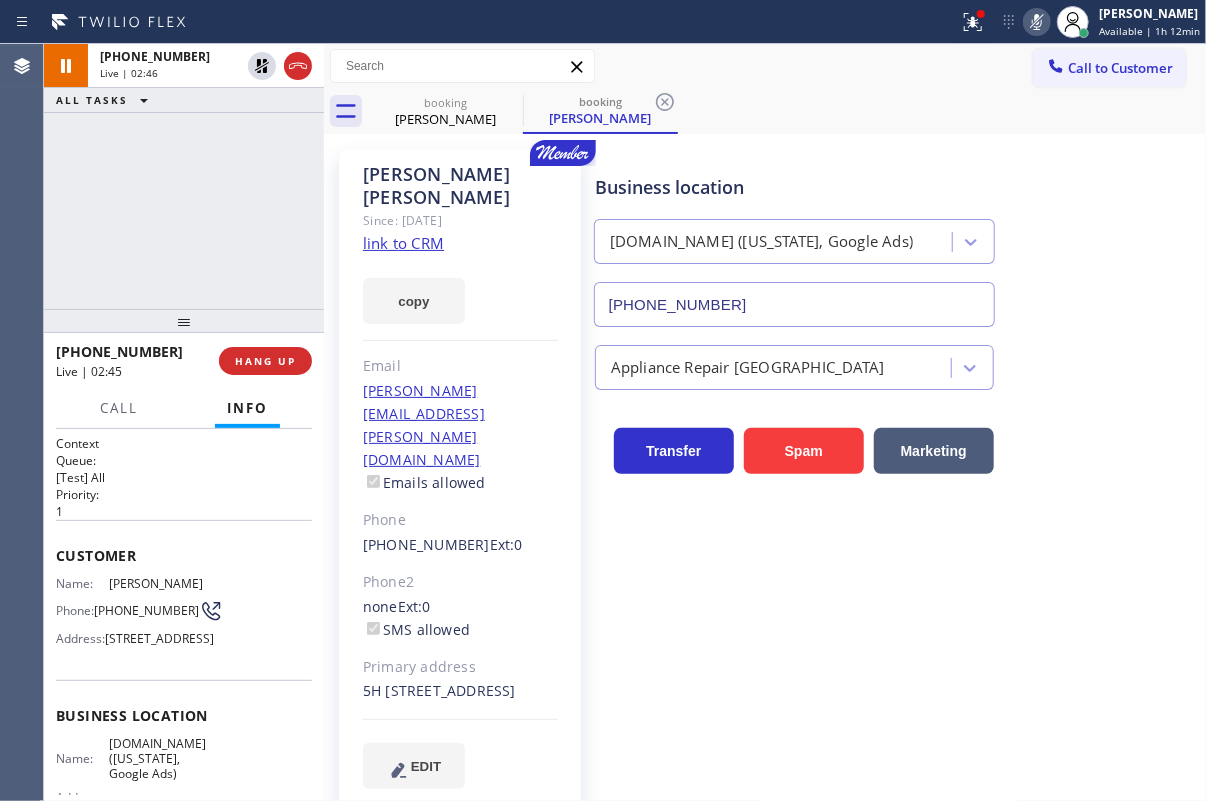 click on "Business location [DOMAIN_NAME] ([US_STATE], Google Ads) [PHONE_NUMBER]" at bounding box center [896, 236] 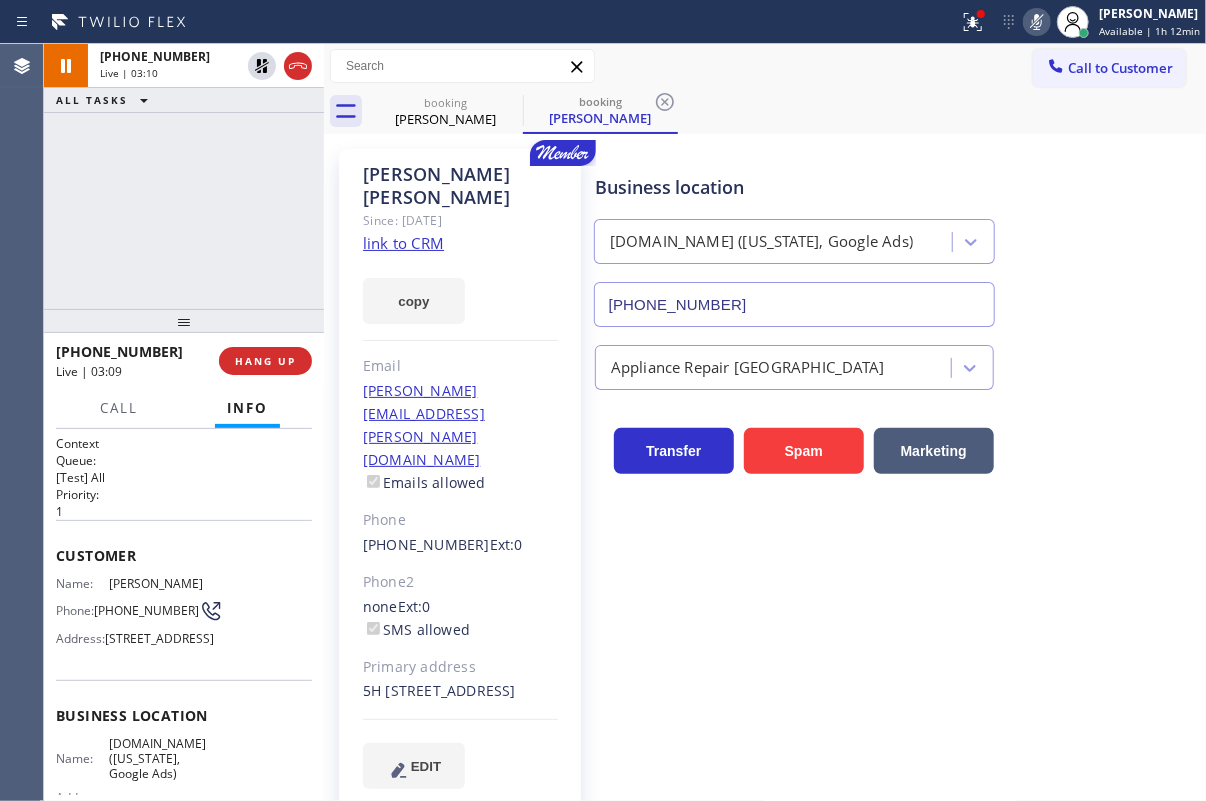 drag, startPoint x: 1110, startPoint y: 309, endPoint x: 1024, endPoint y: 309, distance: 86 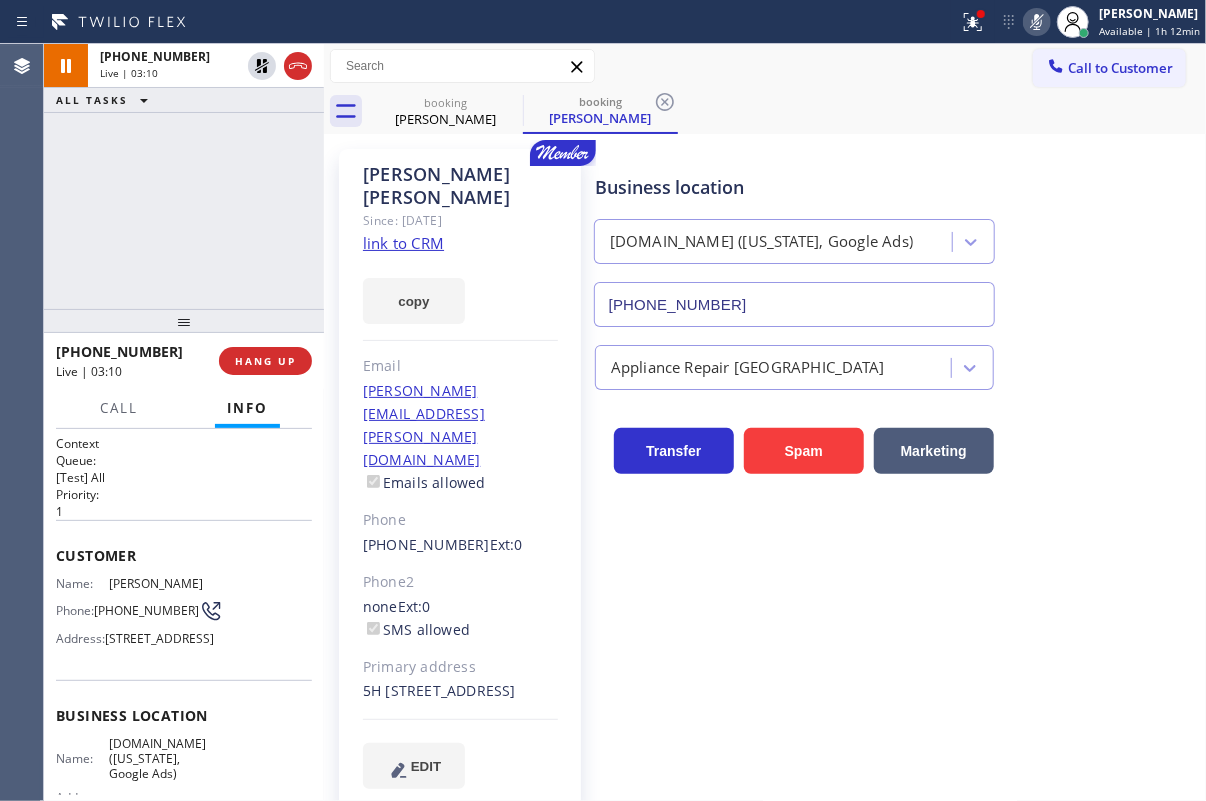 click 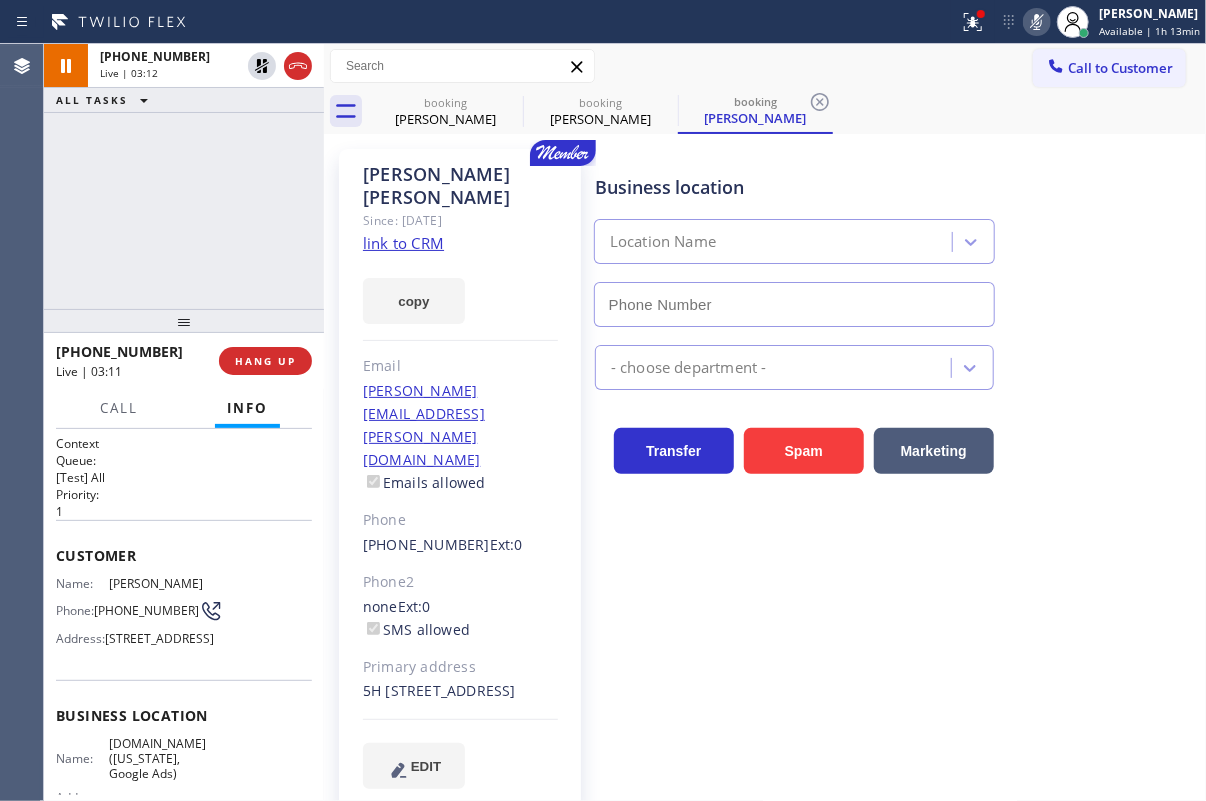 click 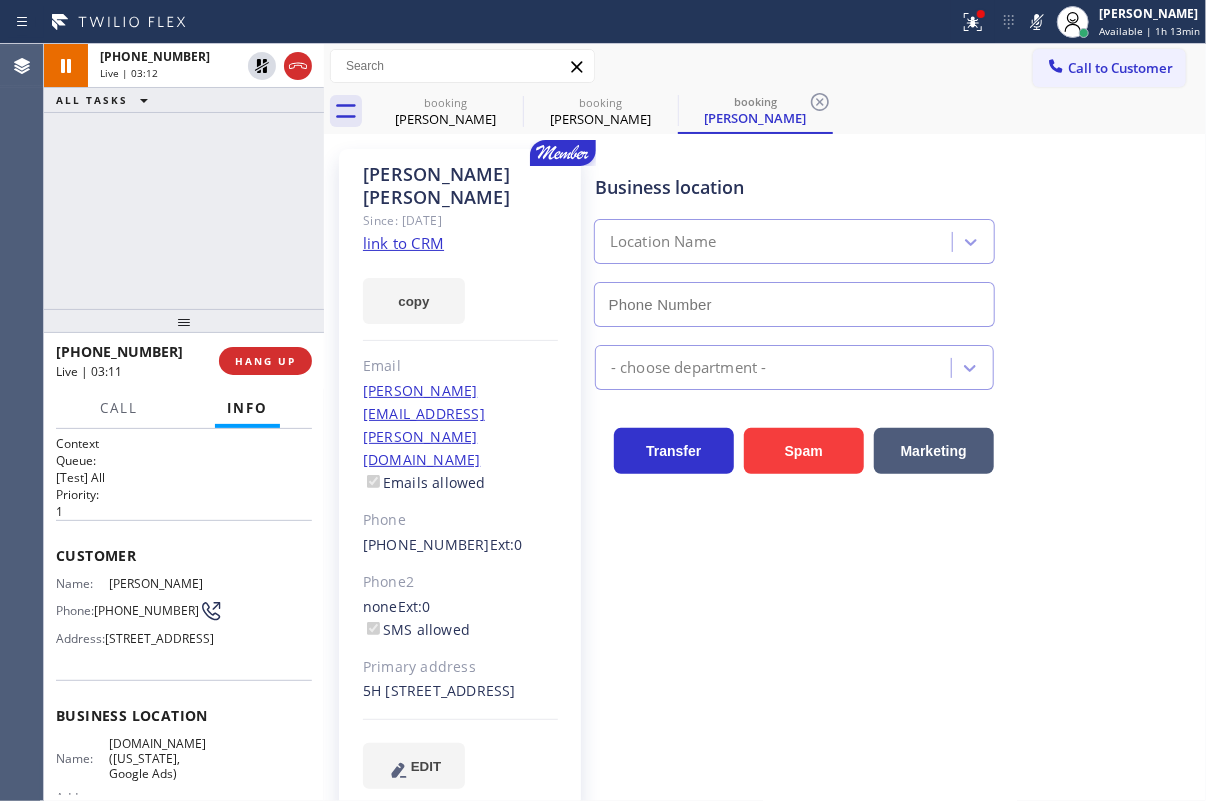 type on "[PHONE_NUMBER]" 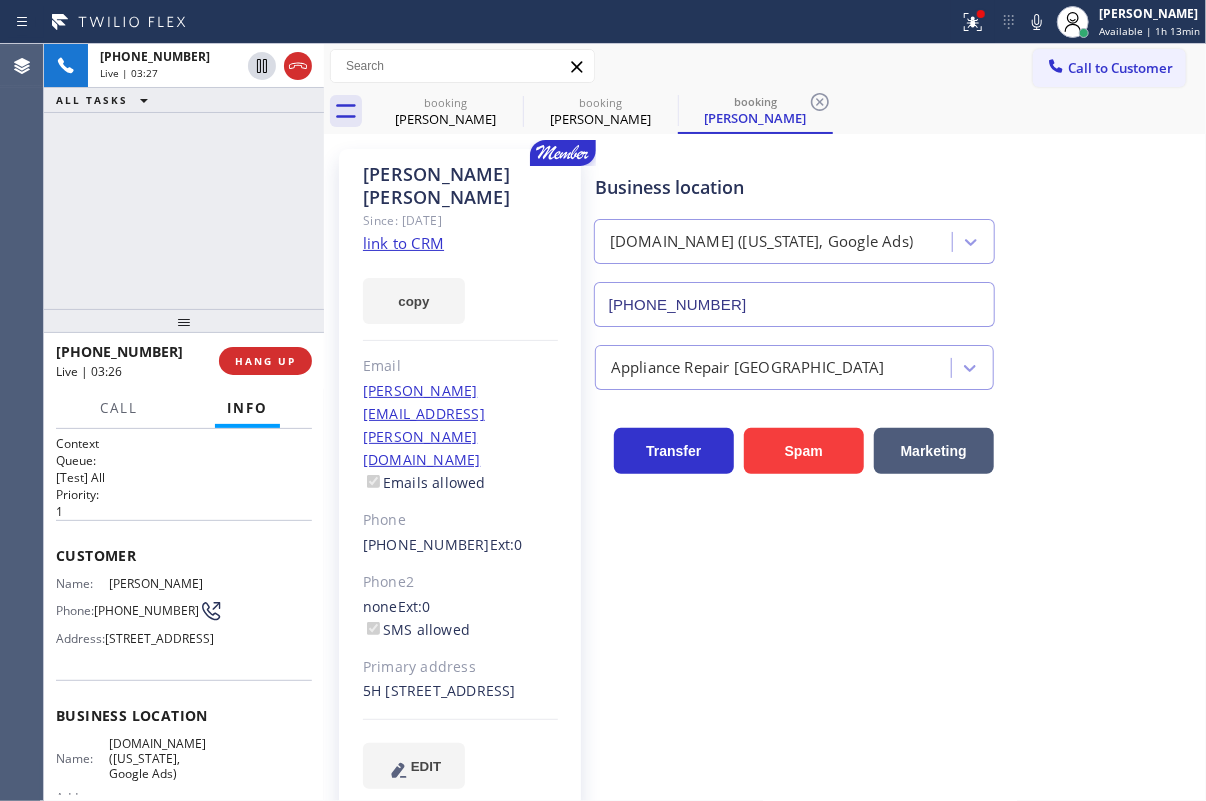 click on "Transfer Spam Marketing" at bounding box center [896, 442] 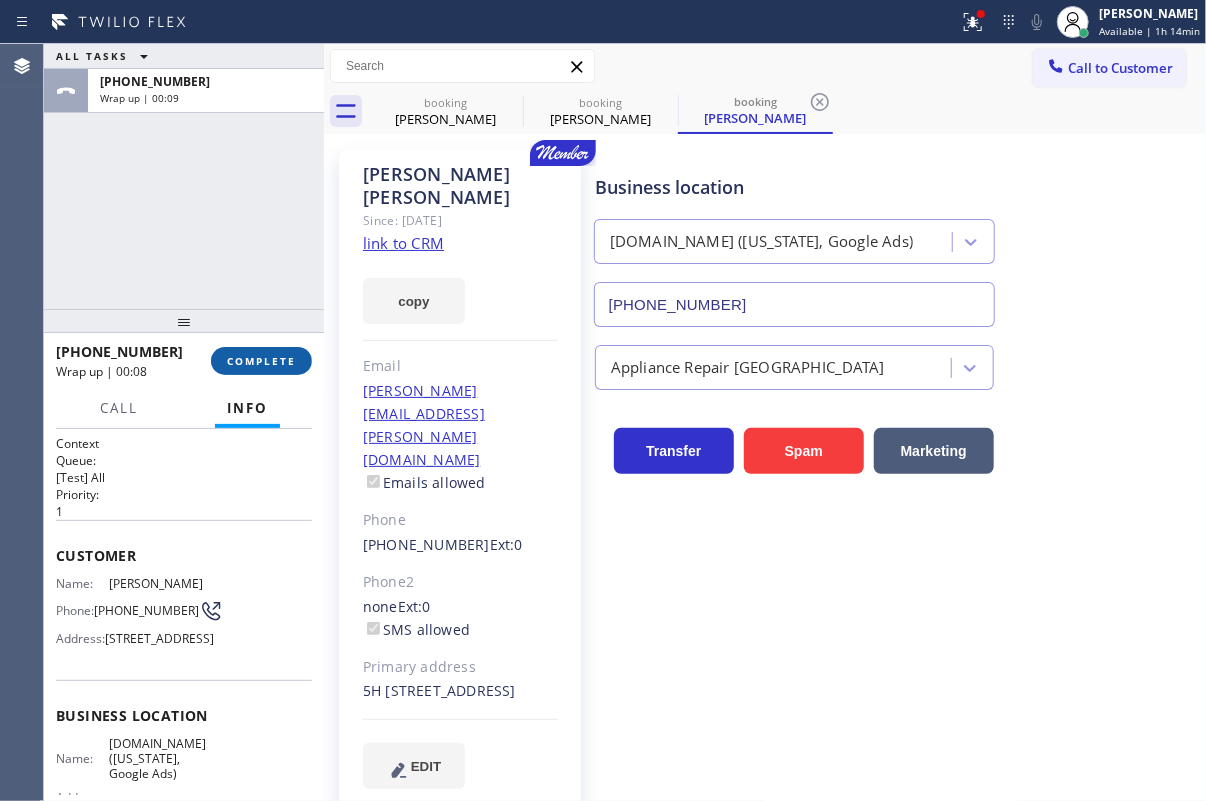 click on "COMPLETE" at bounding box center [261, 361] 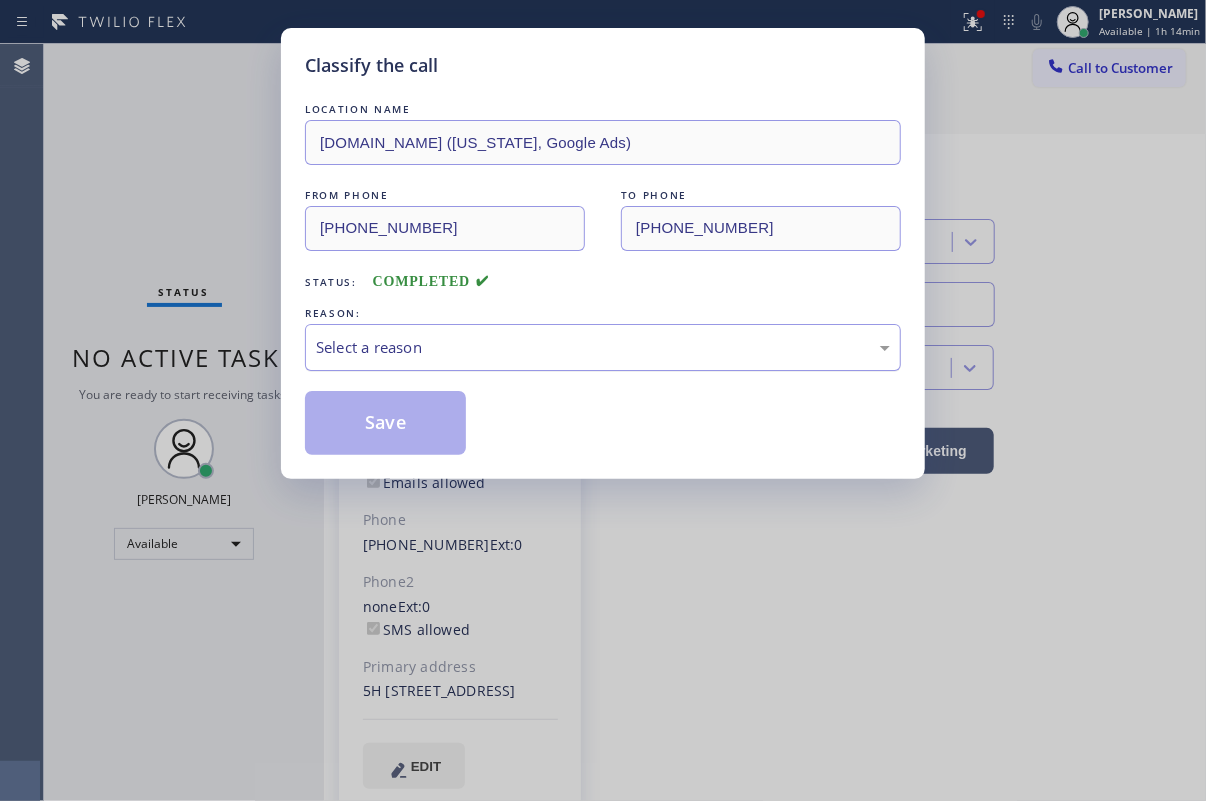 click on "Select a reason" at bounding box center [603, 347] 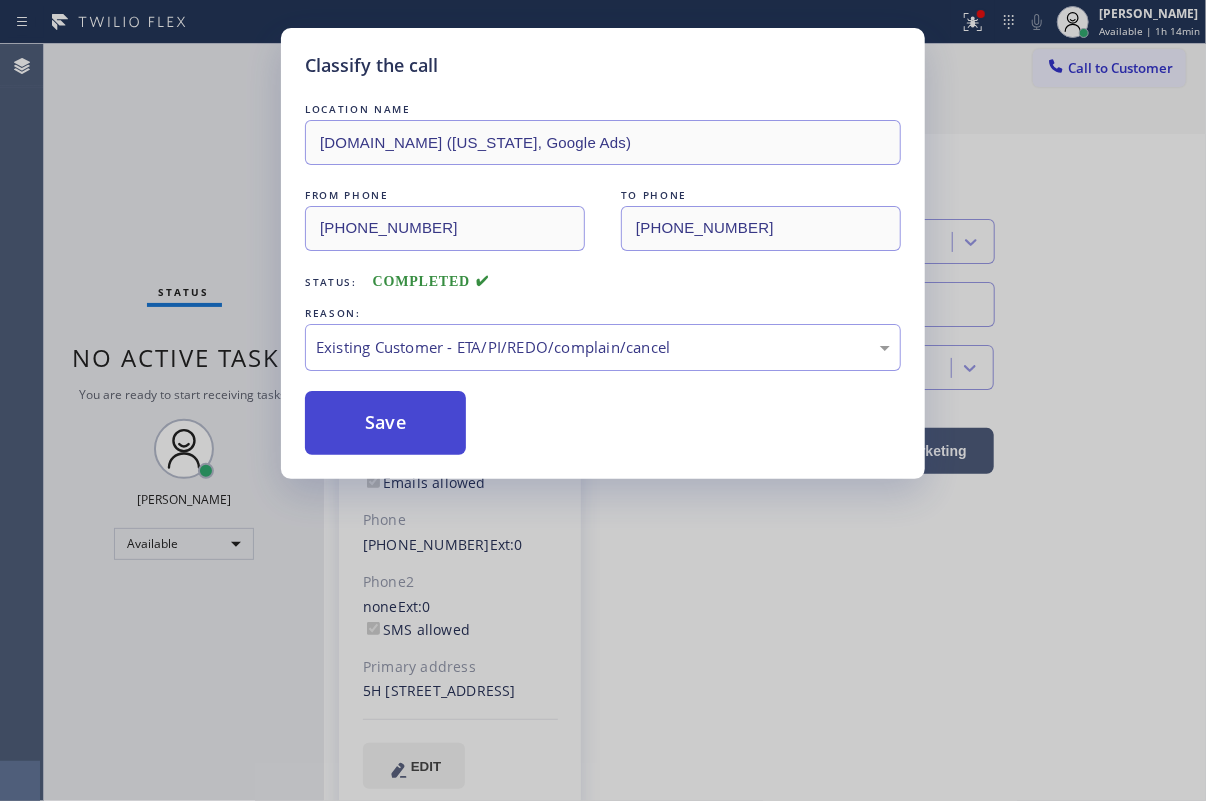 click on "Save" at bounding box center [385, 423] 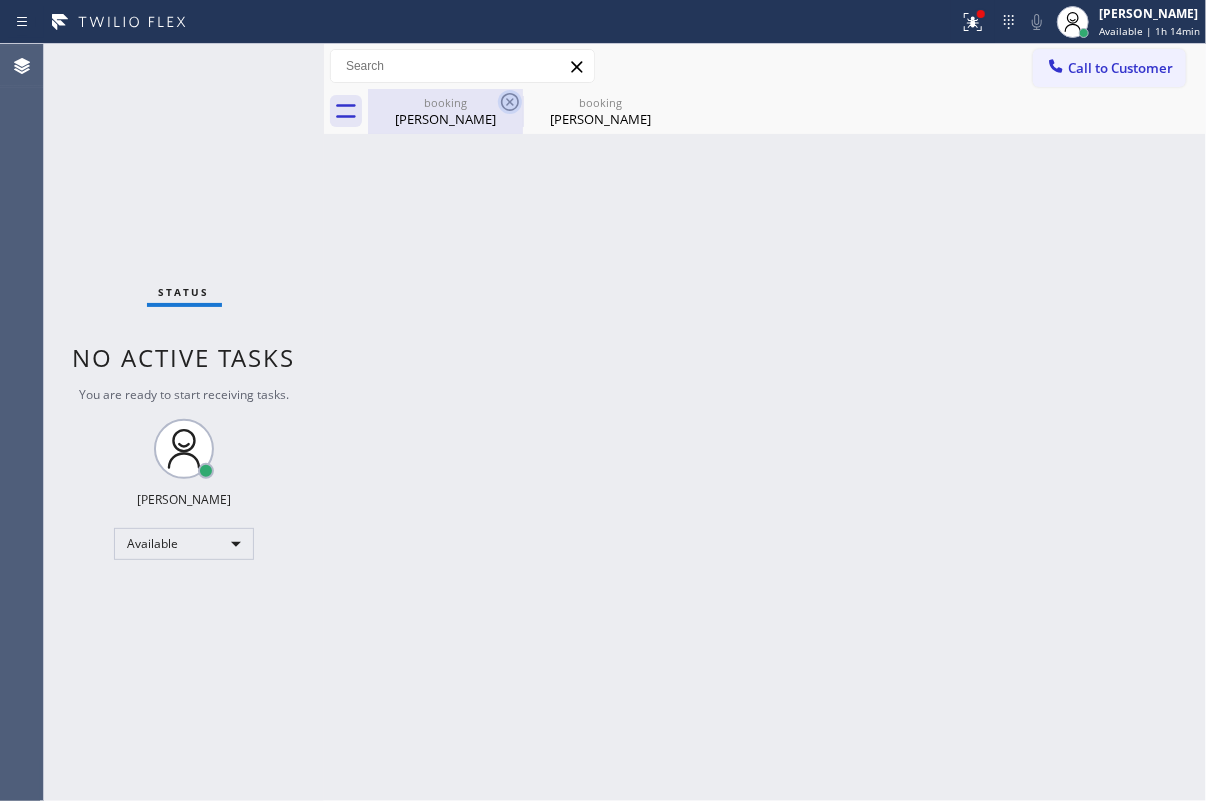 click 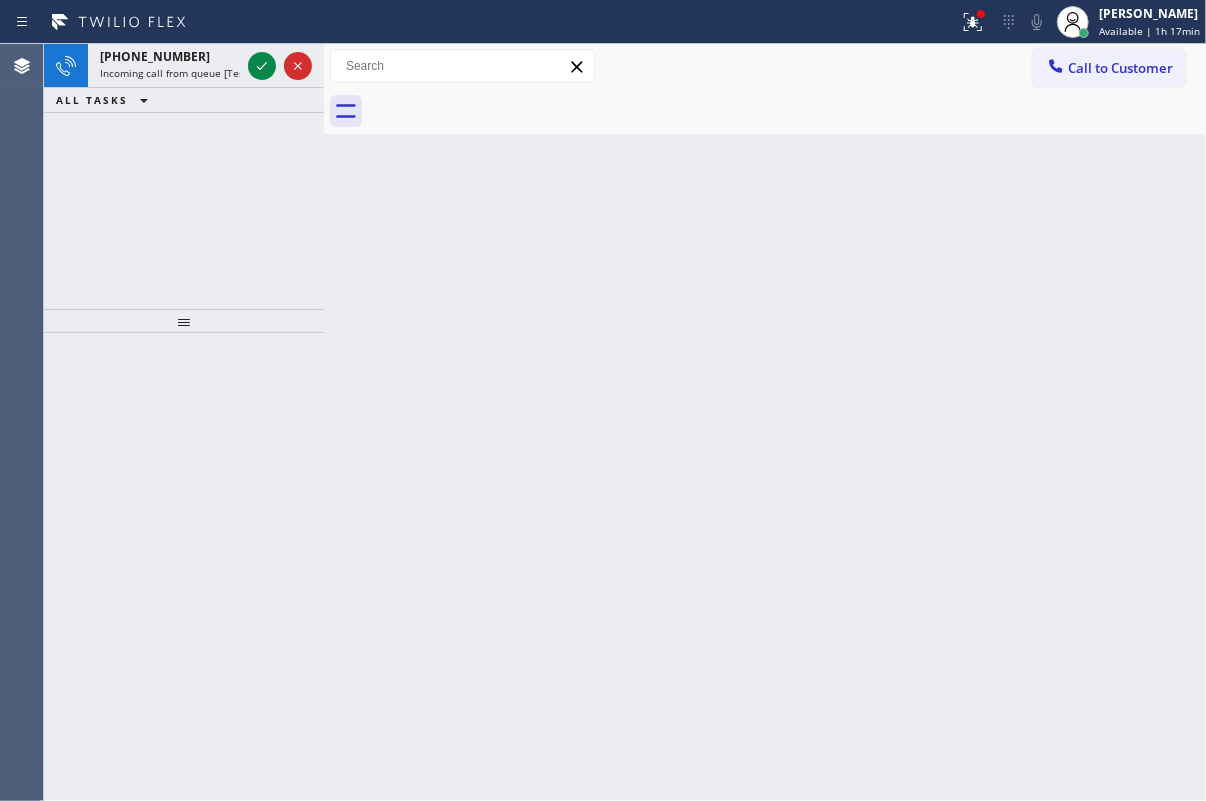 click on "Back to Dashboard Change Sender ID Customers Technicians Select a contact Outbound call Technician Search Technician Your caller id phone number Your caller id phone number Call Technician info Name   Phone none Address none Change Sender ID HVAC [PHONE_NUMBER] 5 Star Appliance [PHONE_NUMBER] Appliance Repair [PHONE_NUMBER] Plumbing [PHONE_NUMBER] Air Duct Cleaning [PHONE_NUMBER]  Electricians [PHONE_NUMBER] Cancel Change Check personal SMS Reset Change No tabs Call to Customer Outbound call Location Search location Your caller id phone number Customer number Call Outbound call Technician Search Technician Your caller id phone number Your caller id phone number Call" at bounding box center [765, 422] 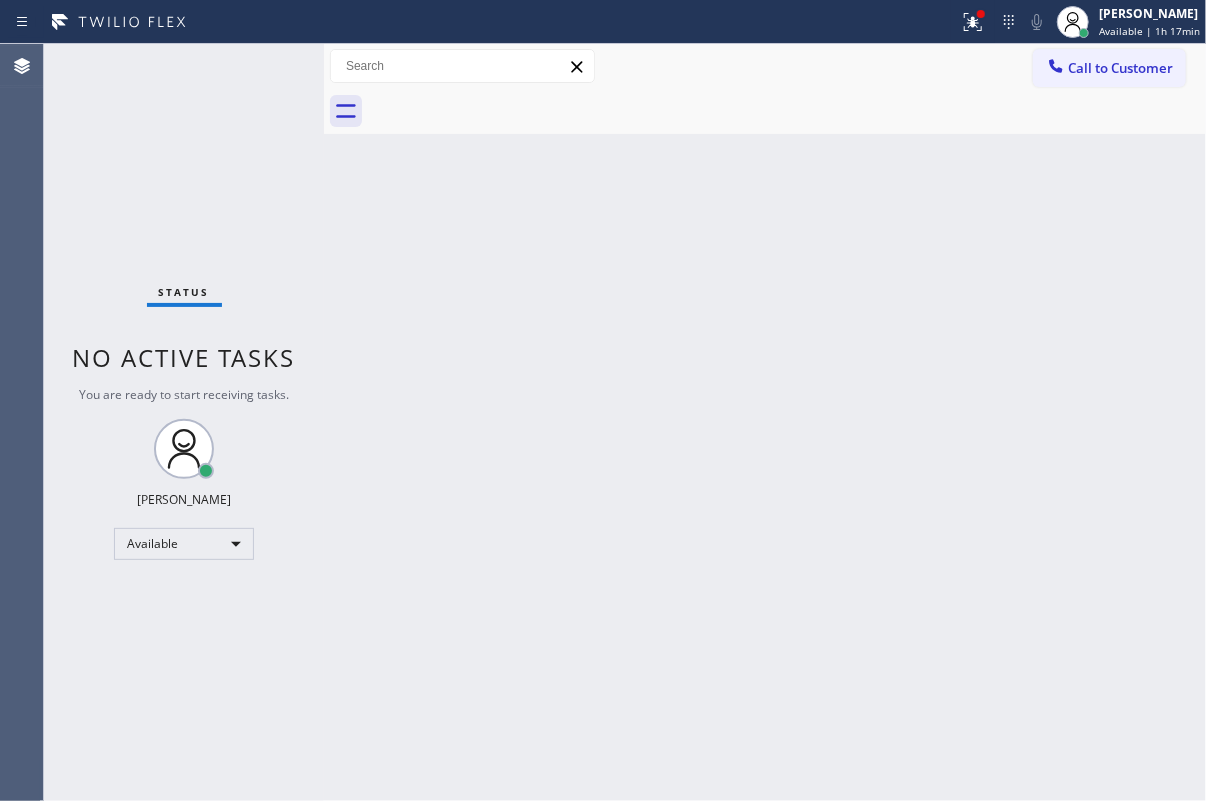 click on "Status   No active tasks     You are ready to start receiving tasks.   [PERSON_NAME] Available" at bounding box center [184, 422] 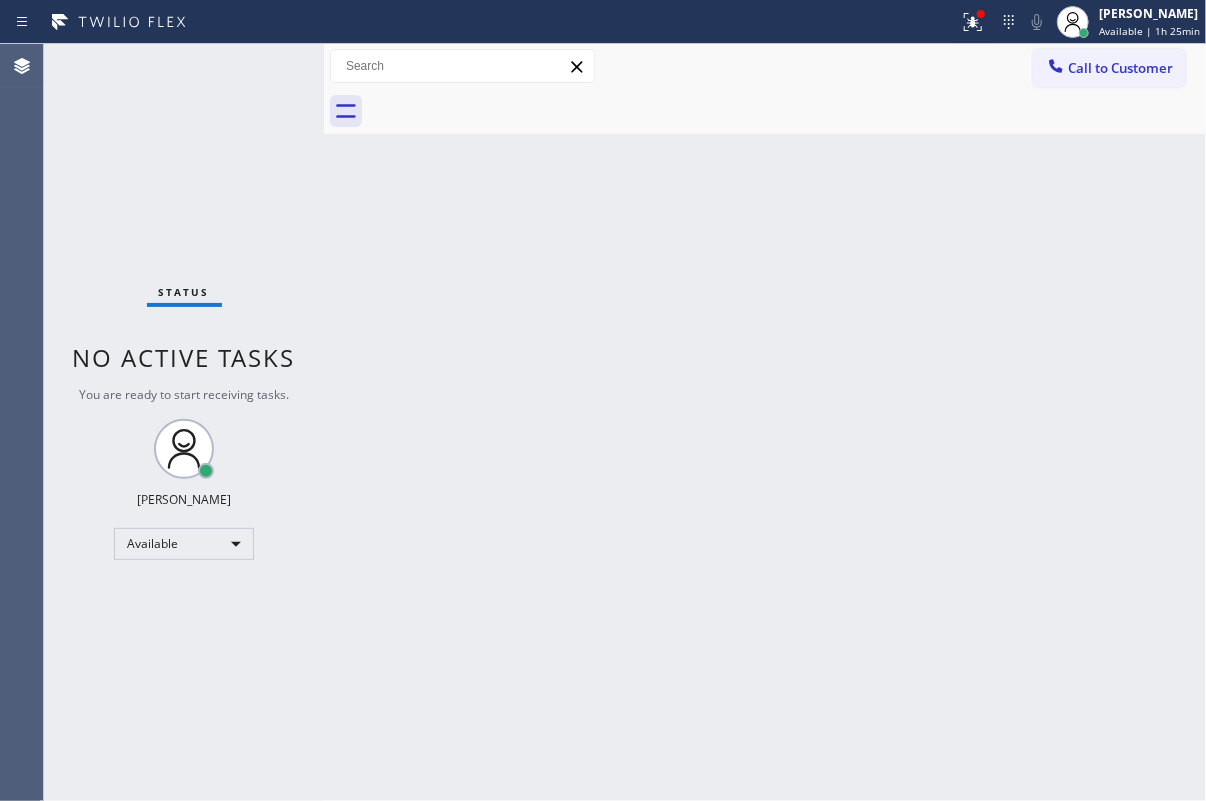 click on "Back to Dashboard Change Sender ID Customers Technicians Select a contact Outbound call Technician Search Technician Your caller id phone number Your caller id phone number Call Technician info Name   Phone none Address none Change Sender ID HVAC [PHONE_NUMBER] 5 Star Appliance [PHONE_NUMBER] Appliance Repair [PHONE_NUMBER] Plumbing [PHONE_NUMBER] Air Duct Cleaning [PHONE_NUMBER]  Electricians [PHONE_NUMBER] Cancel Change Check personal SMS Reset Change No tabs Call to Customer Outbound call Location Search location Your caller id phone number Customer number Call Outbound call Technician Search Technician Your caller id phone number Your caller id phone number Call" at bounding box center [765, 422] 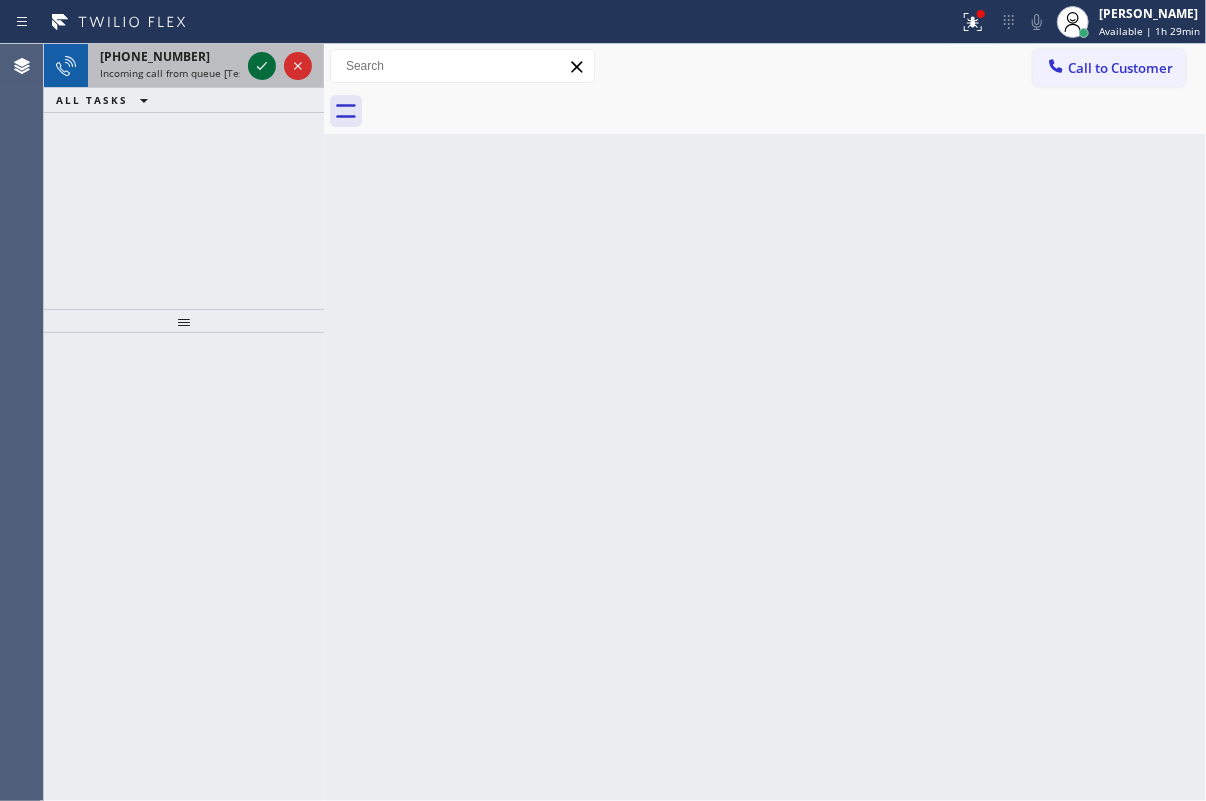 click 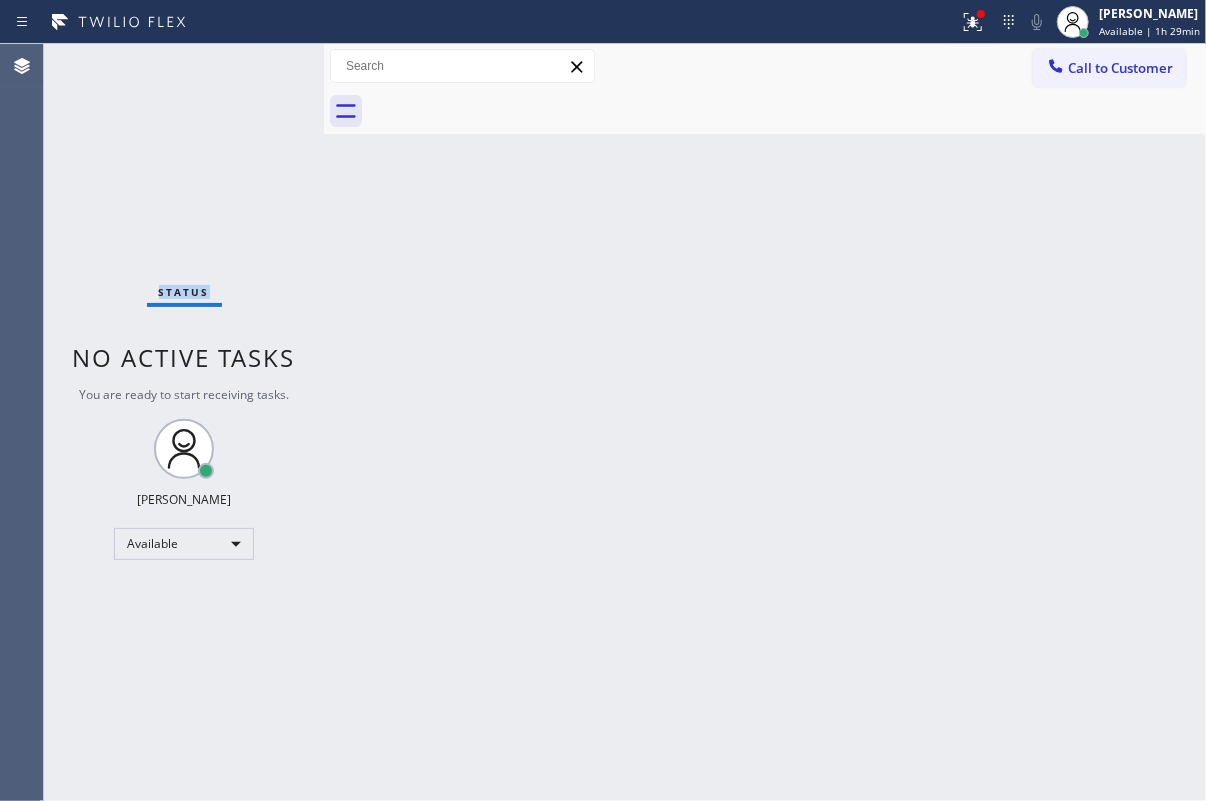click on "Status   No active tasks     You are ready to start receiving tasks.   [PERSON_NAME] Available" at bounding box center (184, 422) 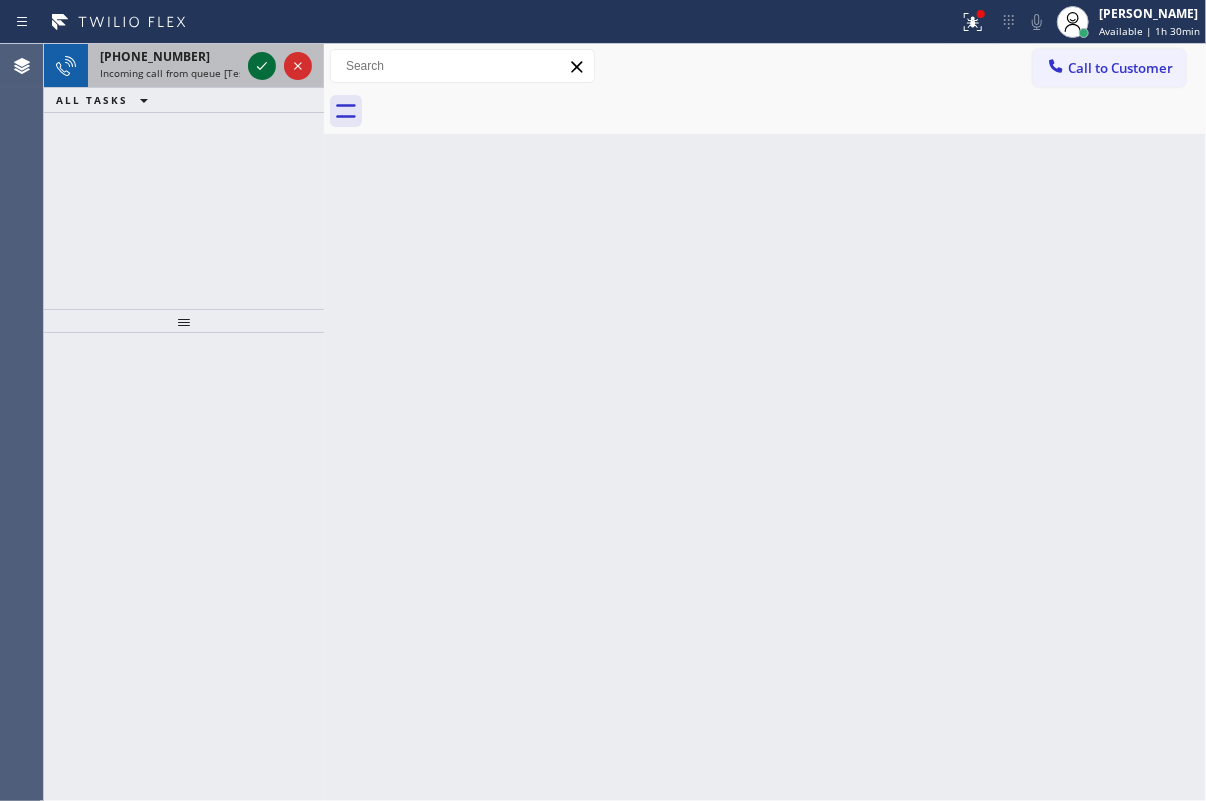 click 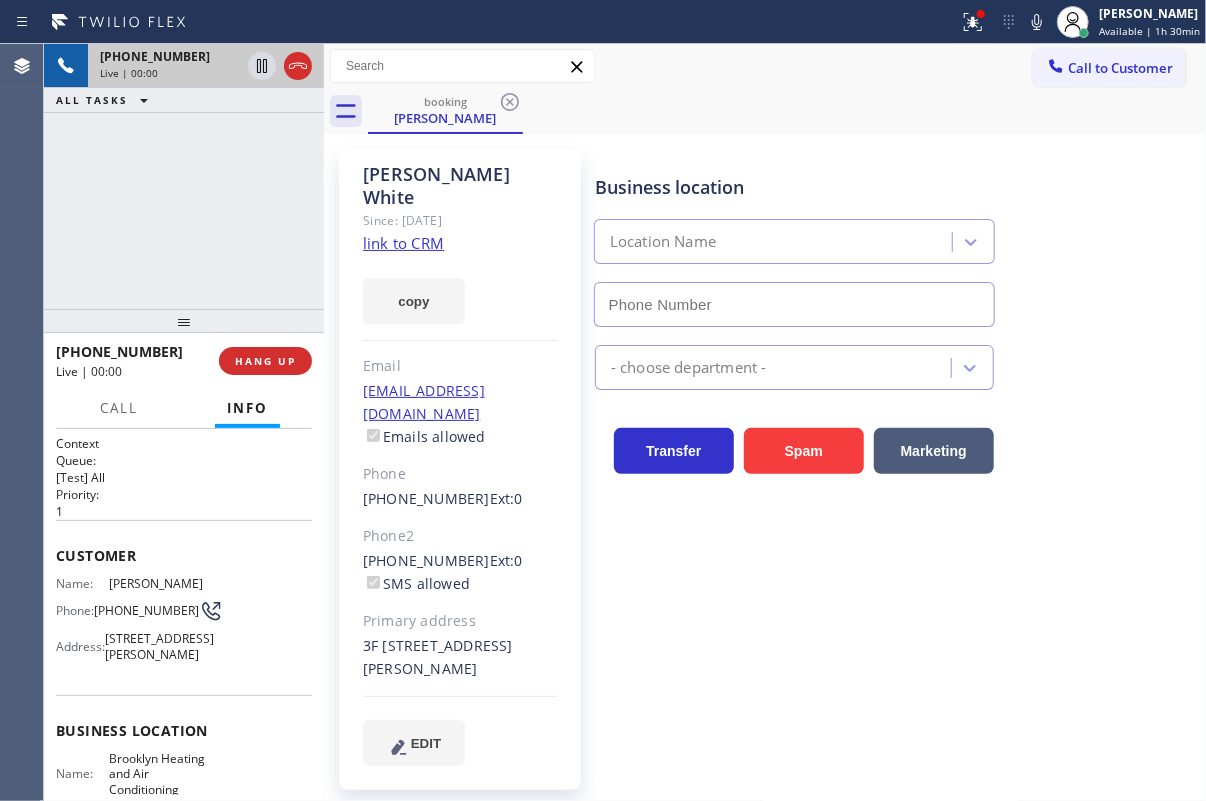 type on "[PHONE_NUMBER]" 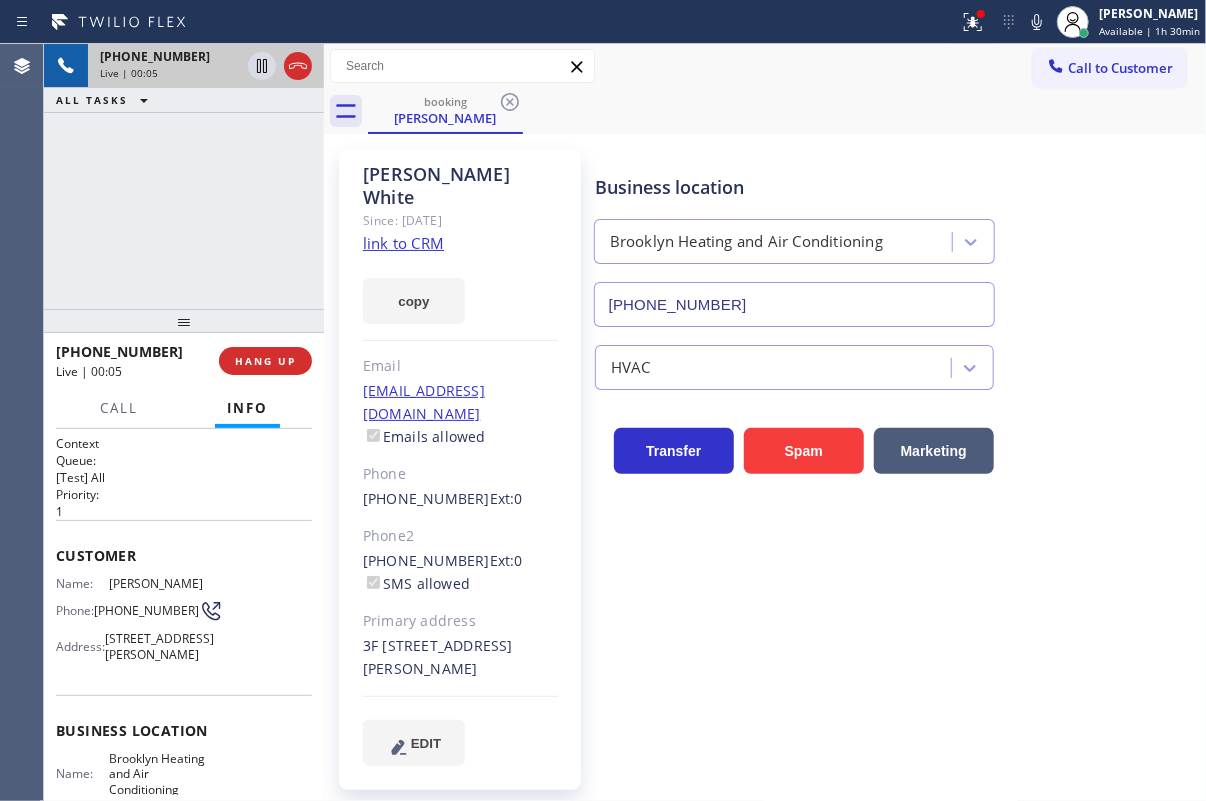 scroll, scrollTop: 181, scrollLeft: 0, axis: vertical 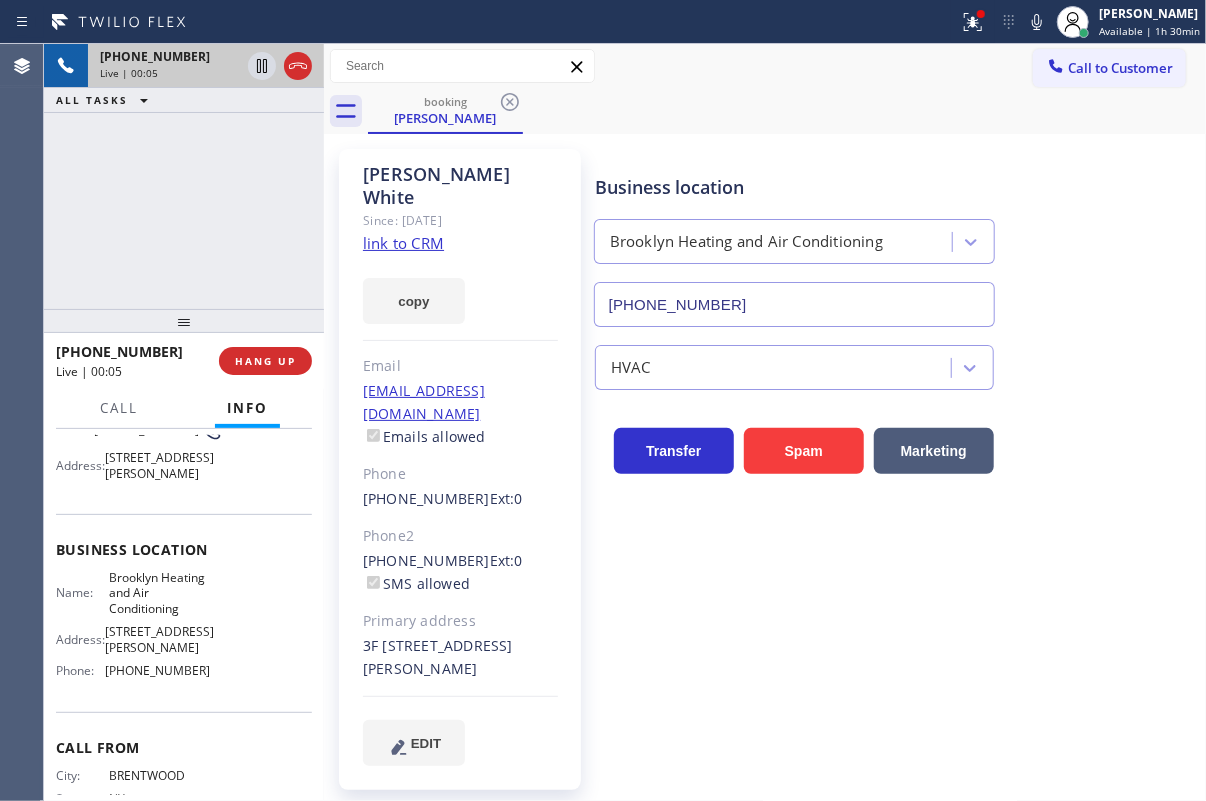 click on "Brooklyn Heating and Air Conditioning" at bounding box center (159, 593) 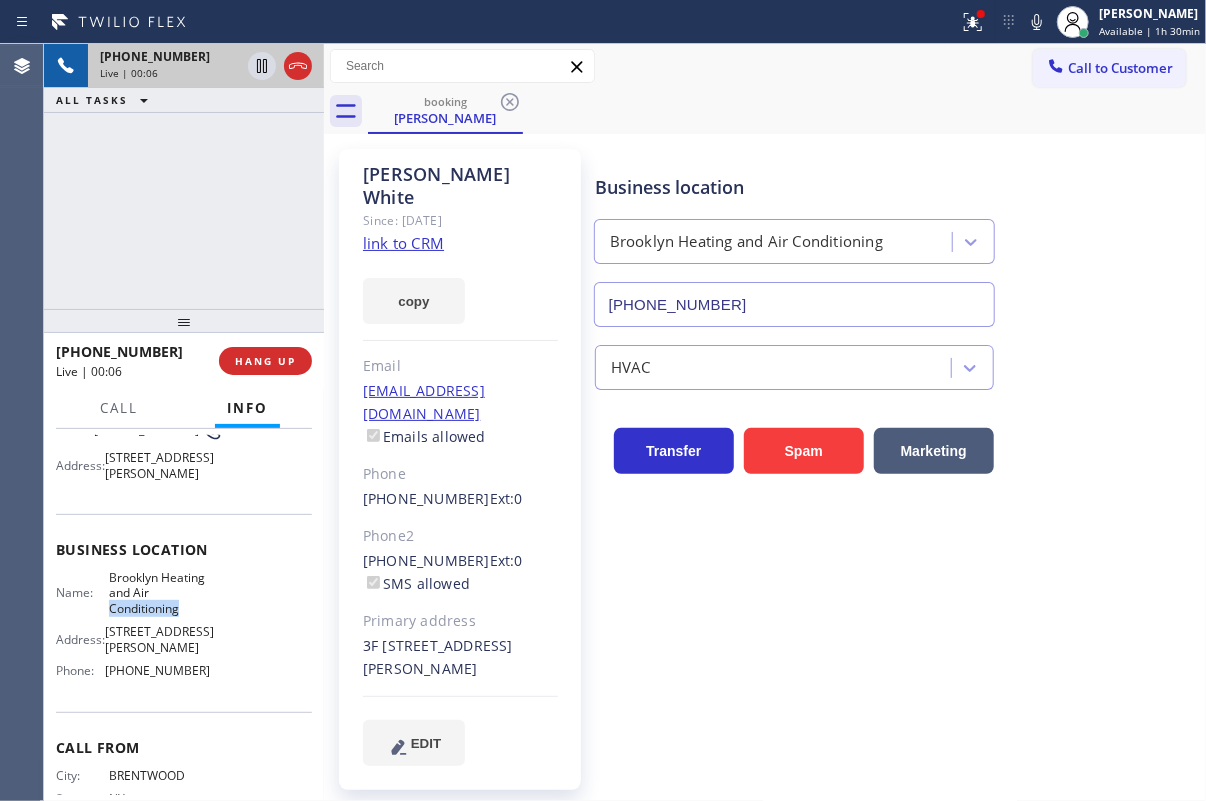 click on "Brooklyn Heating and Air Conditioning" at bounding box center [159, 593] 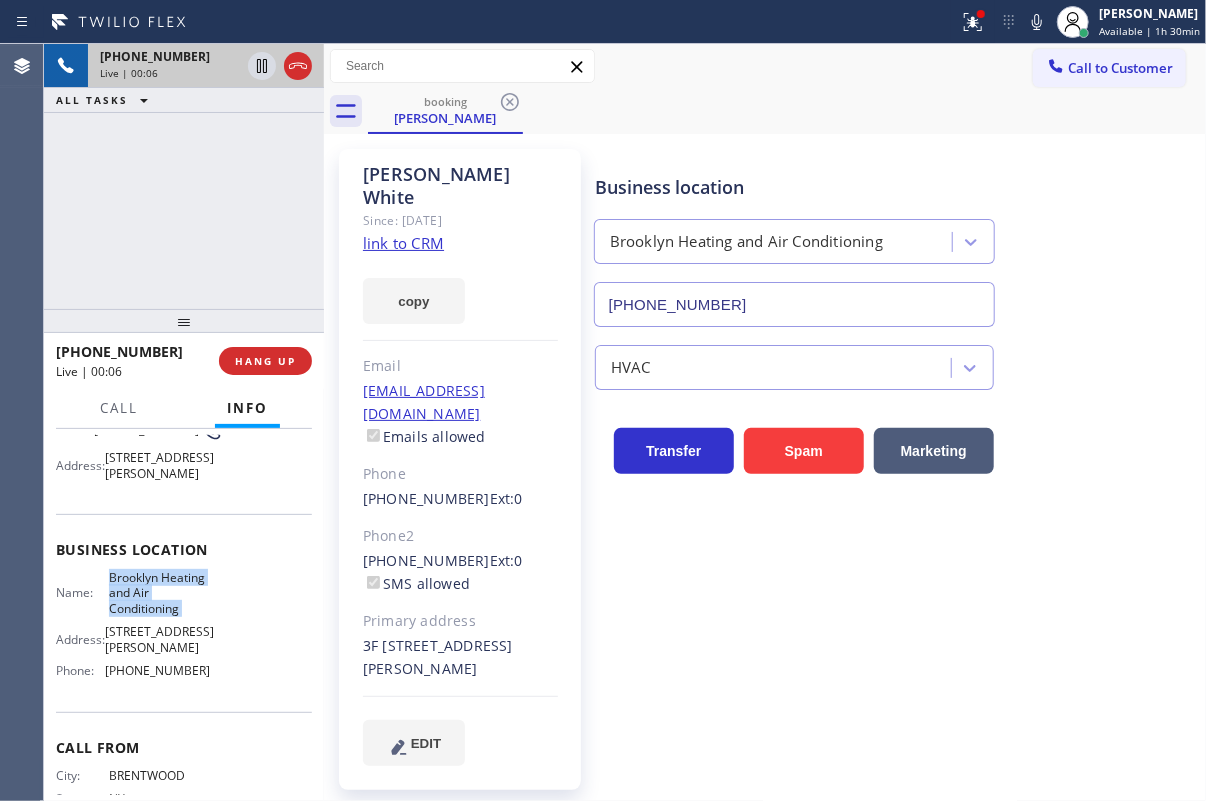 click on "Brooklyn Heating and Air Conditioning" at bounding box center (159, 593) 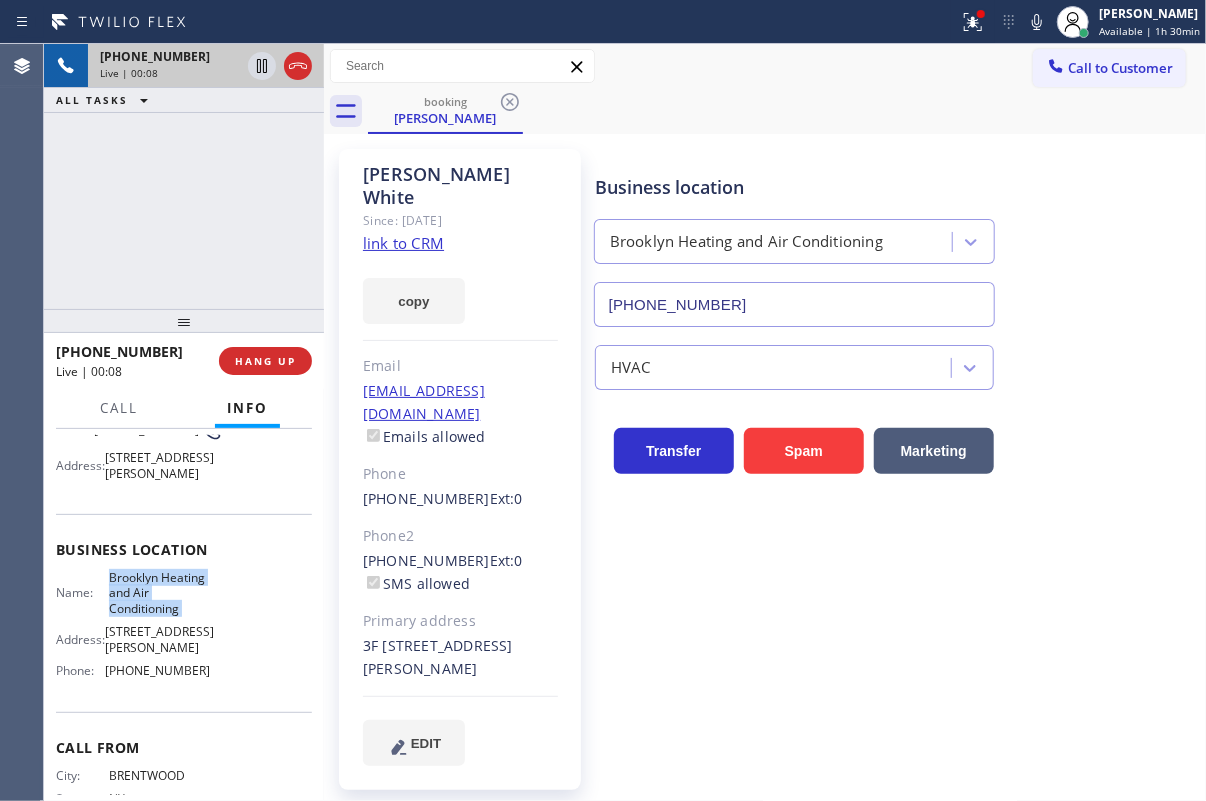 click on "[PHONE_NUMBER]" at bounding box center [794, 304] 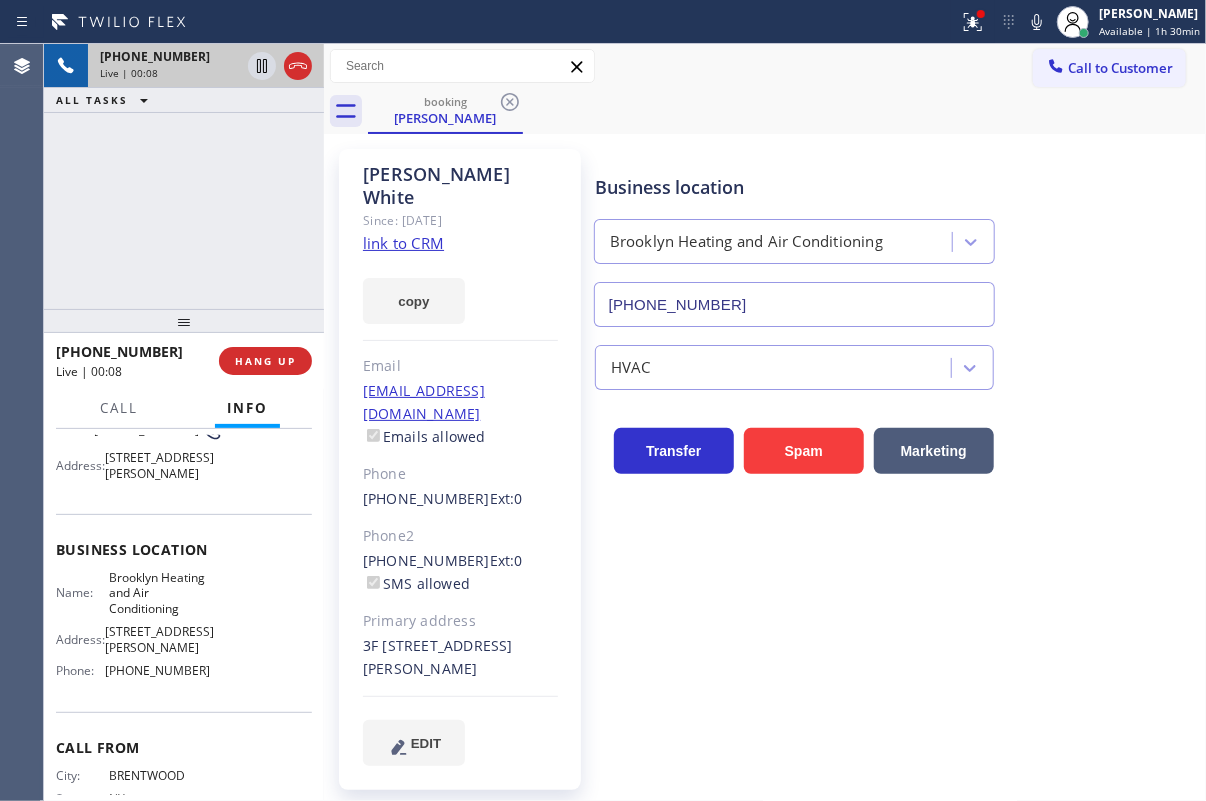 click on "[PHONE_NUMBER]" at bounding box center (794, 304) 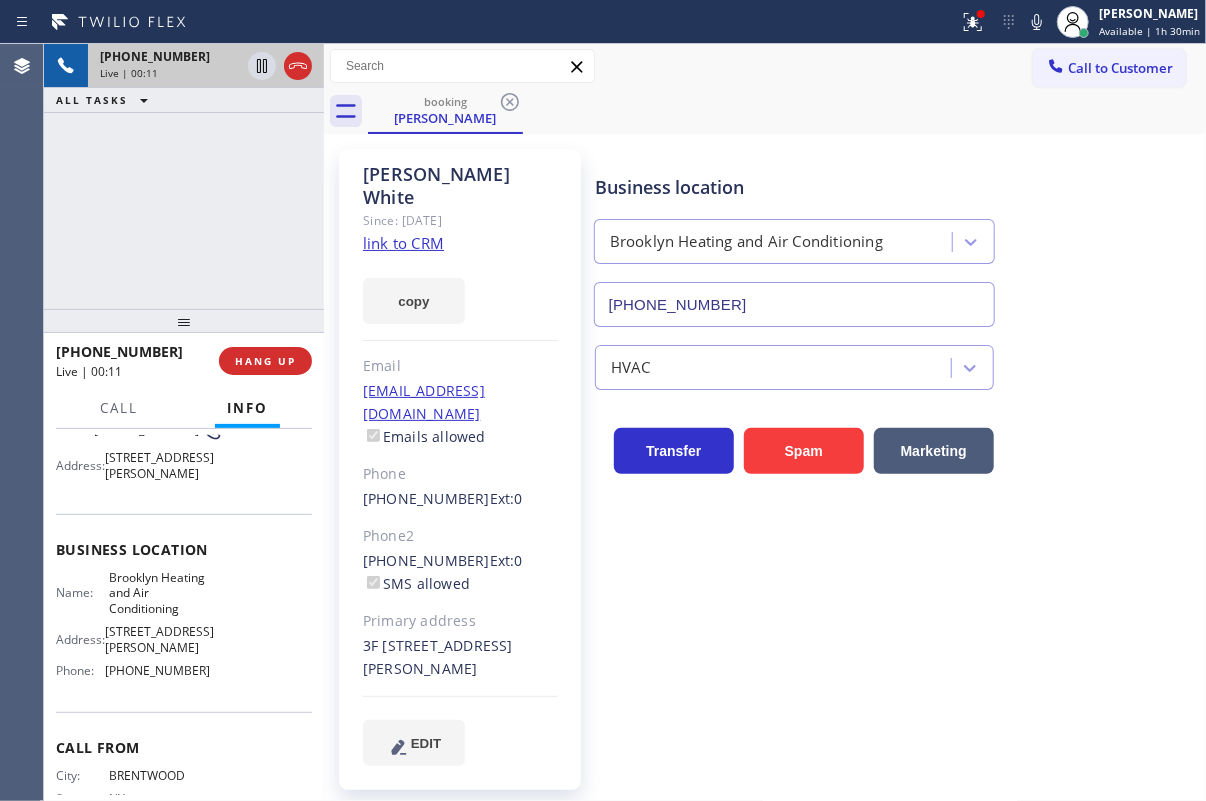 click on "link to CRM" 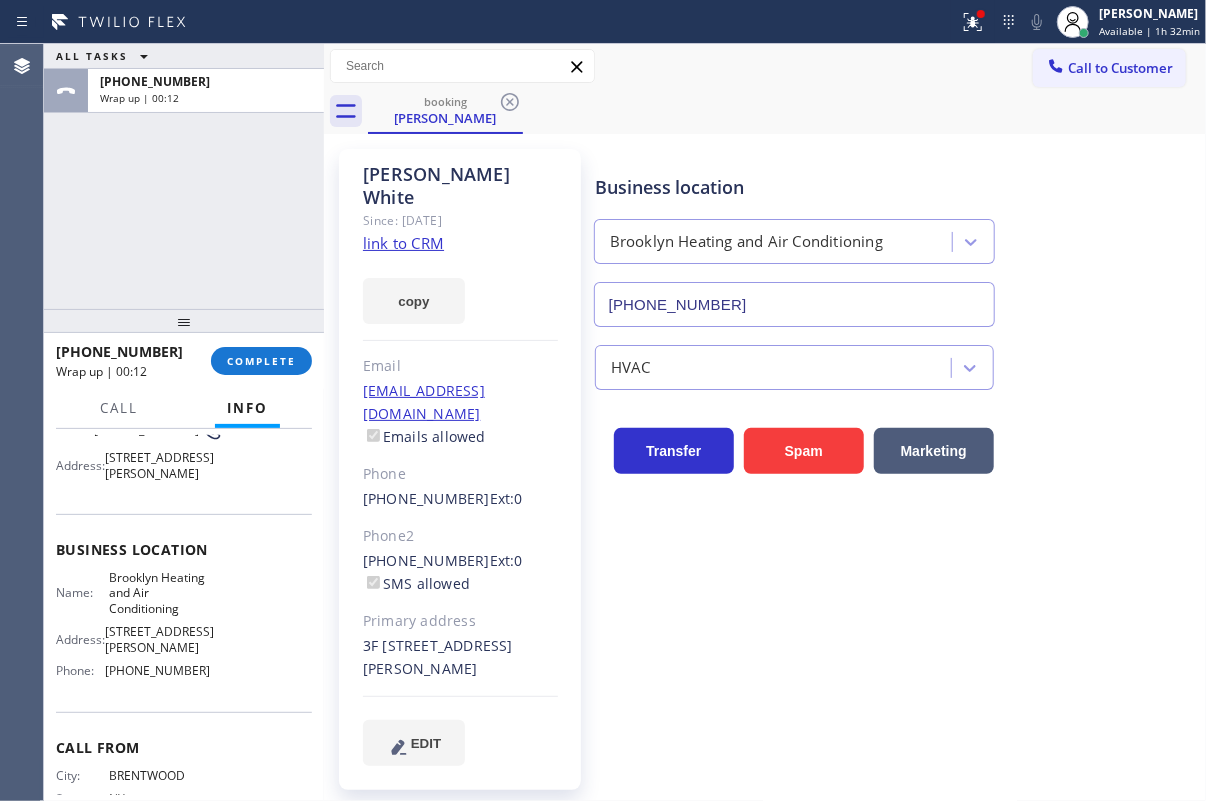 drag, startPoint x: 254, startPoint y: 355, endPoint x: 798, endPoint y: 353, distance: 544.00366 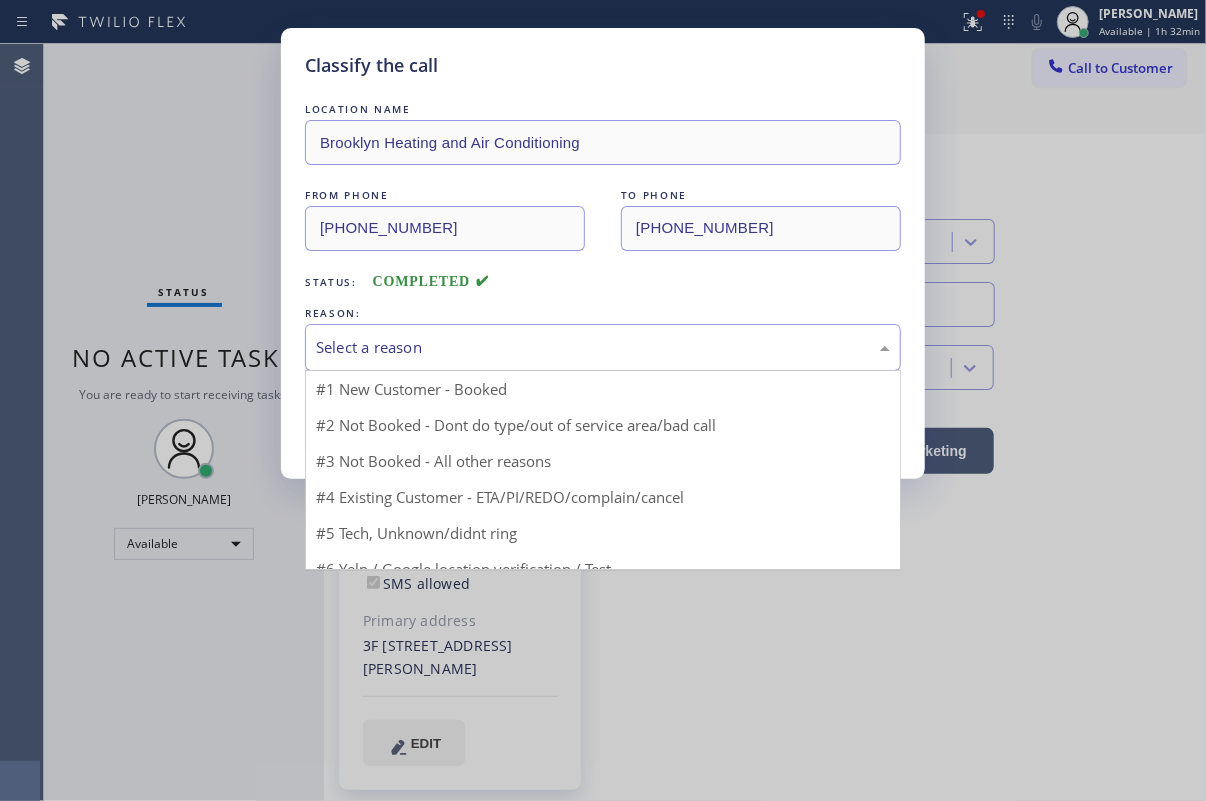 click on "Select a reason" at bounding box center [603, 347] 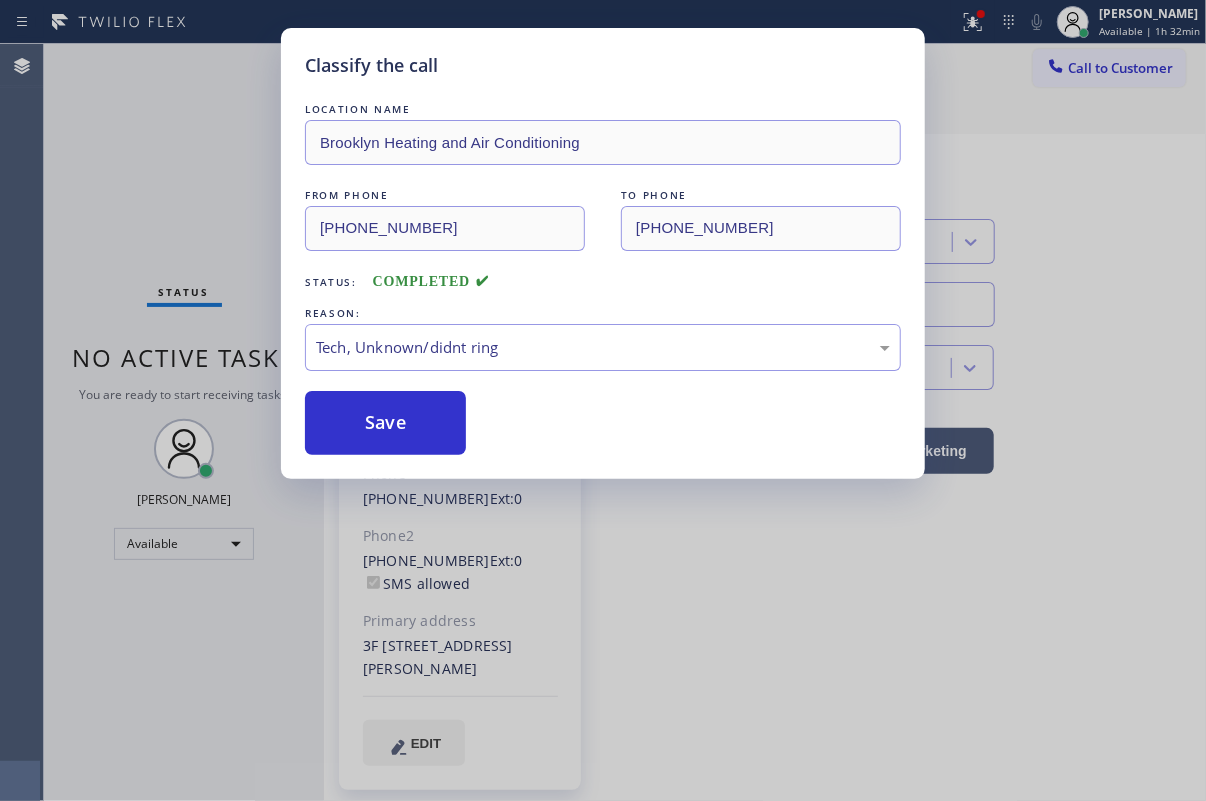 click on "LOCATION NAME Brooklyn Heating and Air Conditioning FROM PHONE [PHONE_NUMBER] TO PHONE [PHONE_NUMBER] Status: COMPLETED REASON: Tech, Unknown/didnt ring Save" at bounding box center [603, 277] 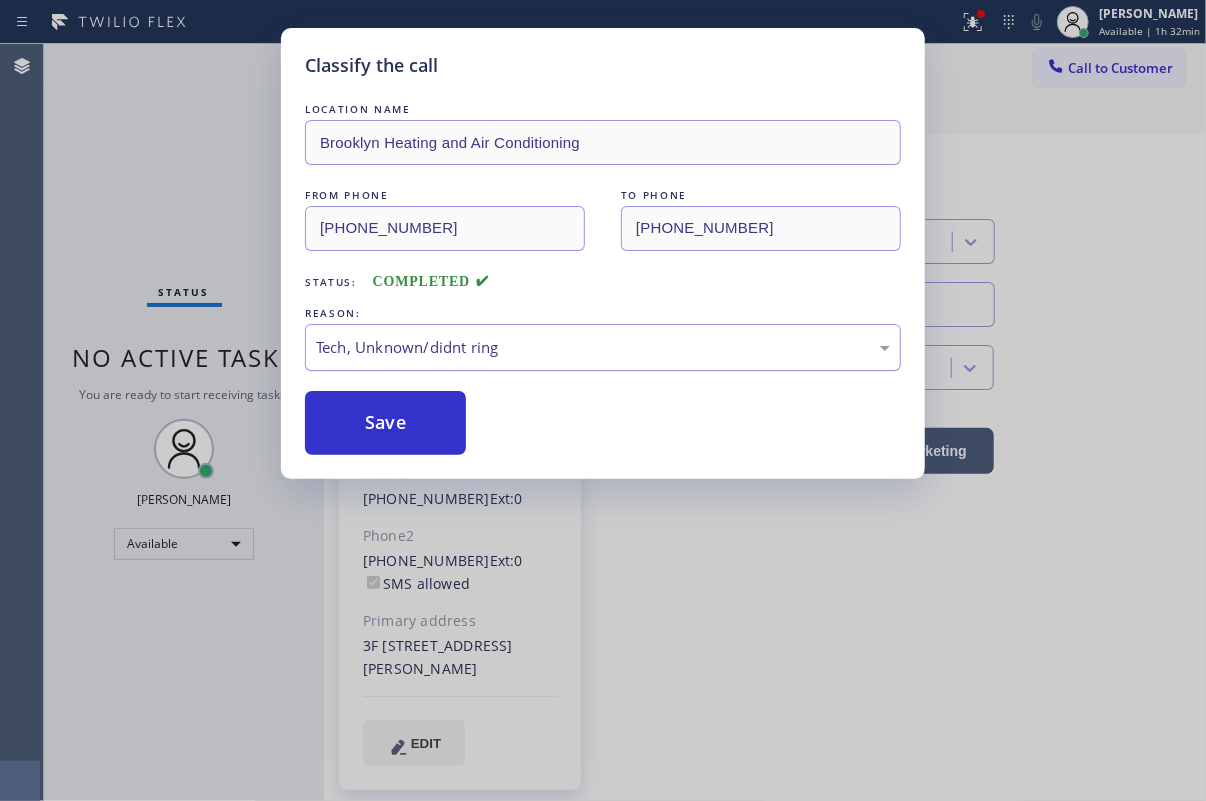 click on "Tech, Unknown/didnt ring" at bounding box center [603, 347] 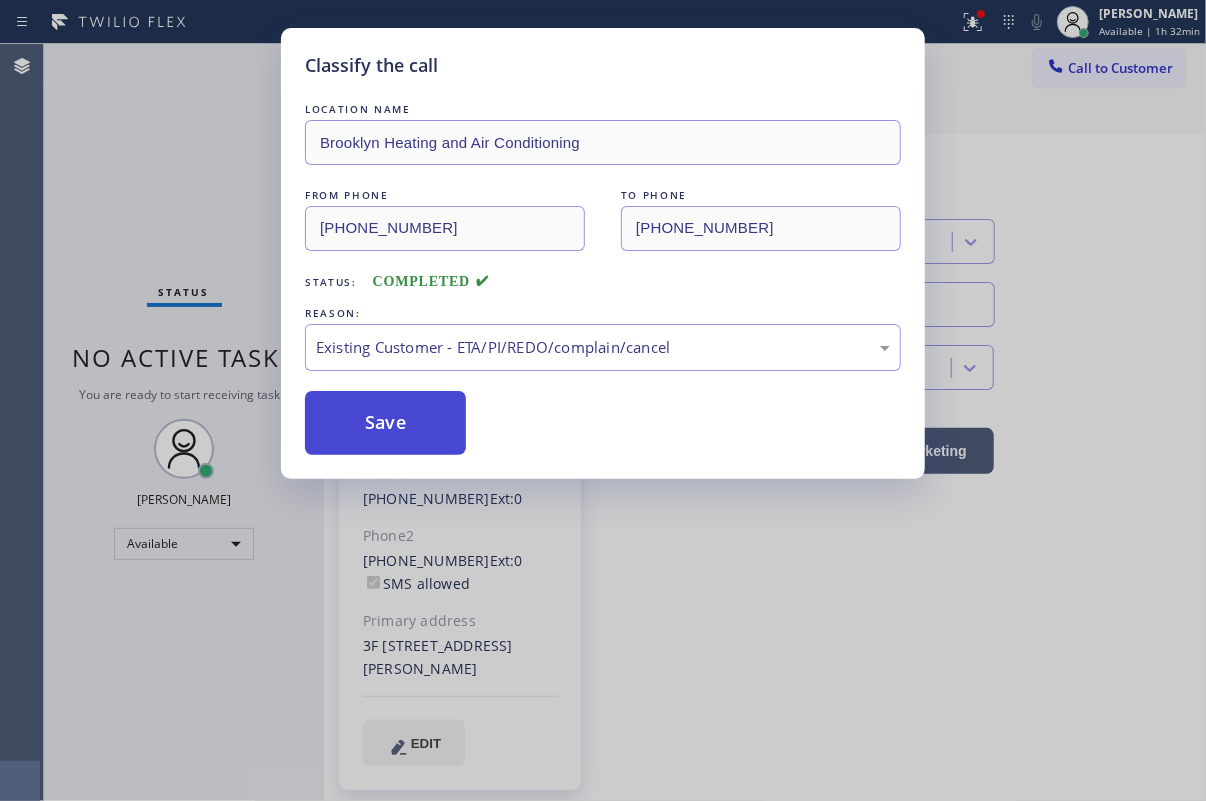 click on "Save" at bounding box center [385, 423] 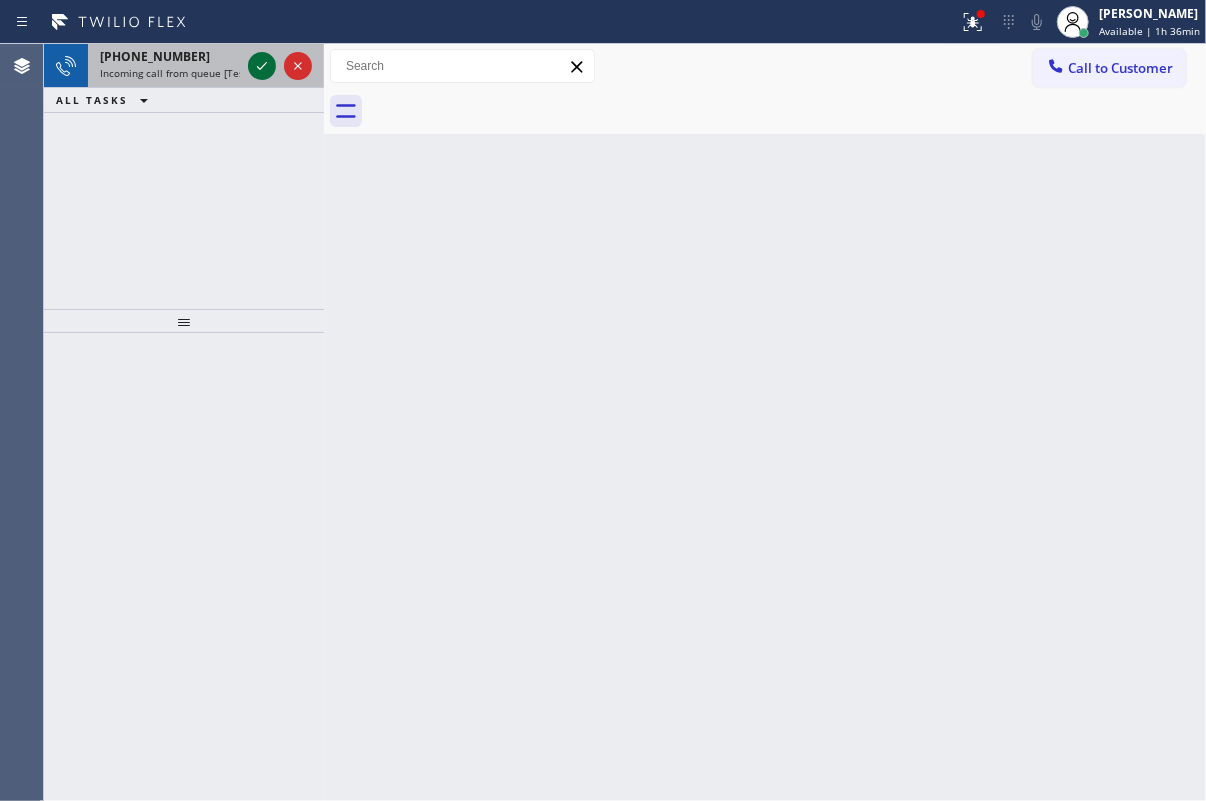 click 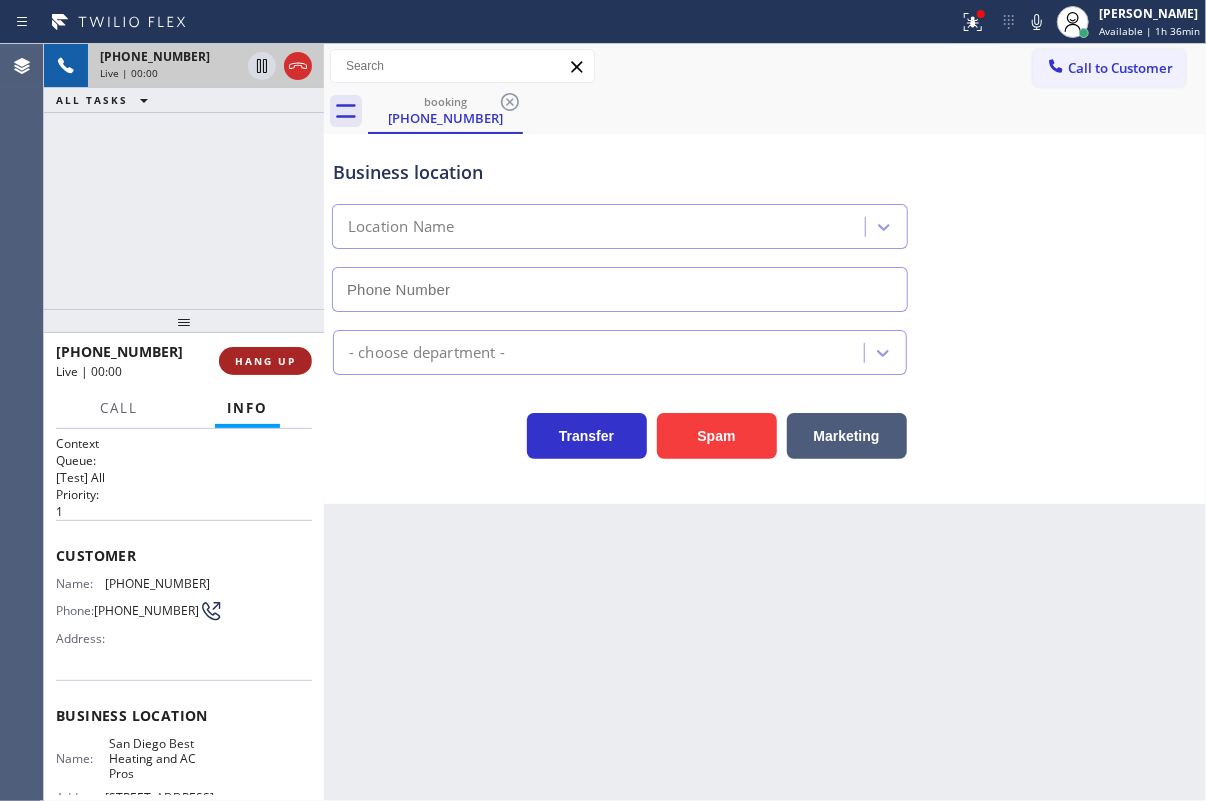 type on "[PHONE_NUMBER]" 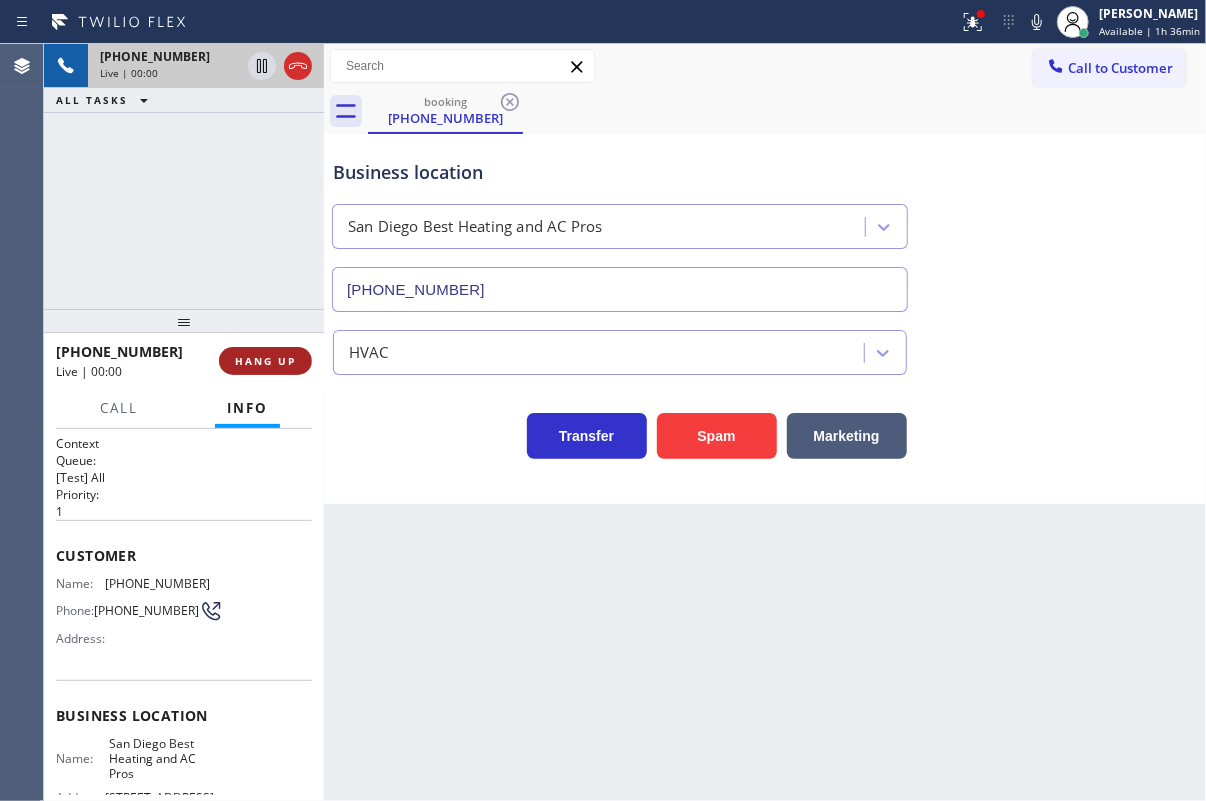 click on "HANG UP" at bounding box center [265, 361] 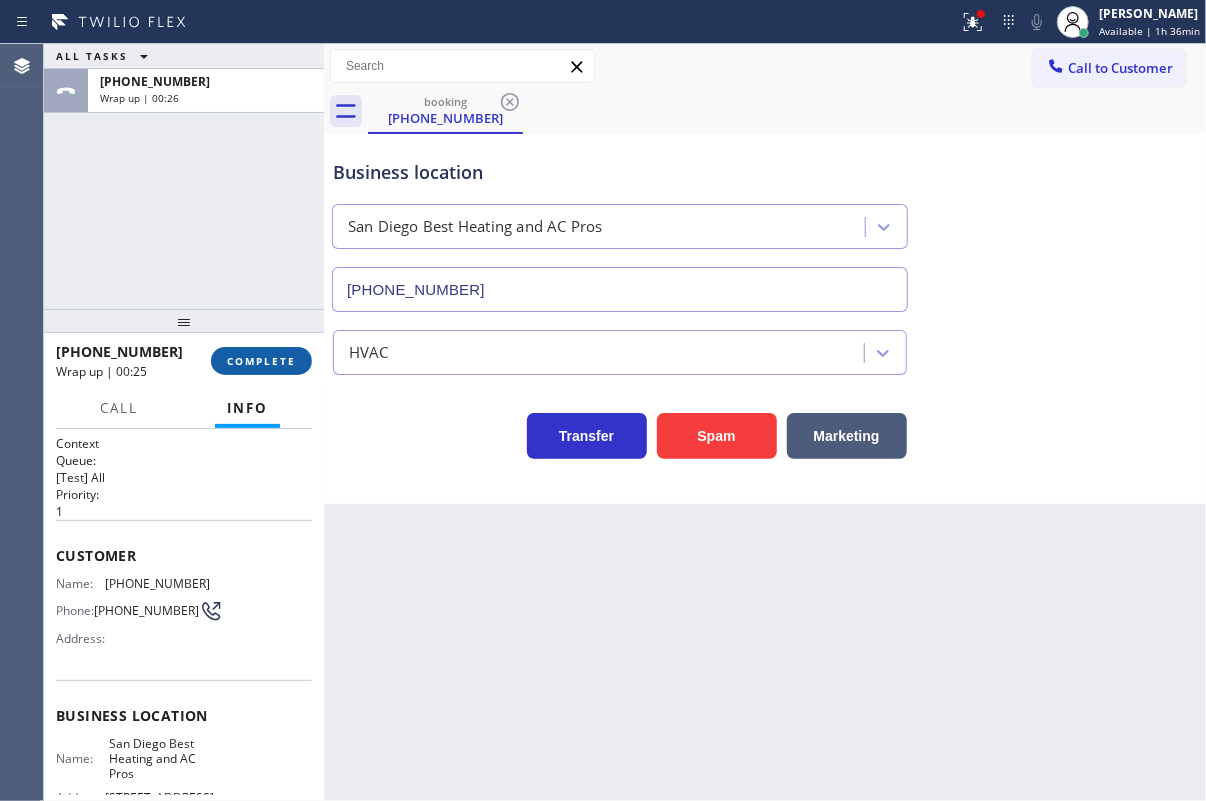 click on "COMPLETE" at bounding box center (261, 361) 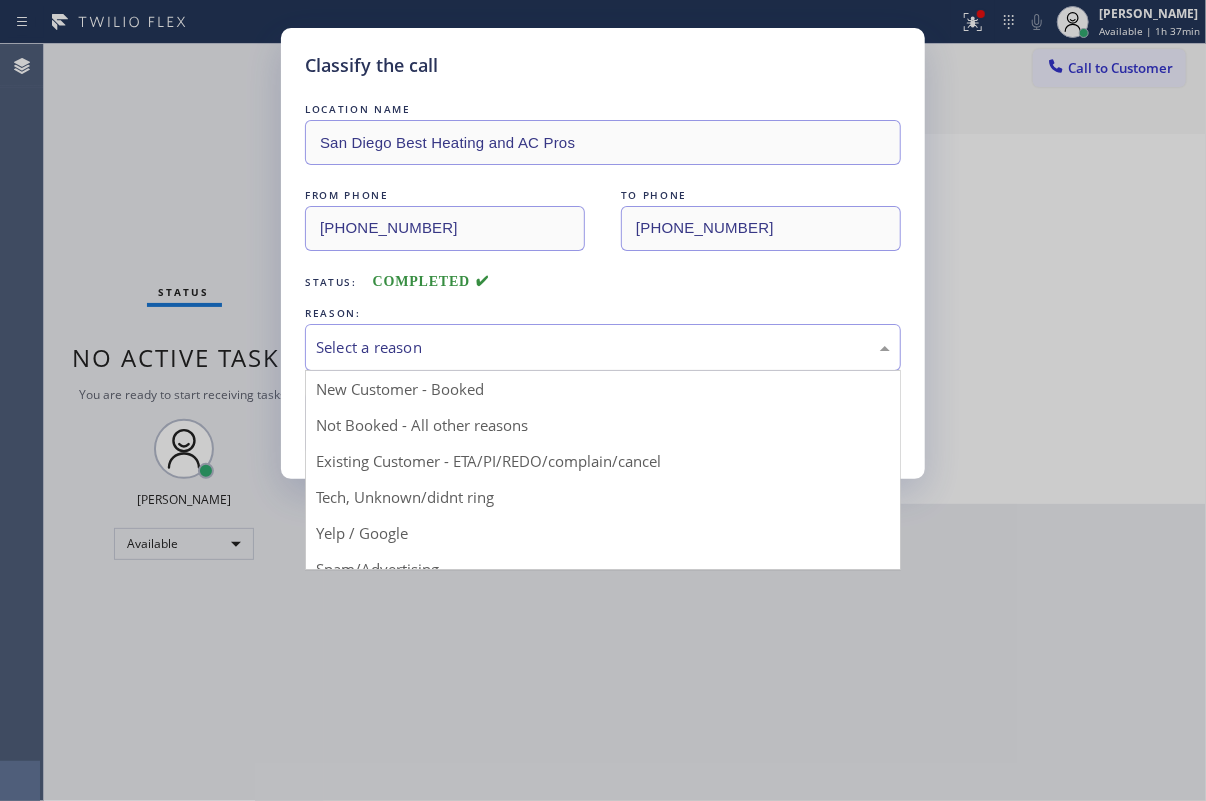 click on "Select a reason" at bounding box center [603, 347] 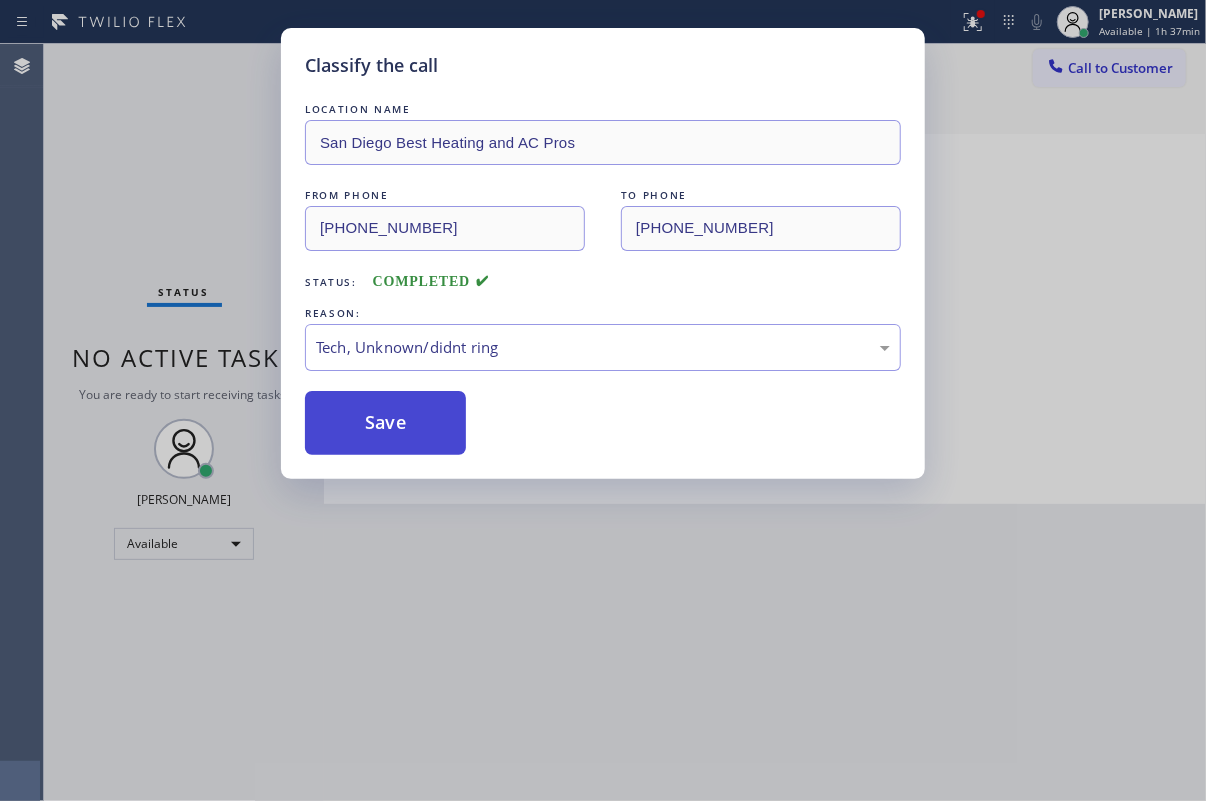 click on "Save" at bounding box center [385, 423] 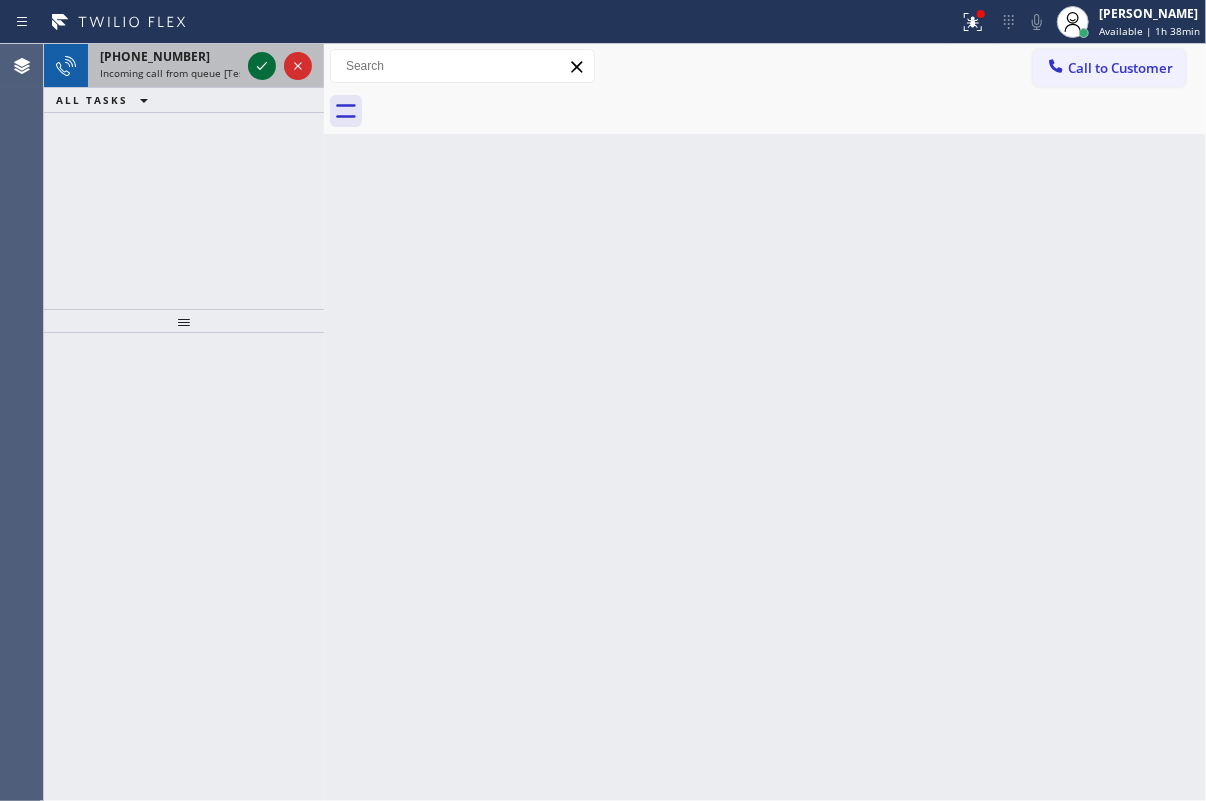 click 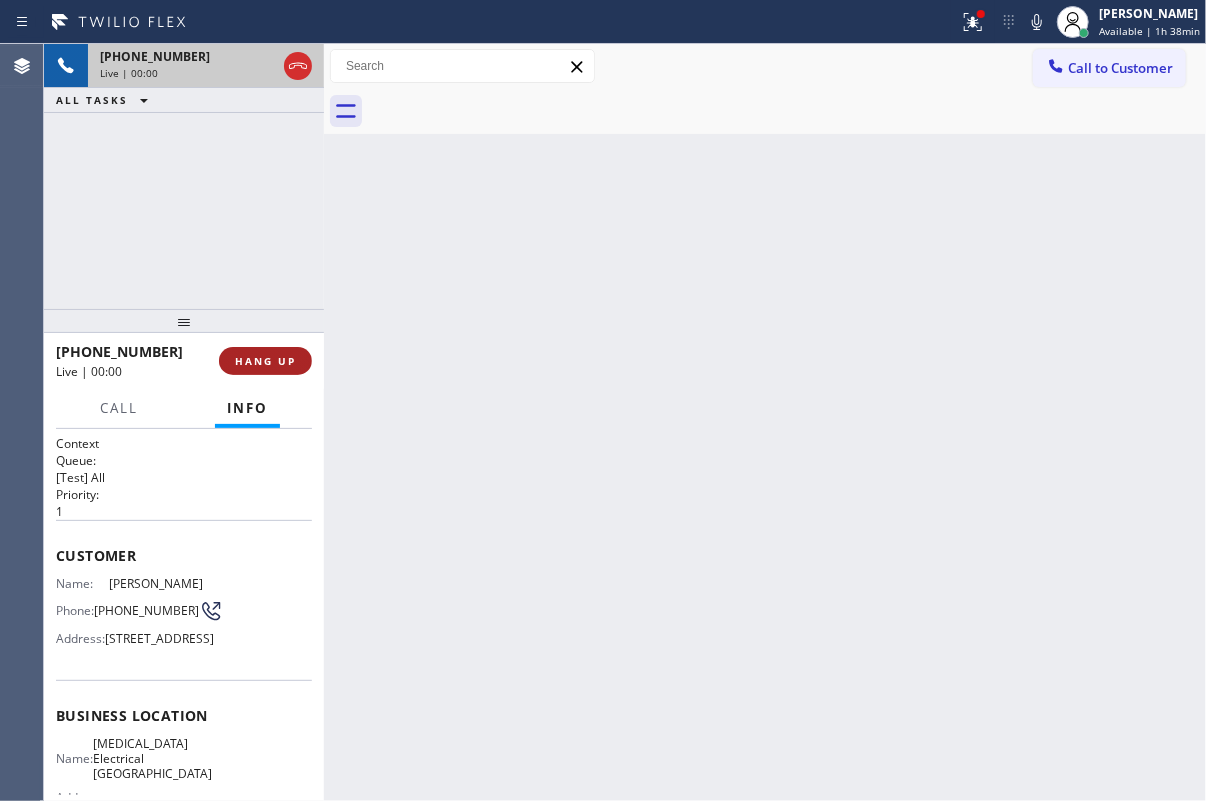 click on "HANG UP" at bounding box center (265, 361) 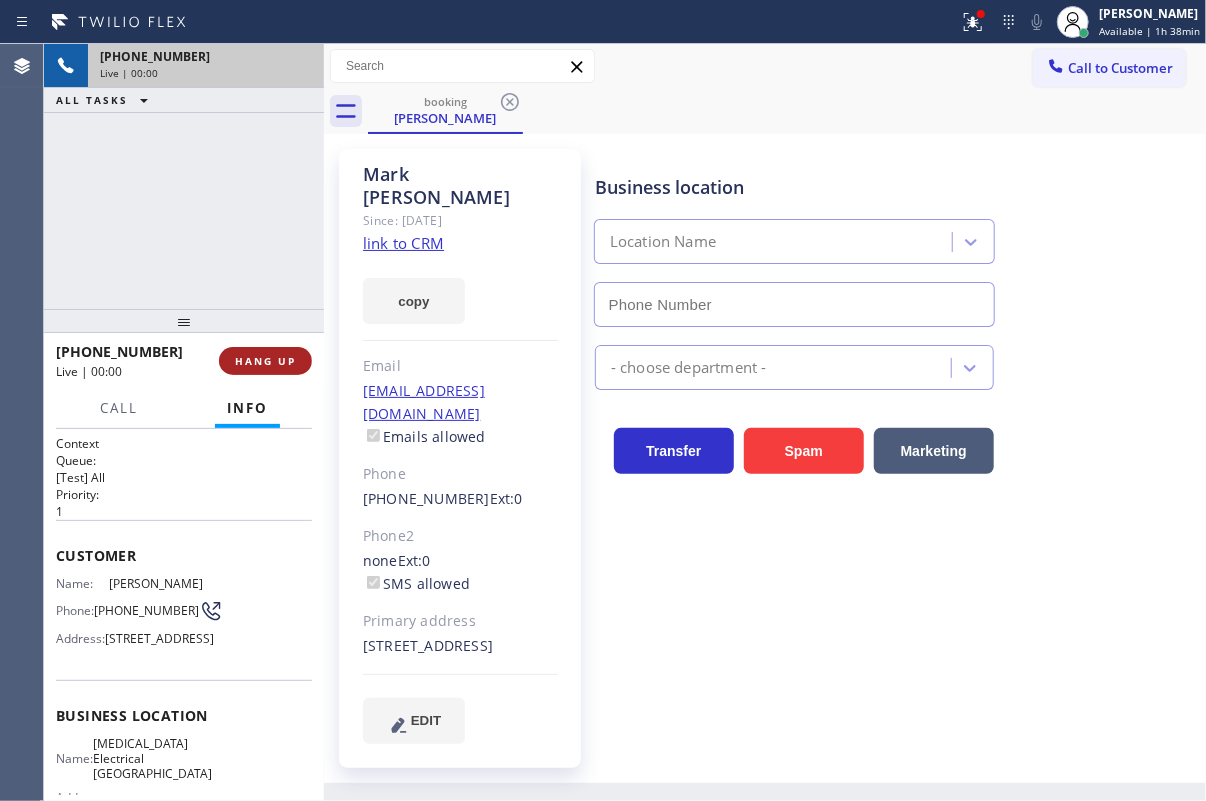 type on "[PHONE_NUMBER]" 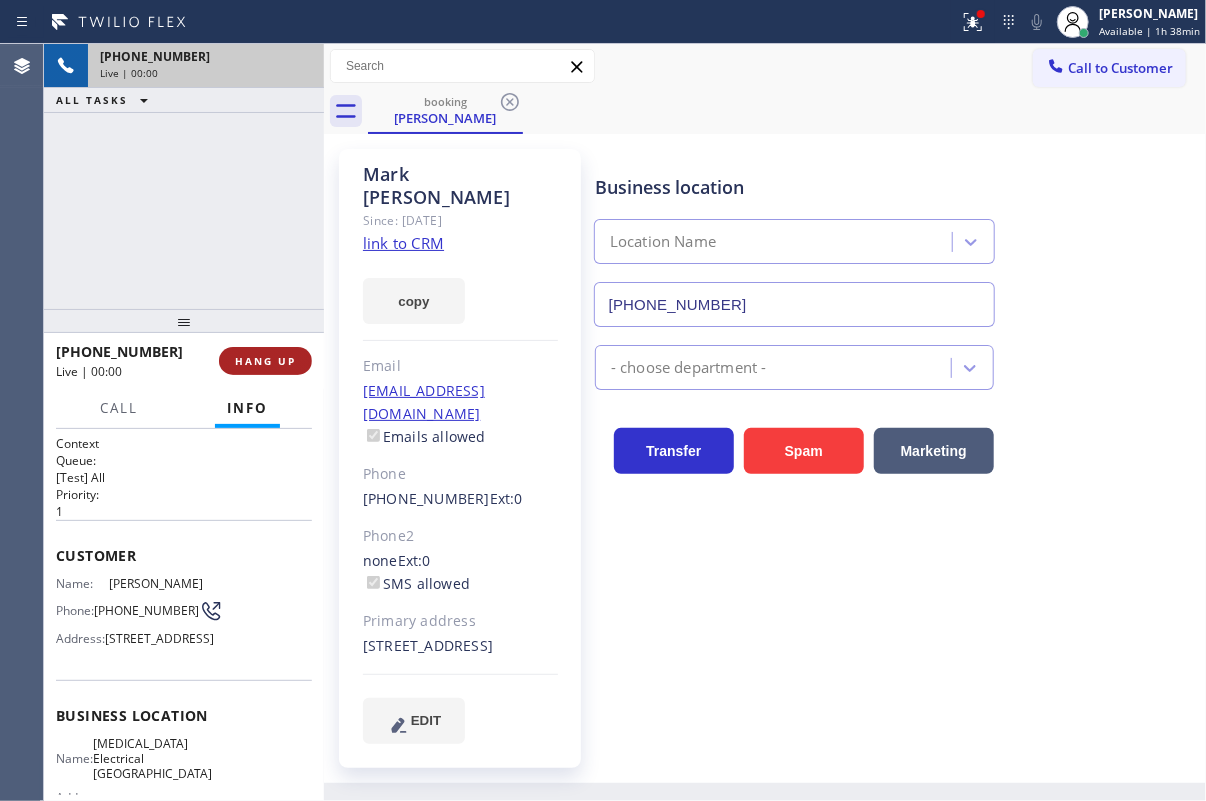 click on "HANG UP" at bounding box center [265, 361] 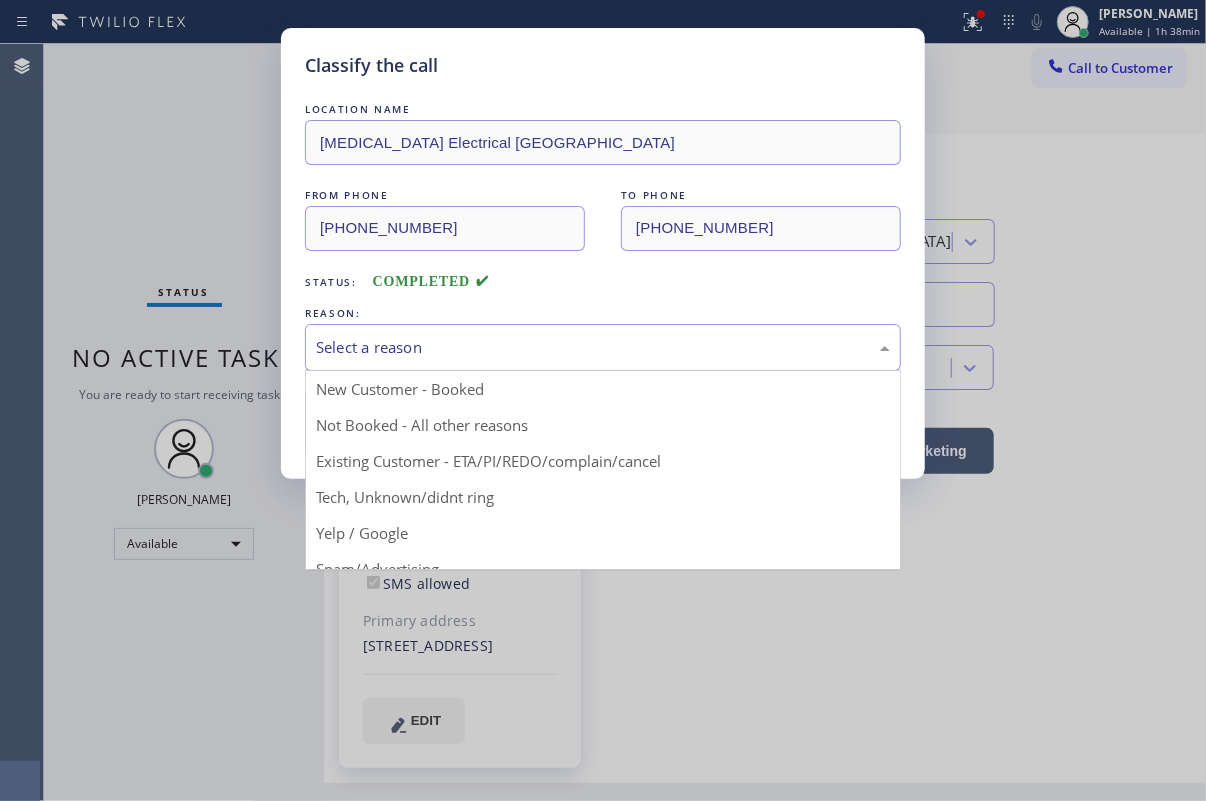 drag, startPoint x: 456, startPoint y: 334, endPoint x: 456, endPoint y: 359, distance: 25 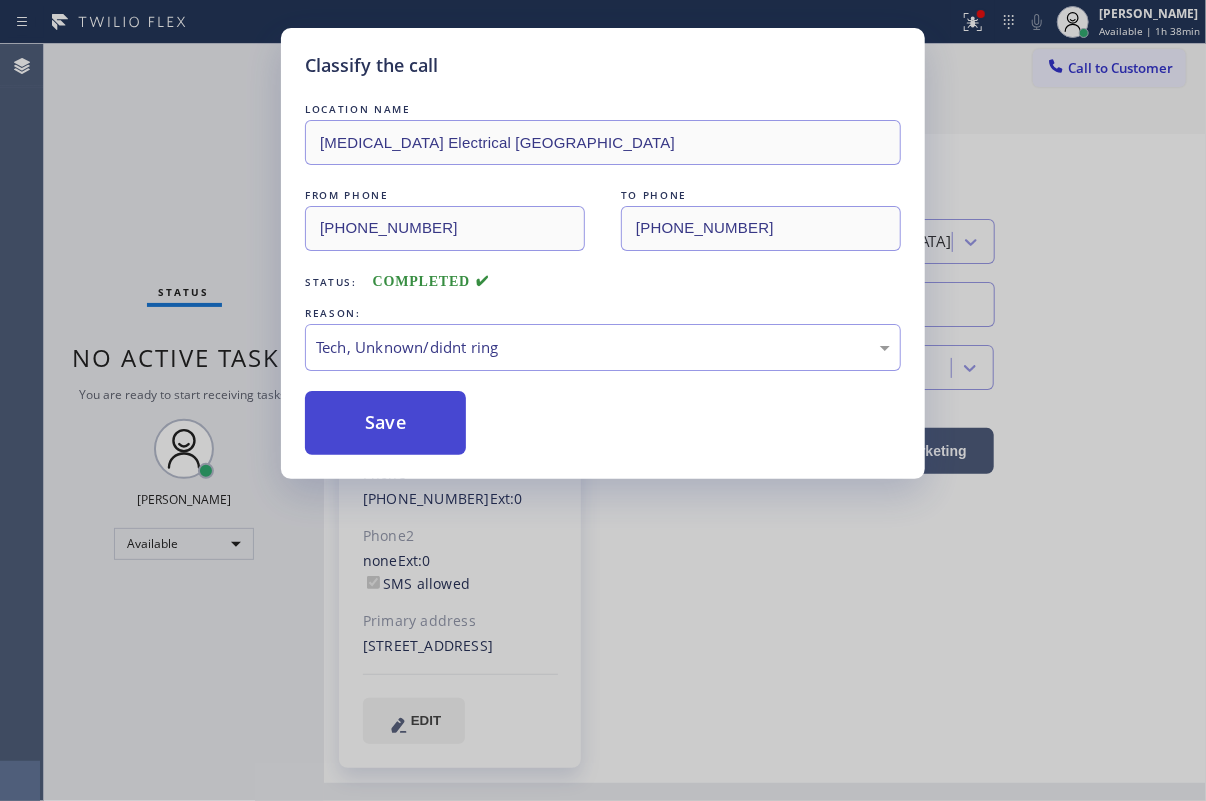 click on "Save" at bounding box center (385, 423) 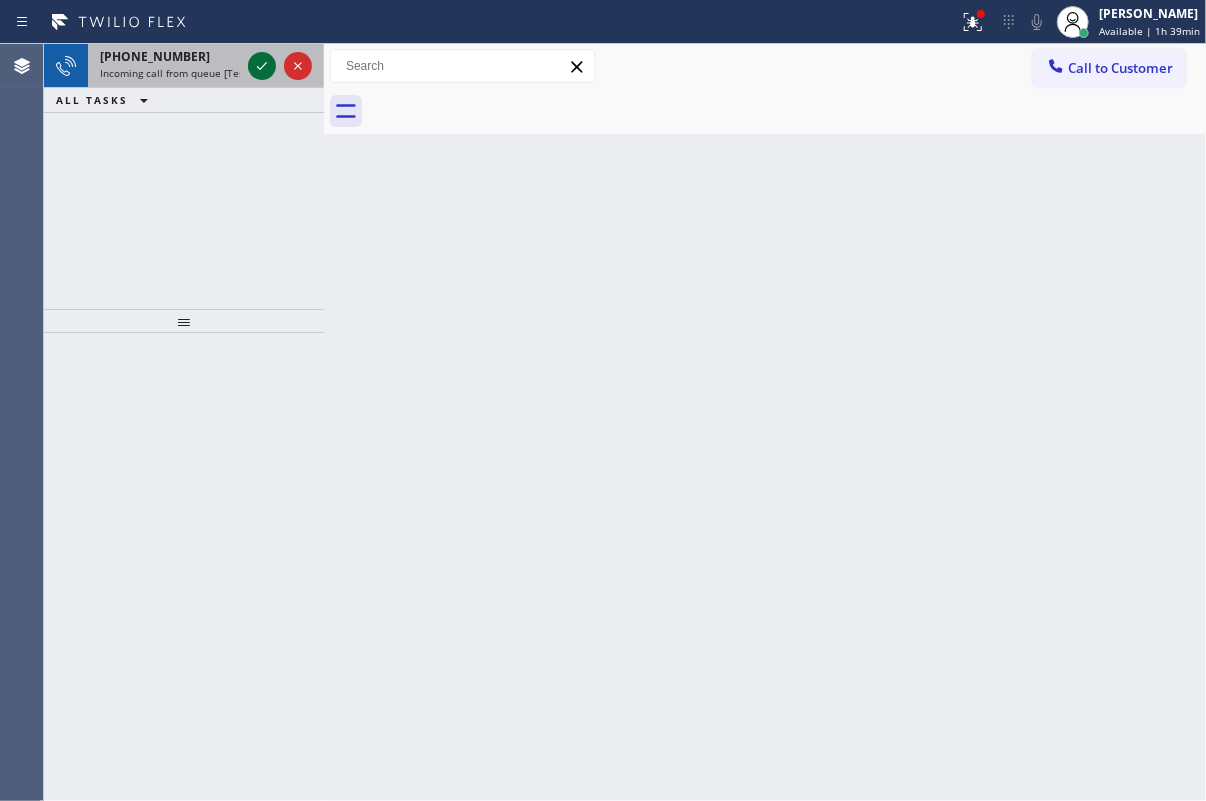 click 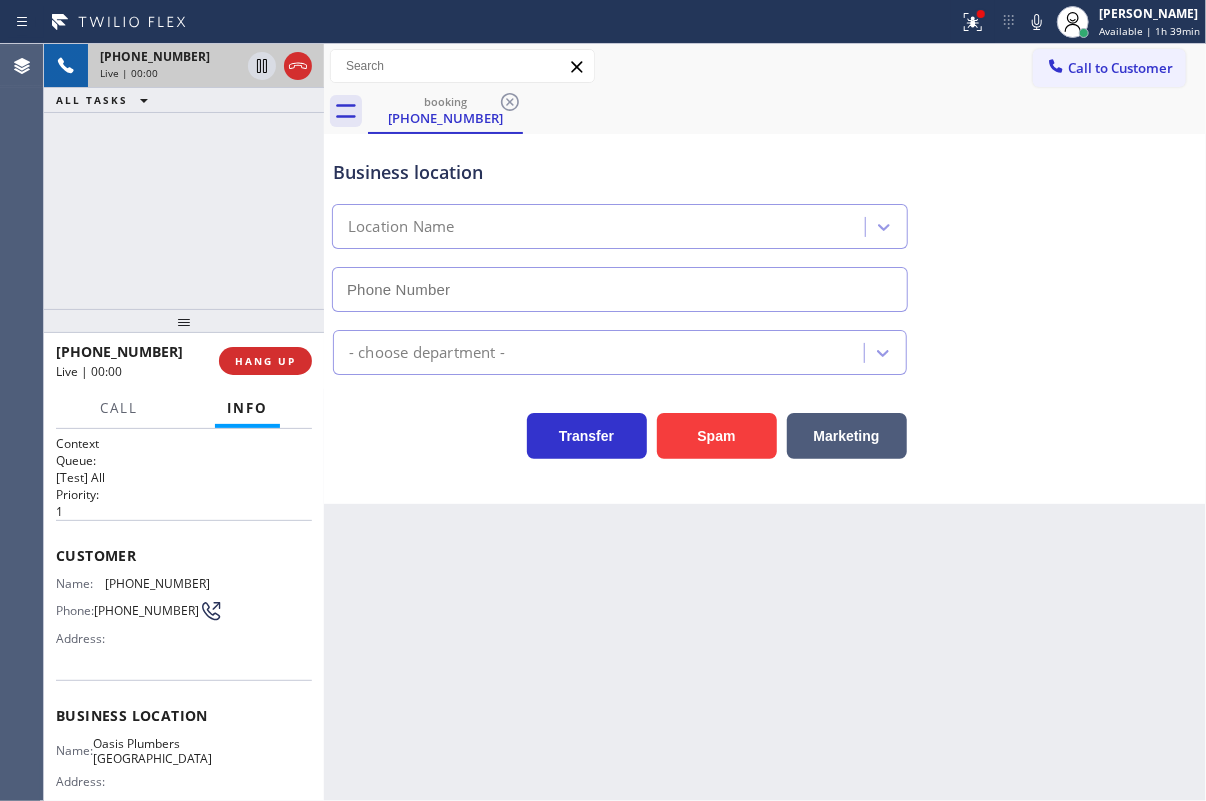type on "[PHONE_NUMBER]" 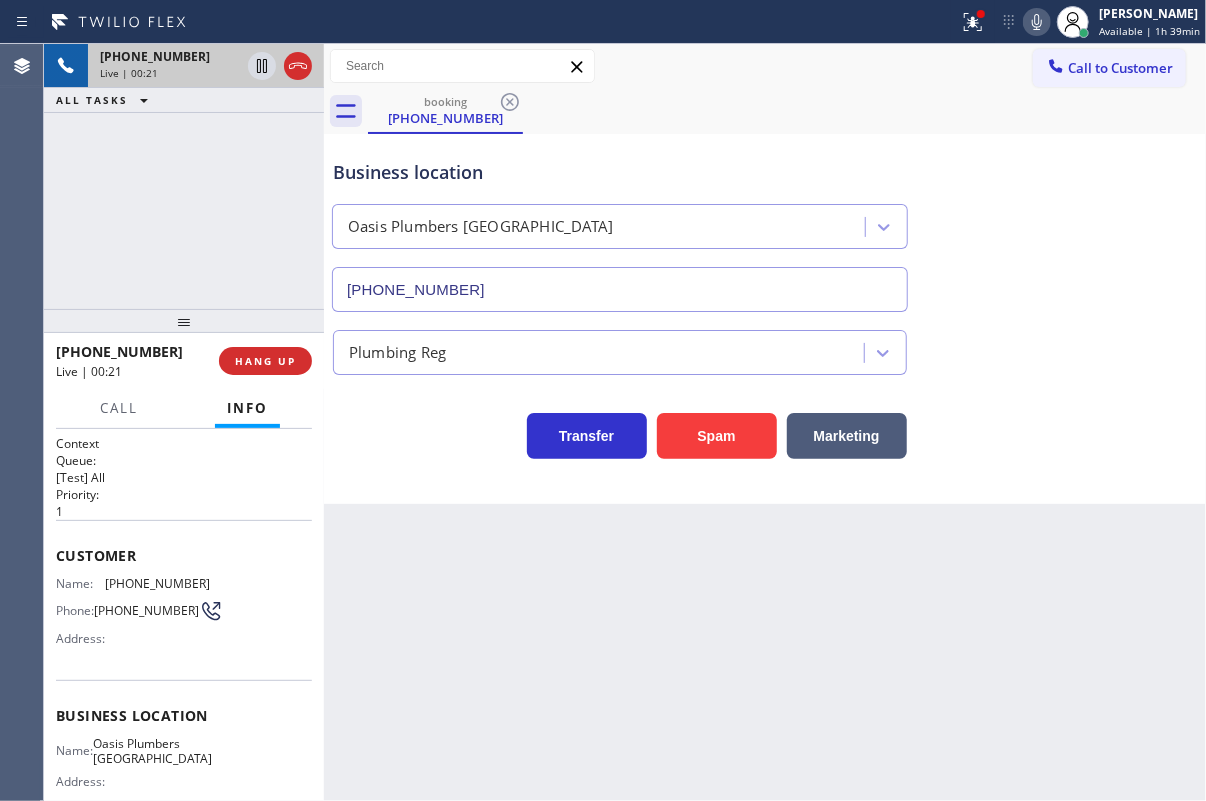 click at bounding box center [1037, 22] 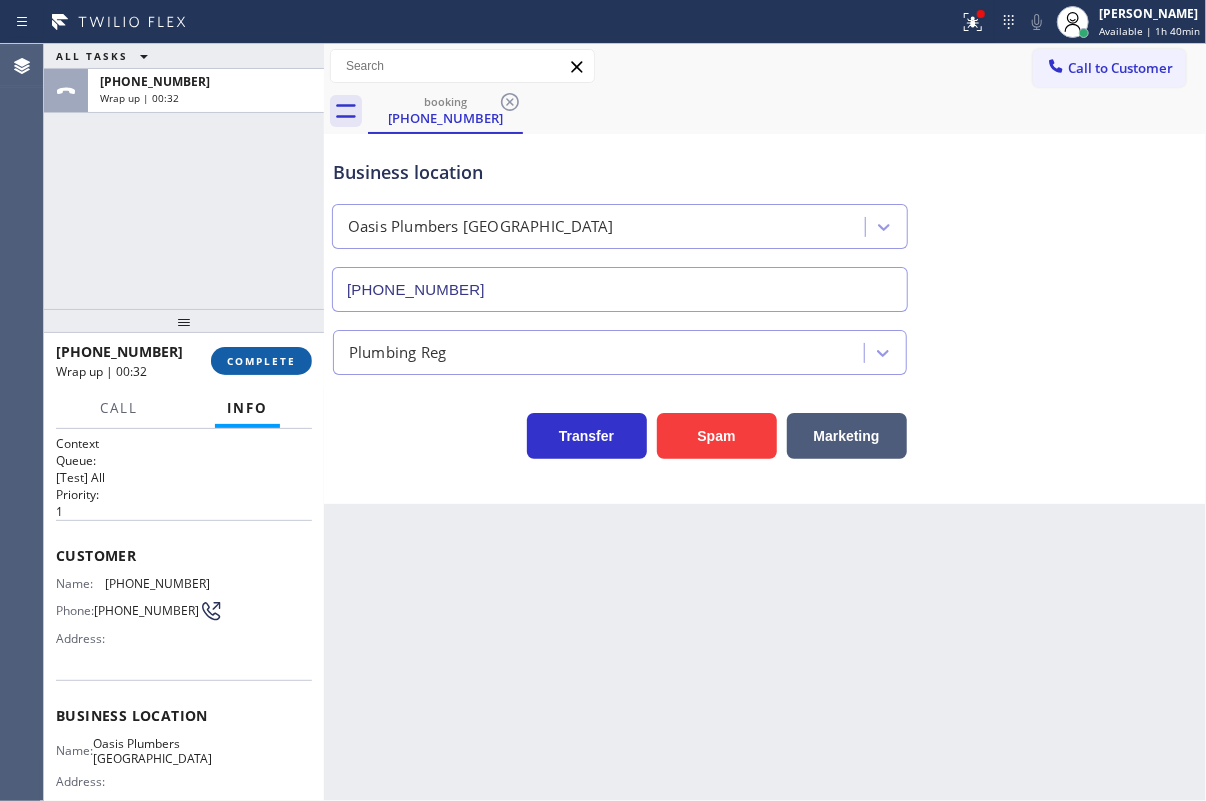 click on "COMPLETE" at bounding box center (261, 361) 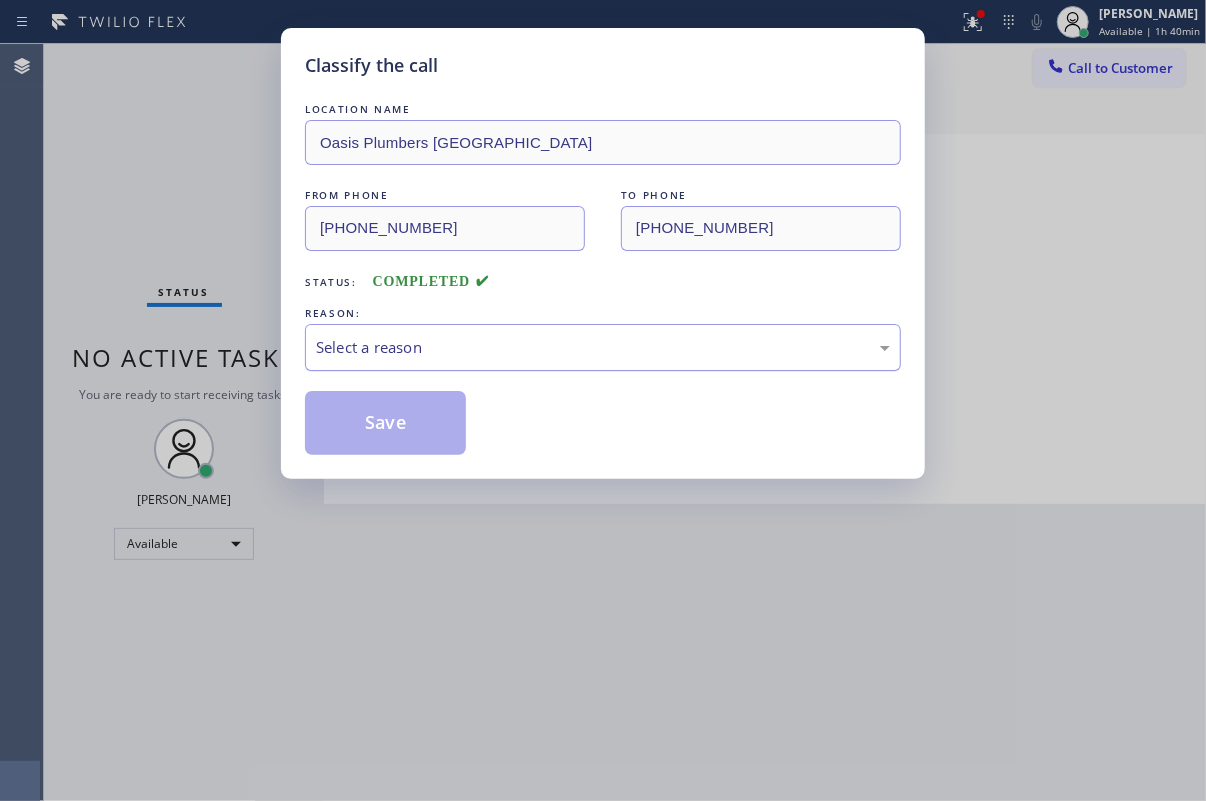 click on "Select a reason" at bounding box center [603, 347] 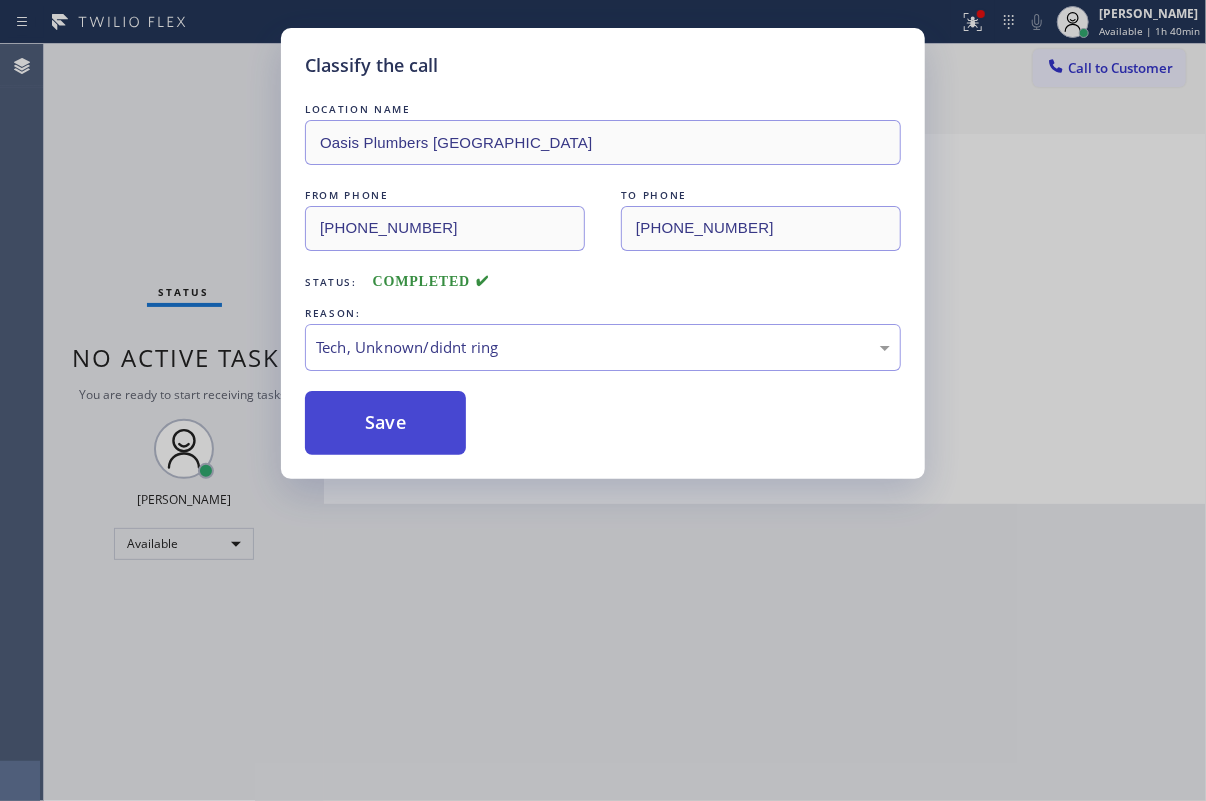 click on "Save" at bounding box center [385, 423] 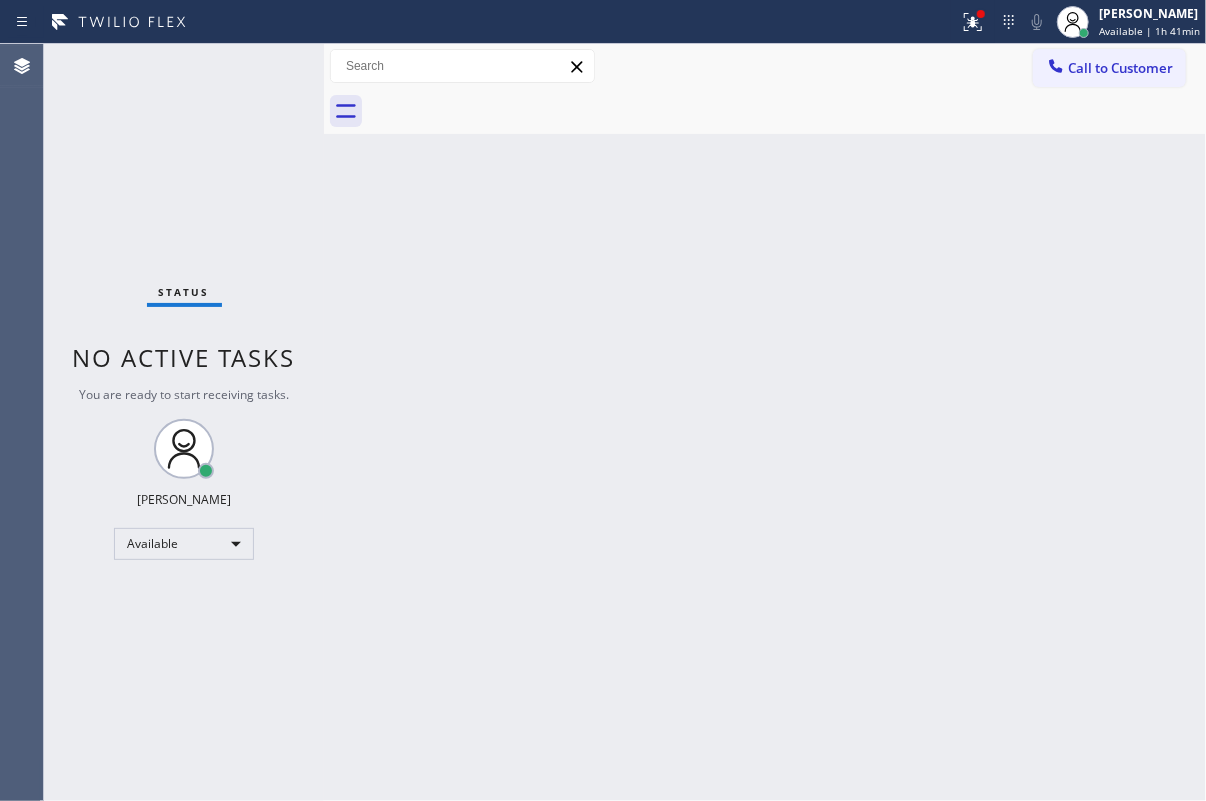 click on "Back to Dashboard Change Sender ID Customers Technicians Select a contact Outbound call Technician Search Technician Your caller id phone number Your caller id phone number Call Technician info Name   Phone none Address none Change Sender ID HVAC [PHONE_NUMBER] 5 Star Appliance [PHONE_NUMBER] Appliance Repair [PHONE_NUMBER] Plumbing [PHONE_NUMBER] Air Duct Cleaning [PHONE_NUMBER]  Electricians [PHONE_NUMBER] Cancel Change Check personal SMS Reset Change No tabs Call to Customer Outbound call Location Search location Your caller id phone number Customer number Call Outbound call Technician Search Technician Your caller id phone number Your caller id phone number Call" at bounding box center [765, 422] 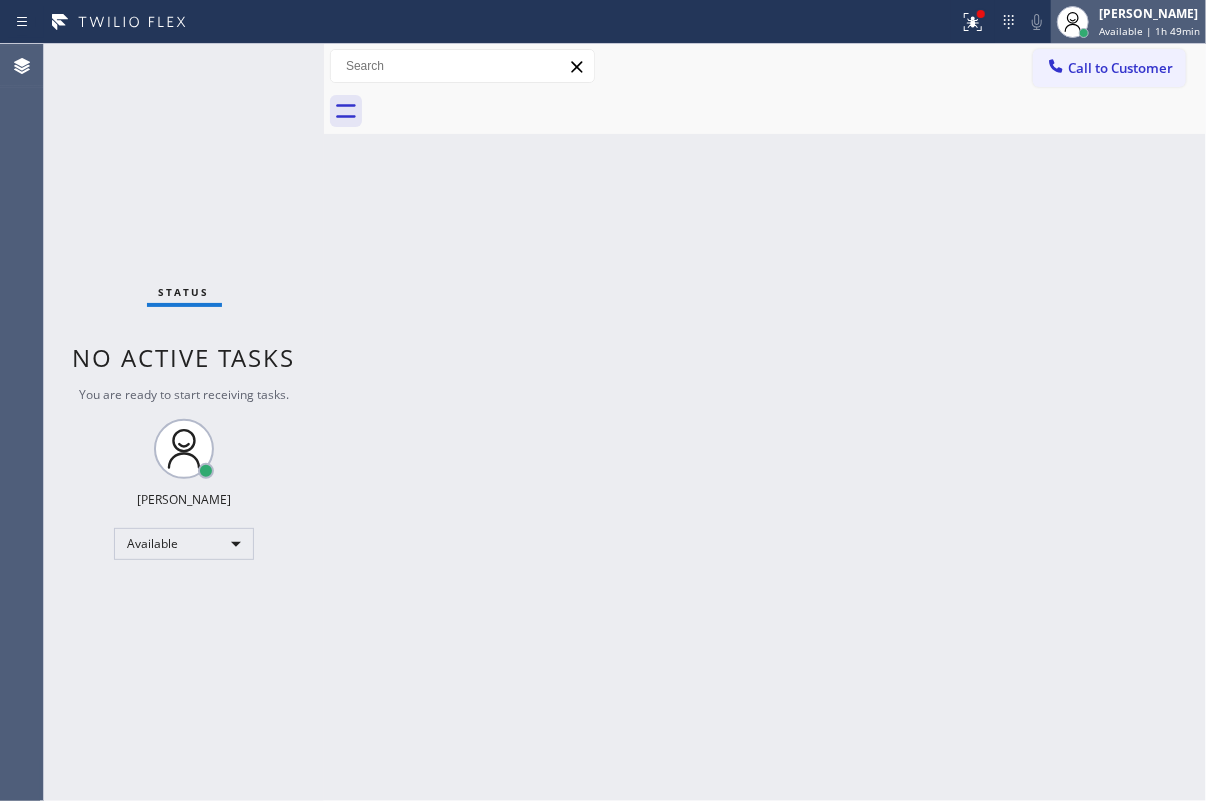 click on "[PERSON_NAME]" at bounding box center [1149, 13] 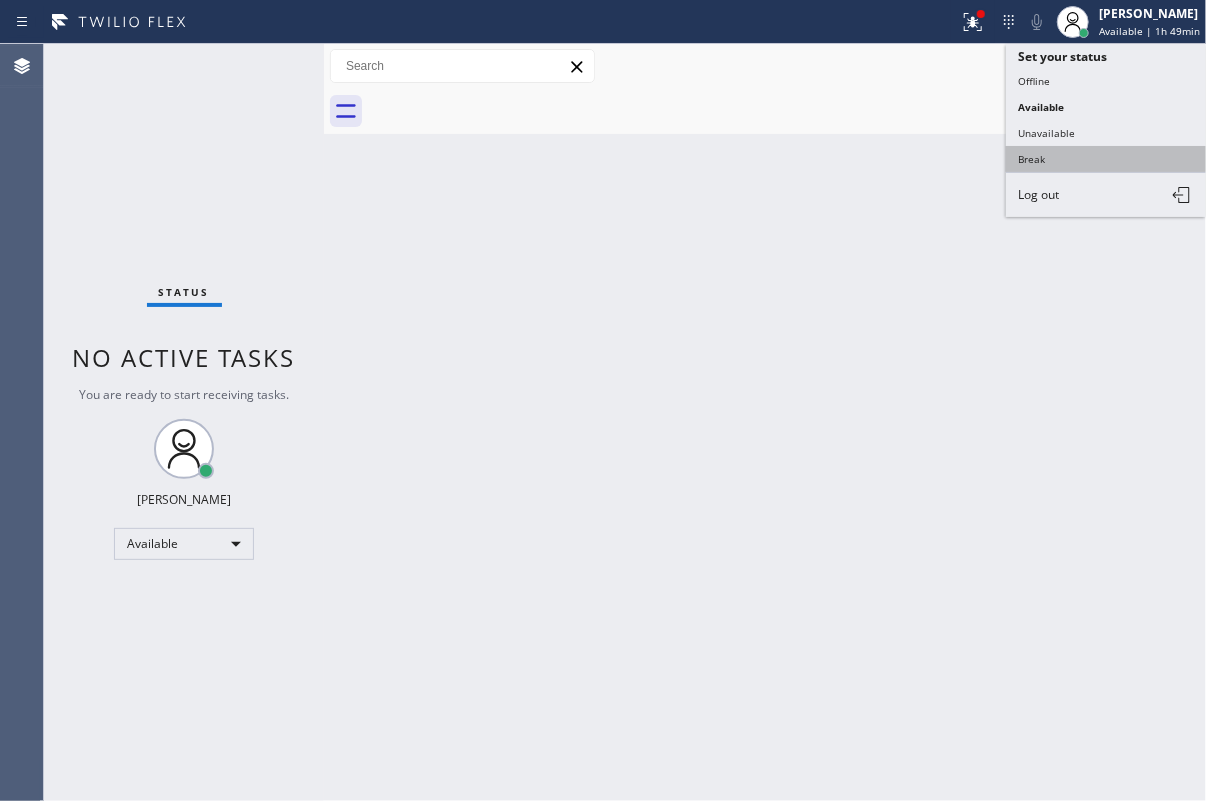 click on "Break" at bounding box center (1106, 159) 